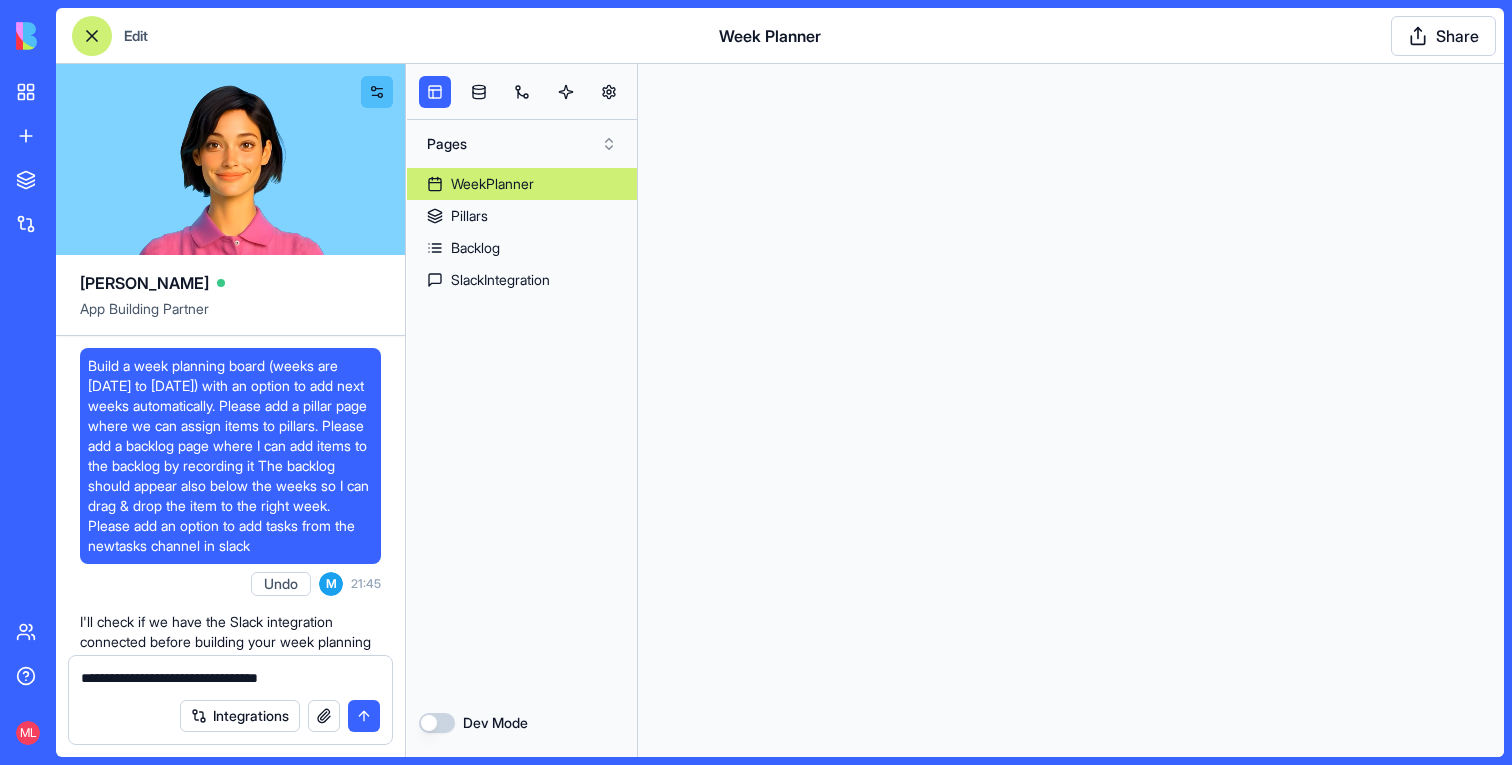 scroll, scrollTop: 0, scrollLeft: 0, axis: both 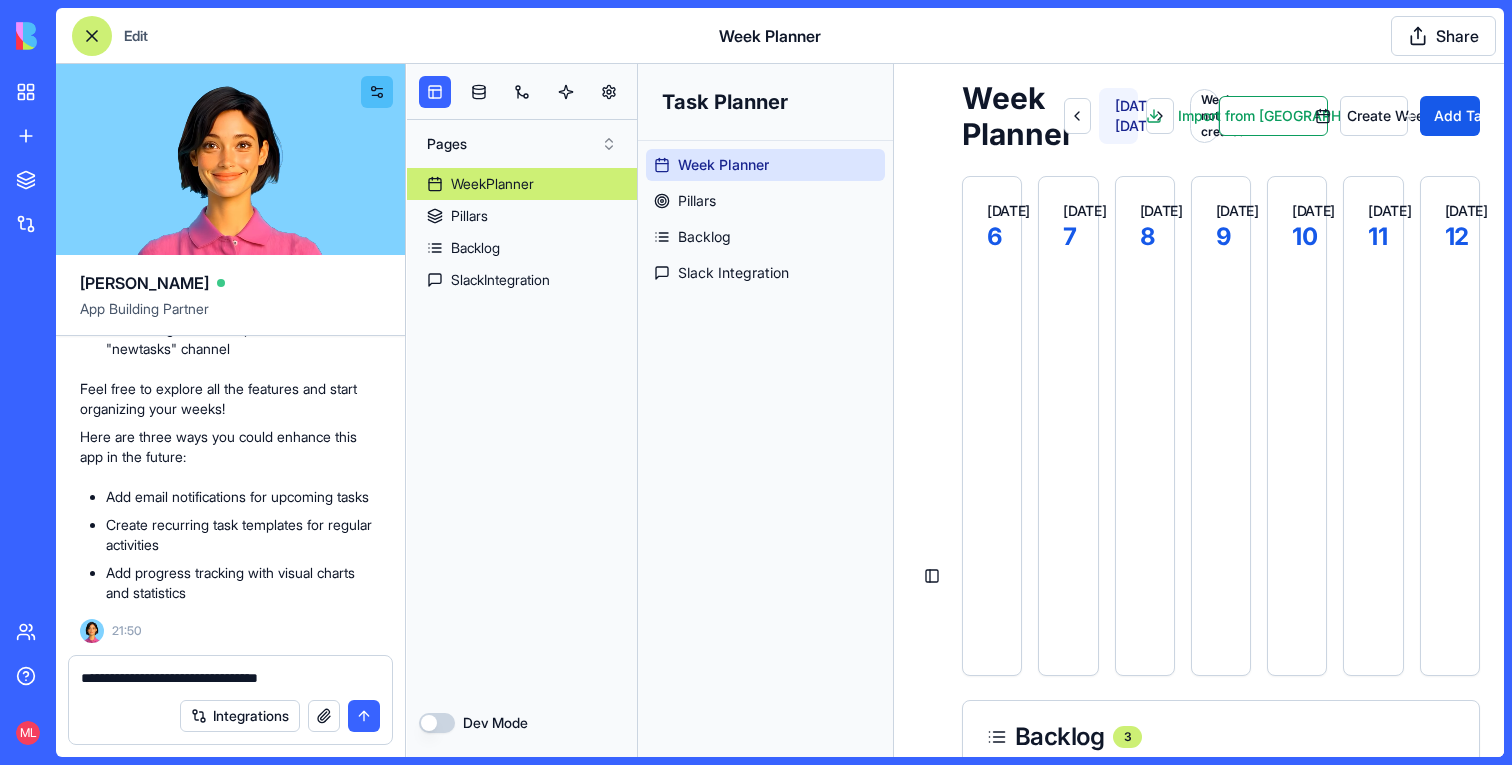 click on "**********" at bounding box center [230, 678] 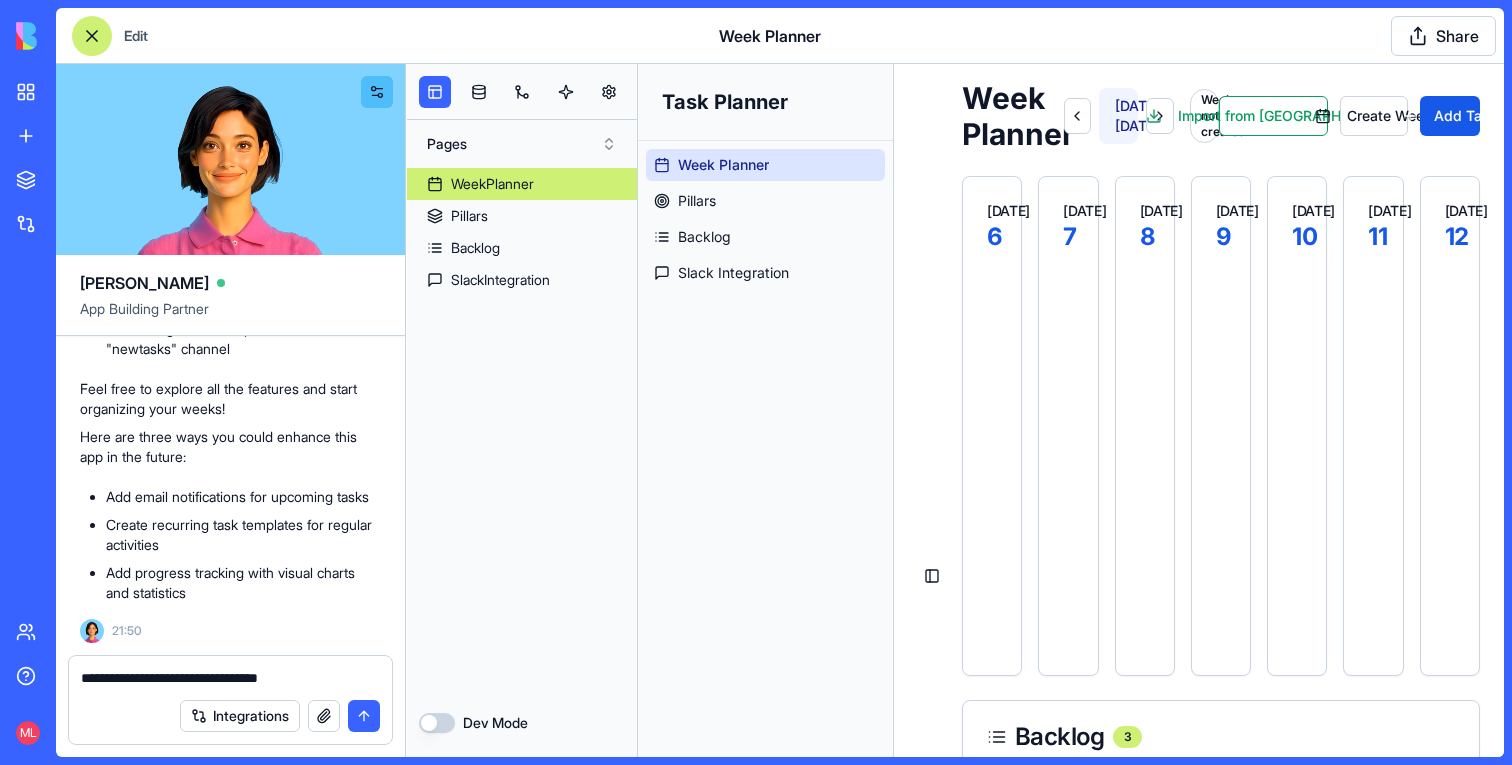 click on "**********" at bounding box center [230, 678] 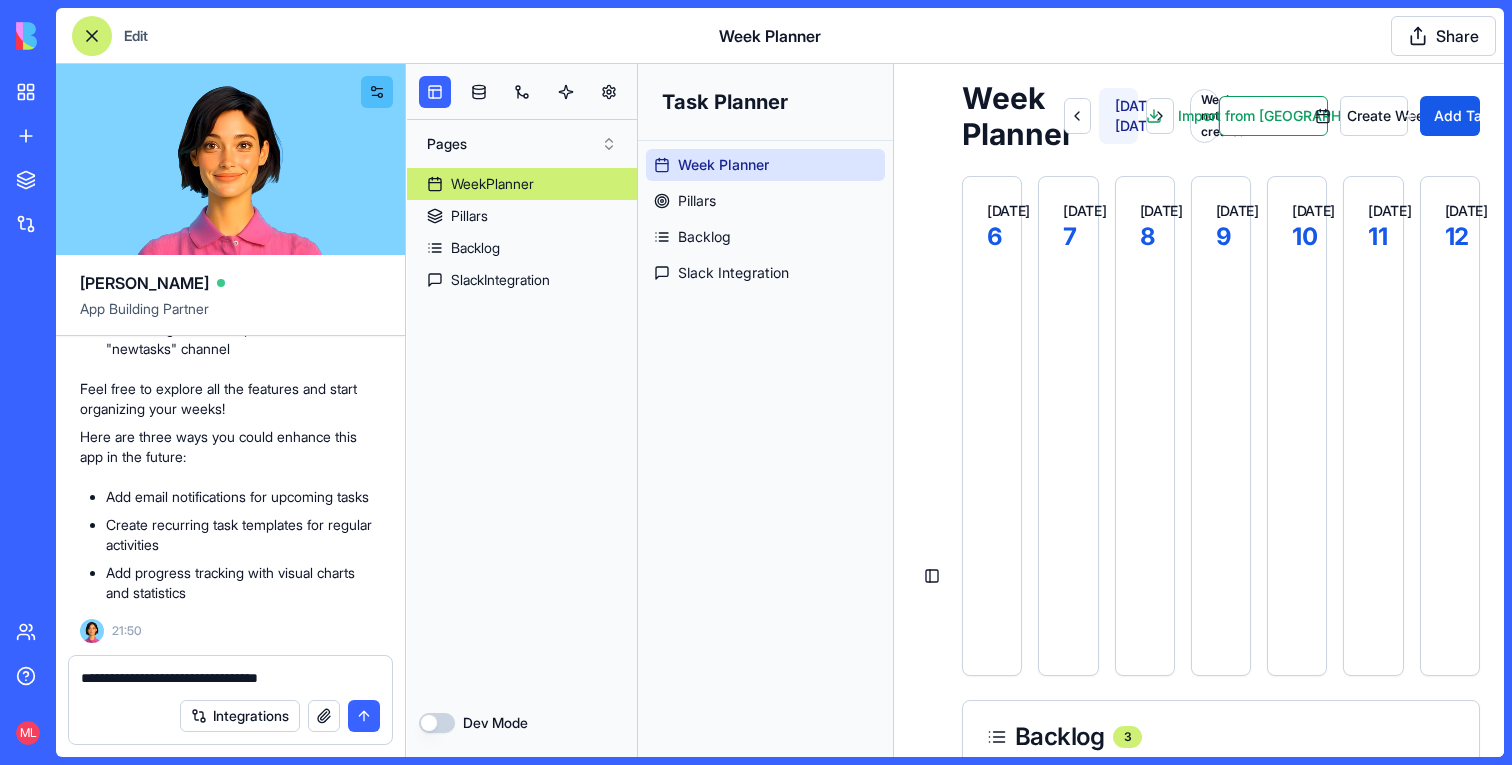 click on "**********" at bounding box center (230, 678) 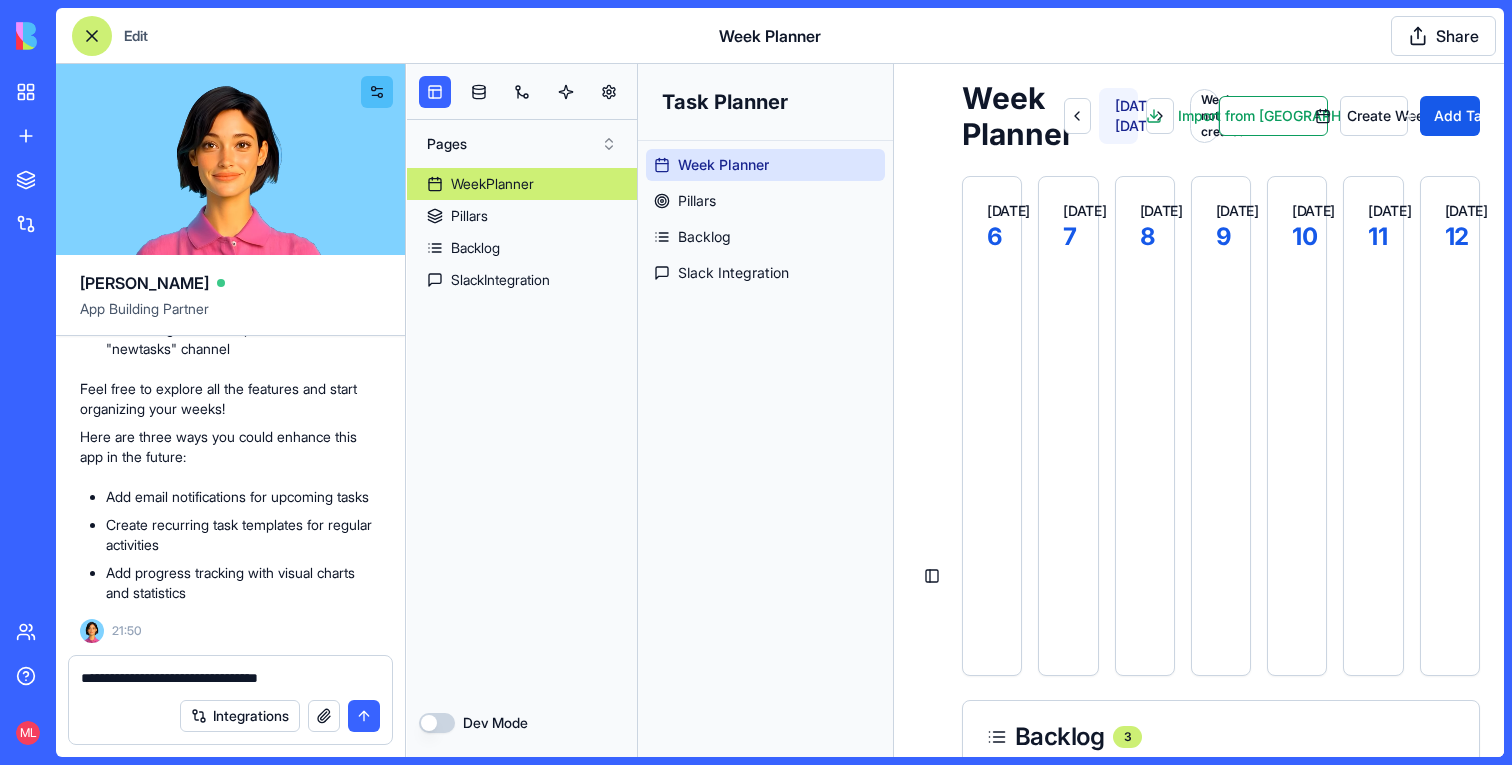 click on "**********" at bounding box center (230, 678) 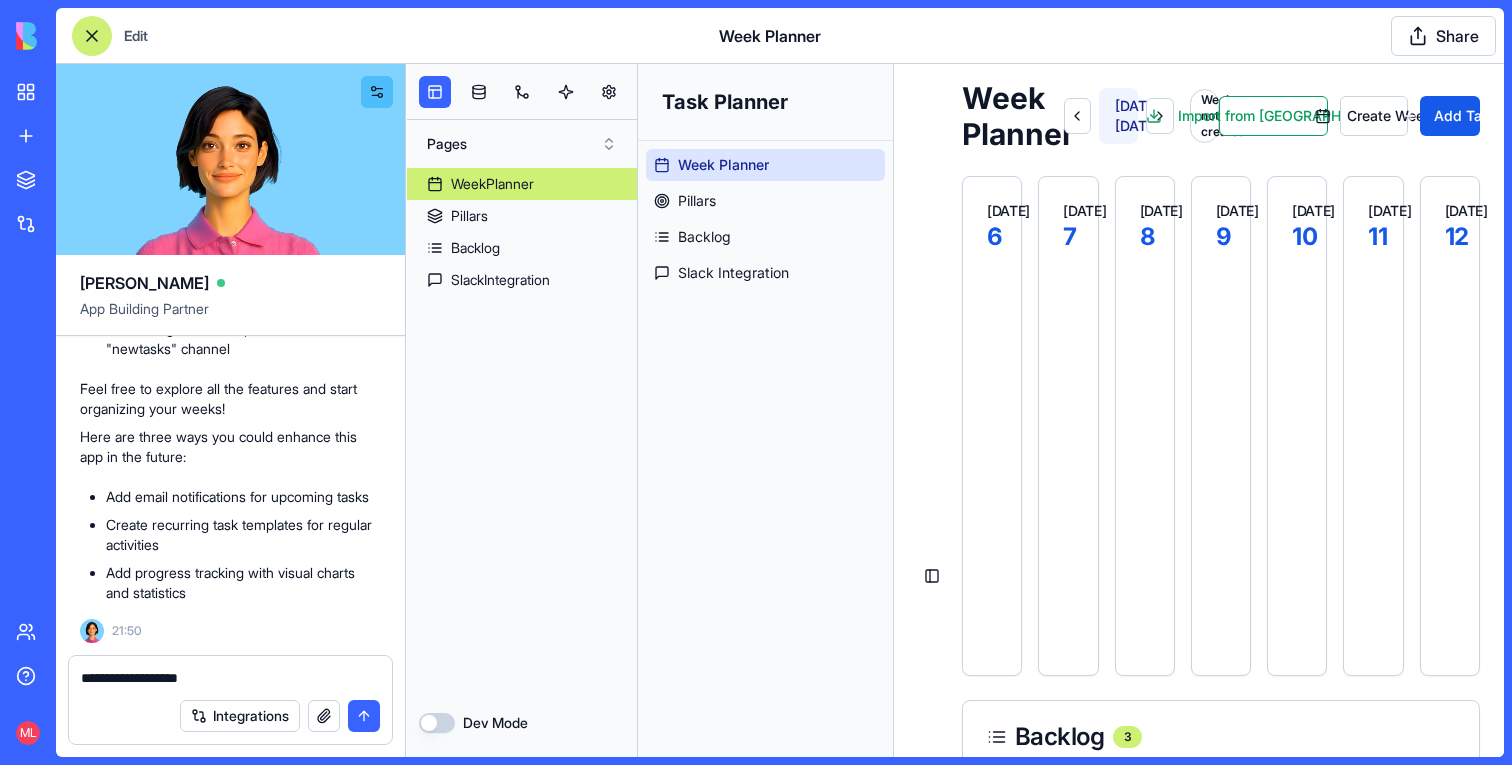 click on "**********" at bounding box center (230, 678) 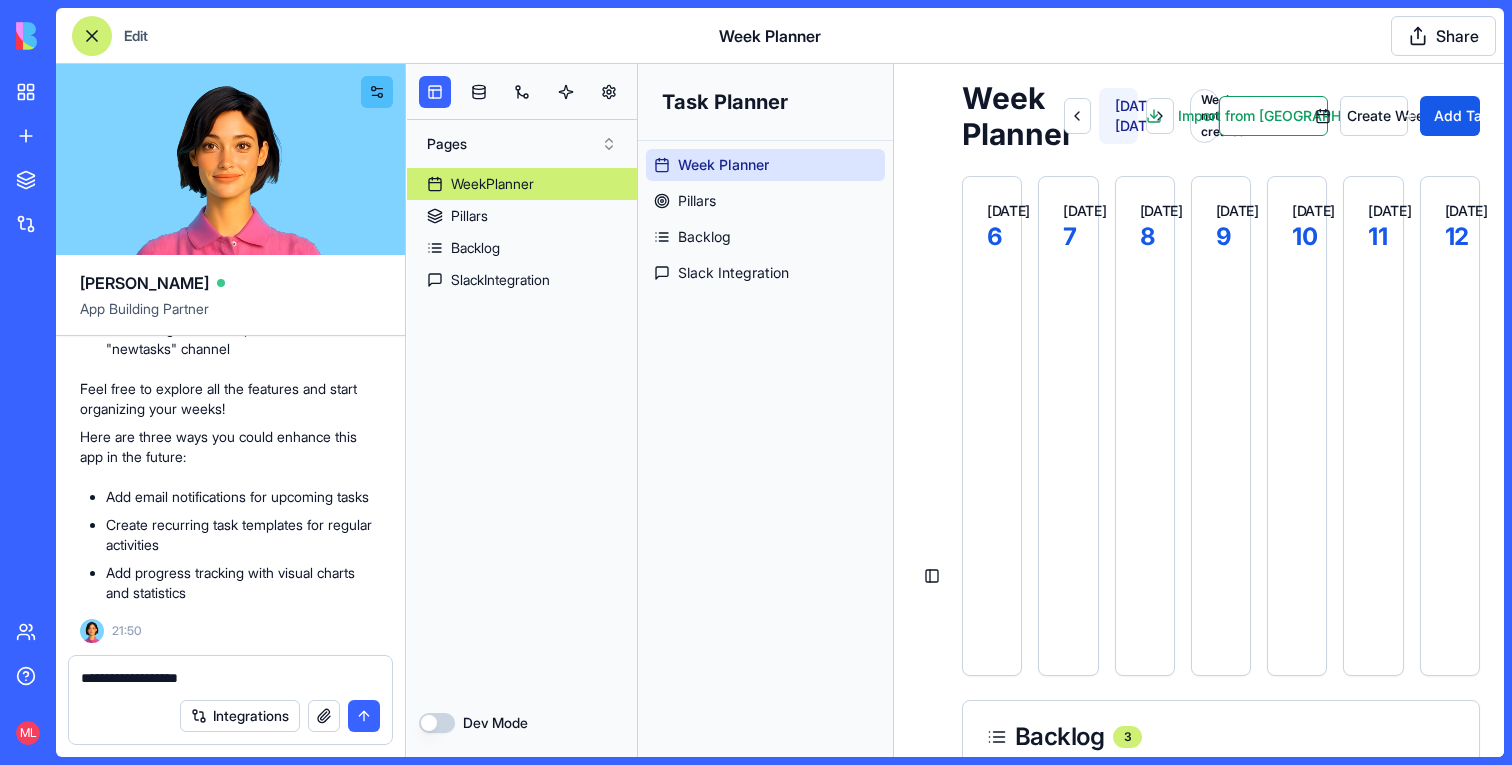 click on "**********" at bounding box center [230, 678] 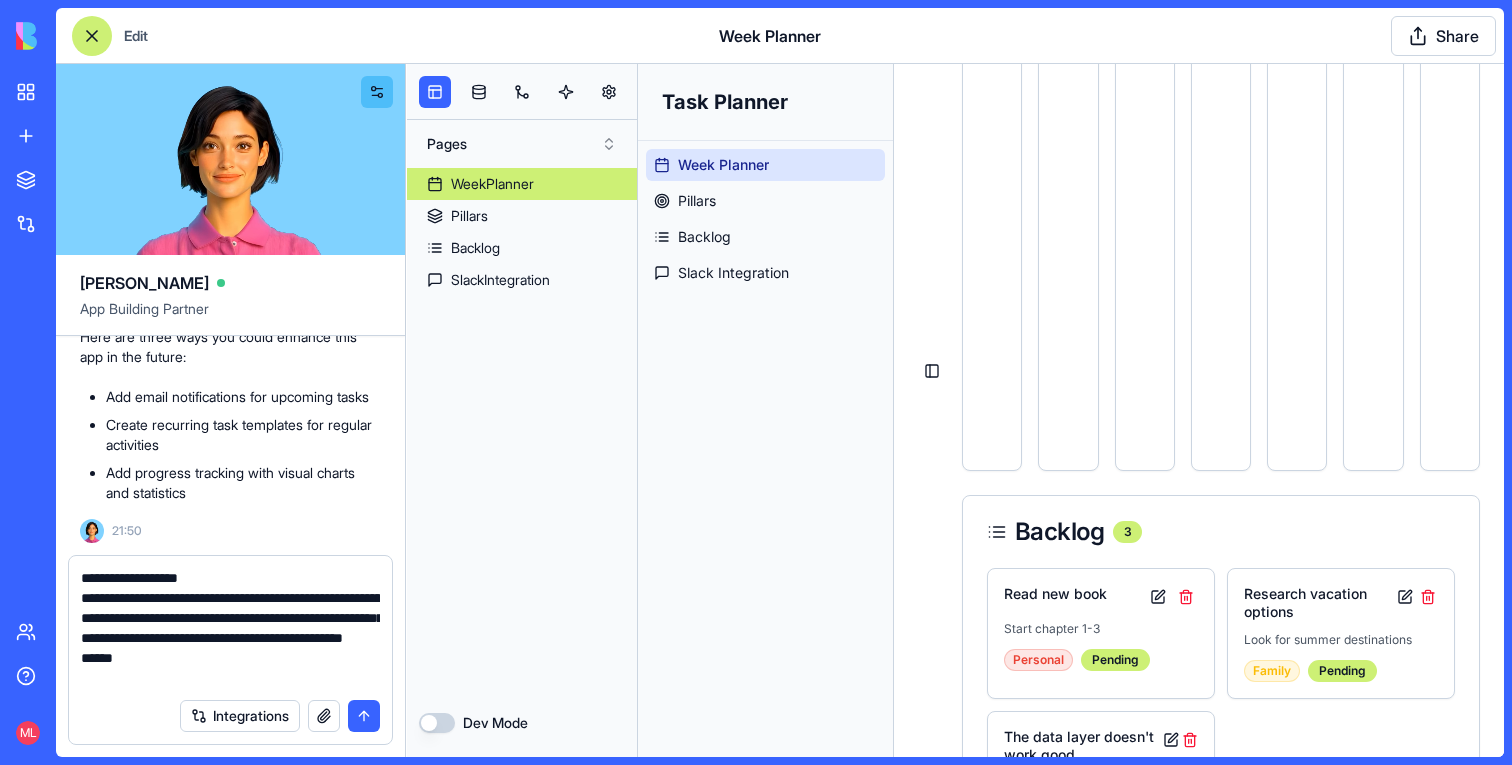 scroll, scrollTop: 392, scrollLeft: 0, axis: vertical 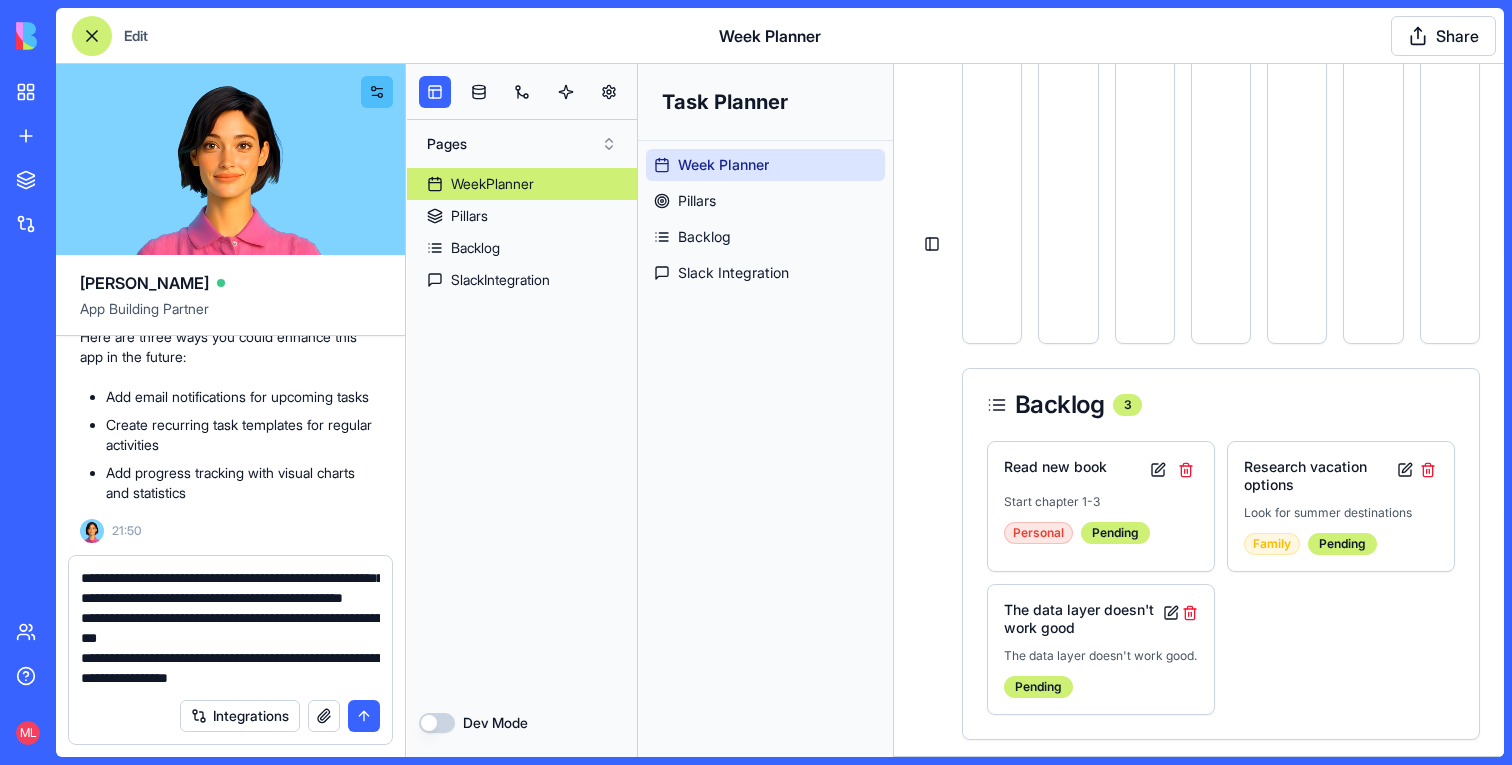 type on "**********" 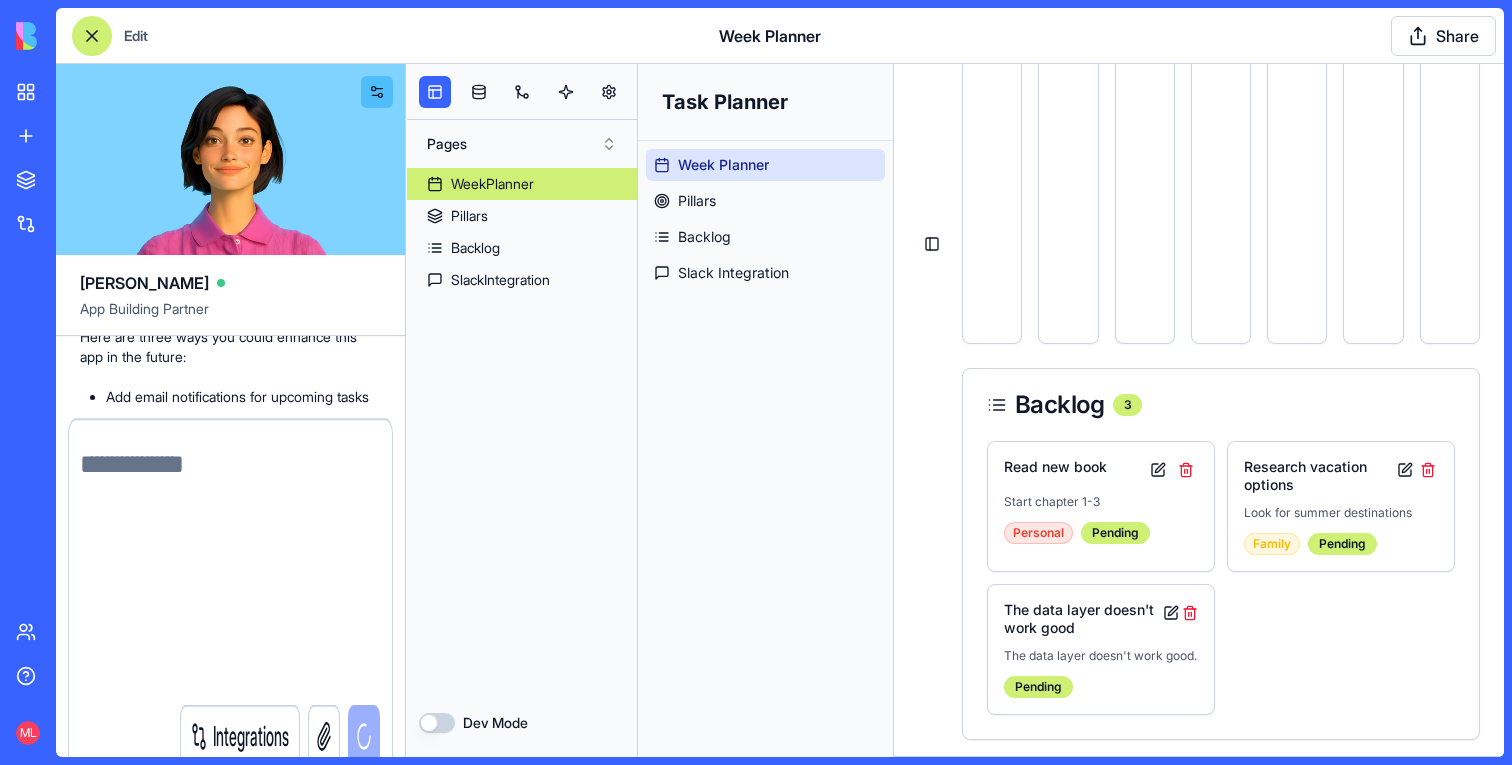 scroll, scrollTop: 1565, scrollLeft: 0, axis: vertical 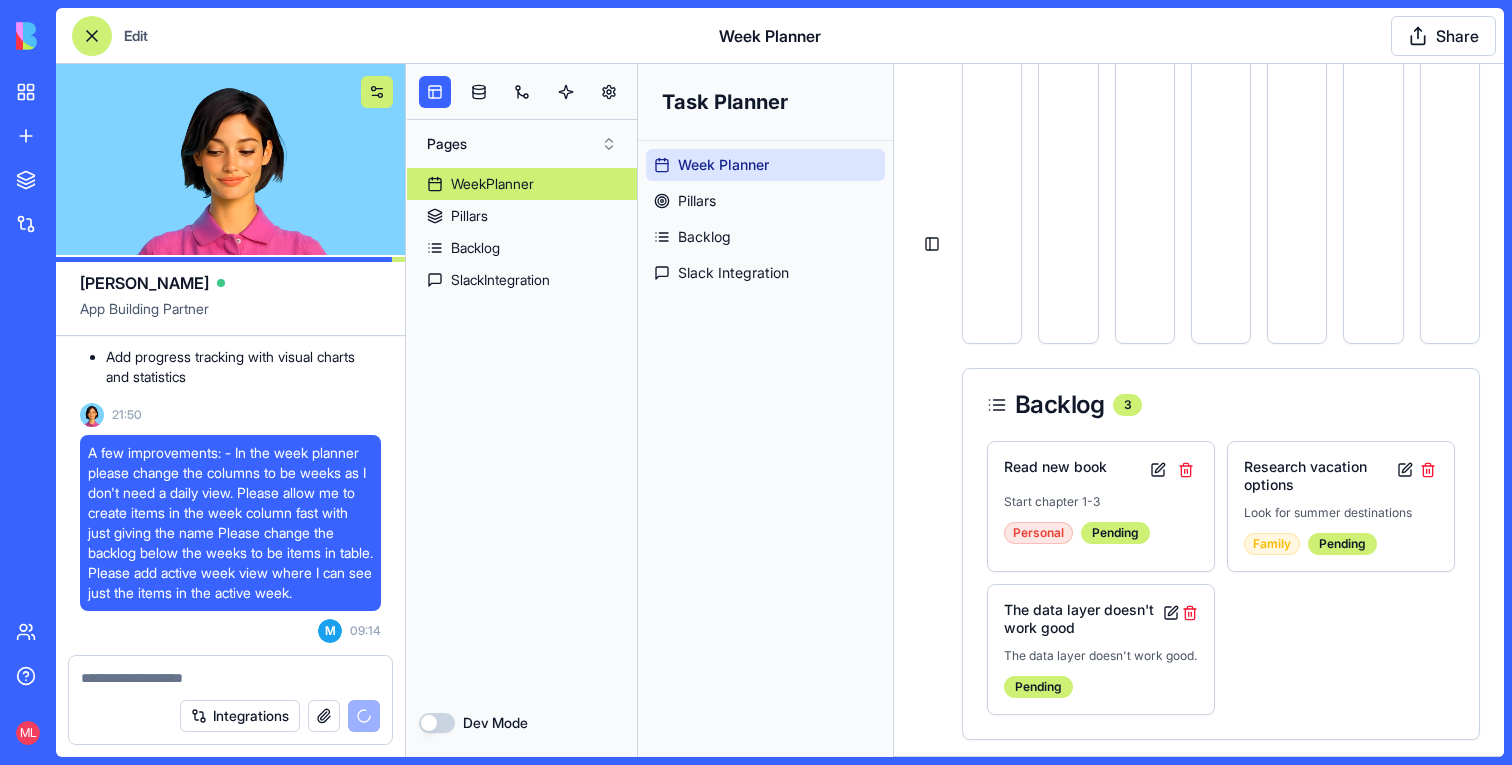 type 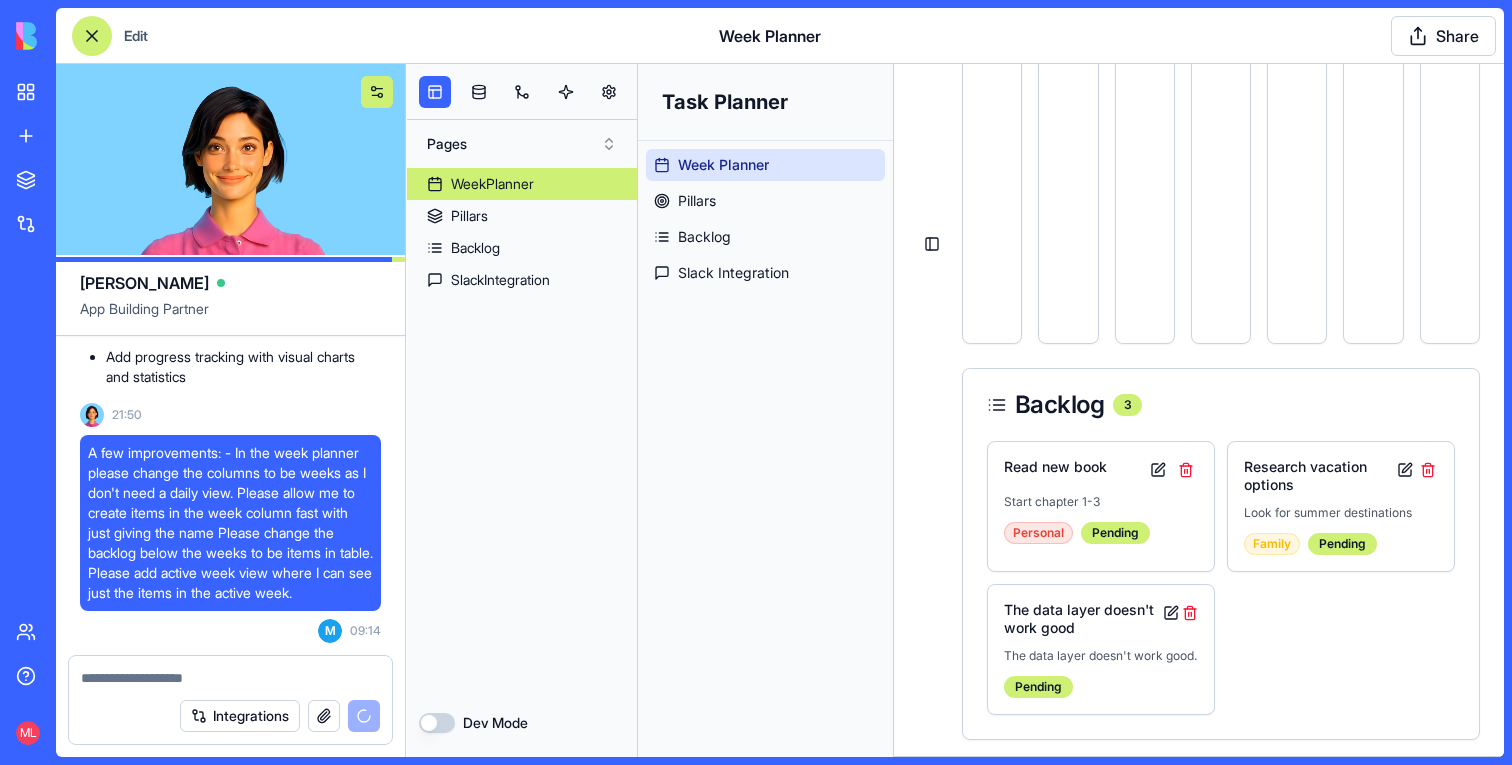 click at bounding box center [377, 92] 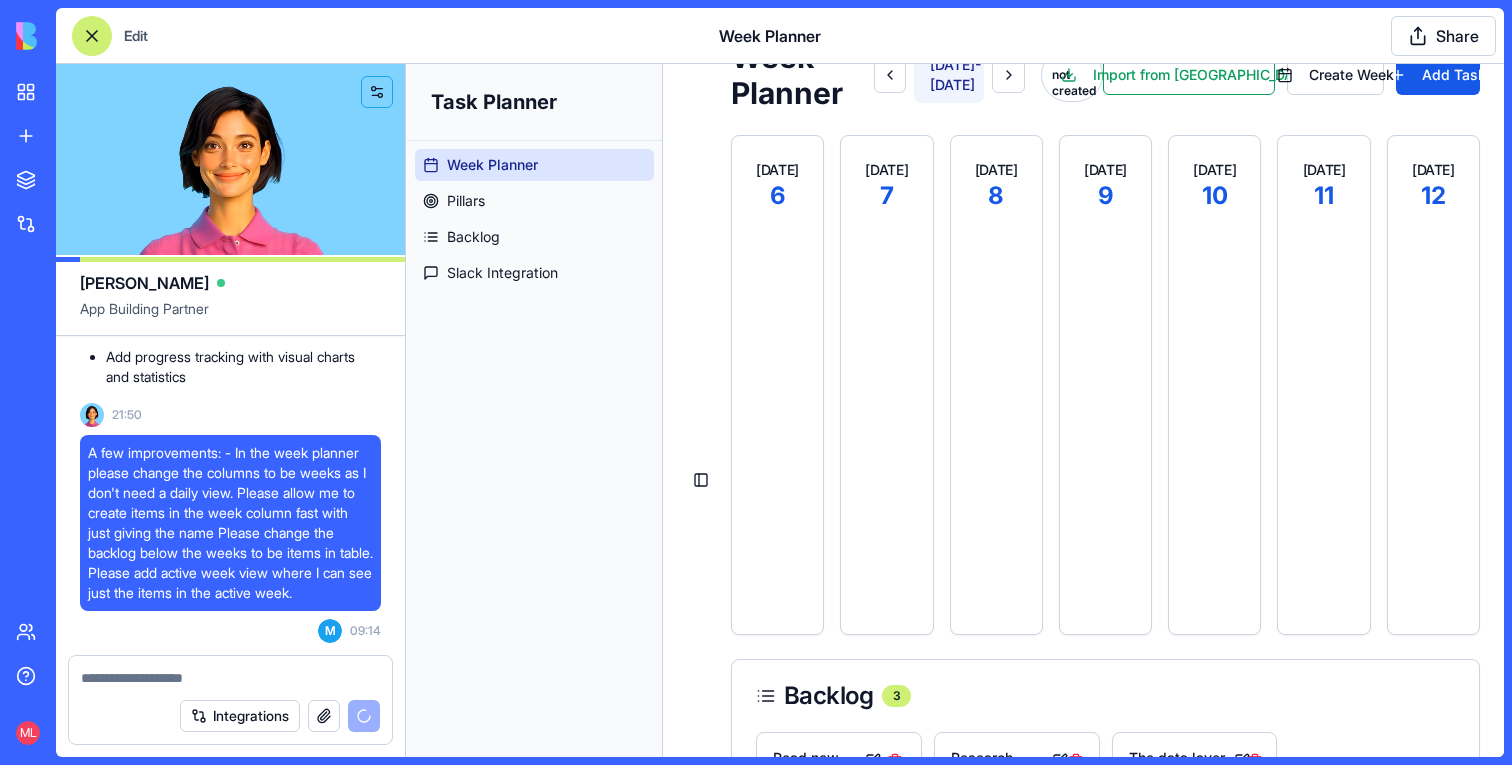 scroll, scrollTop: 0, scrollLeft: 0, axis: both 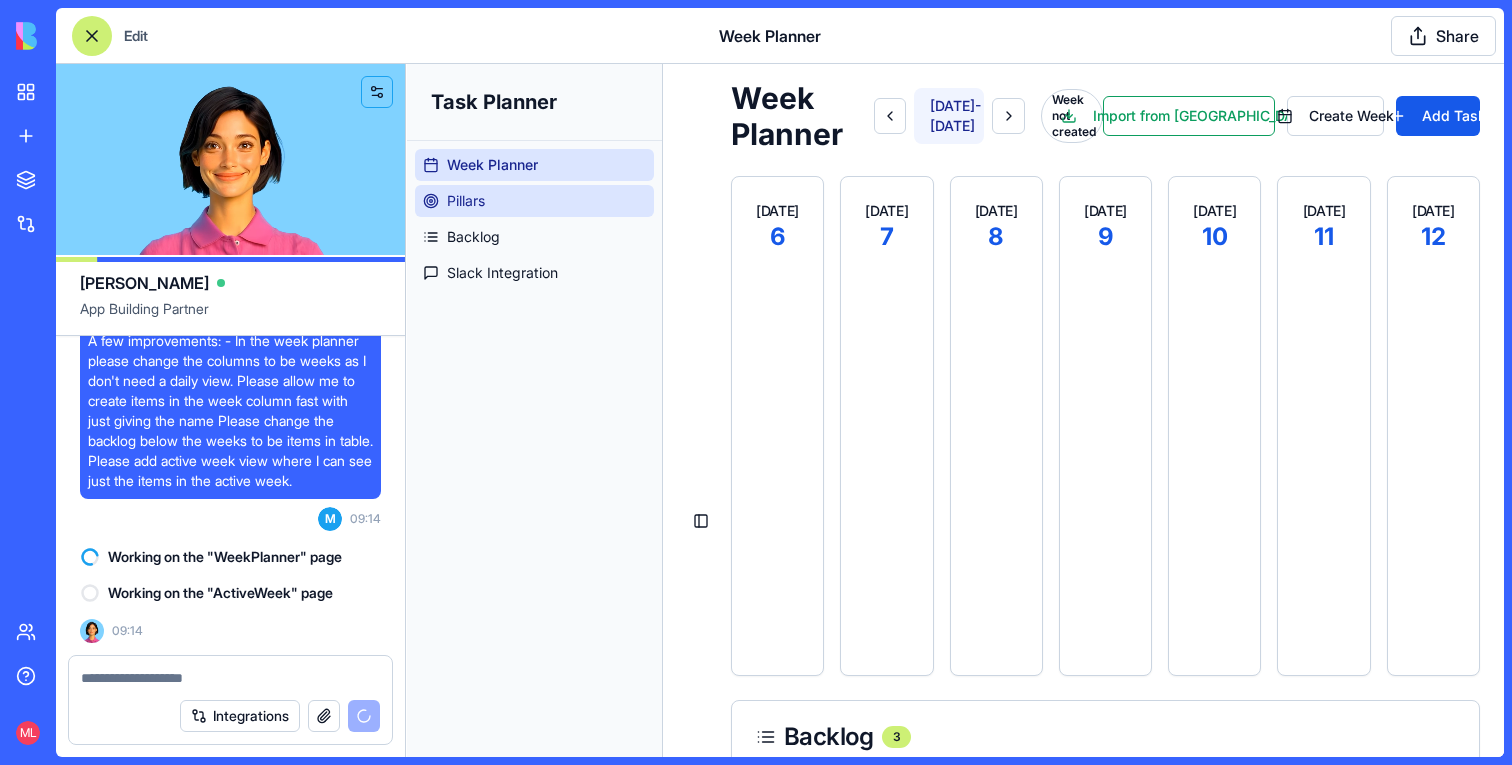 click on "Pillars" at bounding box center (466, 201) 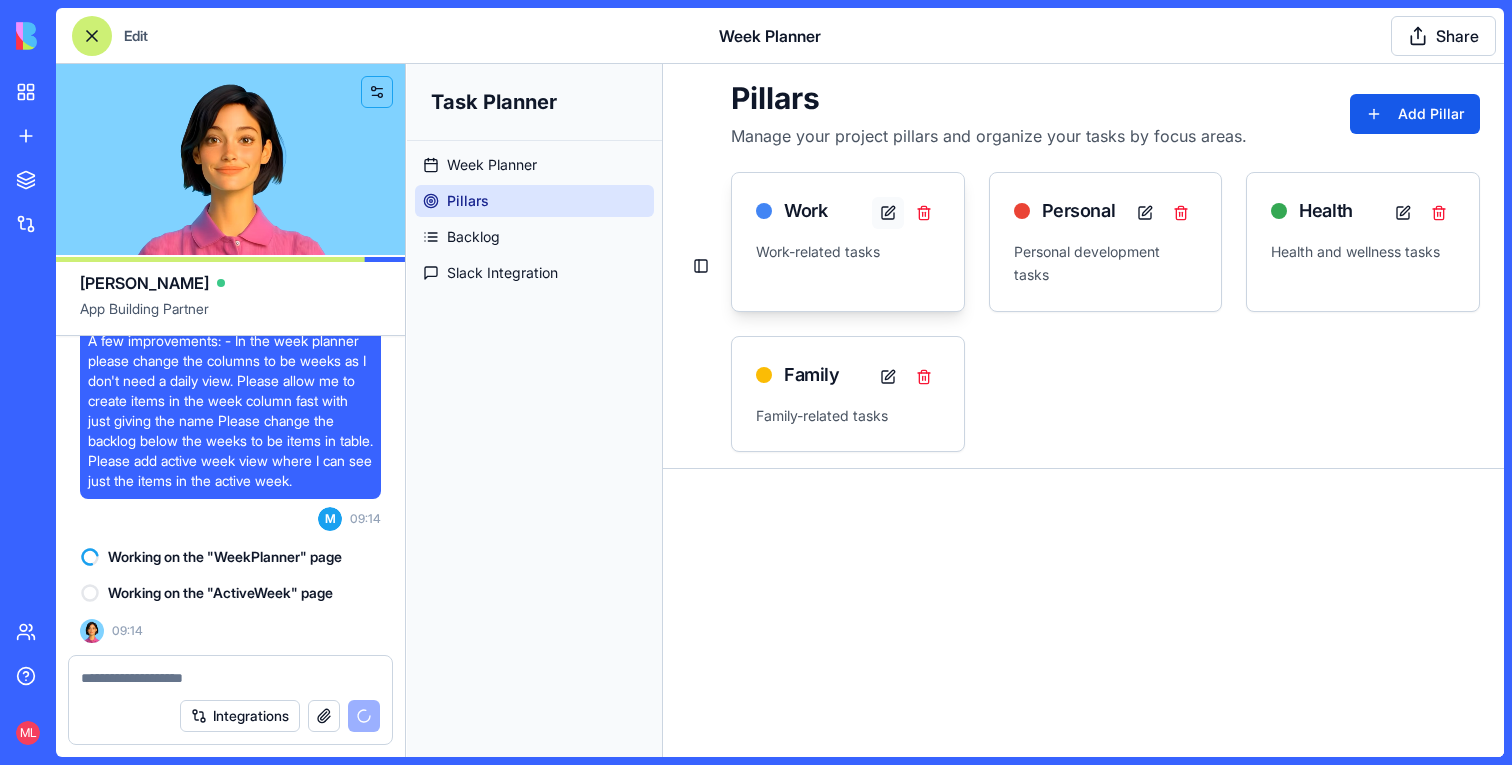 click at bounding box center (888, 213) 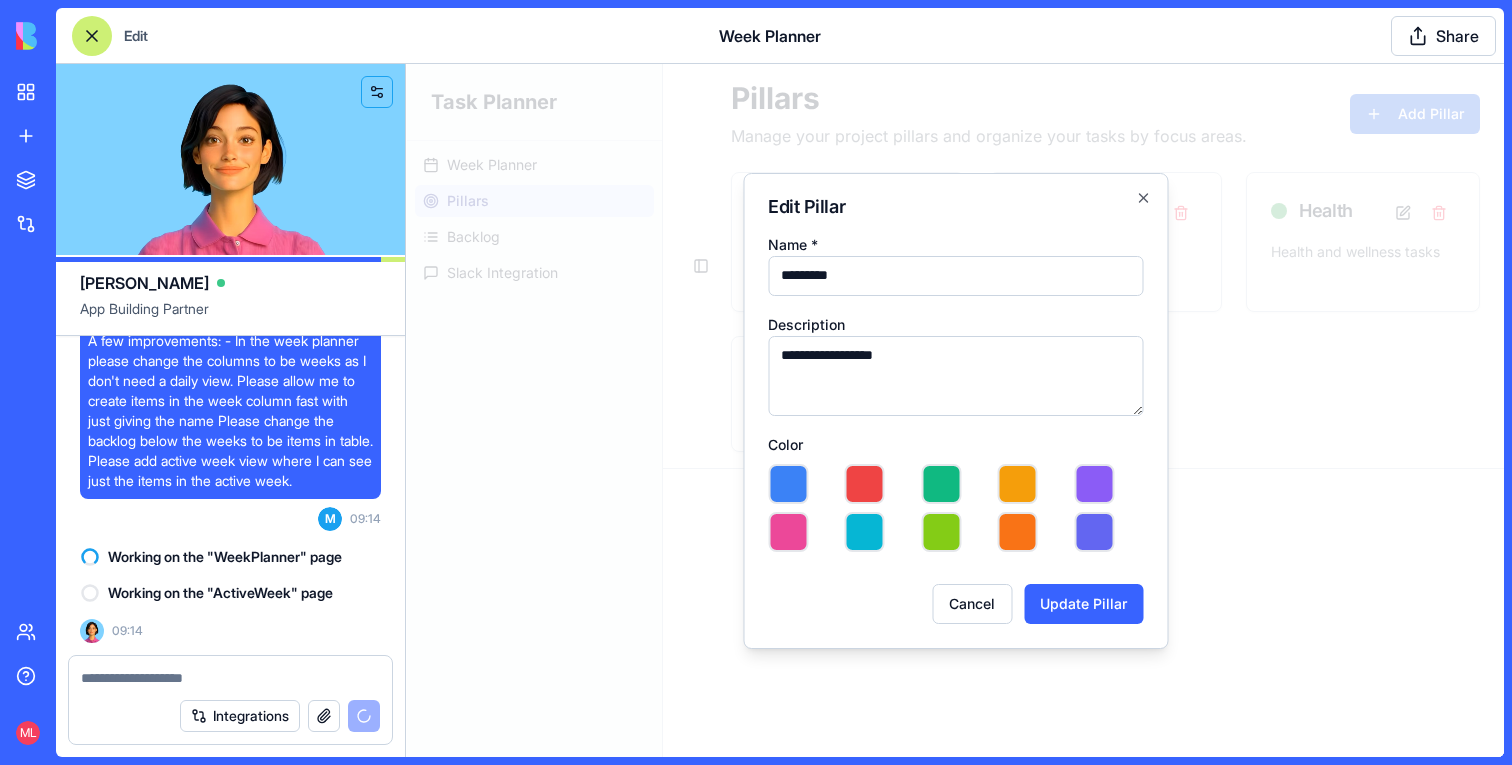 type on "*********" 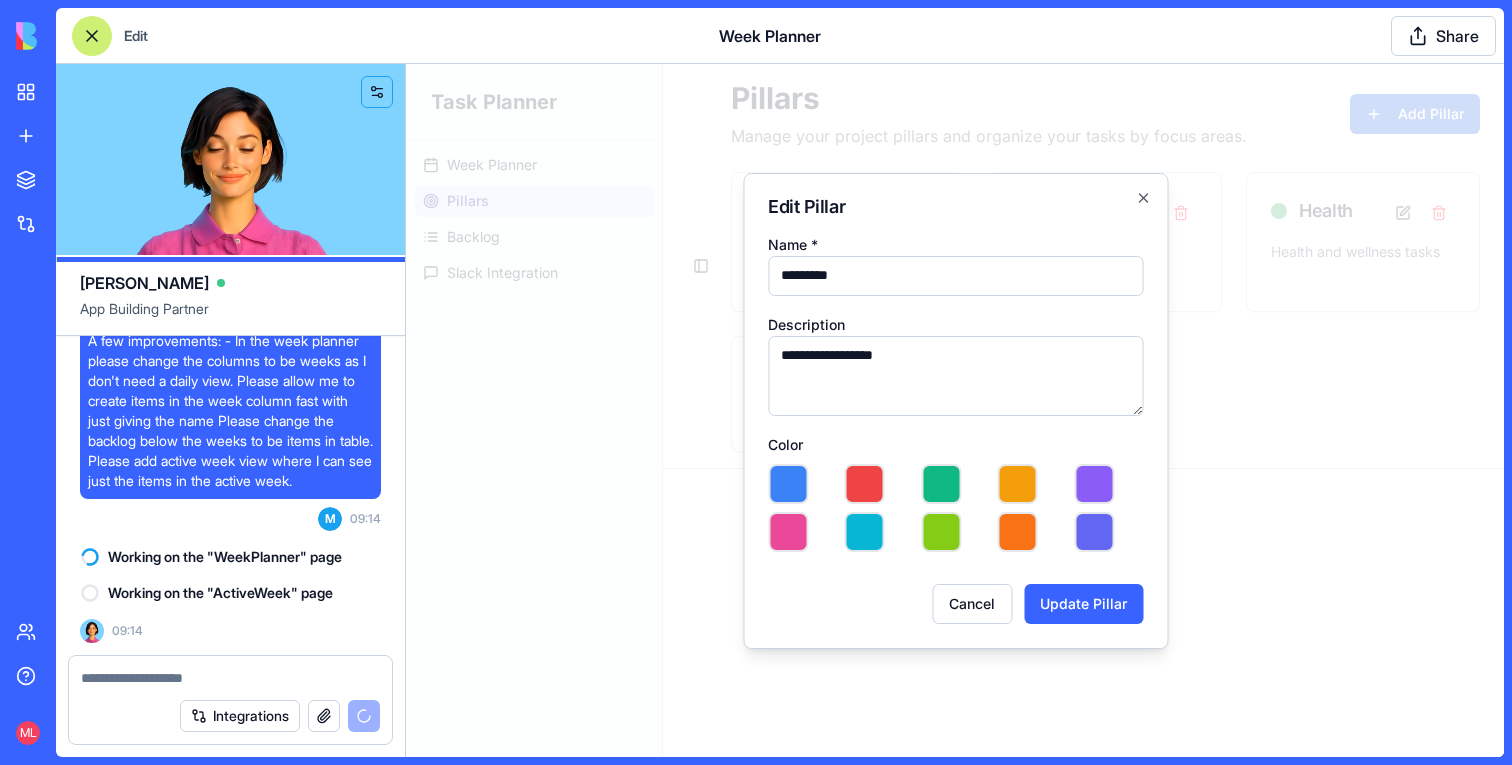 drag, startPoint x: 966, startPoint y: 364, endPoint x: 752, endPoint y: 364, distance: 214 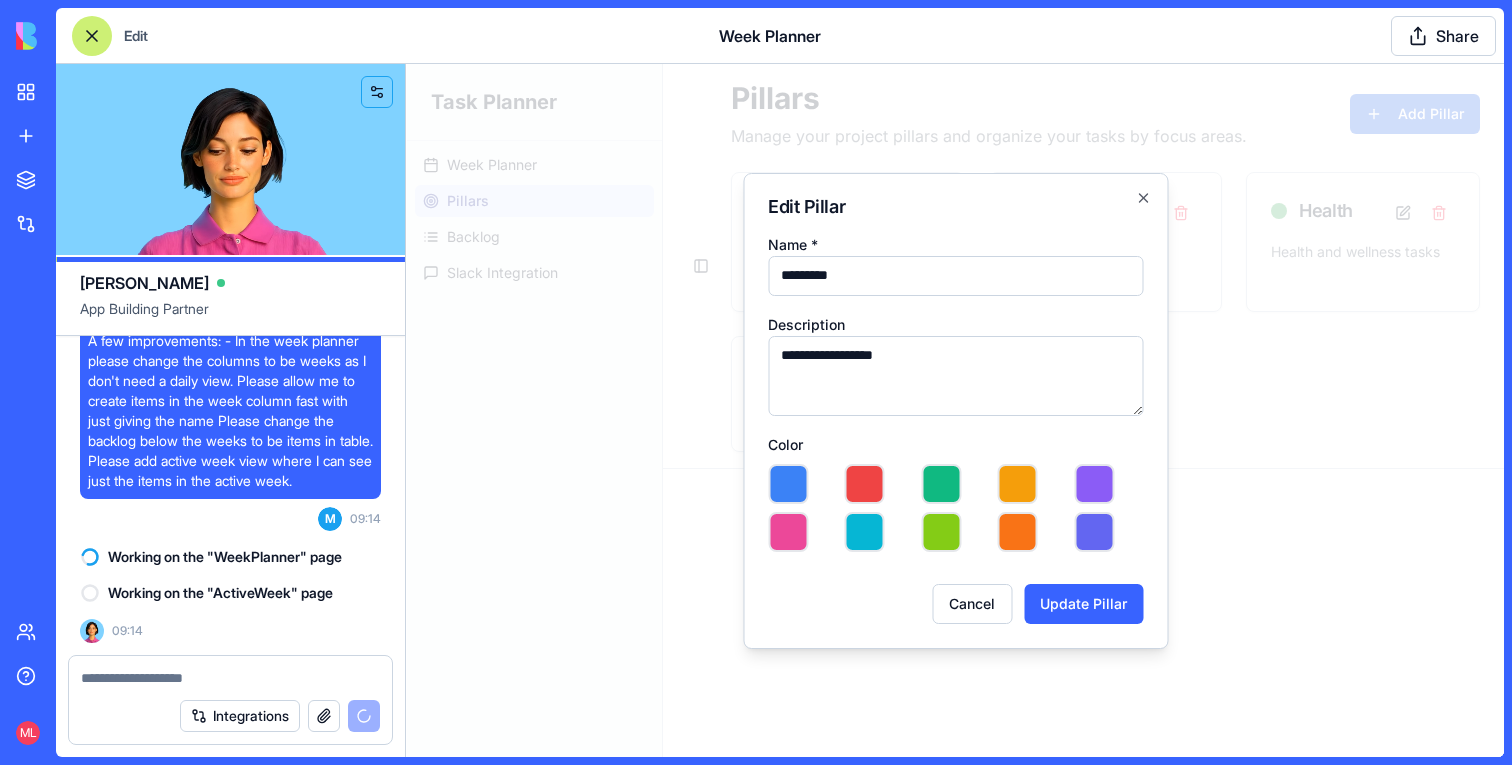 click on "**********" at bounding box center [955, 411] 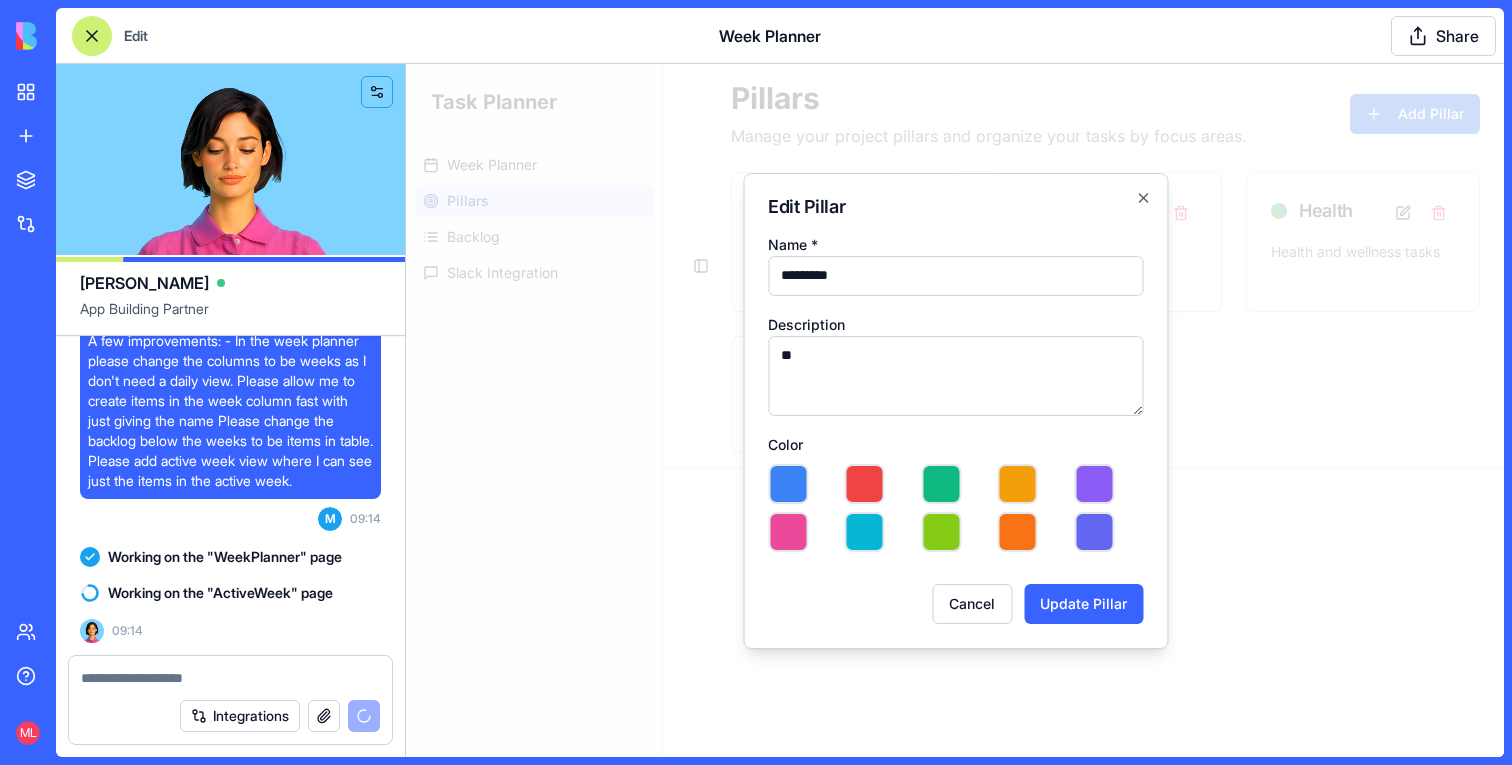 type on "*" 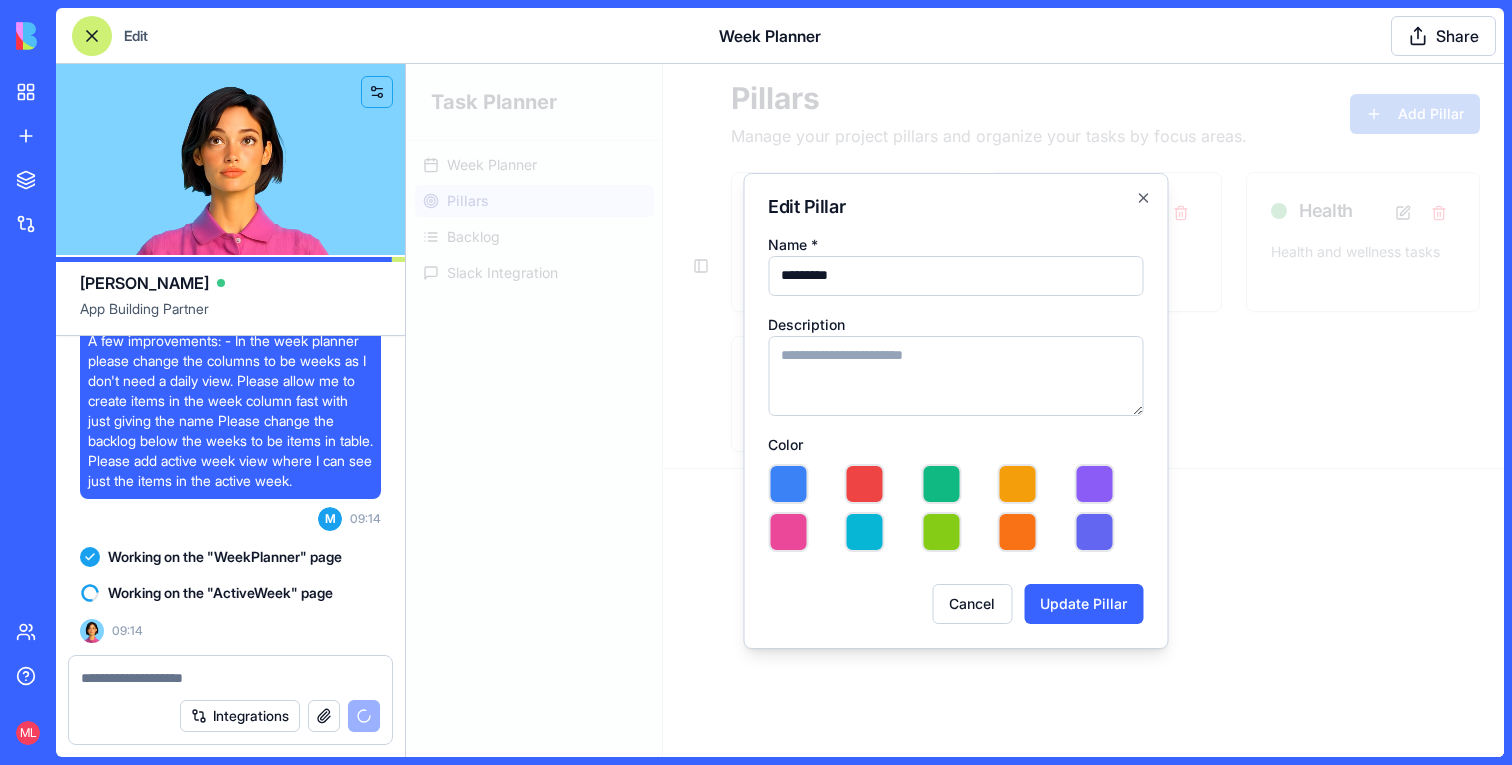 type 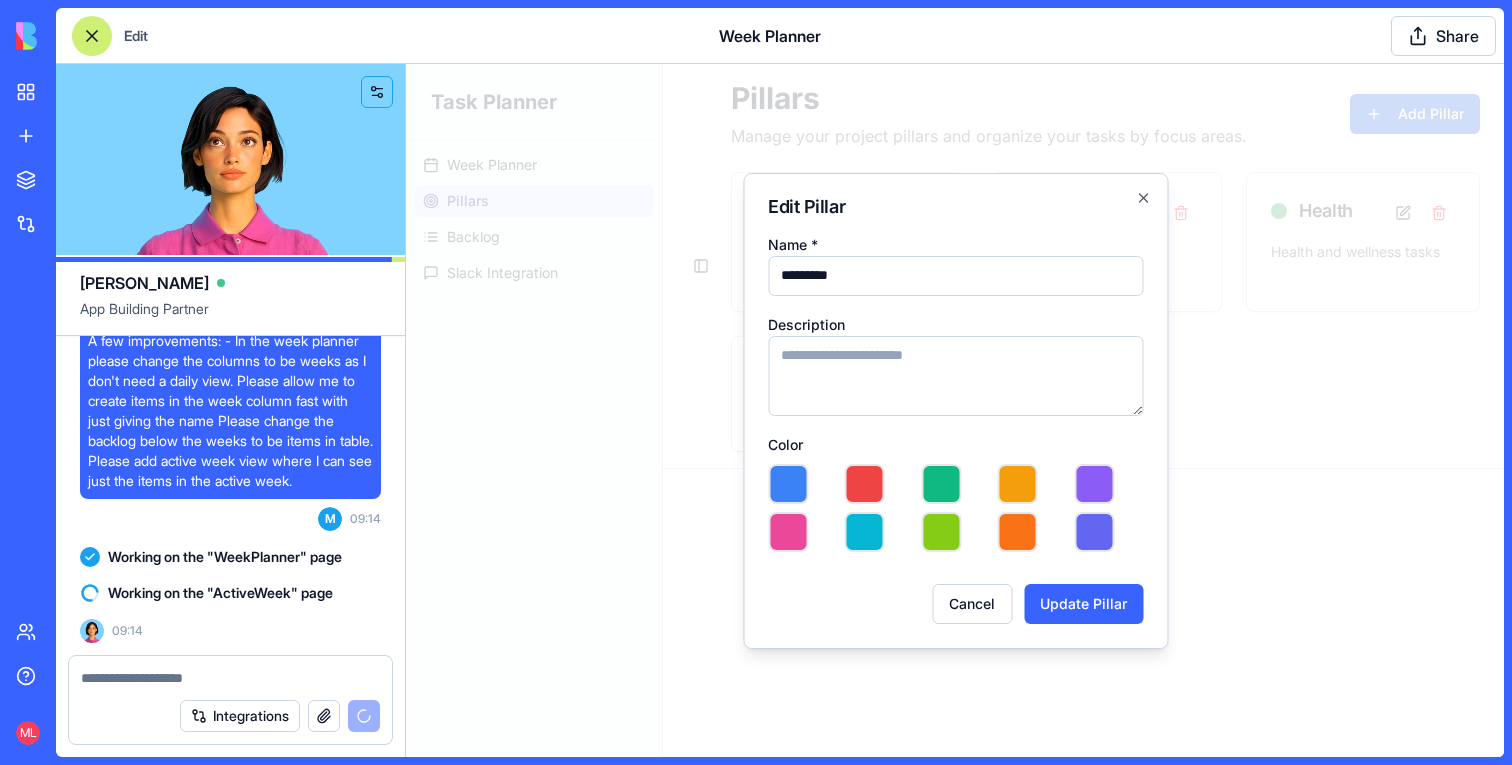 click at bounding box center (1094, 484) 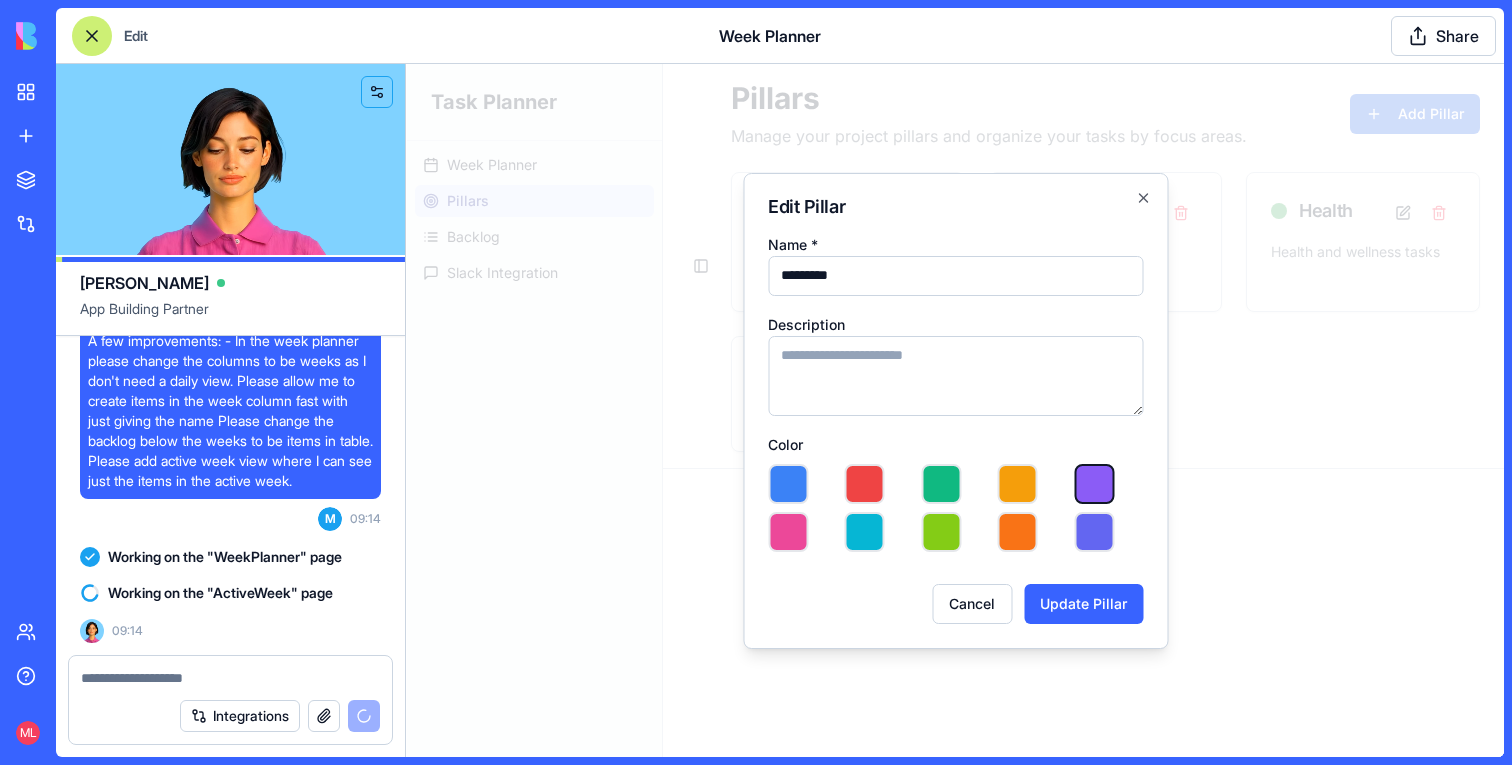 click at bounding box center (865, 484) 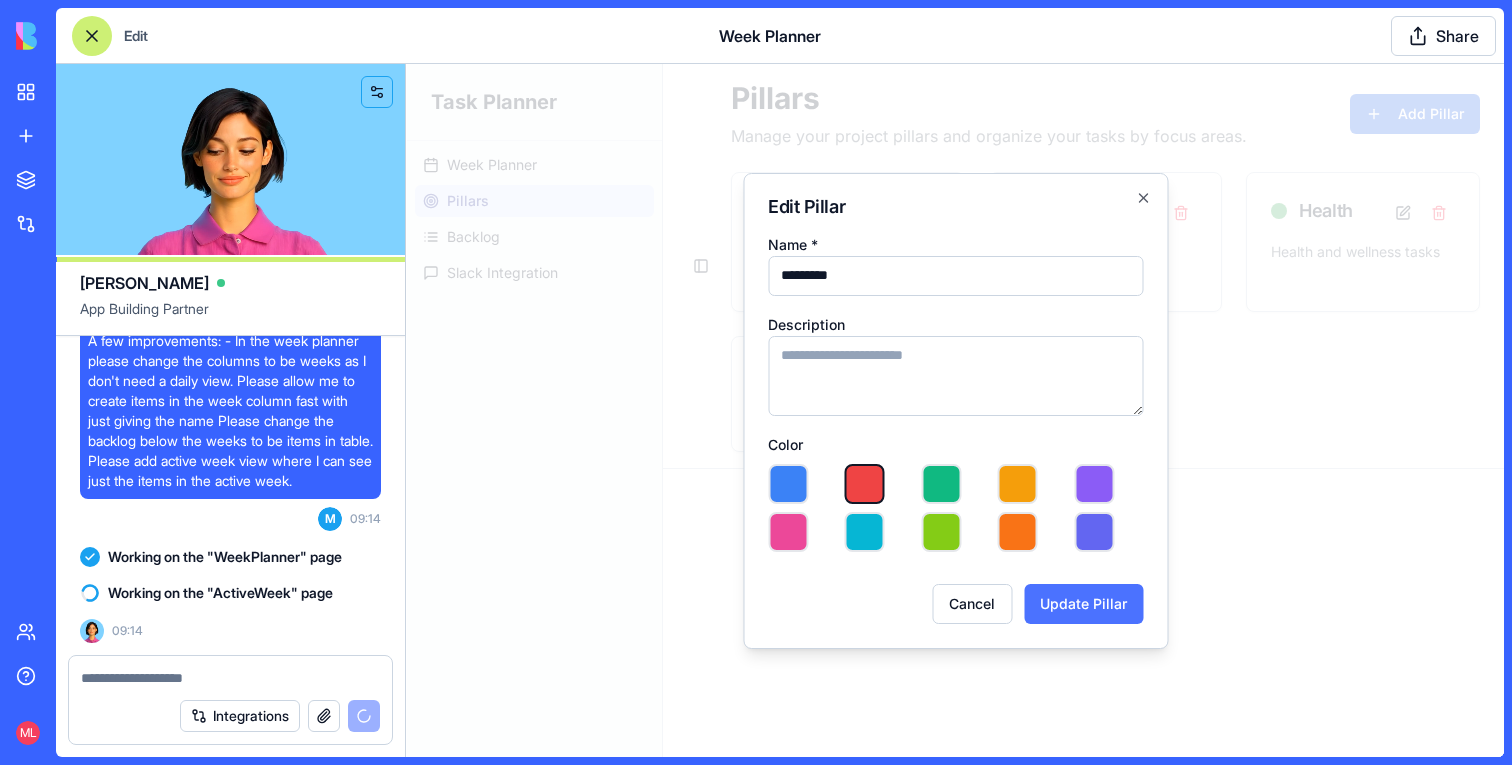 click on "Update Pillar" at bounding box center (1083, 604) 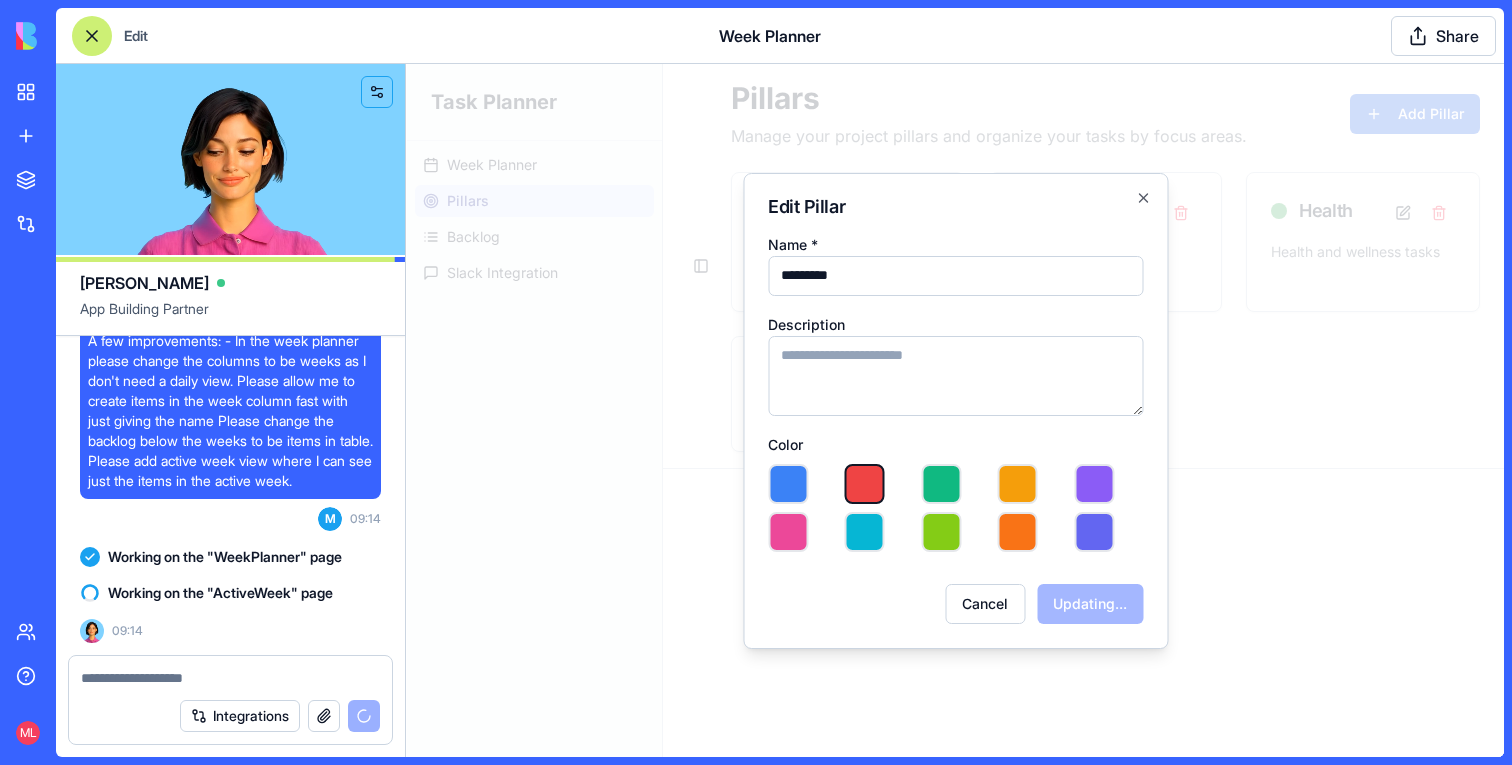 type 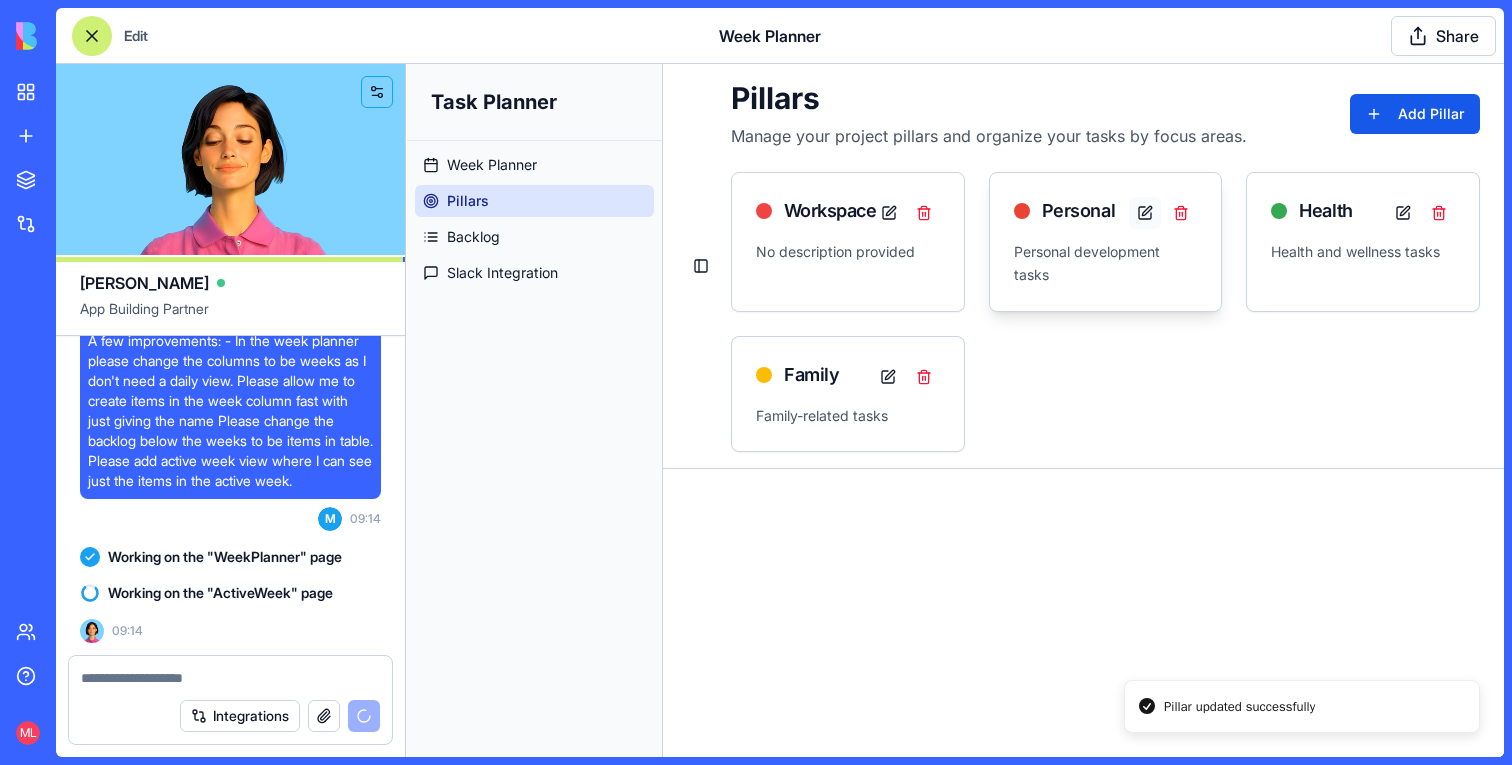 click at bounding box center (1145, 213) 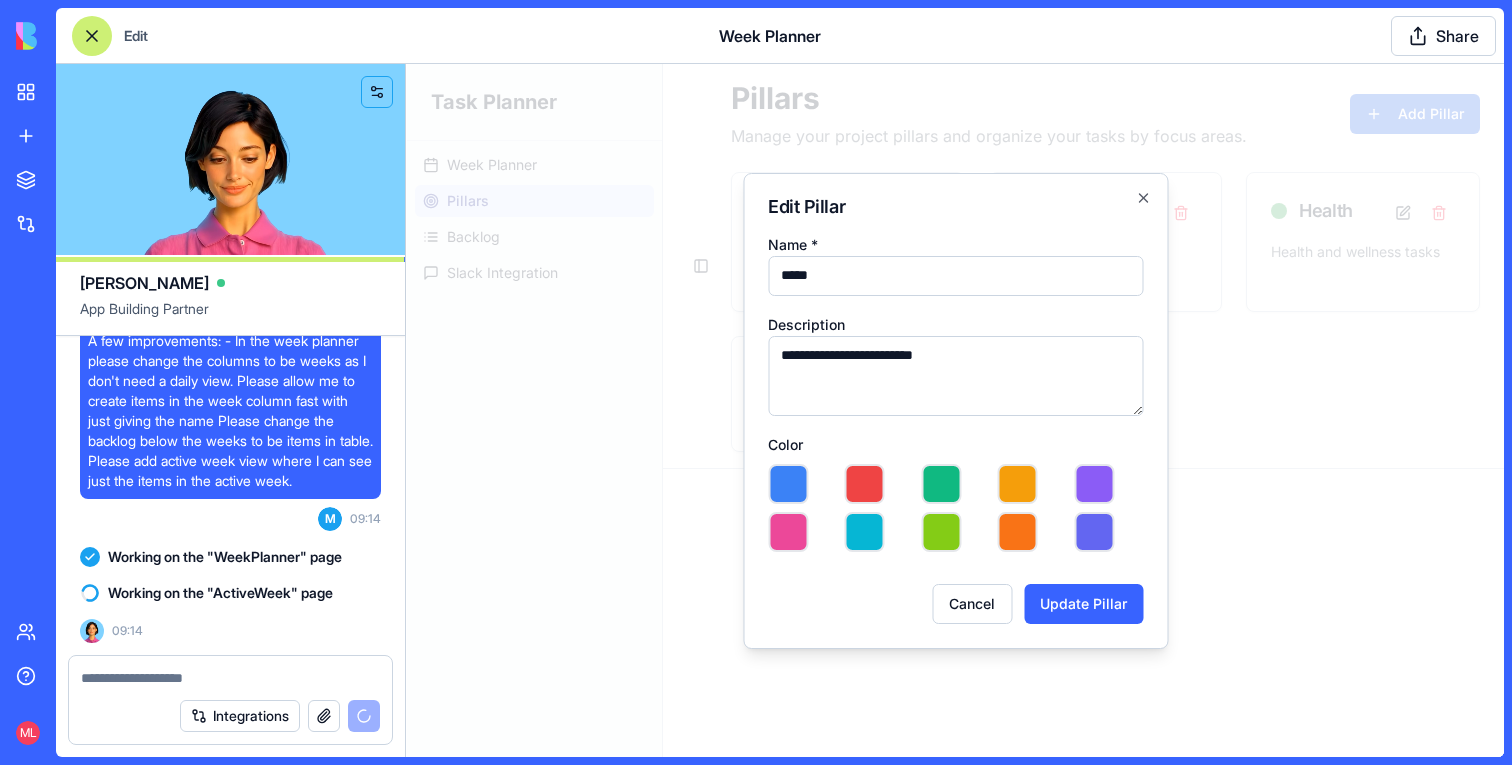 type on "*****" 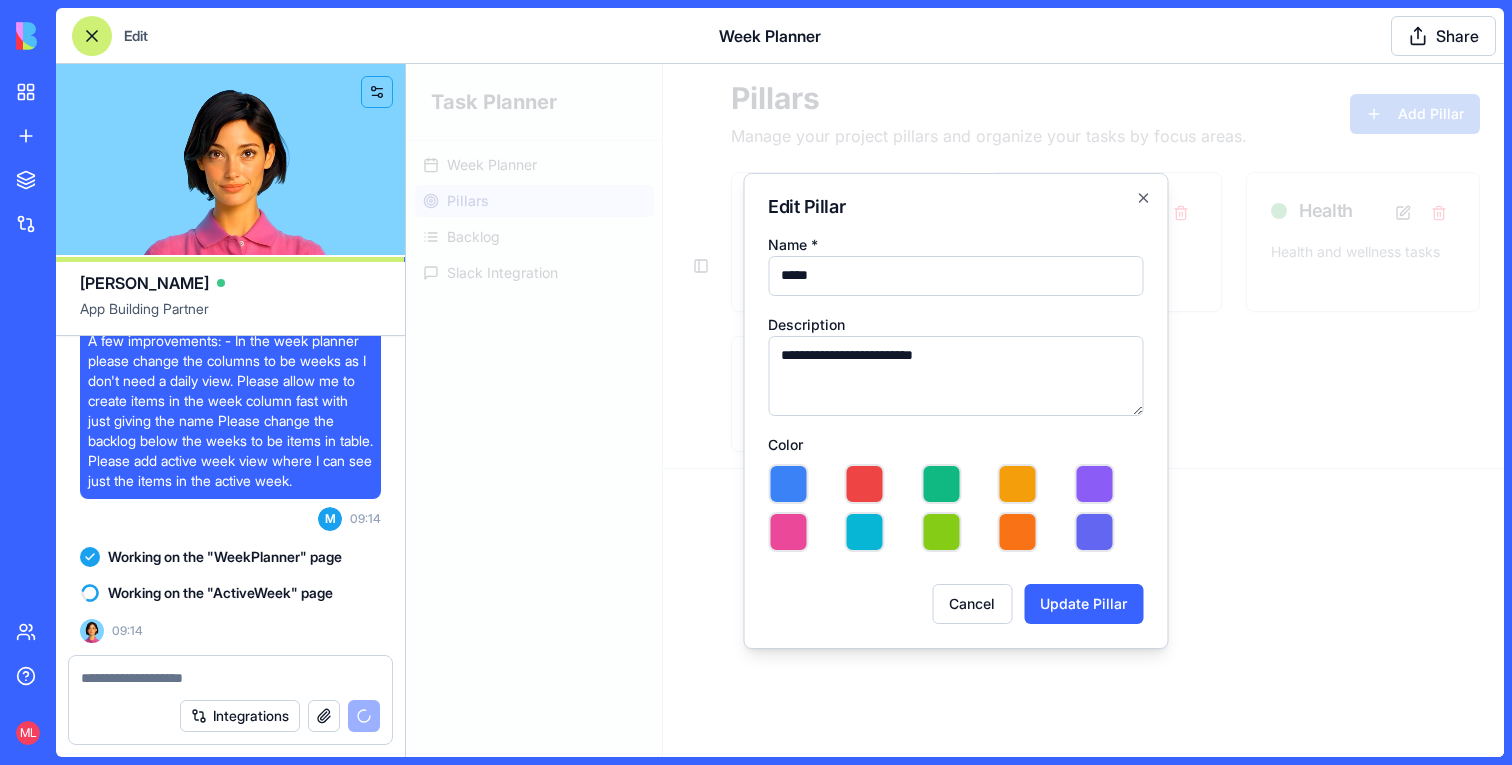 click at bounding box center (941, 484) 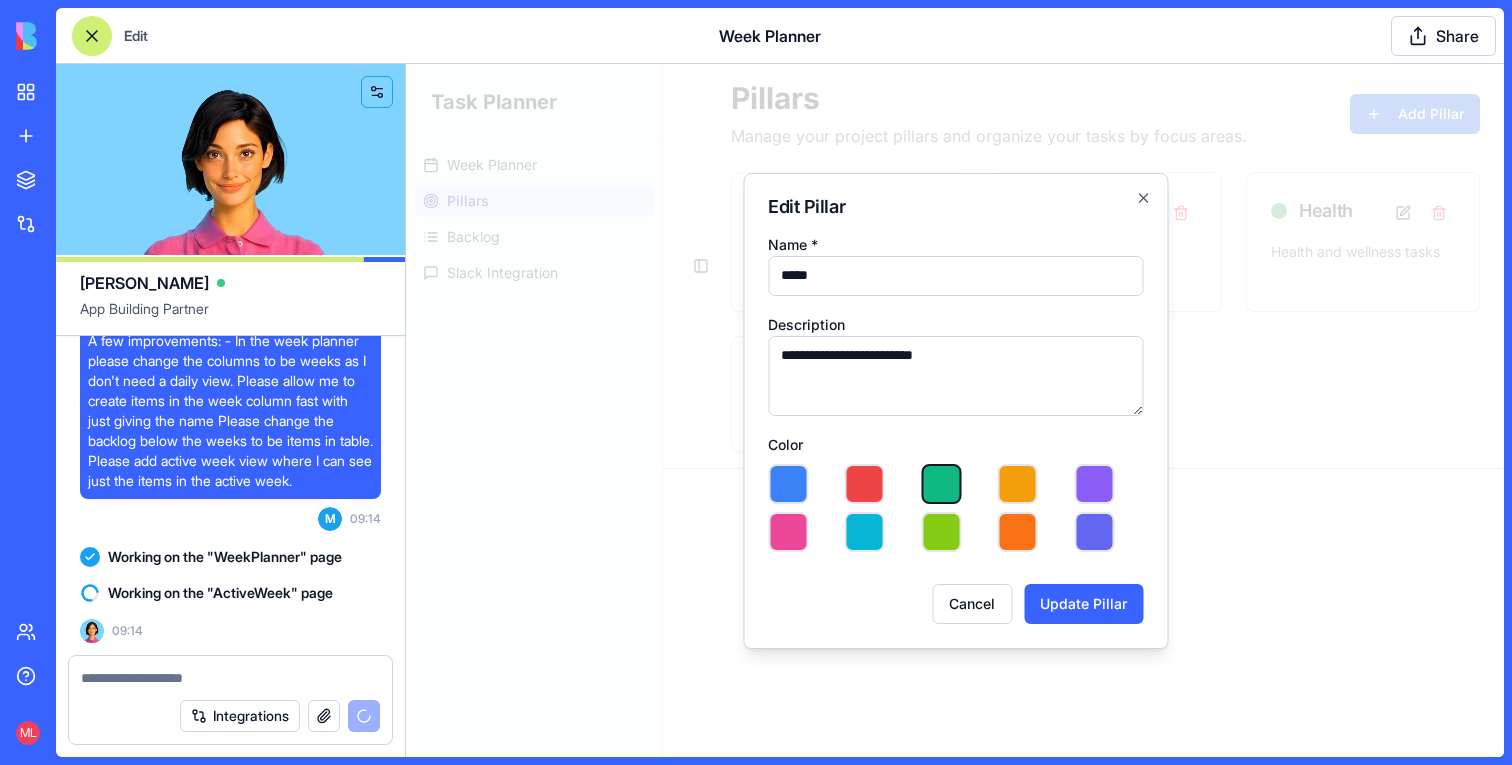 click at bounding box center (788, 532) 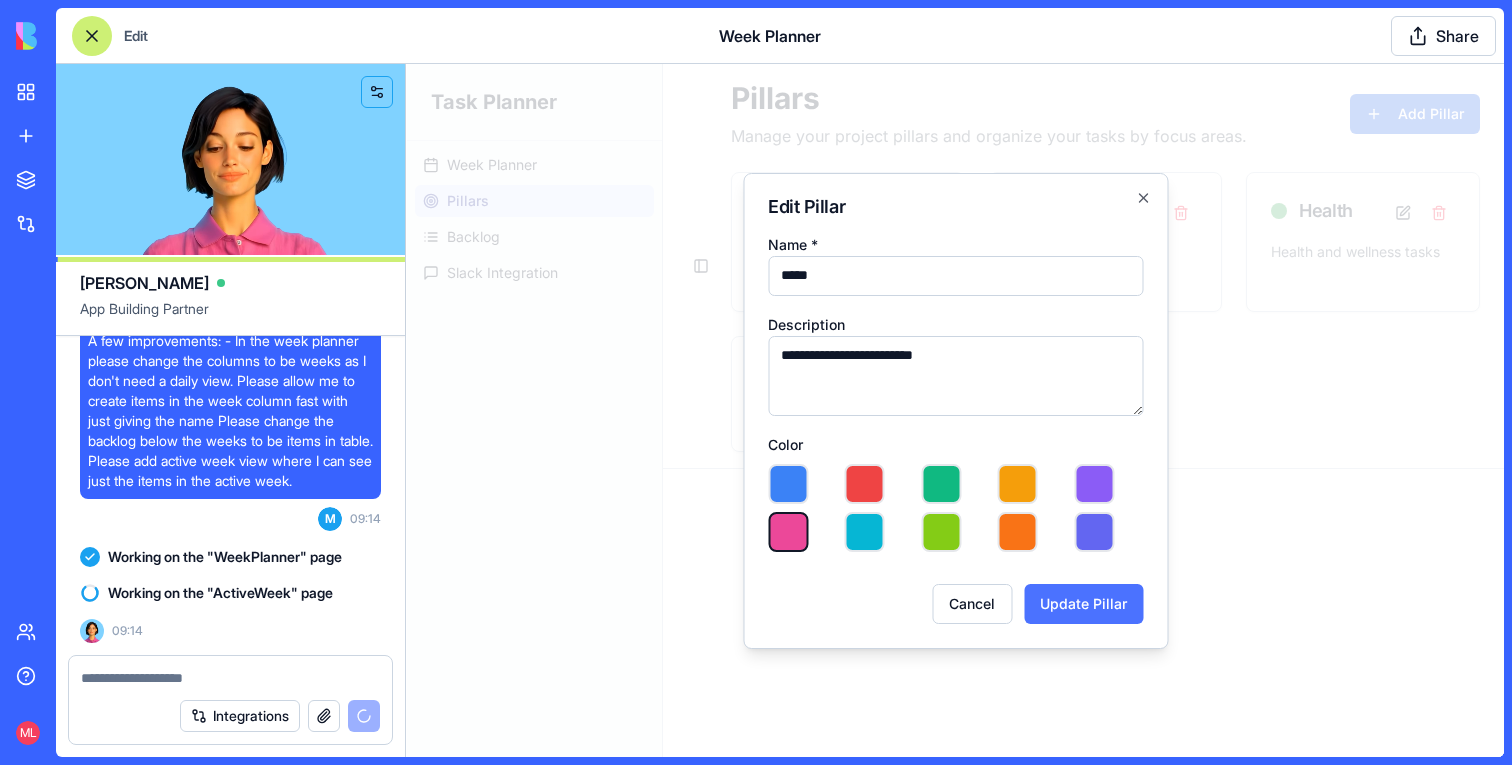 click on "Update Pillar" at bounding box center (1083, 604) 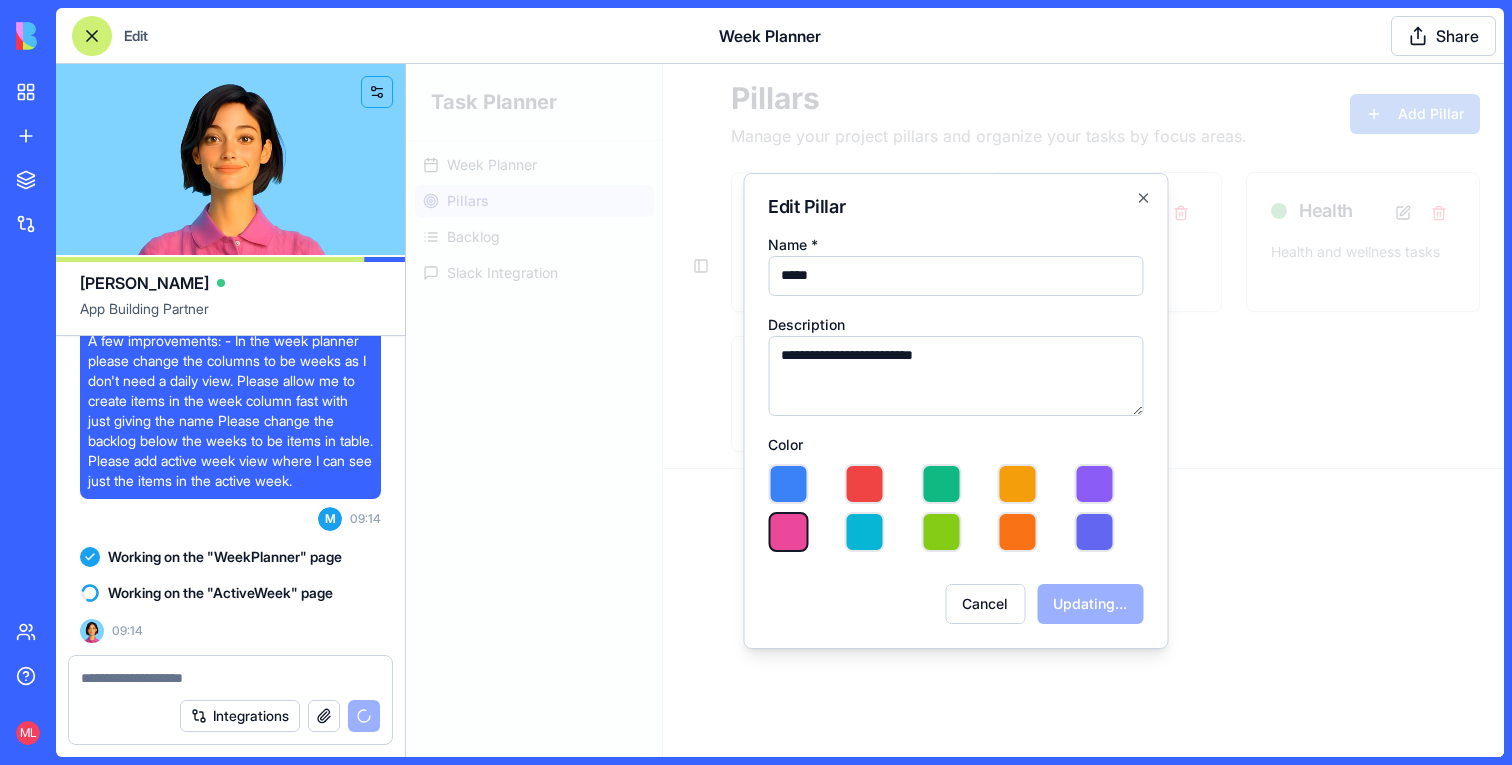type 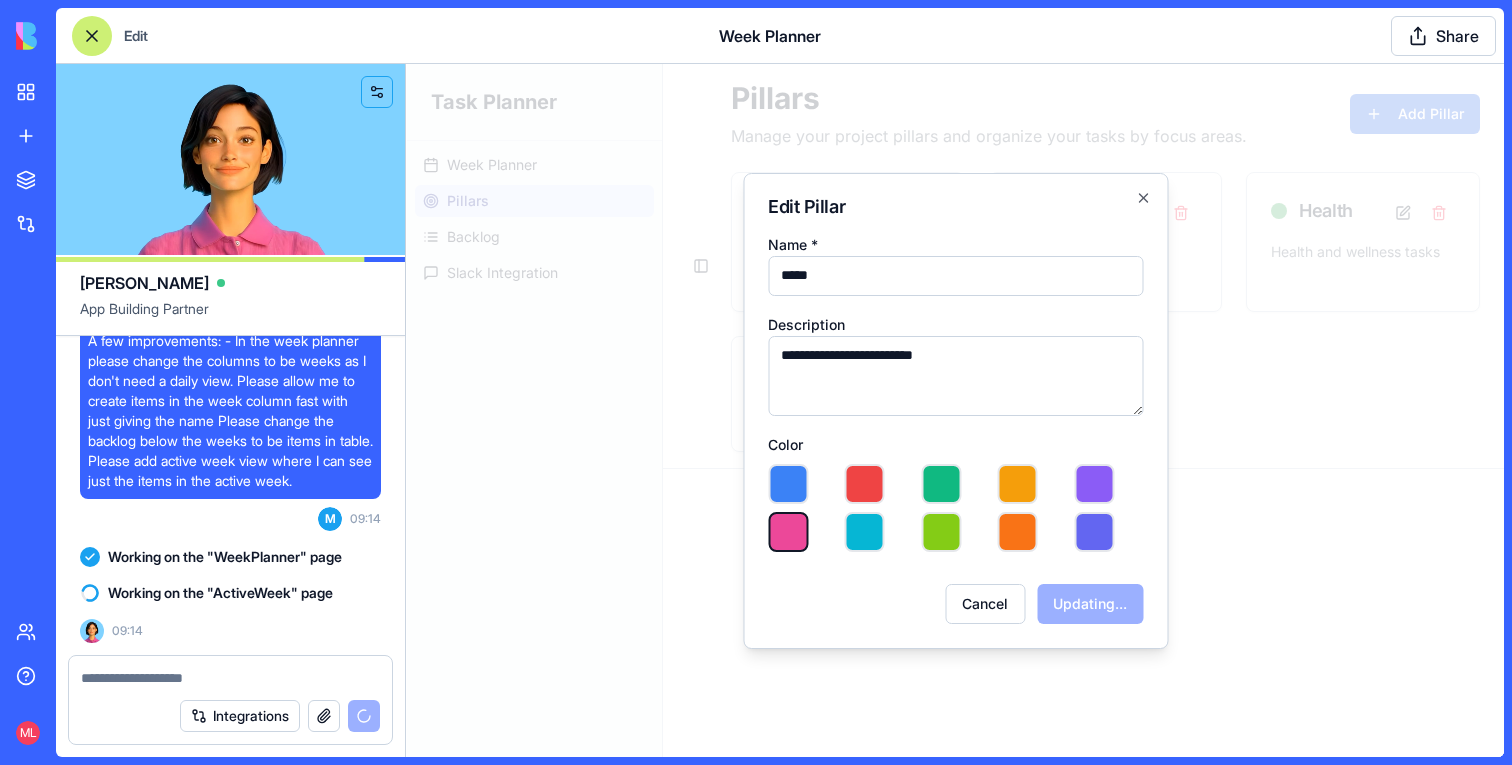 type 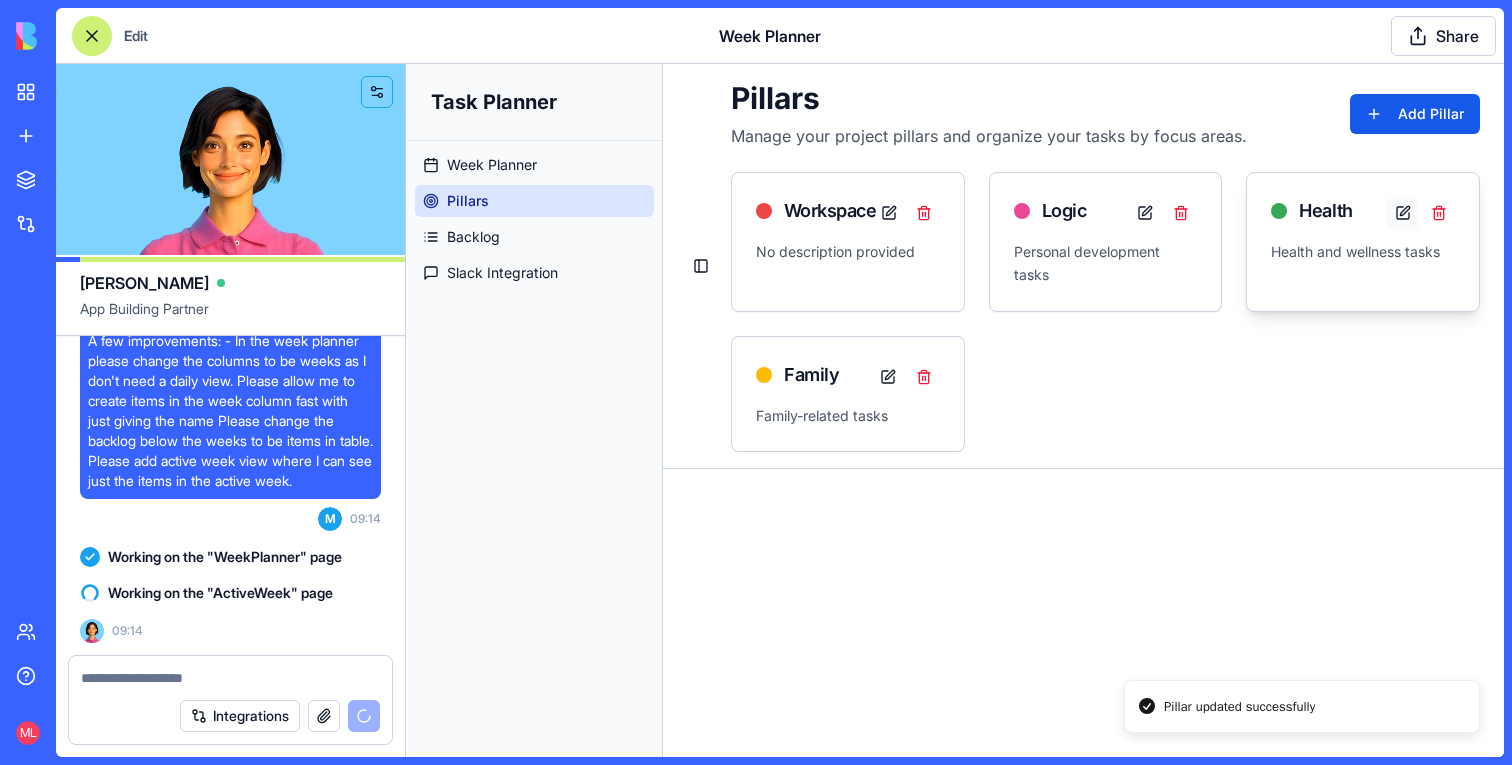 click at bounding box center (1403, 213) 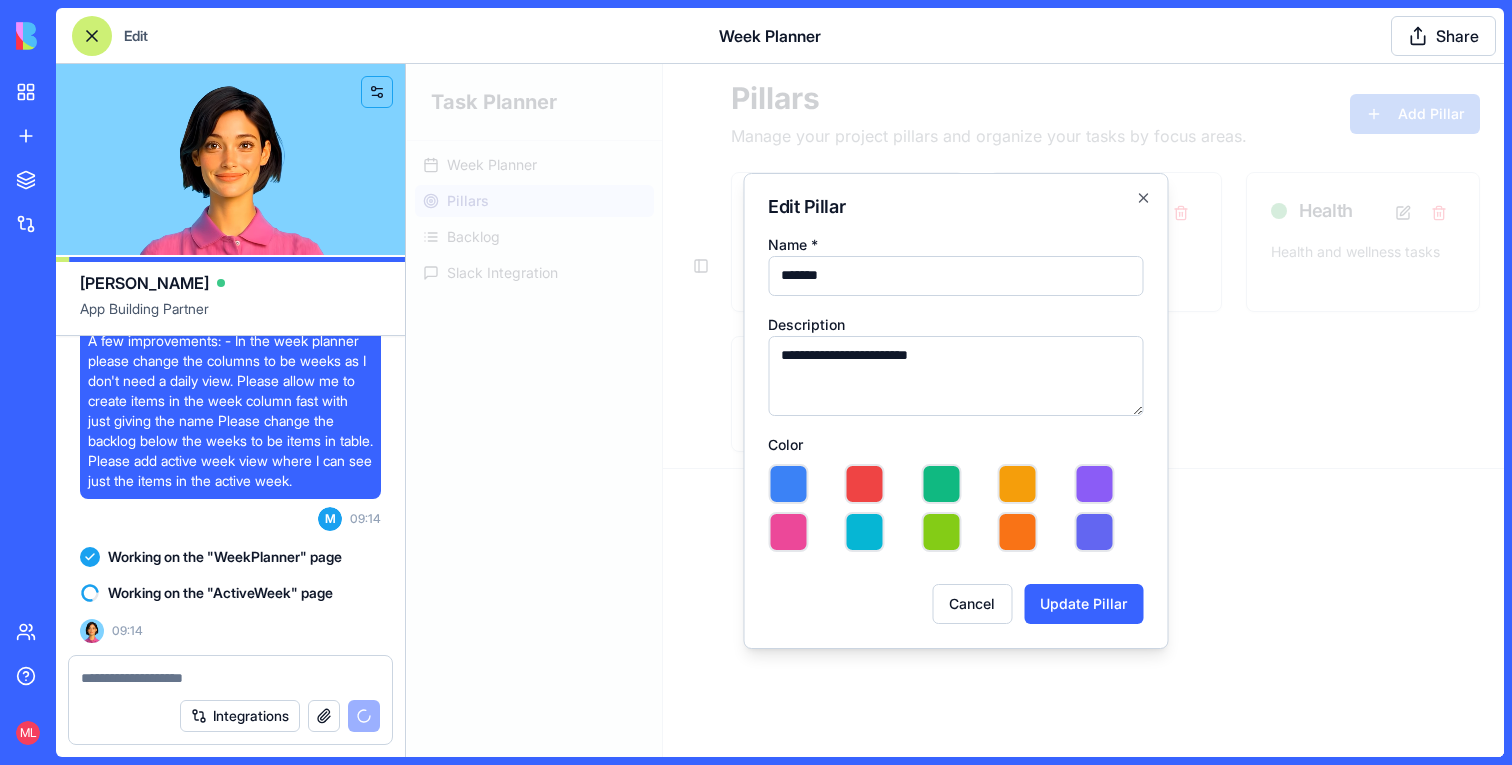 type on "*******" 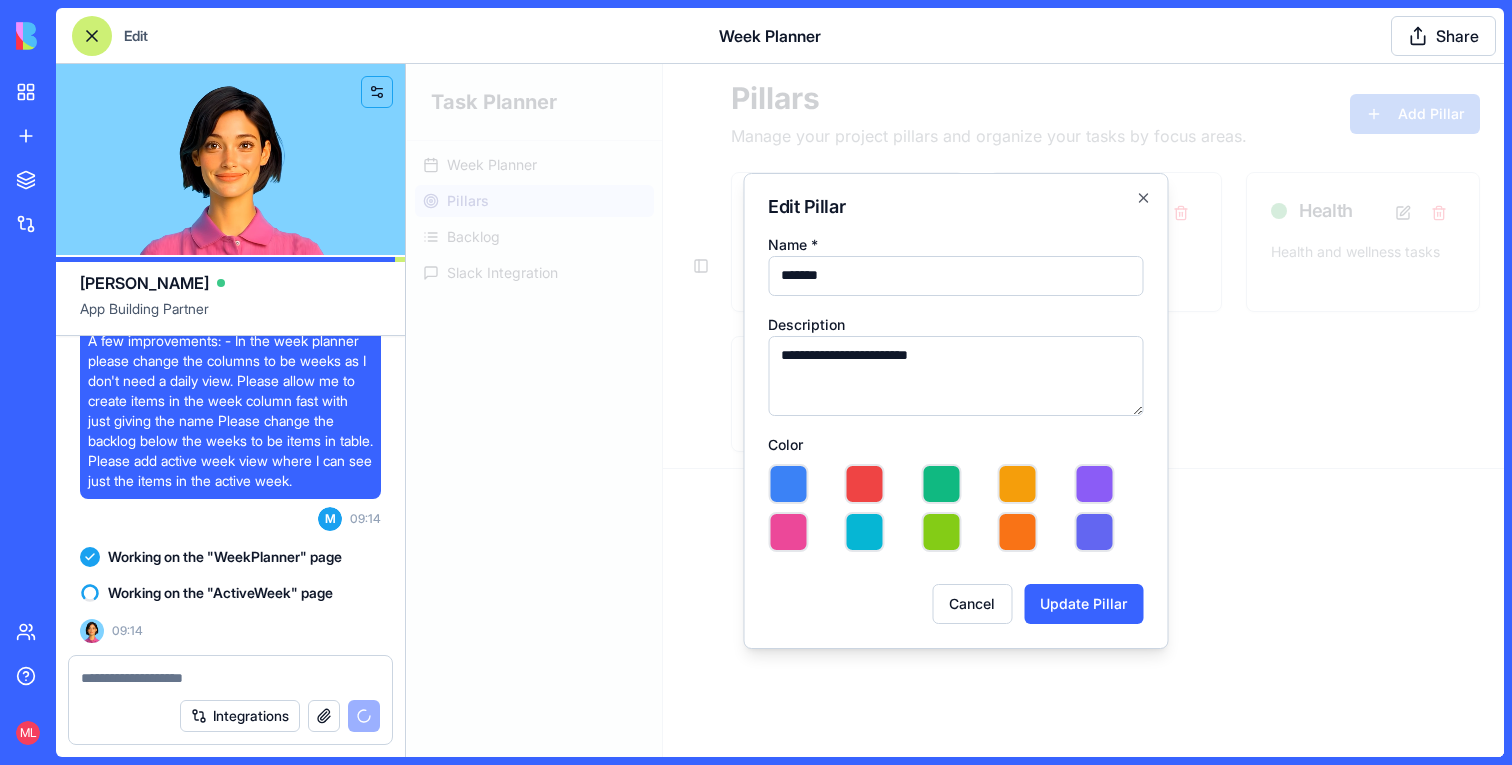 click on "**********" at bounding box center (955, 411) 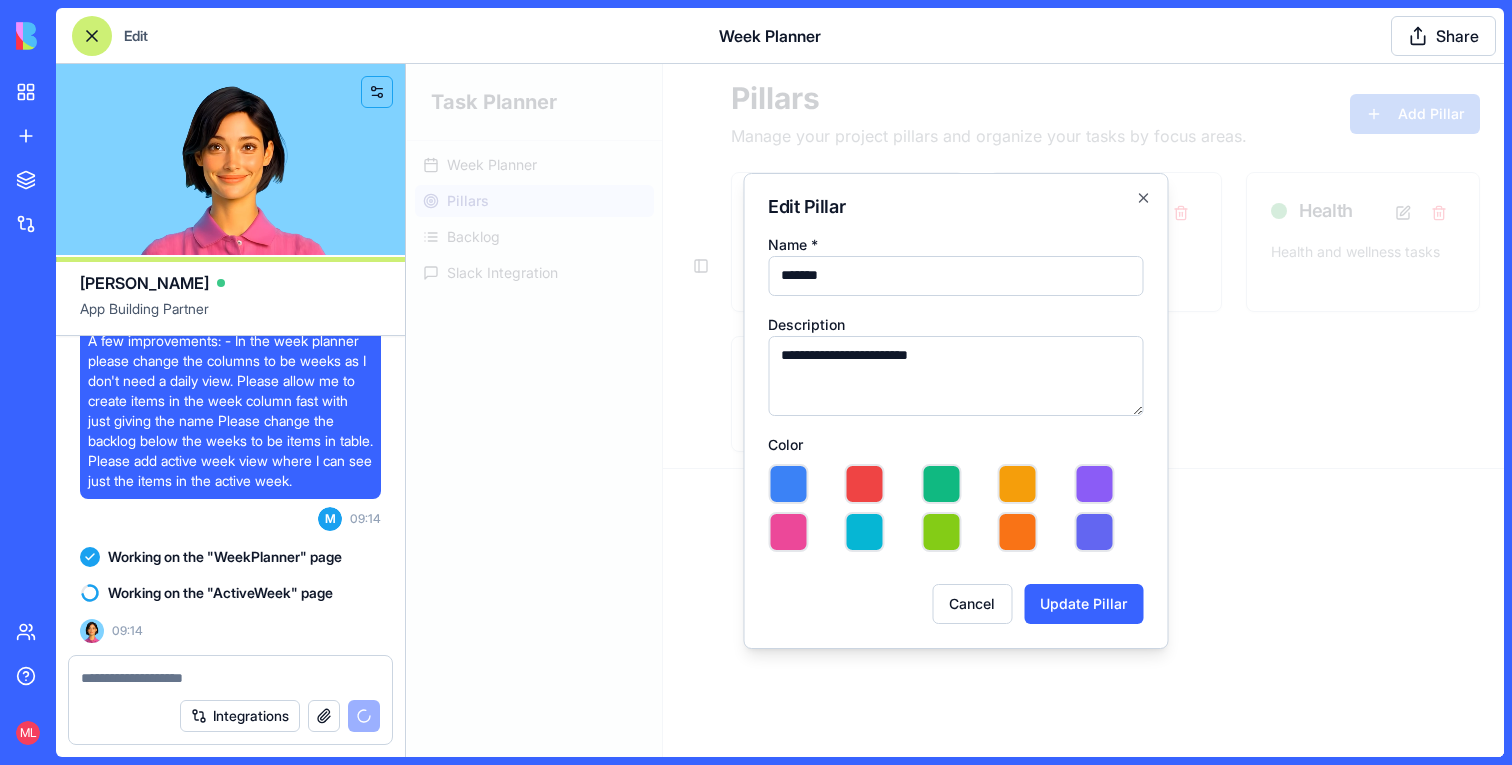click at bounding box center [788, 484] 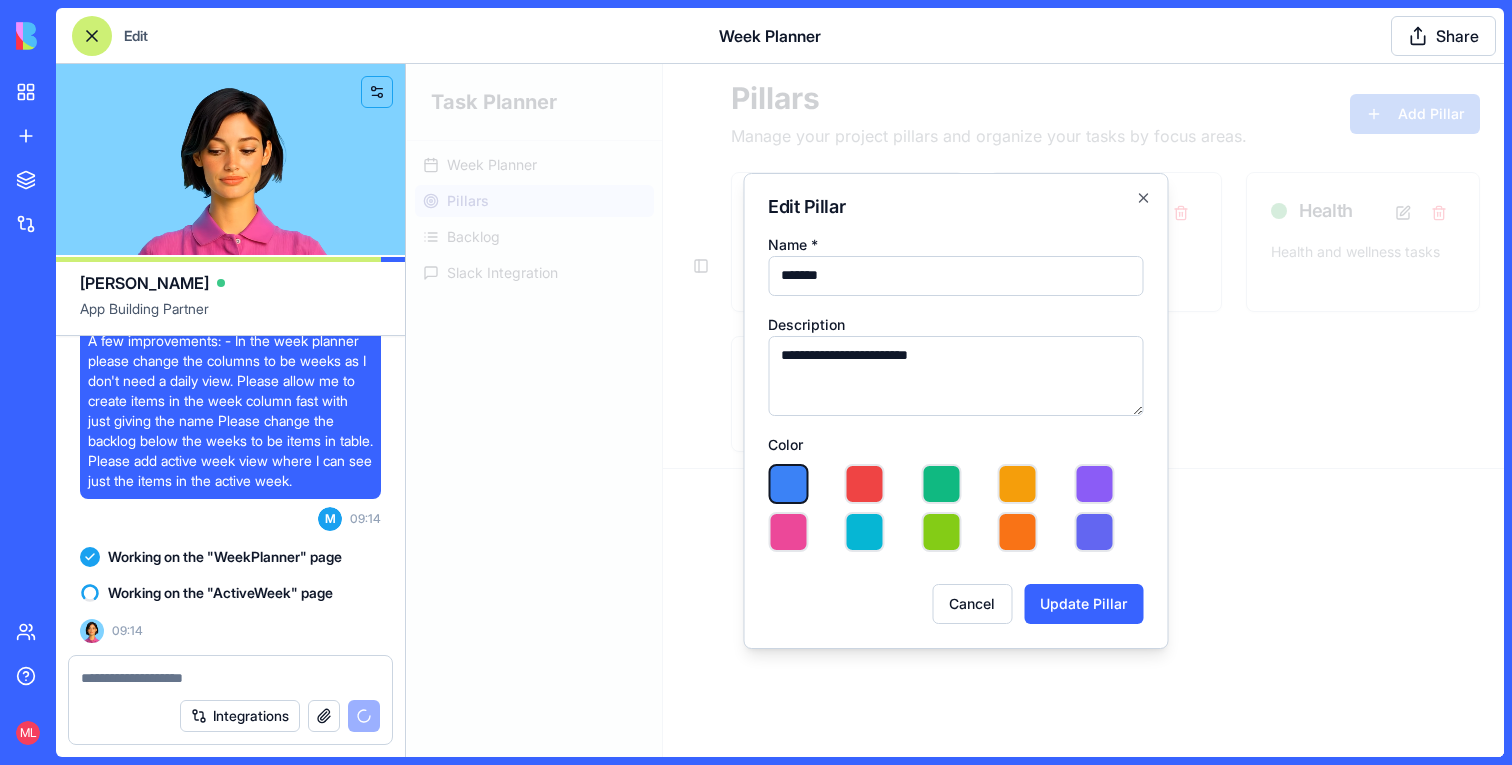 click at bounding box center [941, 484] 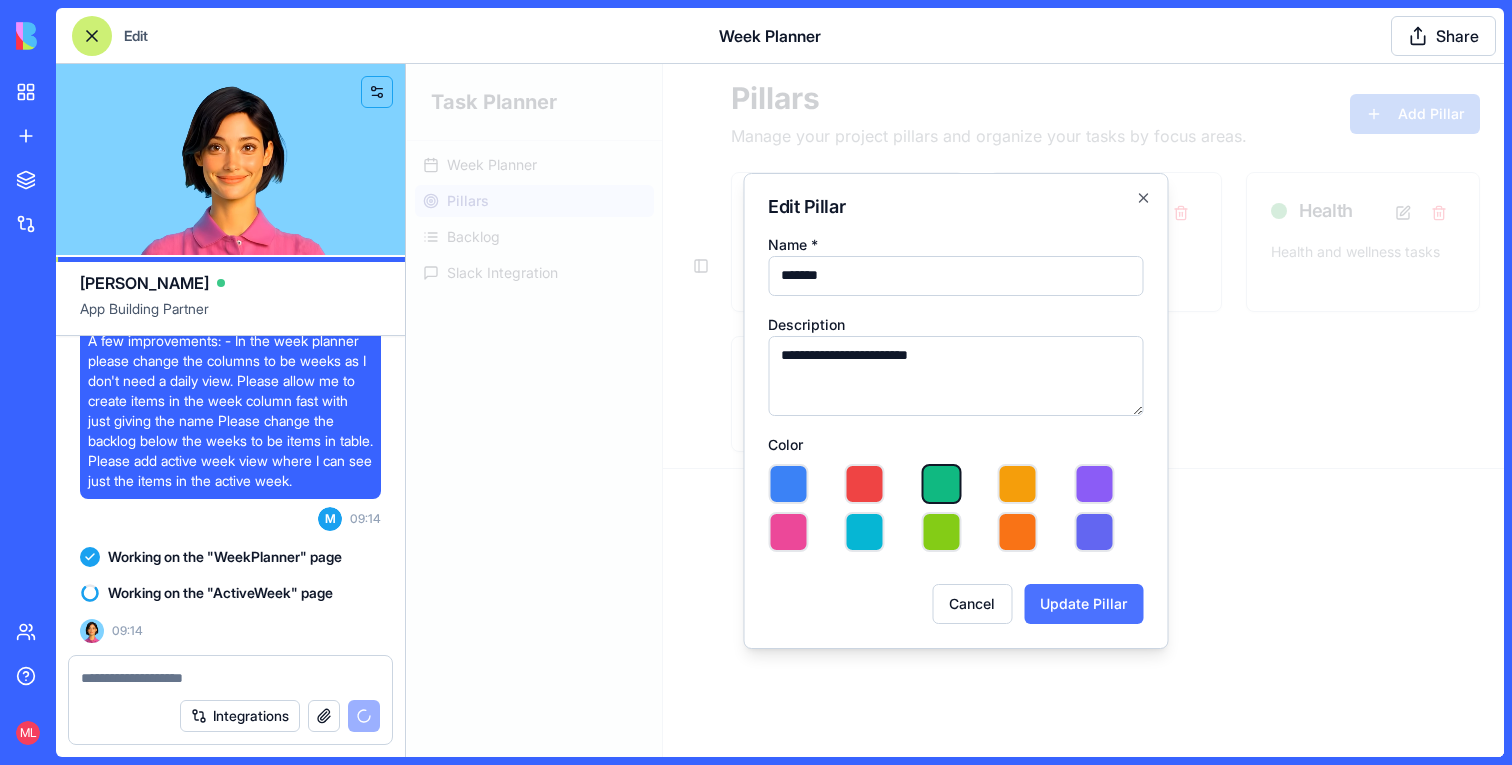 click on "Update Pillar" at bounding box center (1083, 604) 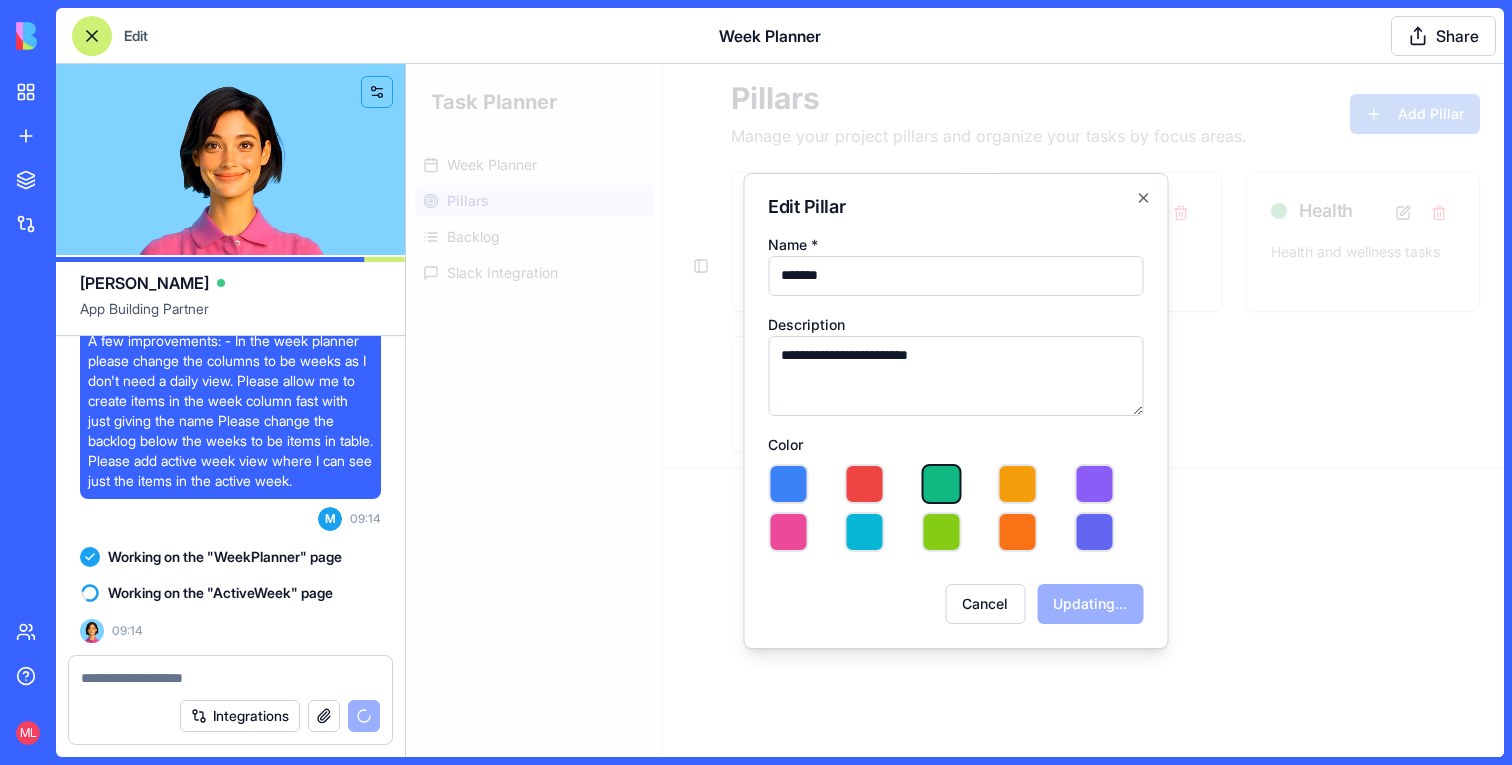 type 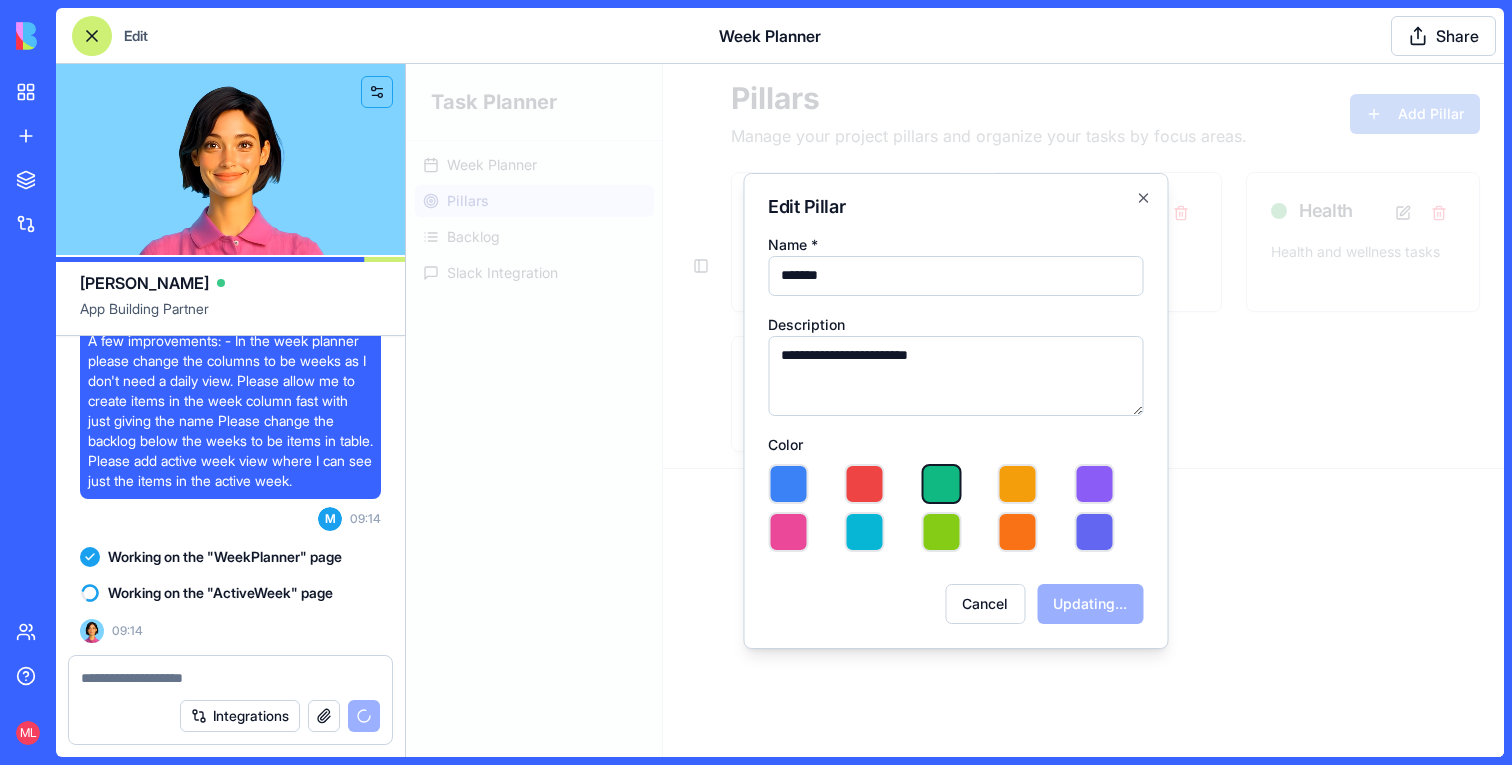 type 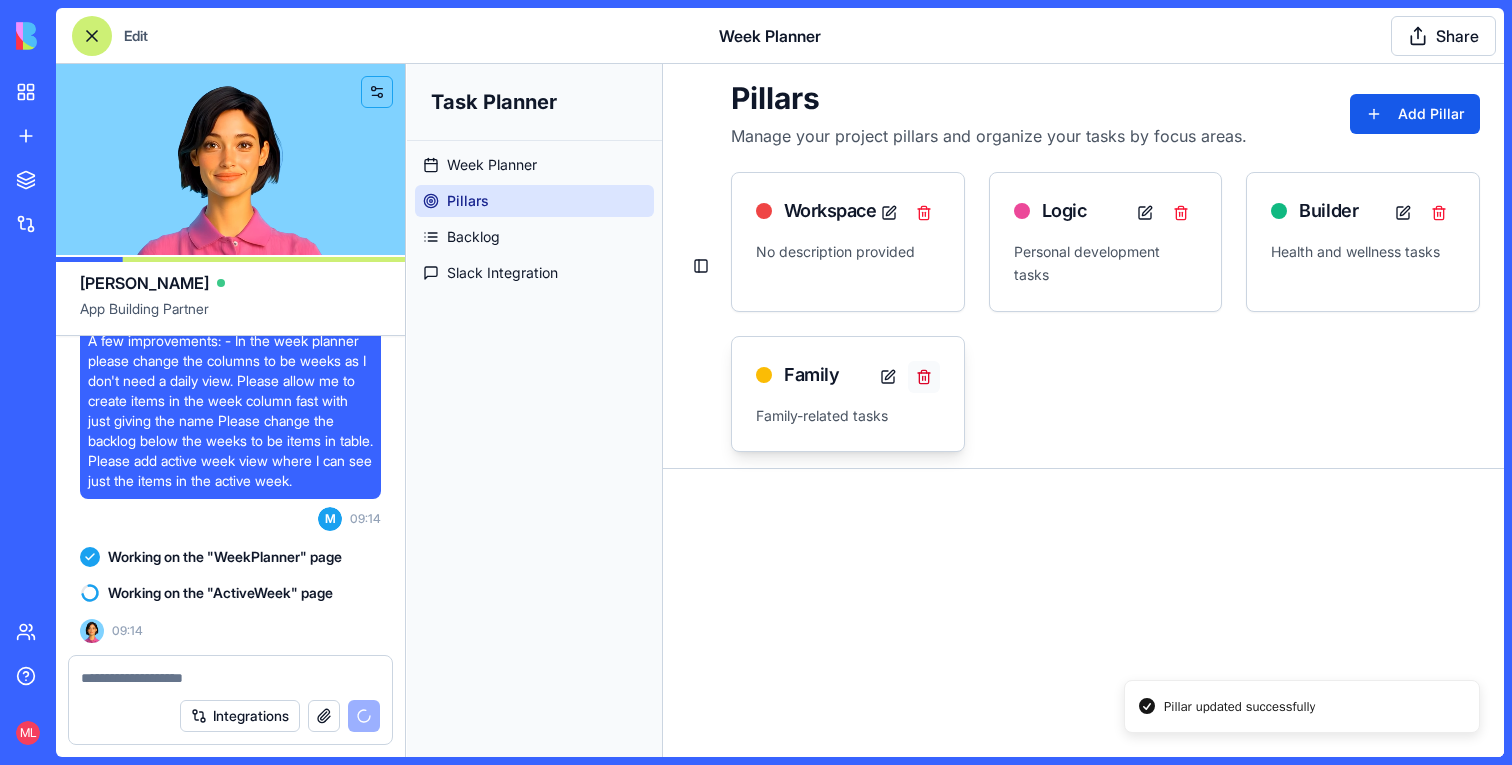 click at bounding box center (924, 377) 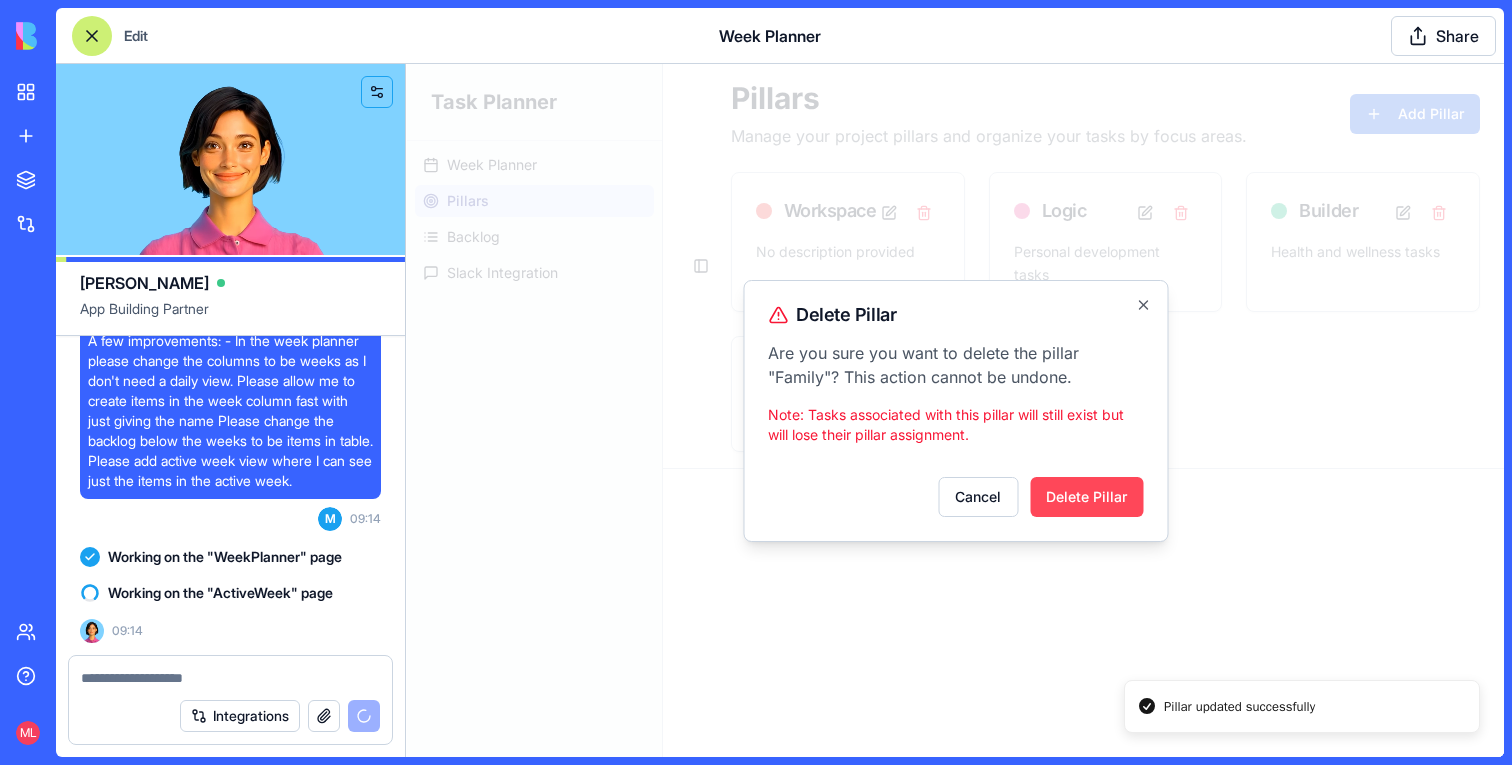 click on "Delete Pillar" at bounding box center (1086, 497) 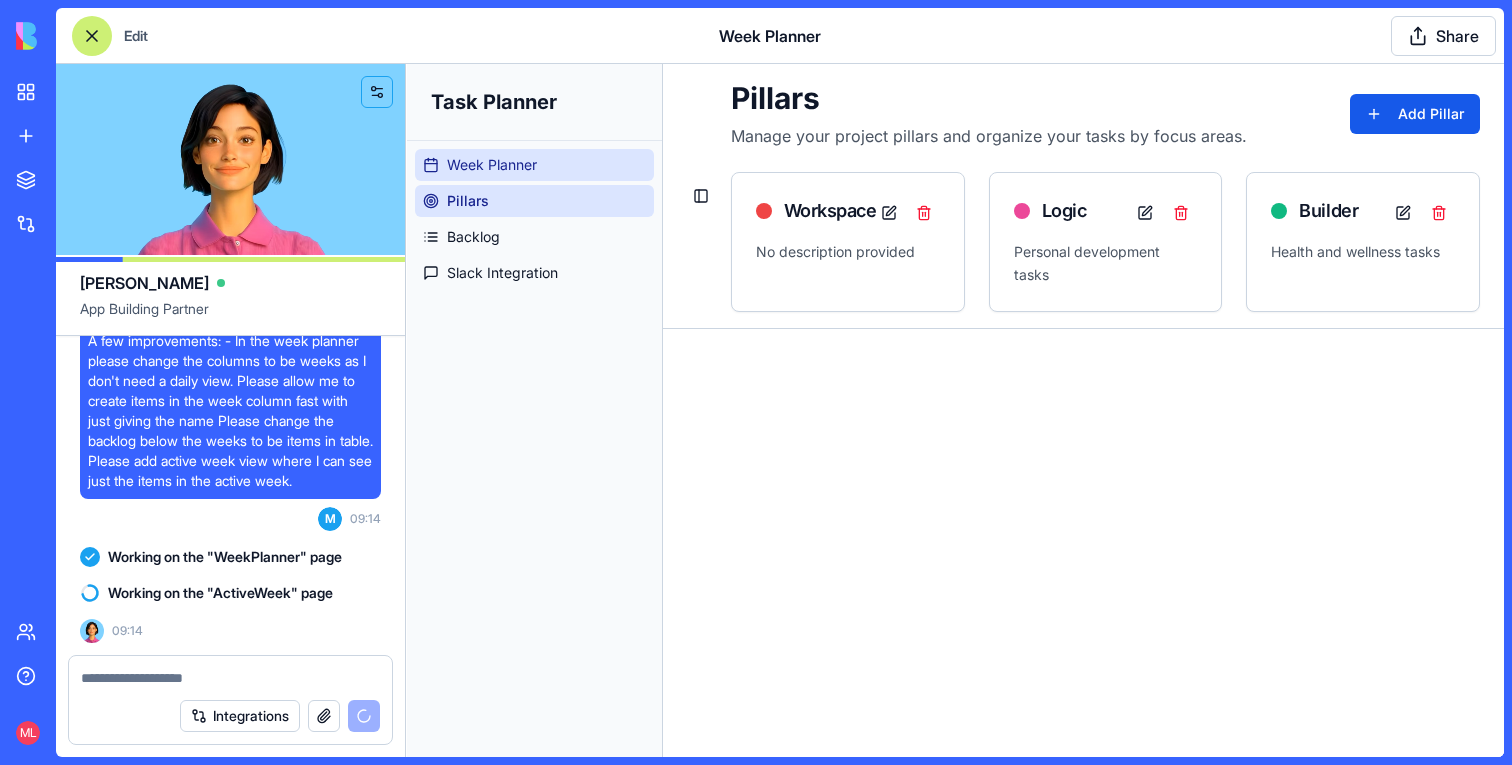 click on "Week Planner" at bounding box center (492, 165) 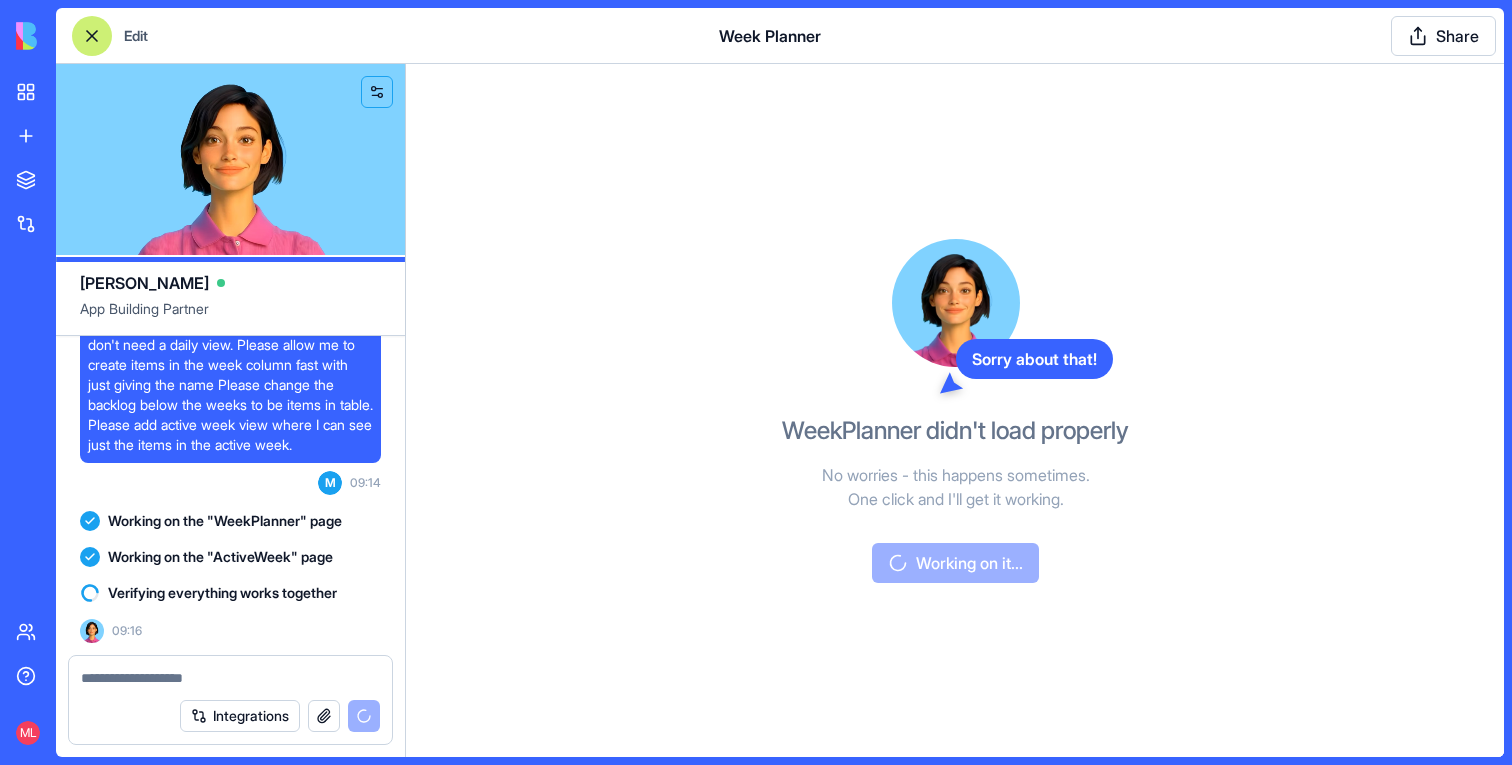 scroll, scrollTop: 2285, scrollLeft: 0, axis: vertical 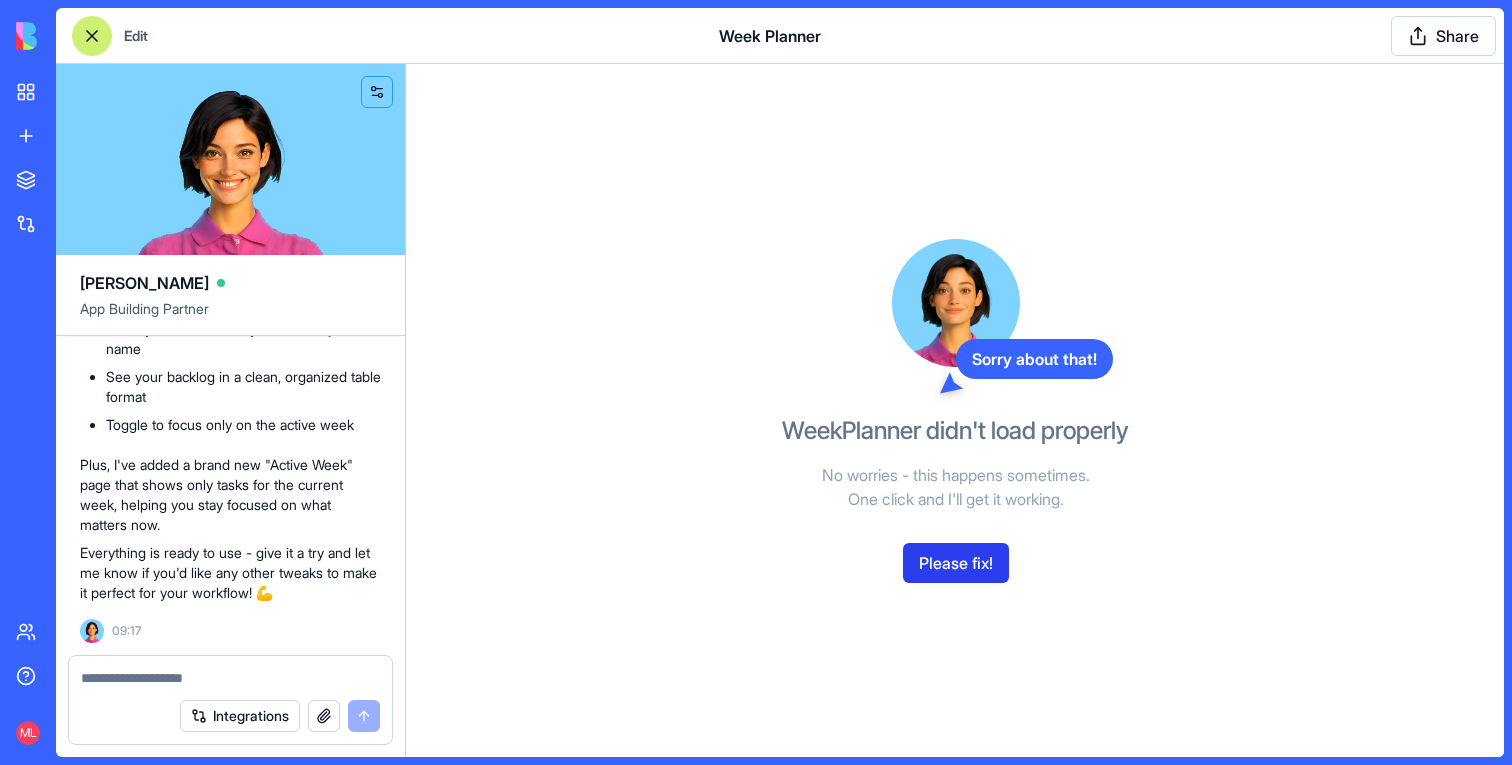 click on "Please fix!" at bounding box center [956, 563] 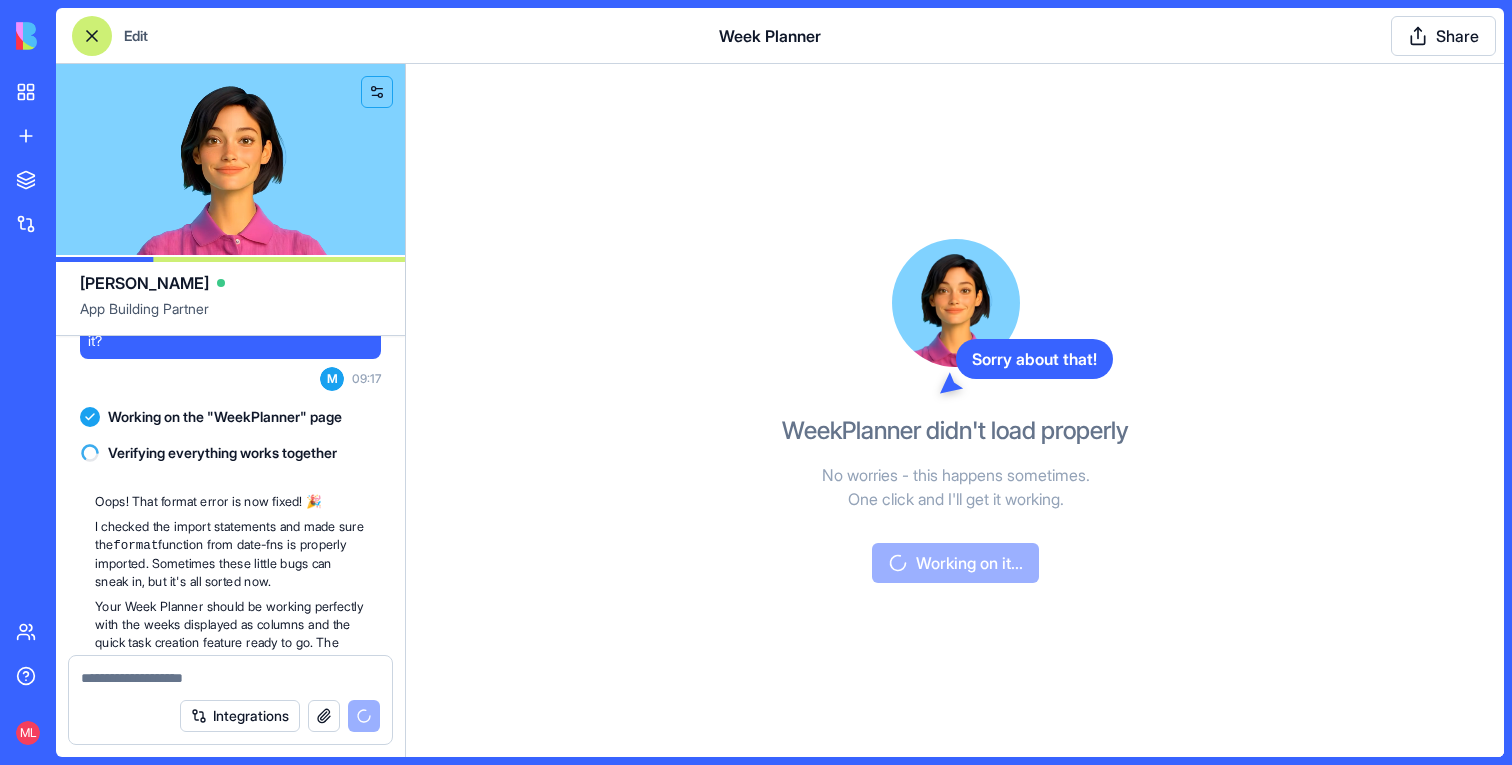 scroll, scrollTop: 2793, scrollLeft: 0, axis: vertical 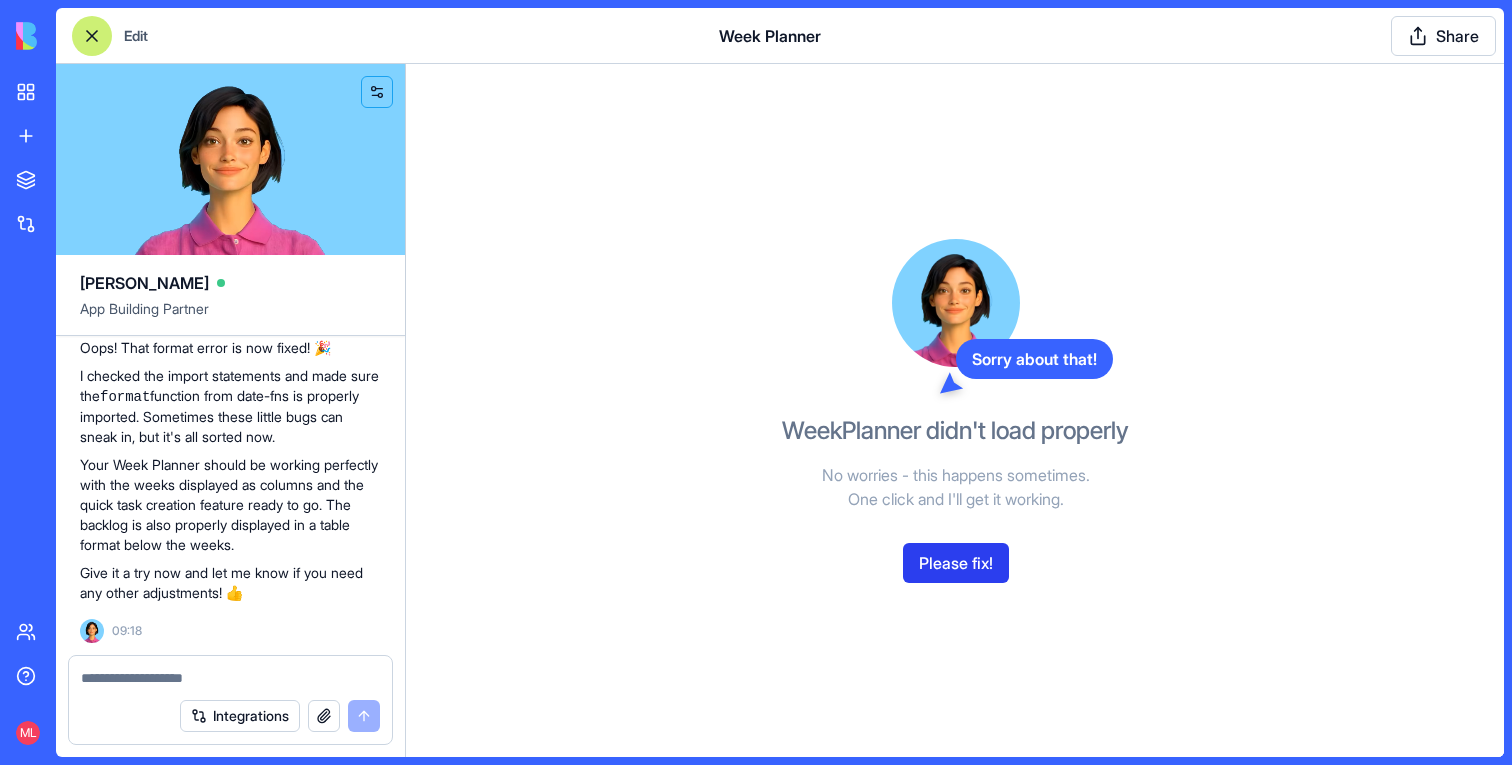click on "Please fix!" at bounding box center (956, 563) 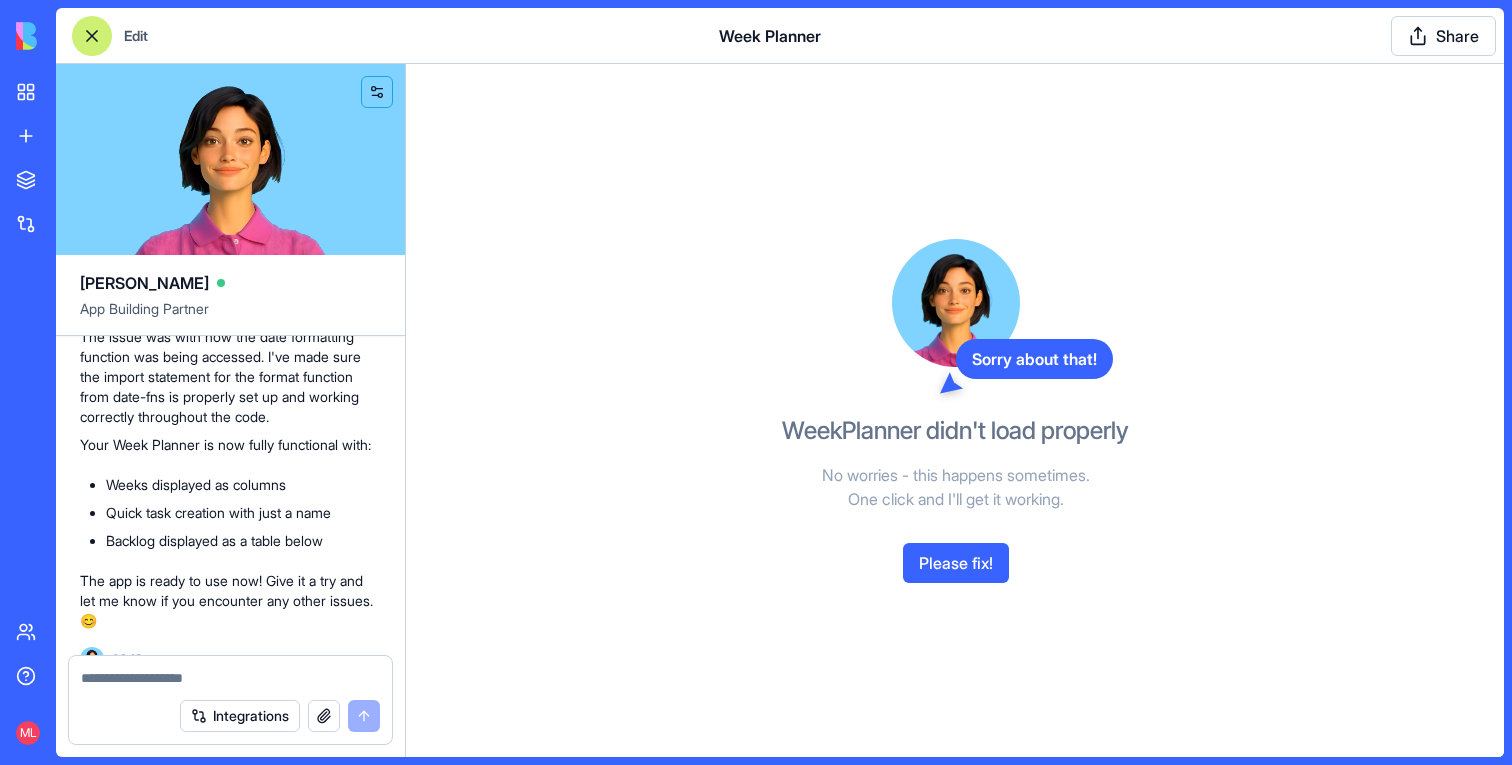 scroll, scrollTop: 3270, scrollLeft: 0, axis: vertical 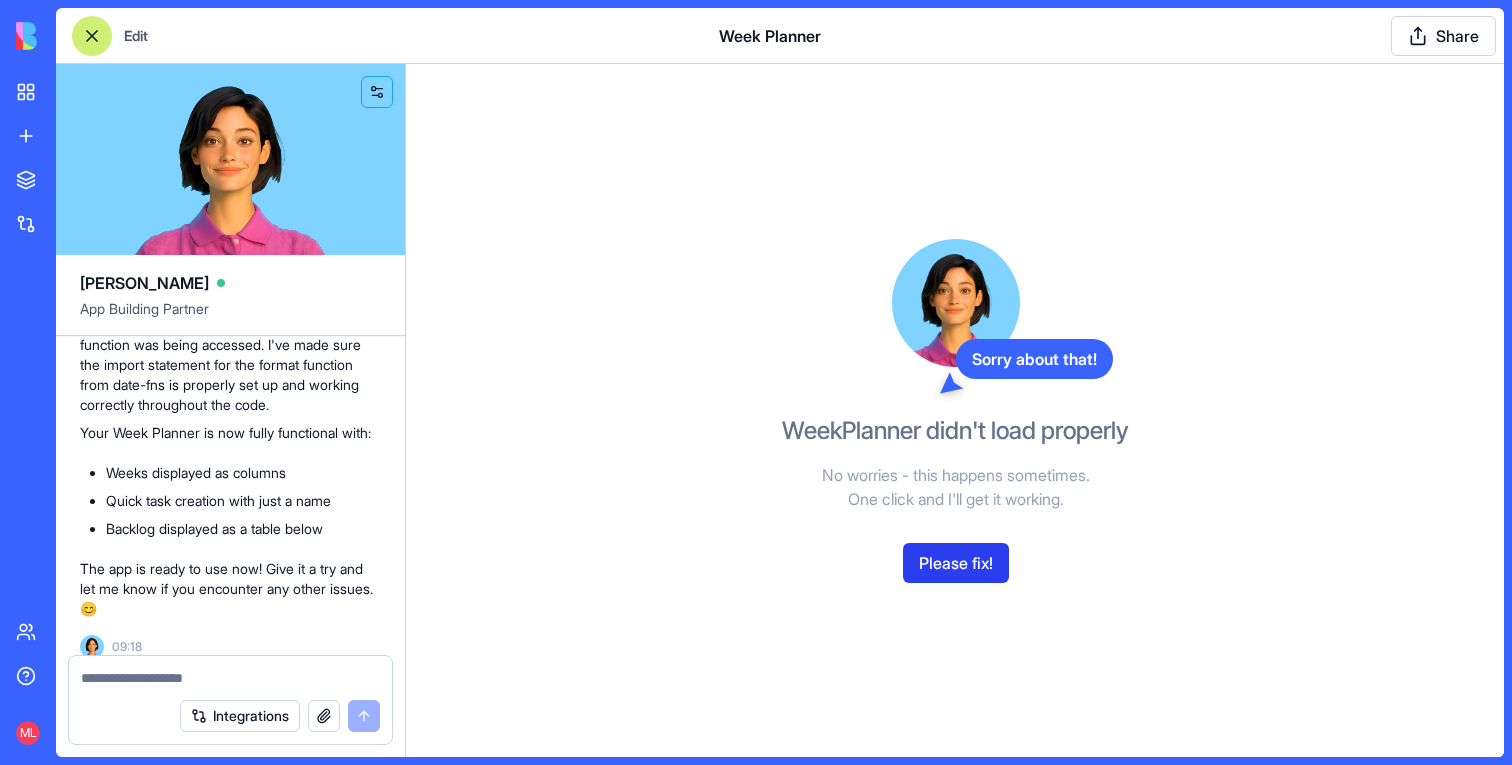 click on "Please fix!" at bounding box center [956, 563] 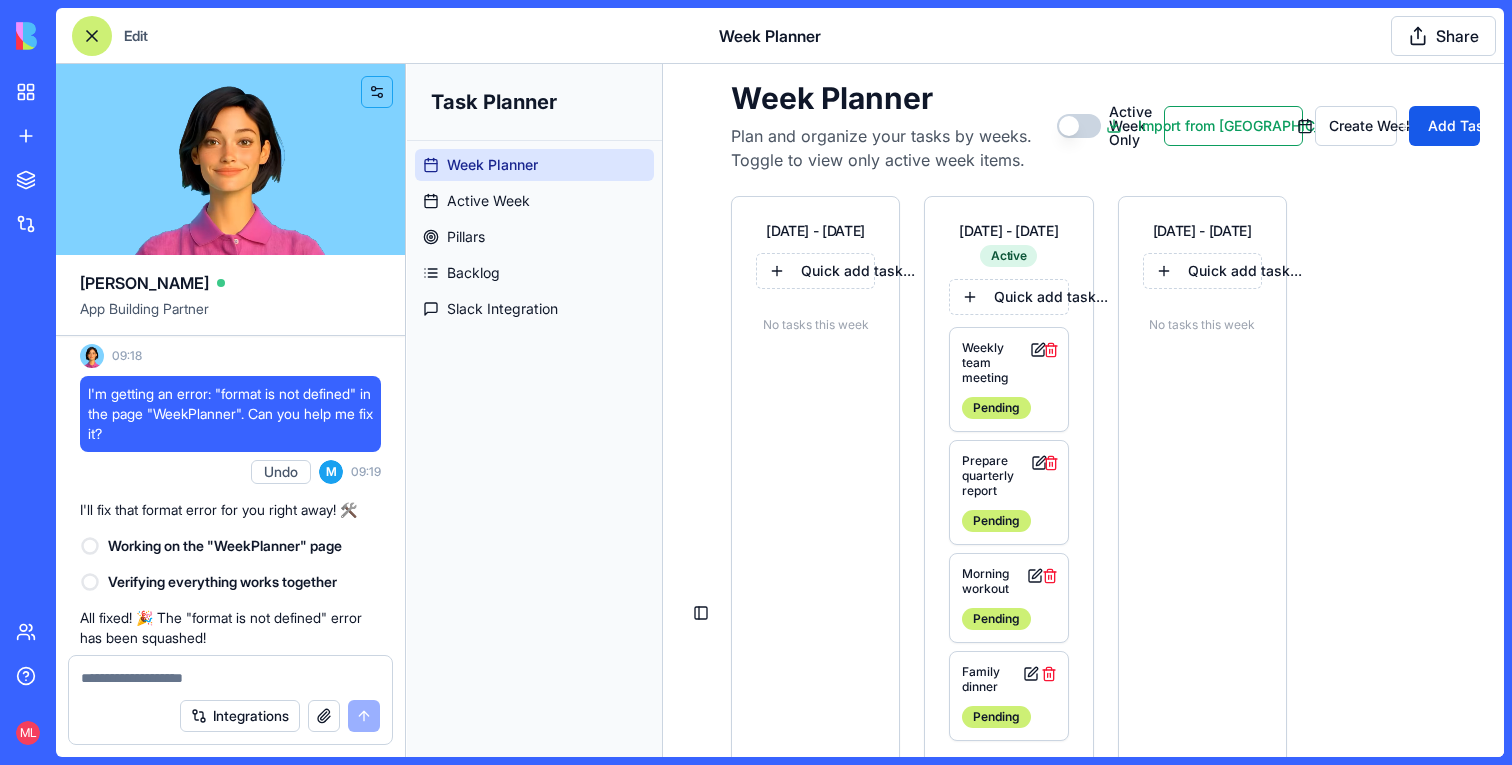 scroll, scrollTop: 3981, scrollLeft: 0, axis: vertical 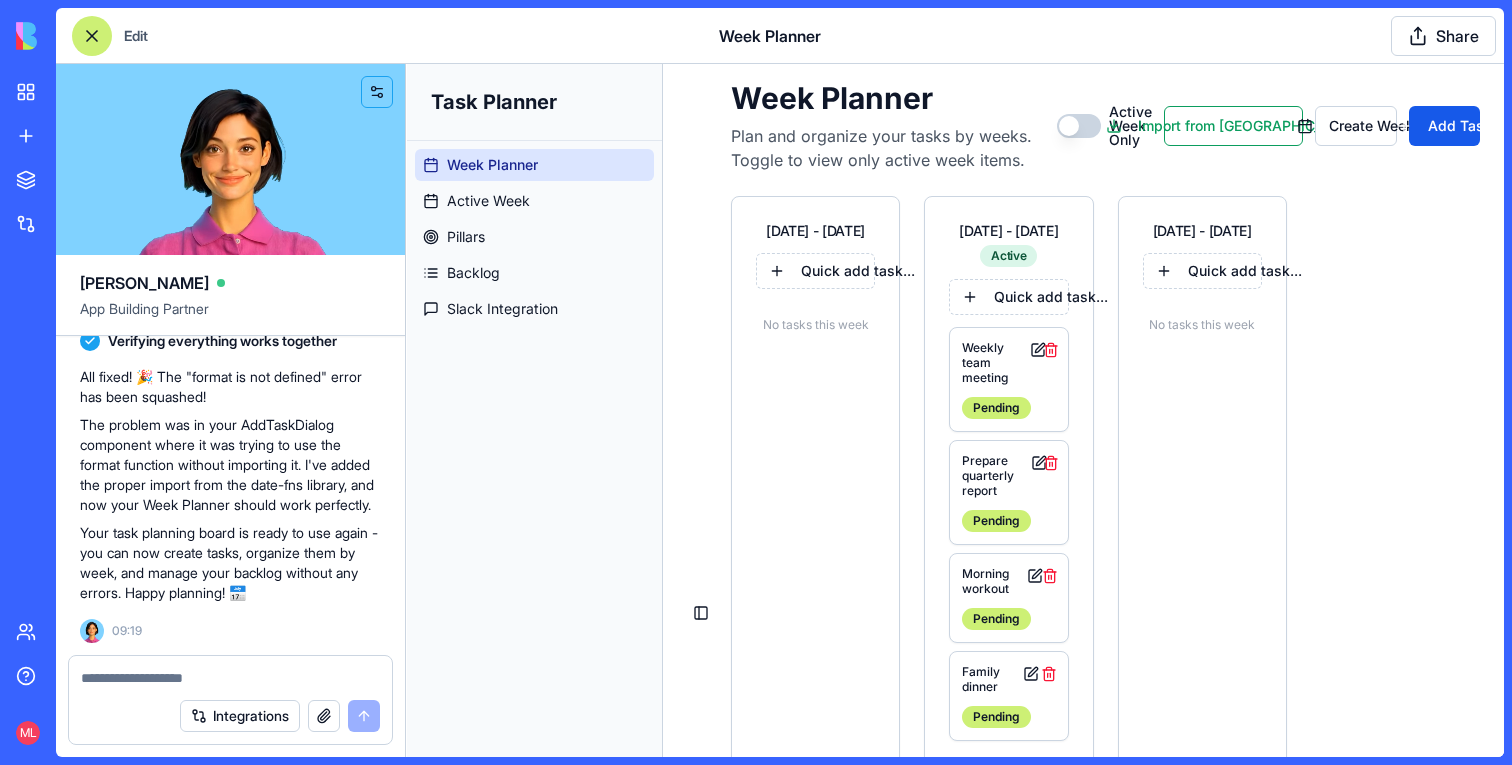 click at bounding box center [92, 36] 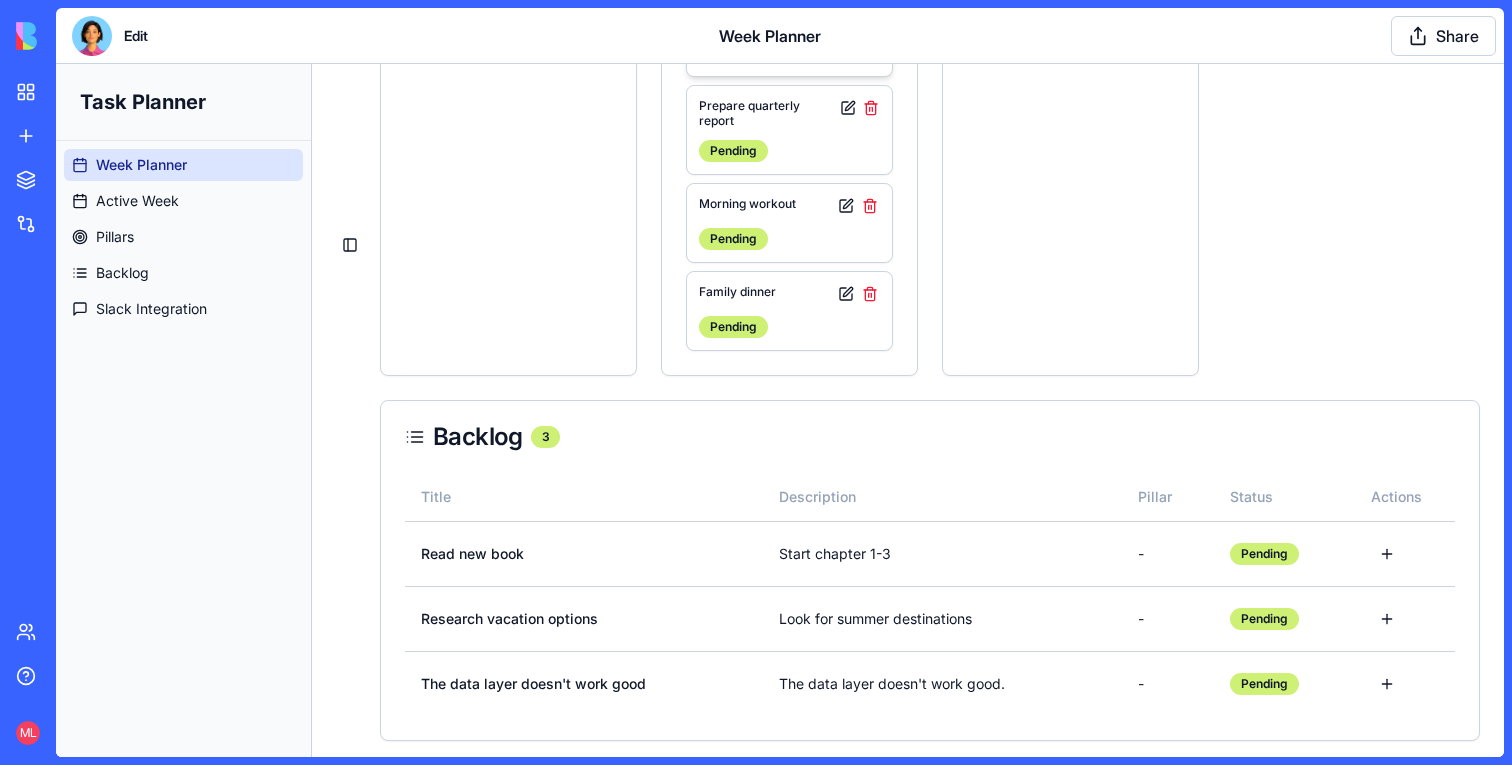 scroll, scrollTop: 0, scrollLeft: 0, axis: both 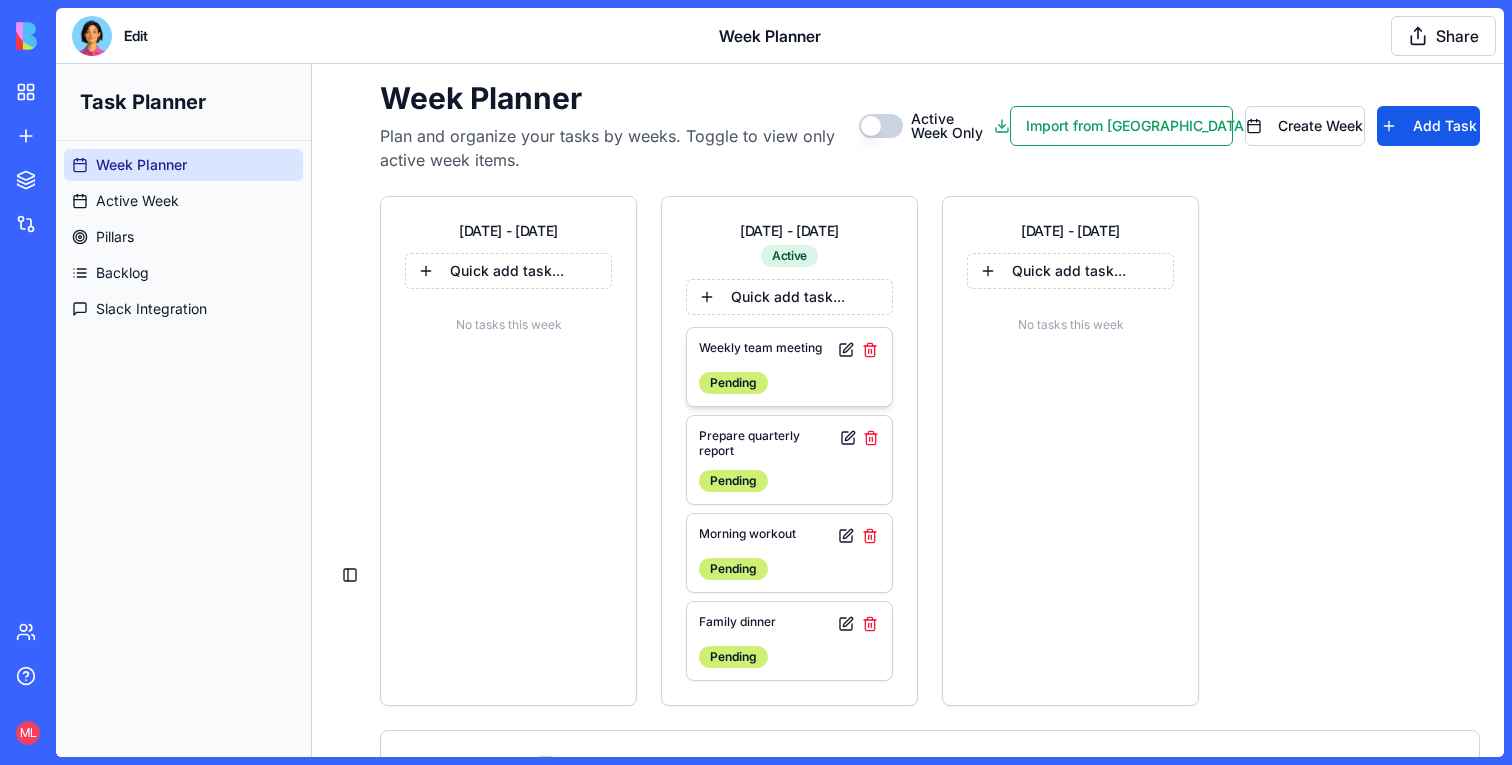 click on "Pending" at bounding box center [789, 383] 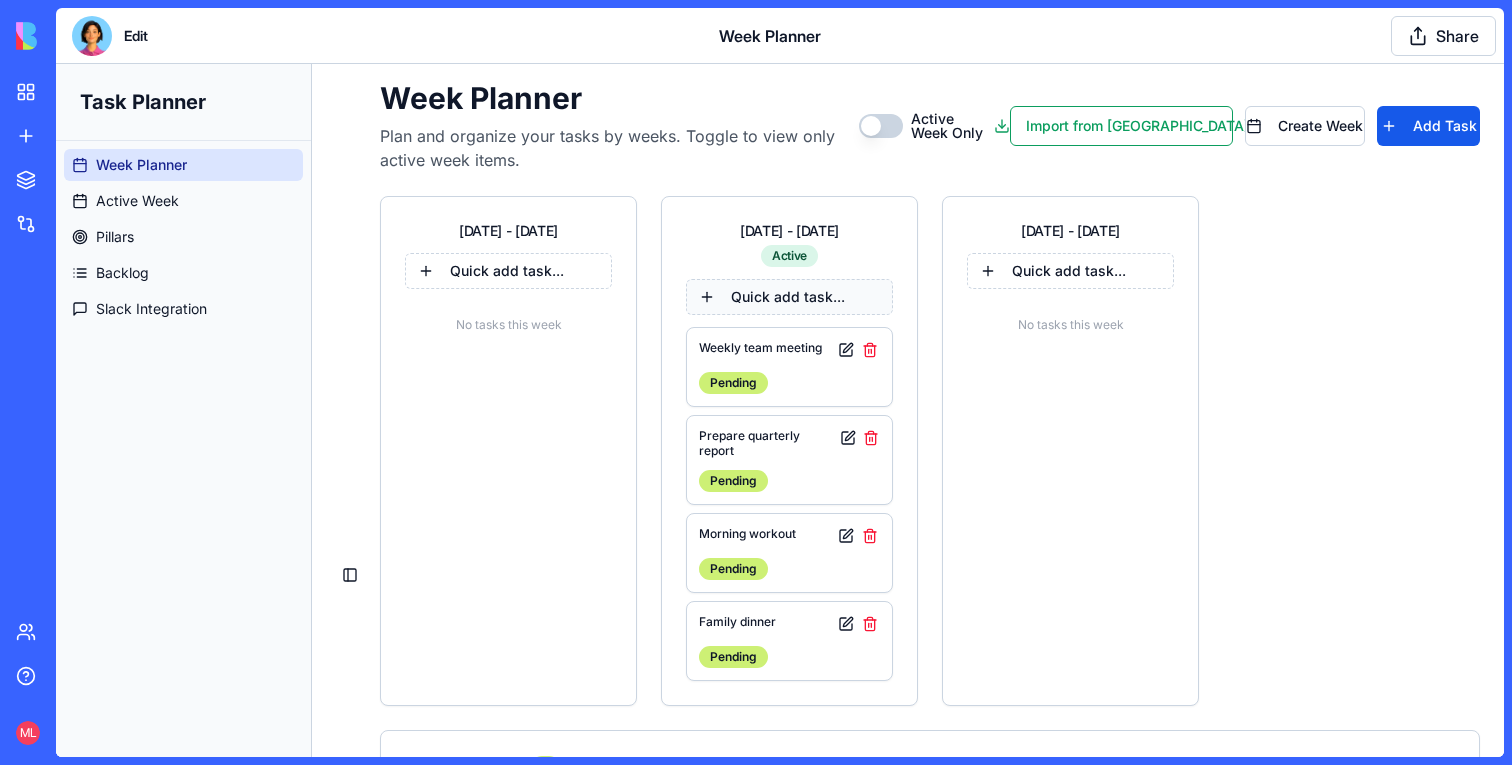 click on "Quick add task..." at bounding box center [789, 297] 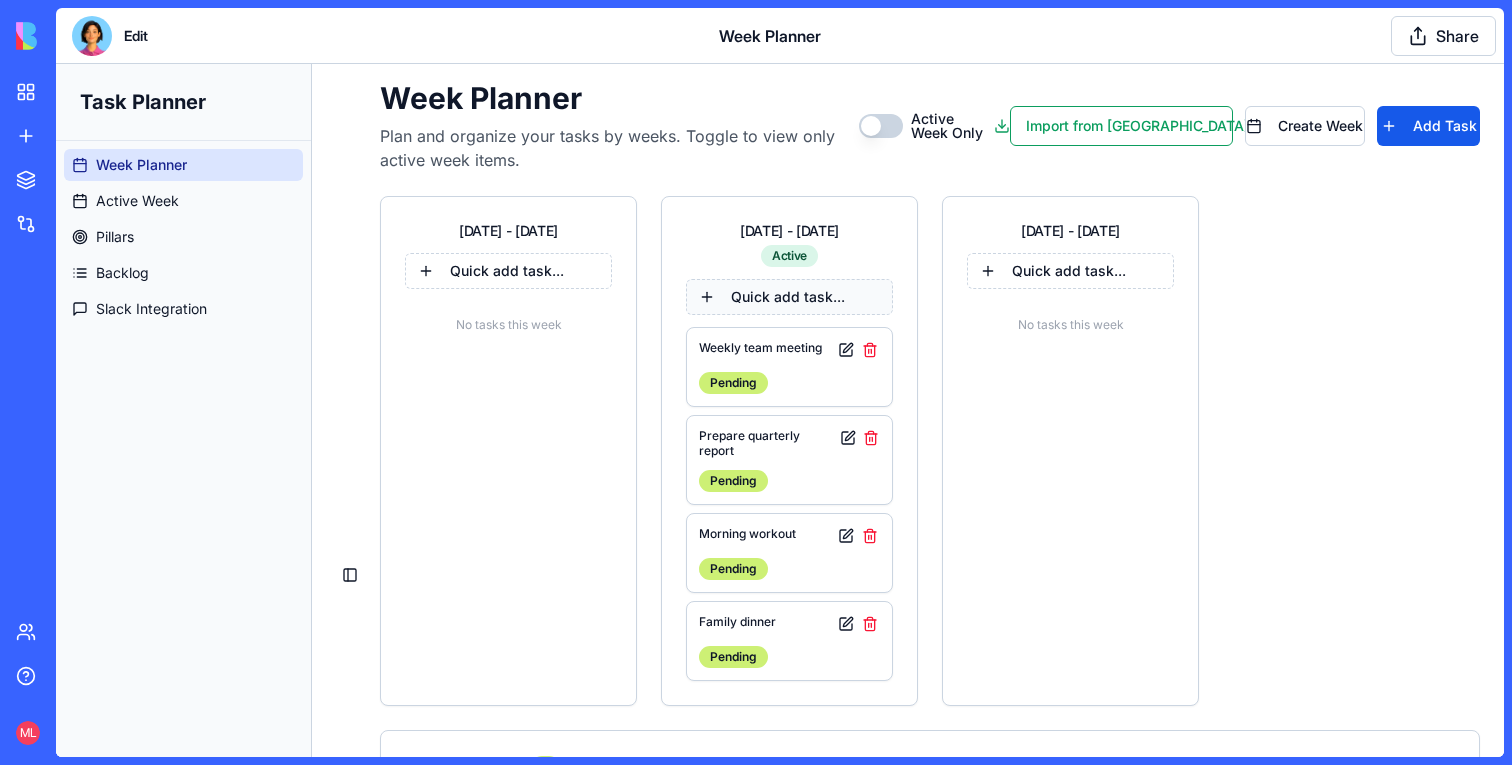 click on "Quick add task..." at bounding box center [789, 297] 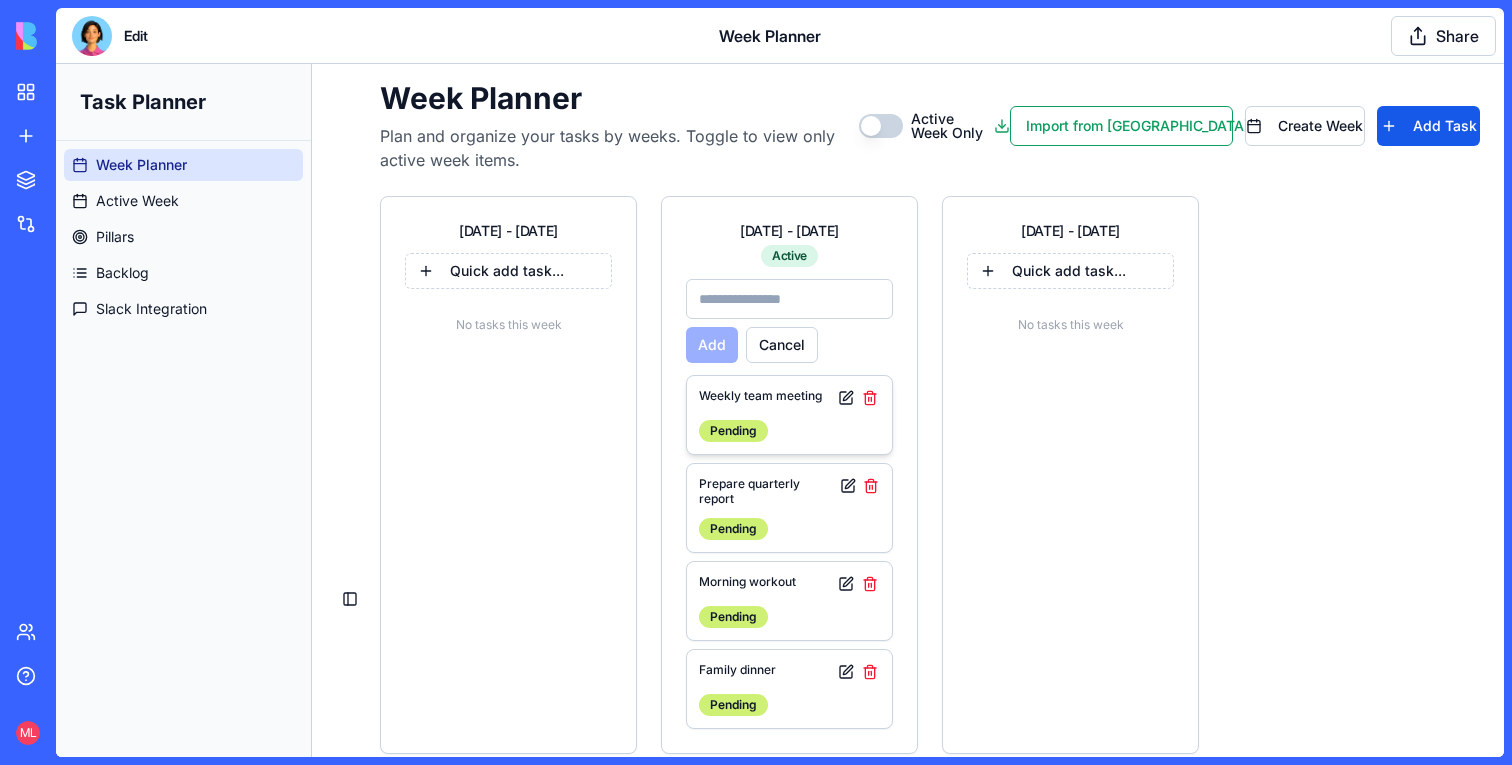 click on "Weekly team meeting Pending Prepare quarterly report Pending Morning workout Pending Family dinner Pending" at bounding box center [789, 552] 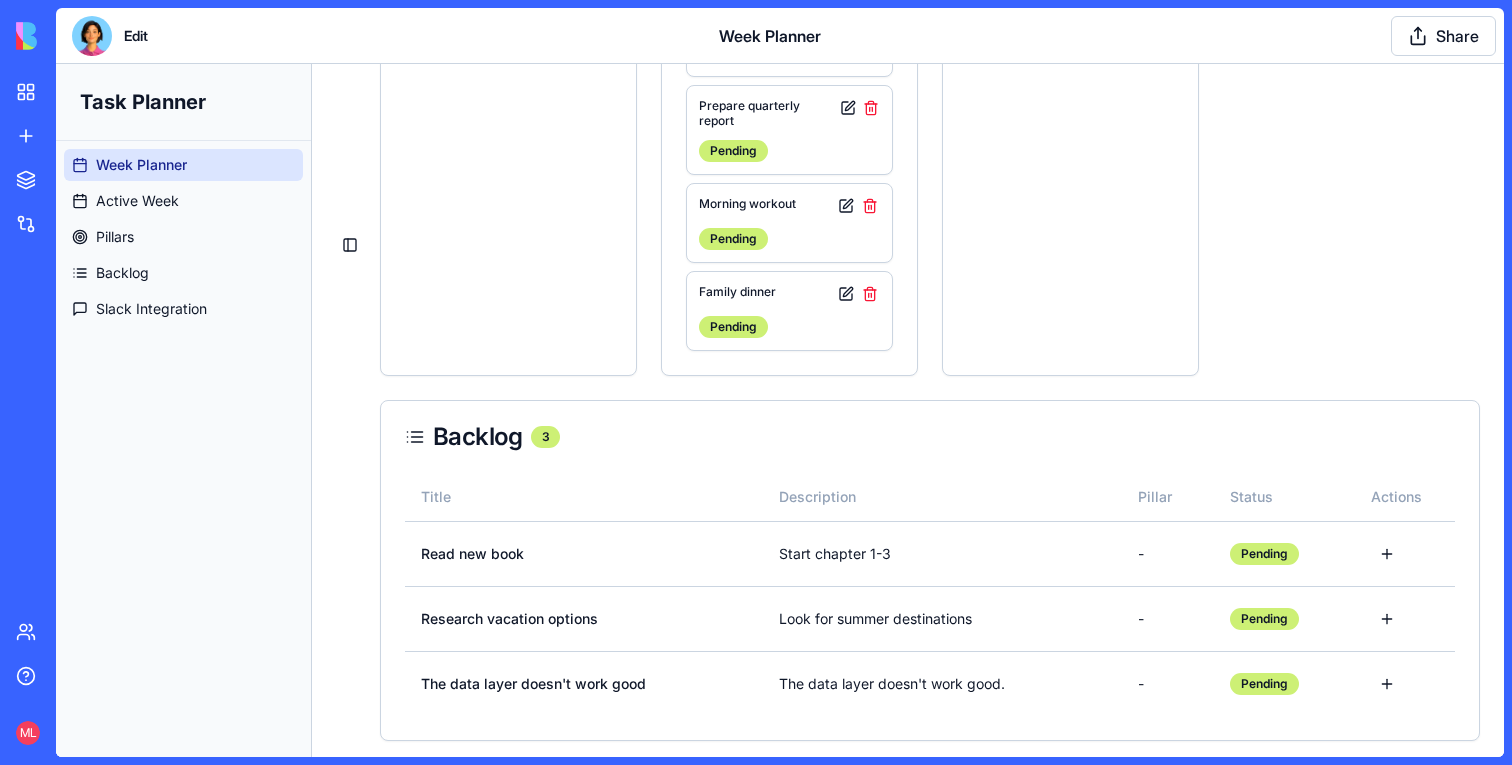 scroll, scrollTop: 0, scrollLeft: 0, axis: both 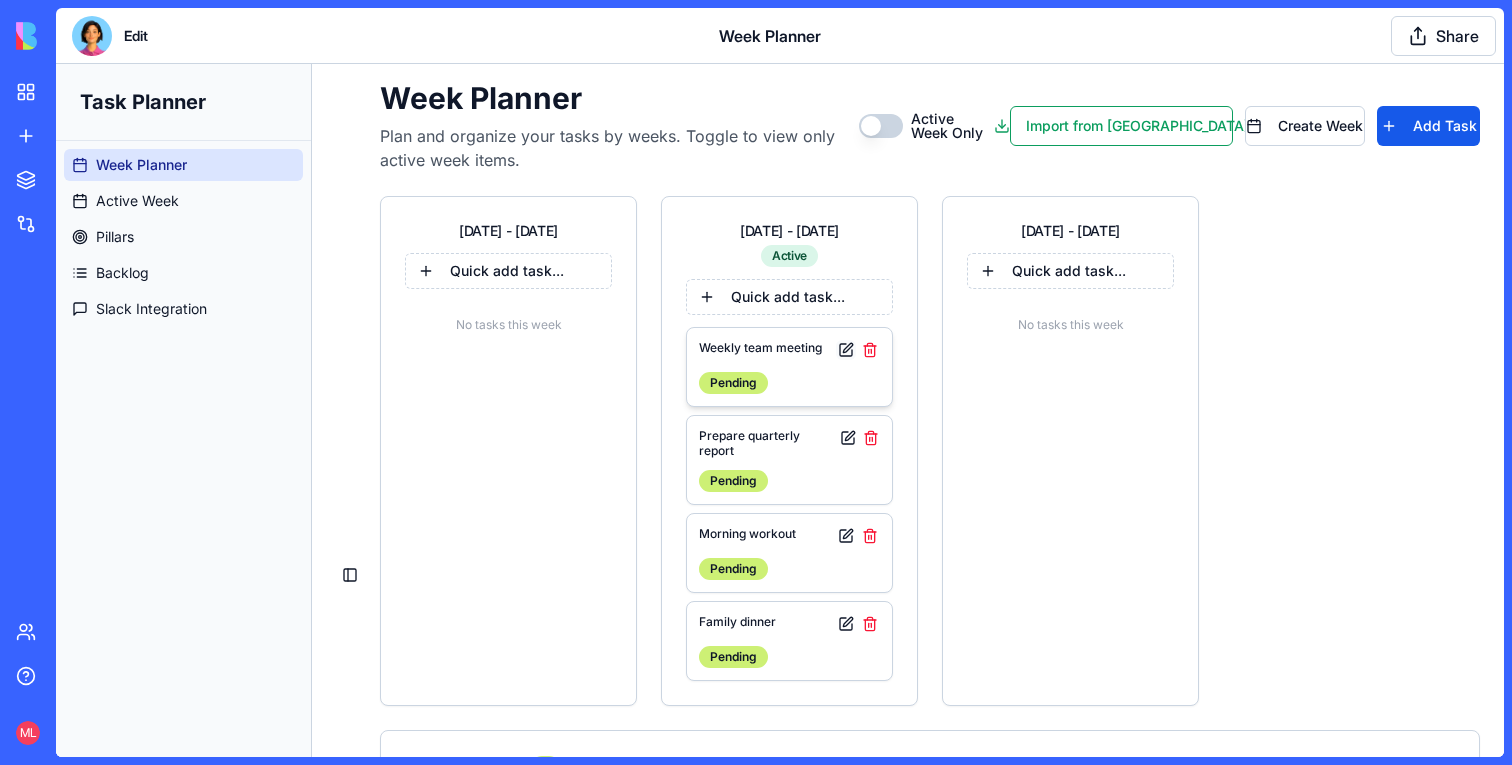 click at bounding box center [846, 350] 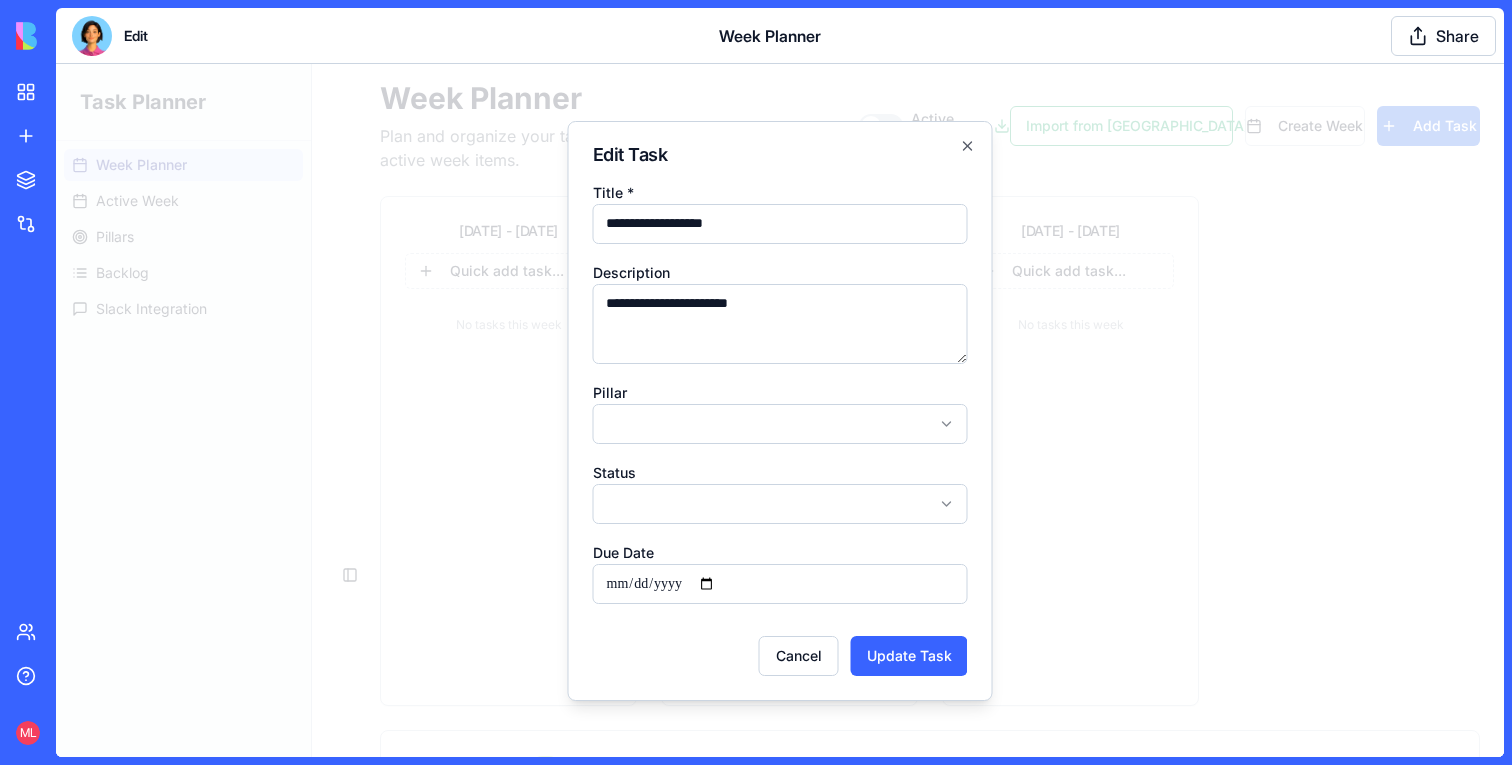 click on "**********" at bounding box center [780, 576] 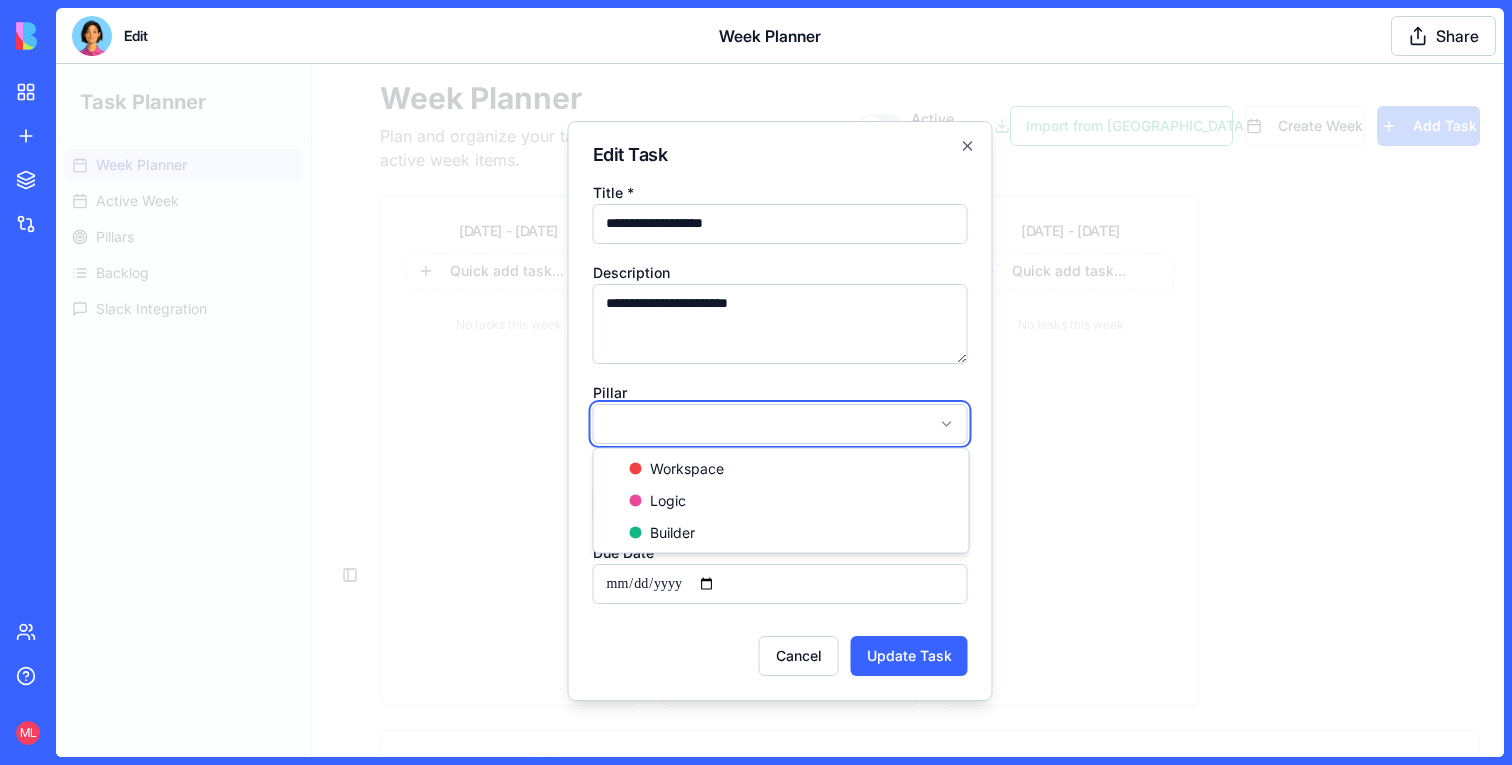 click on "**********" at bounding box center (780, 576) 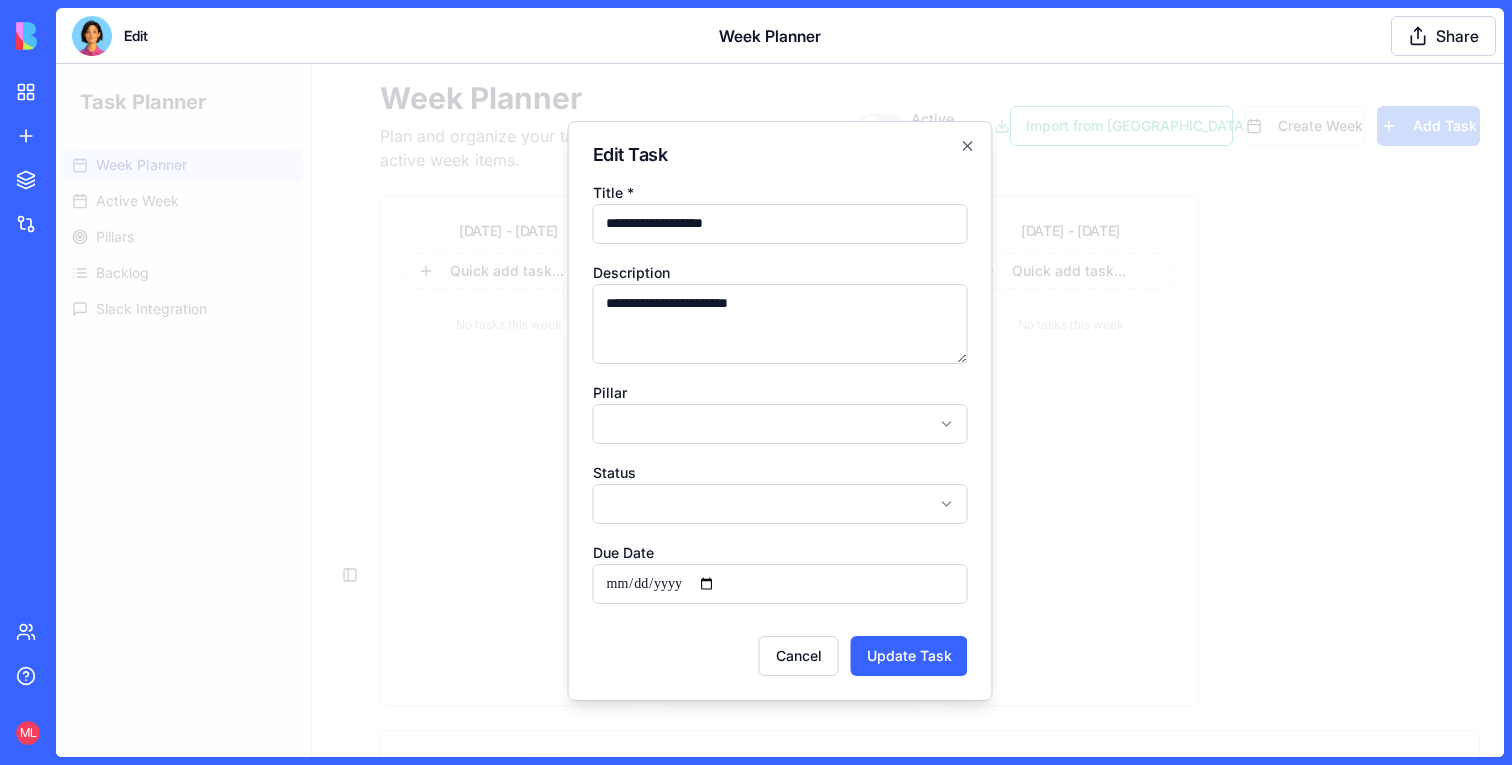 click on "**********" at bounding box center [780, 576] 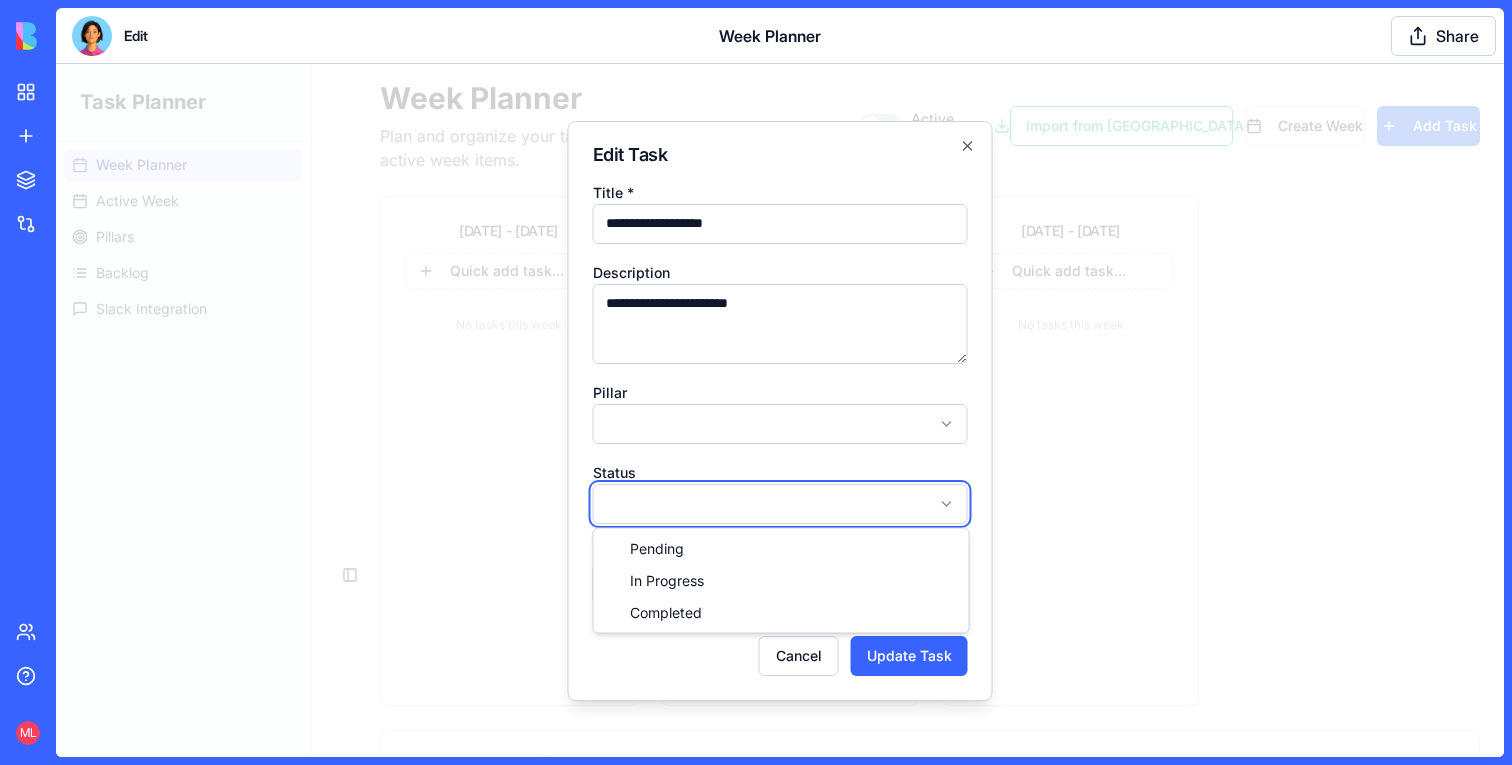 click on "**********" at bounding box center (780, 576) 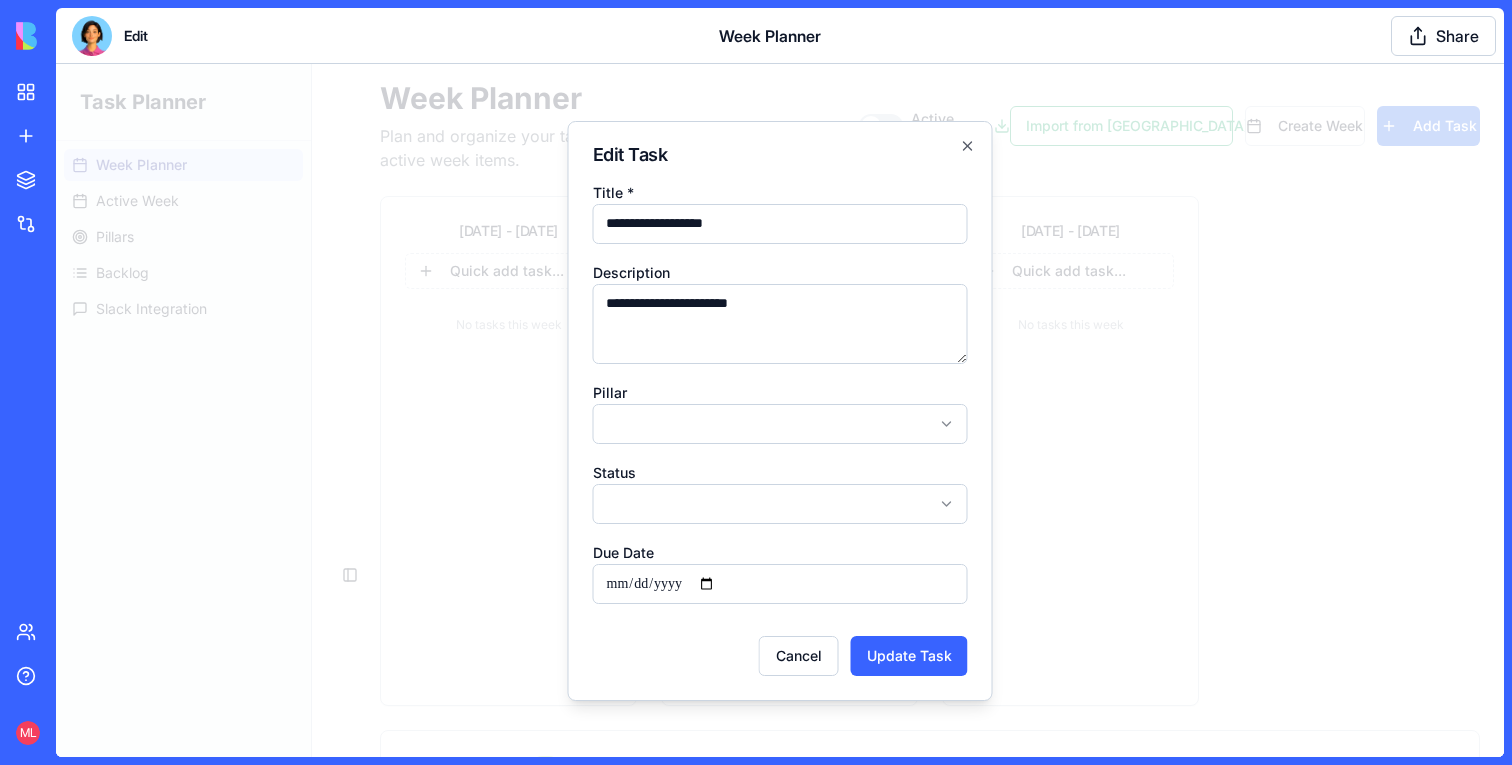 click on "Cancel" at bounding box center (799, 656) 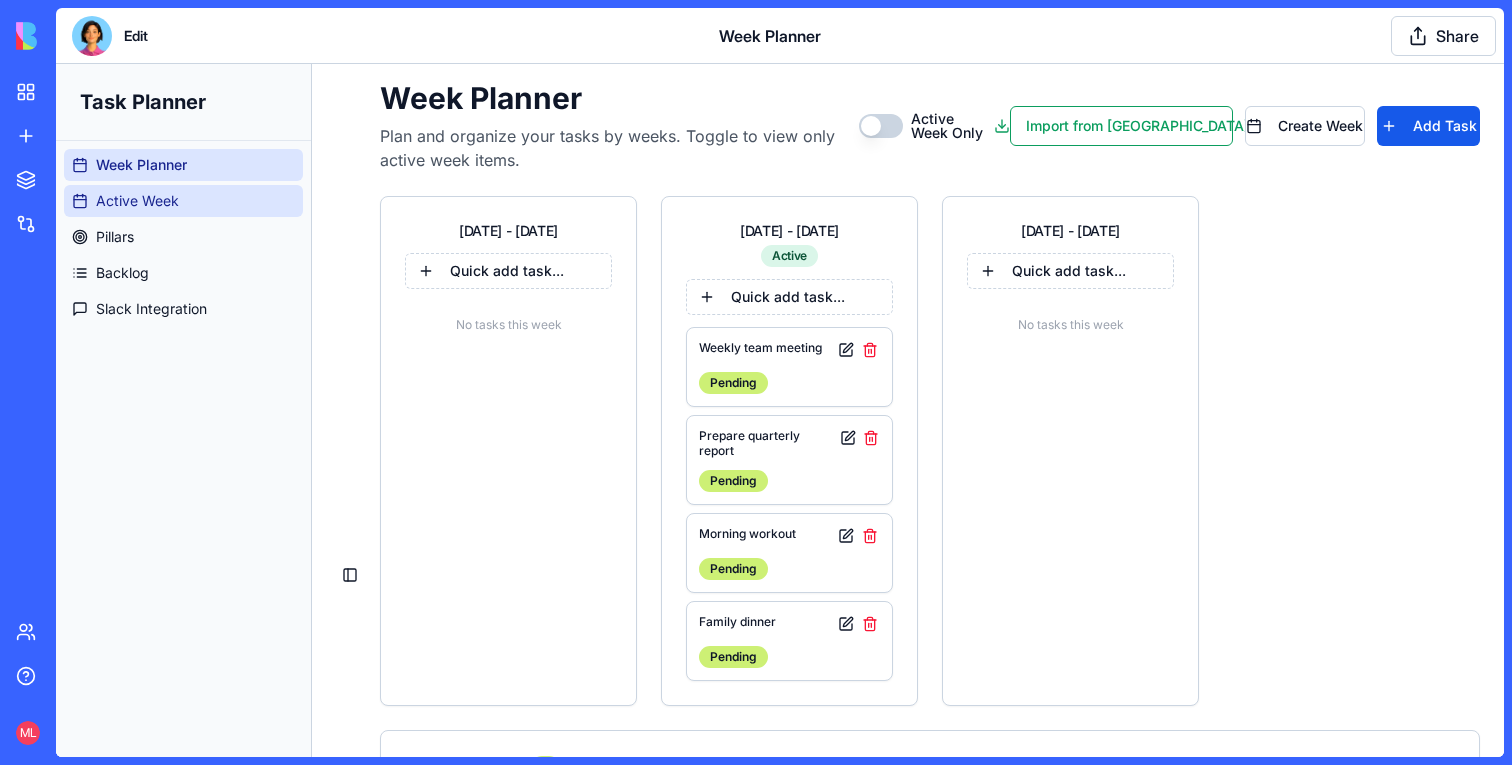 click on "Active Week" at bounding box center [183, 201] 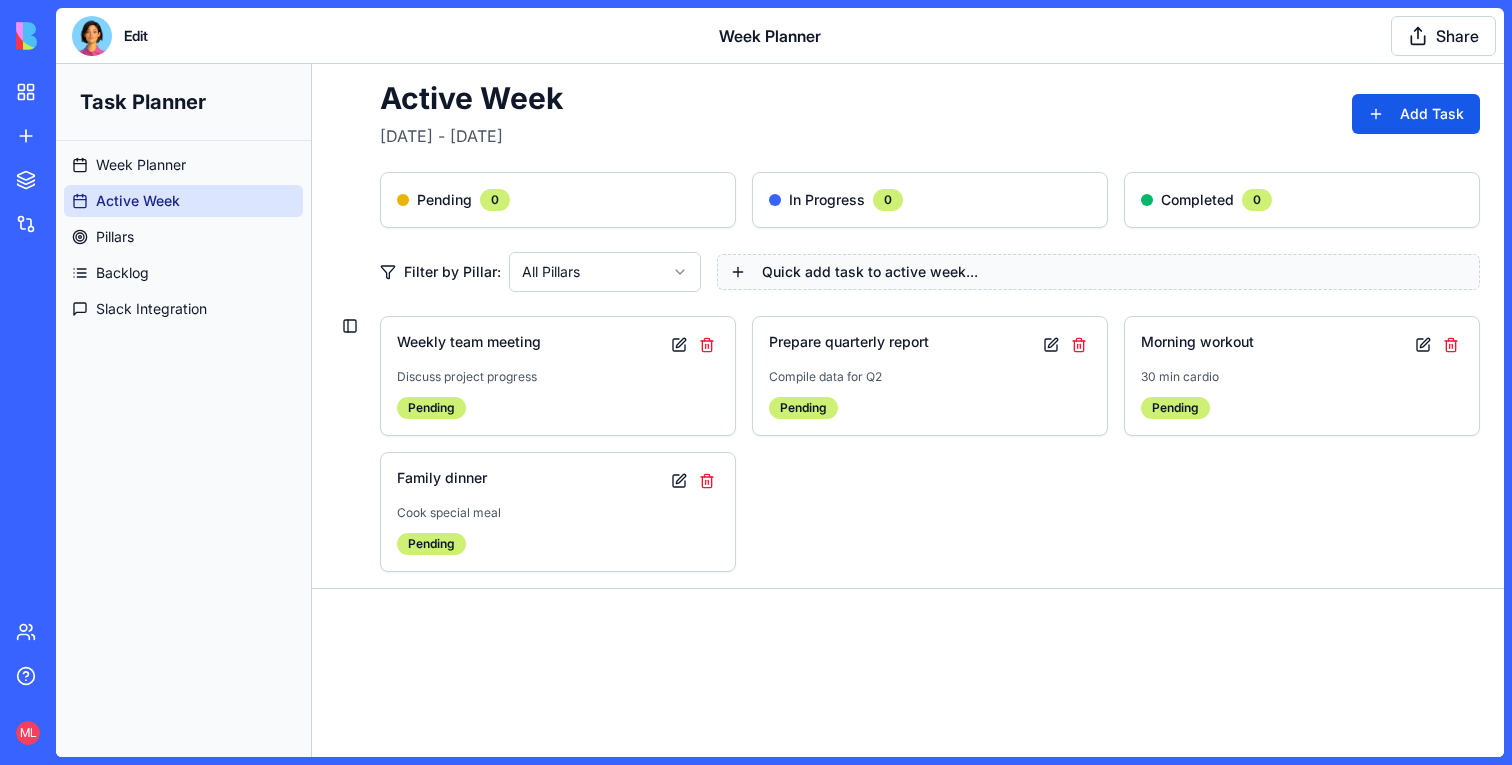 click on "Quick add task to active week..." at bounding box center [1098, 272] 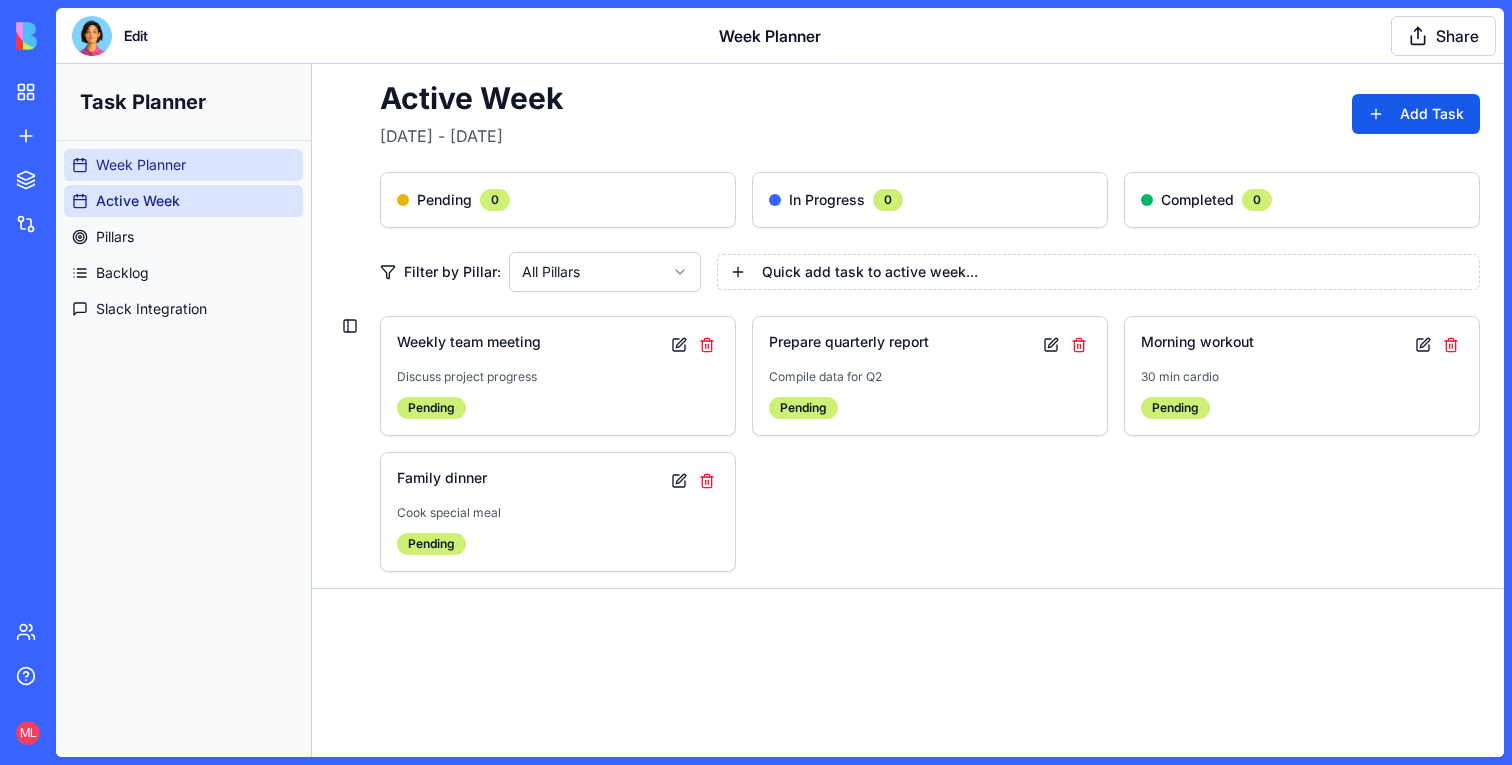 click on "Week Planner" at bounding box center [141, 165] 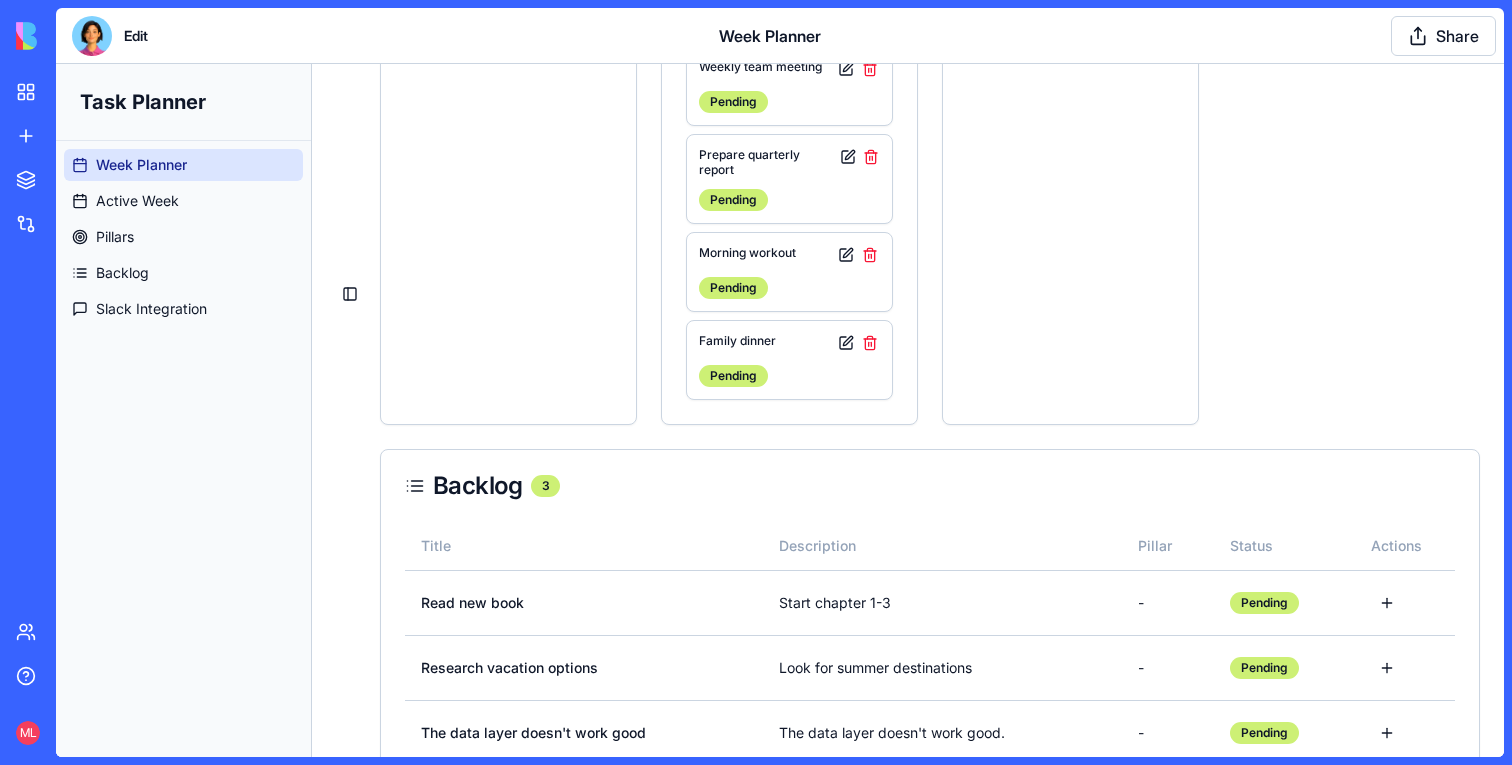 scroll, scrollTop: 0, scrollLeft: 0, axis: both 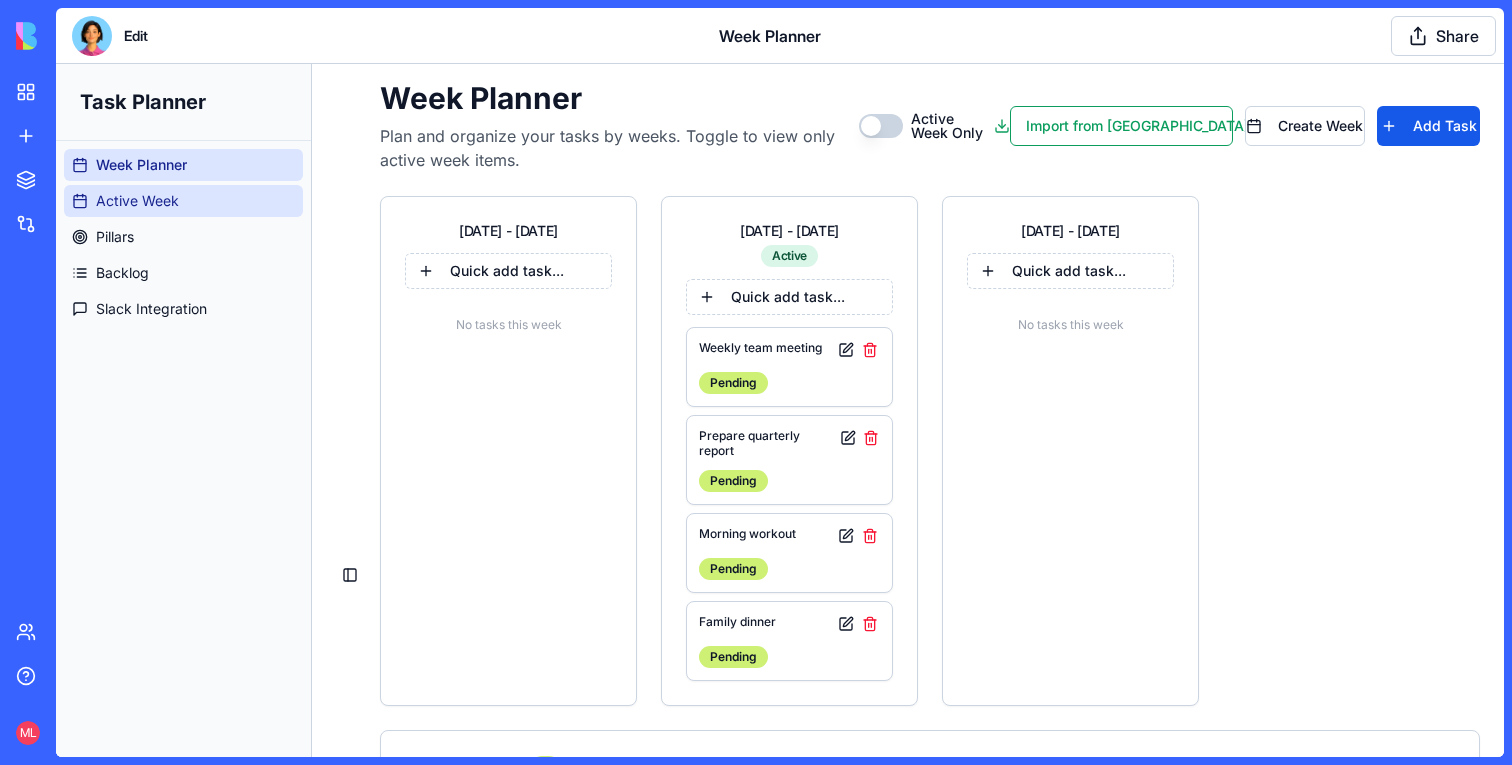 click on "Active Week" at bounding box center (137, 201) 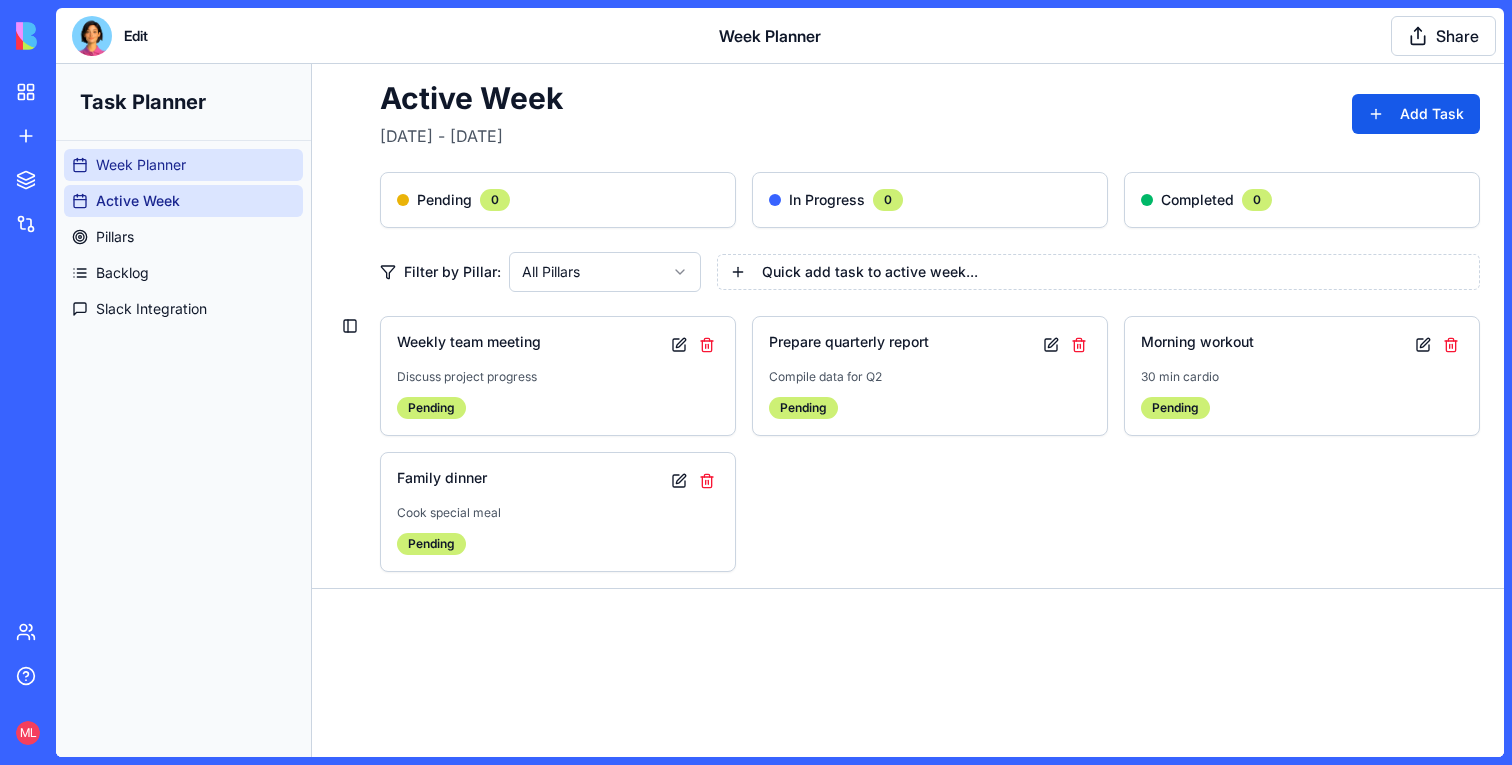 click on "Week Planner" at bounding box center [183, 165] 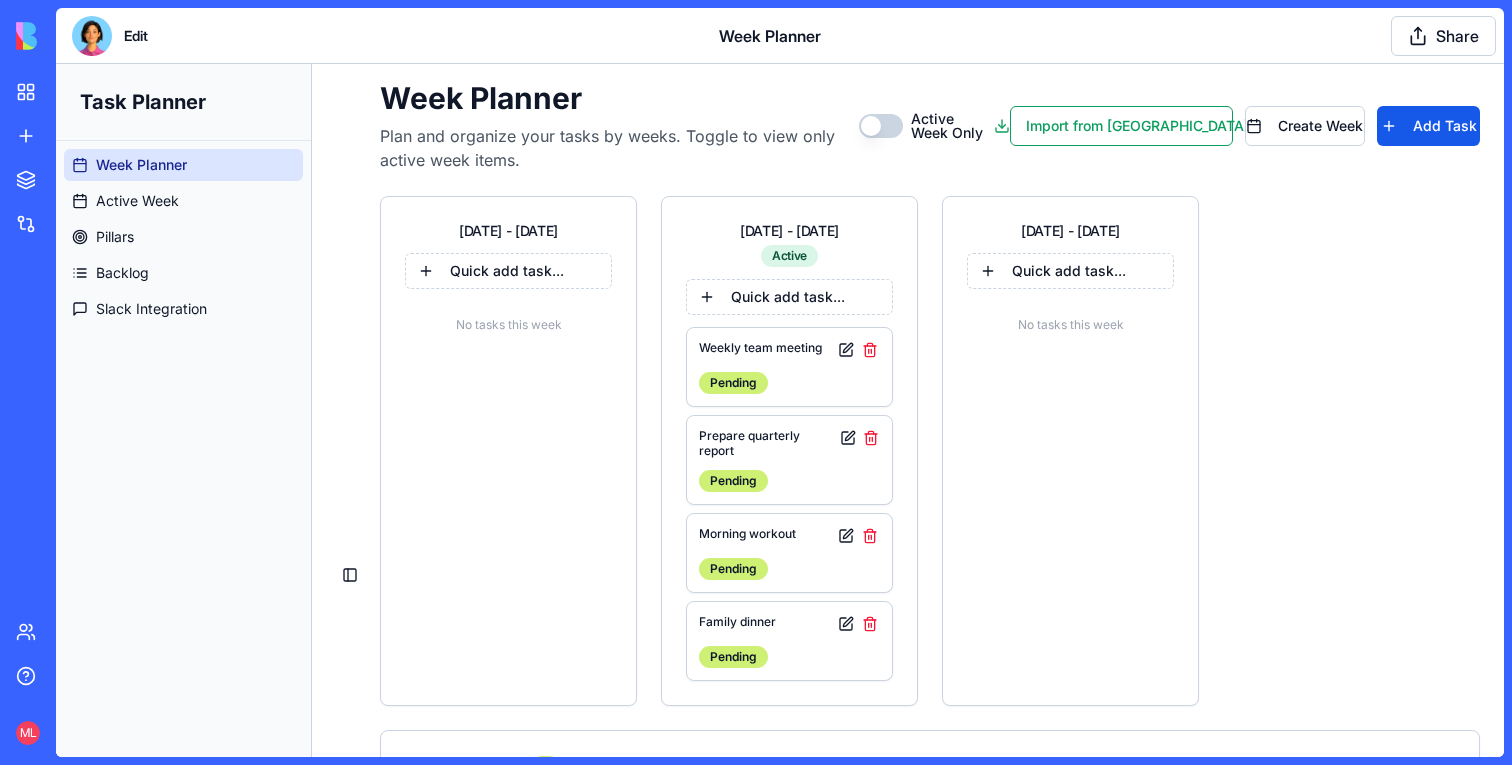 click at bounding box center (92, 36) 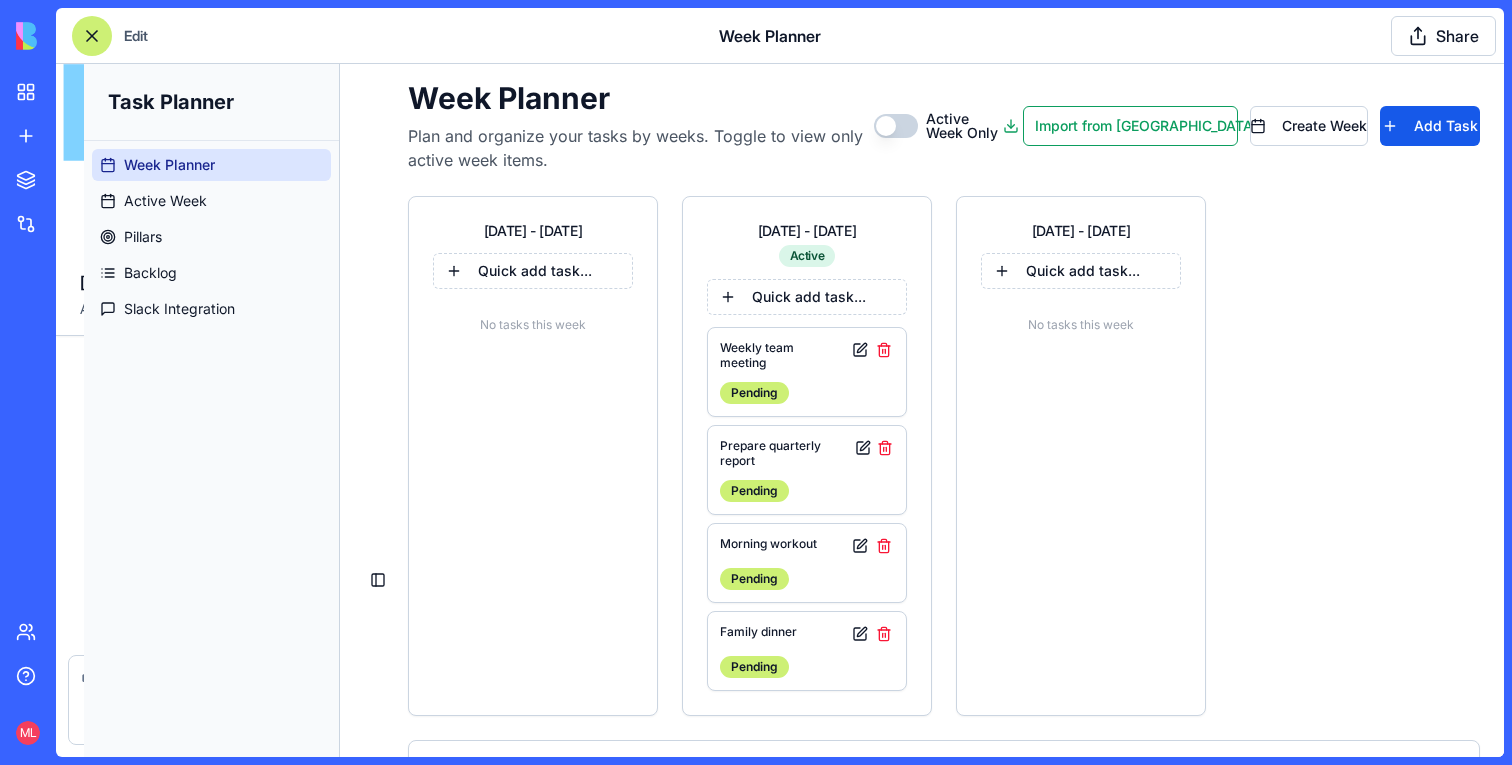 scroll, scrollTop: 3981, scrollLeft: 0, axis: vertical 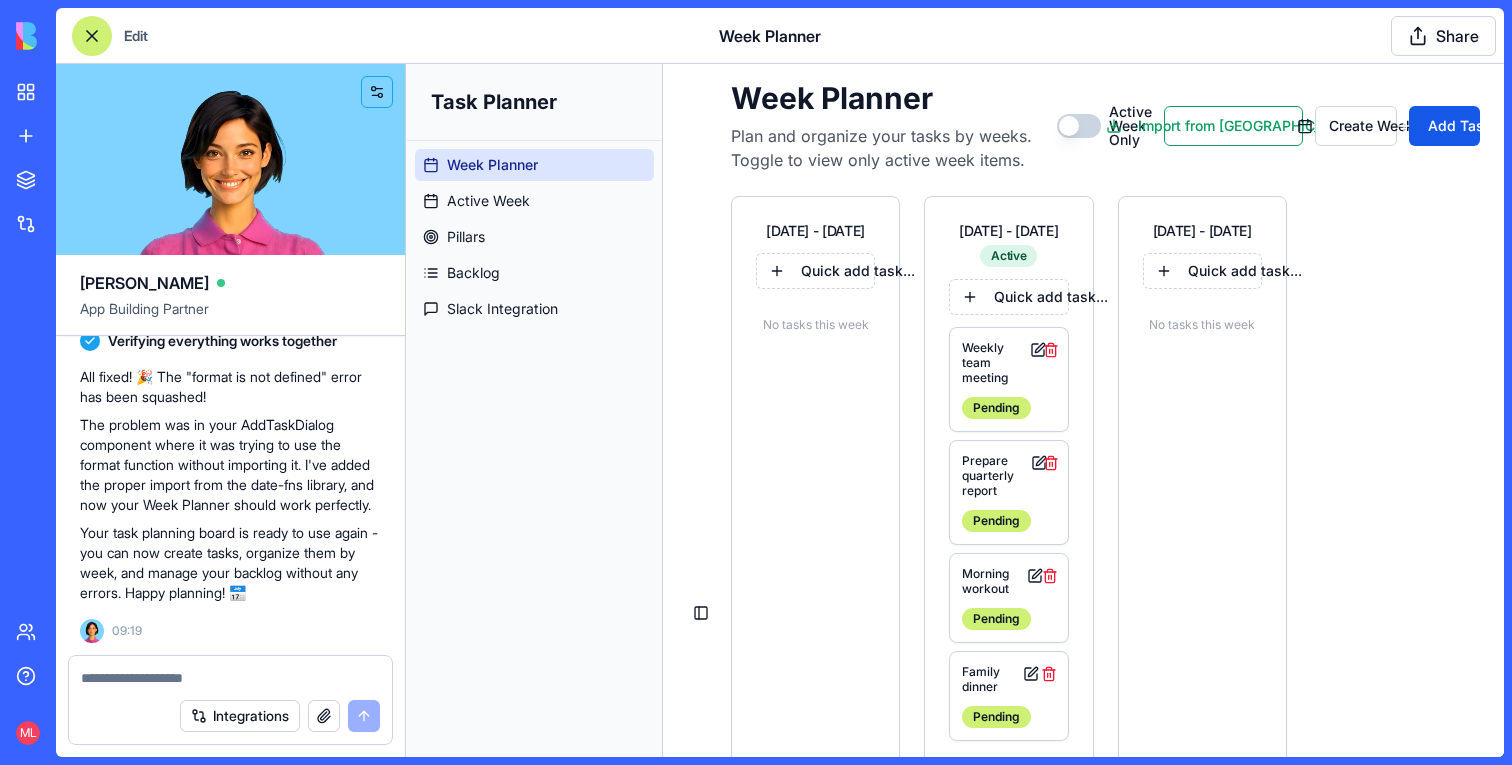 click at bounding box center [230, 678] 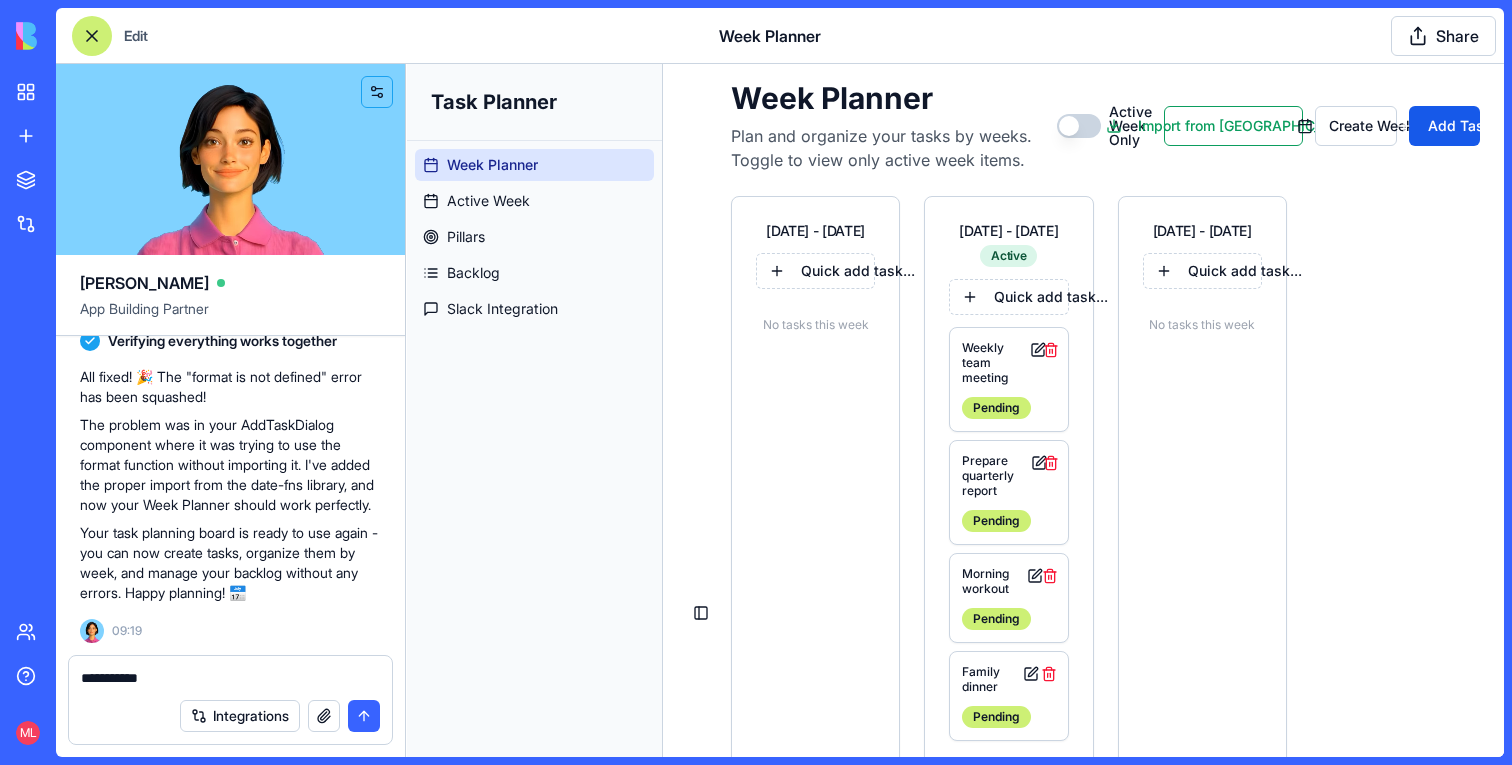 type on "**********" 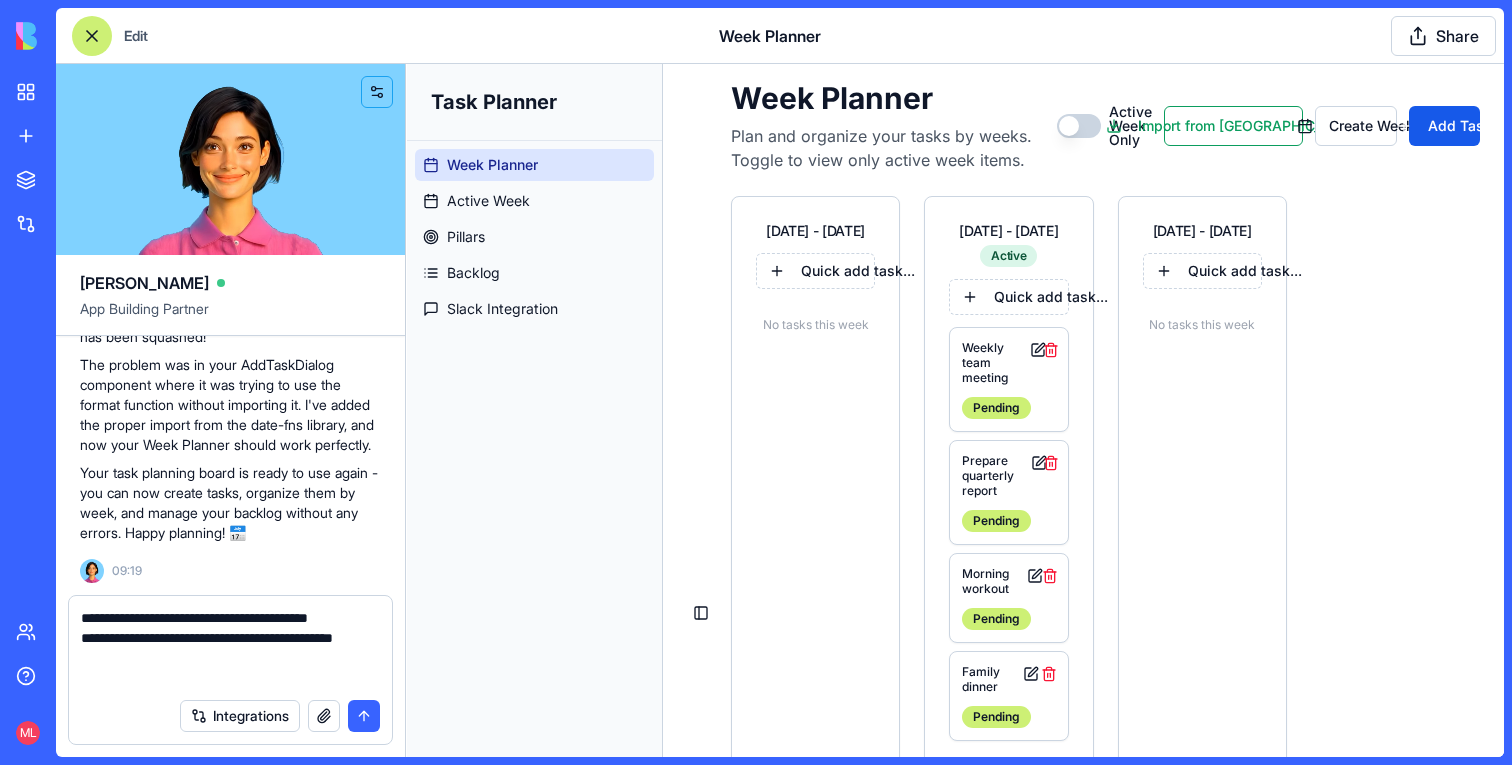 click on "**********" at bounding box center [230, 648] 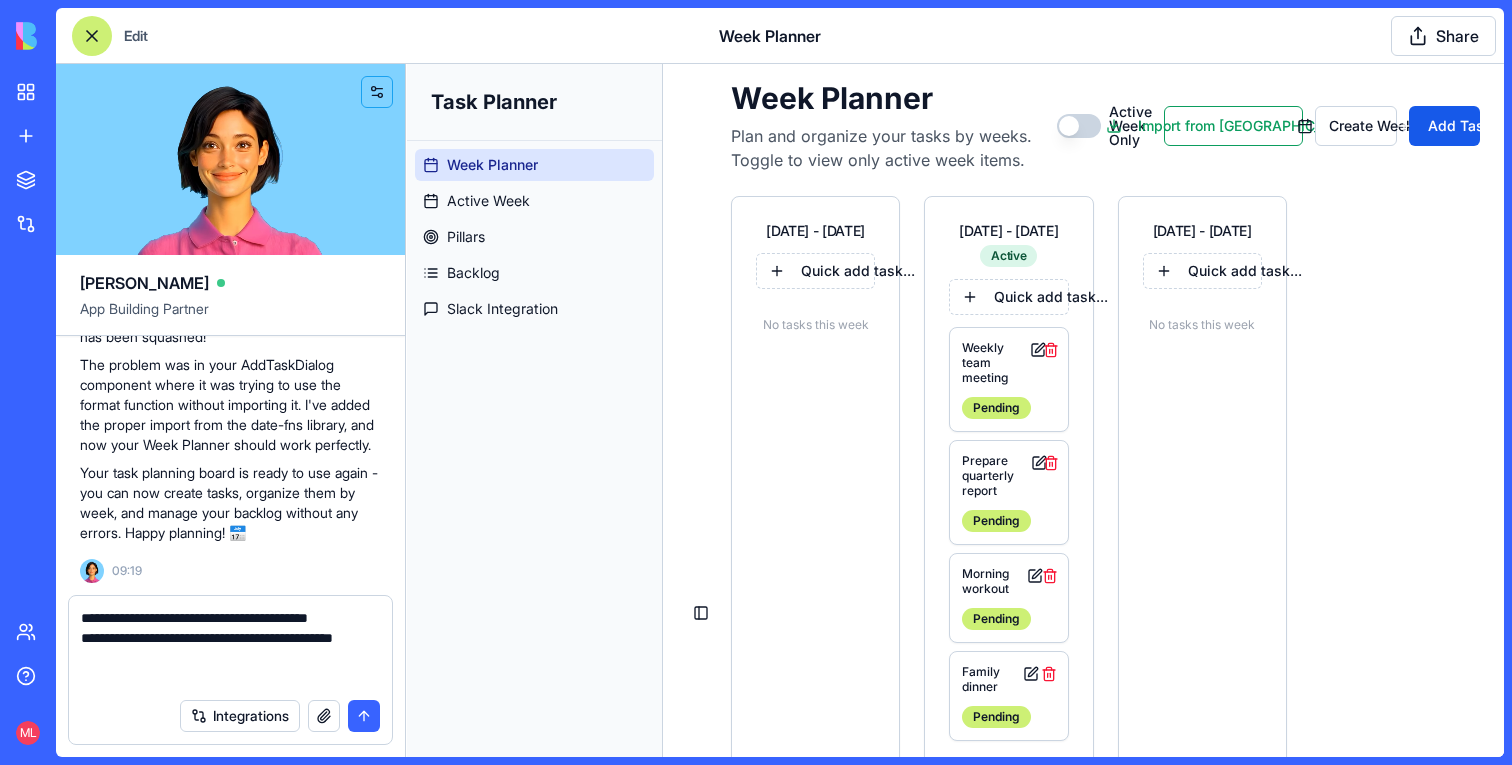click on "**********" at bounding box center [230, 648] 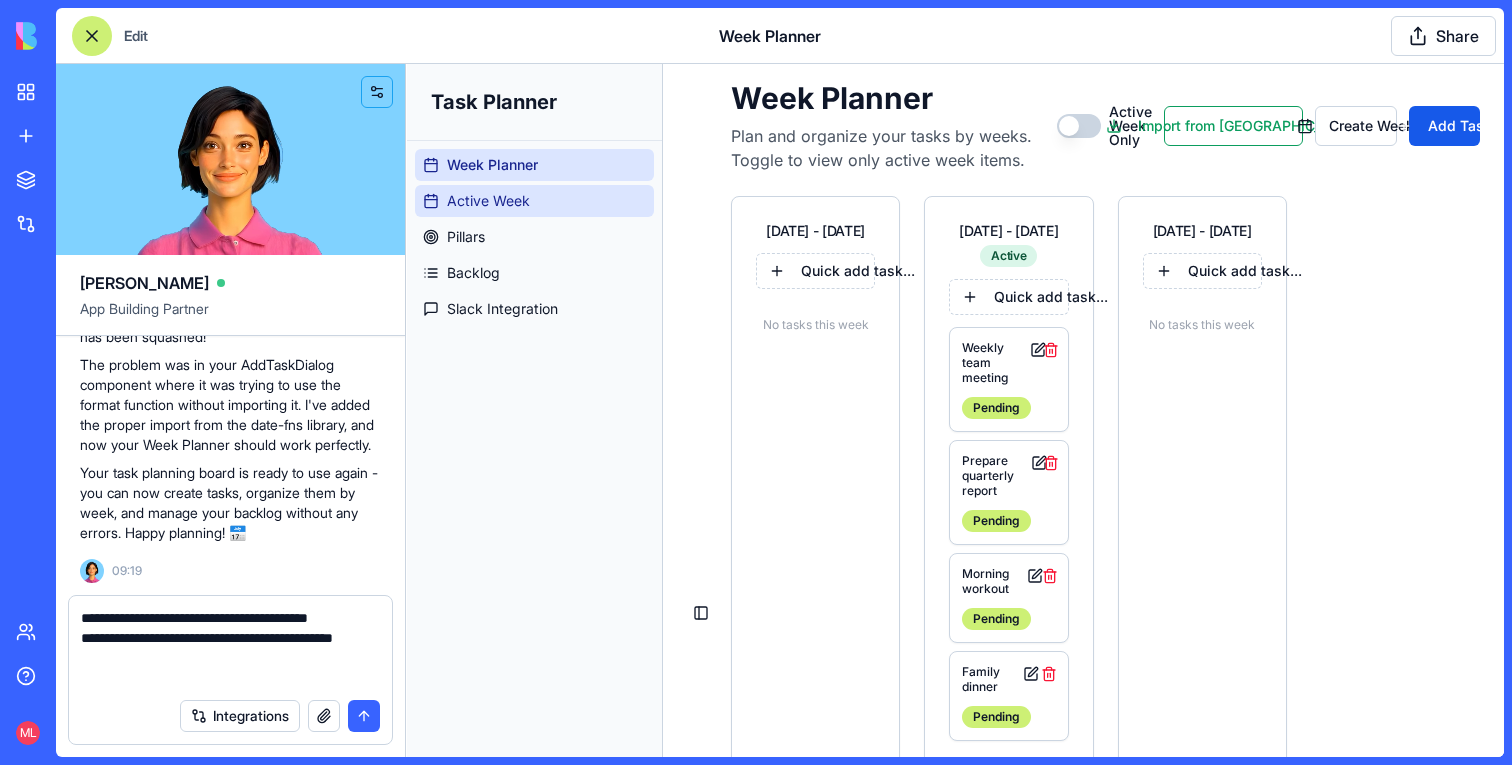 click on "Active Week" at bounding box center (488, 201) 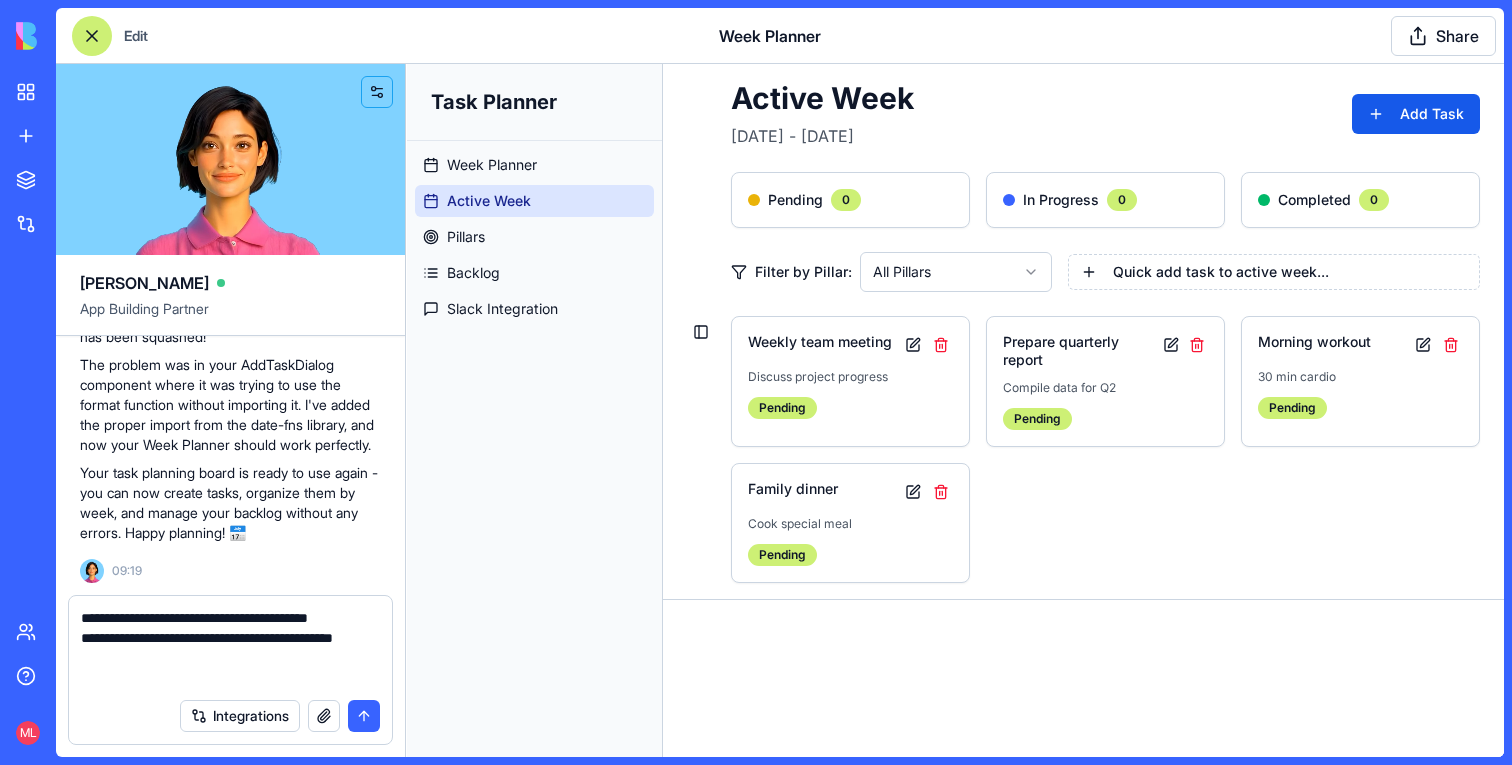 click on "**********" at bounding box center (230, 648) 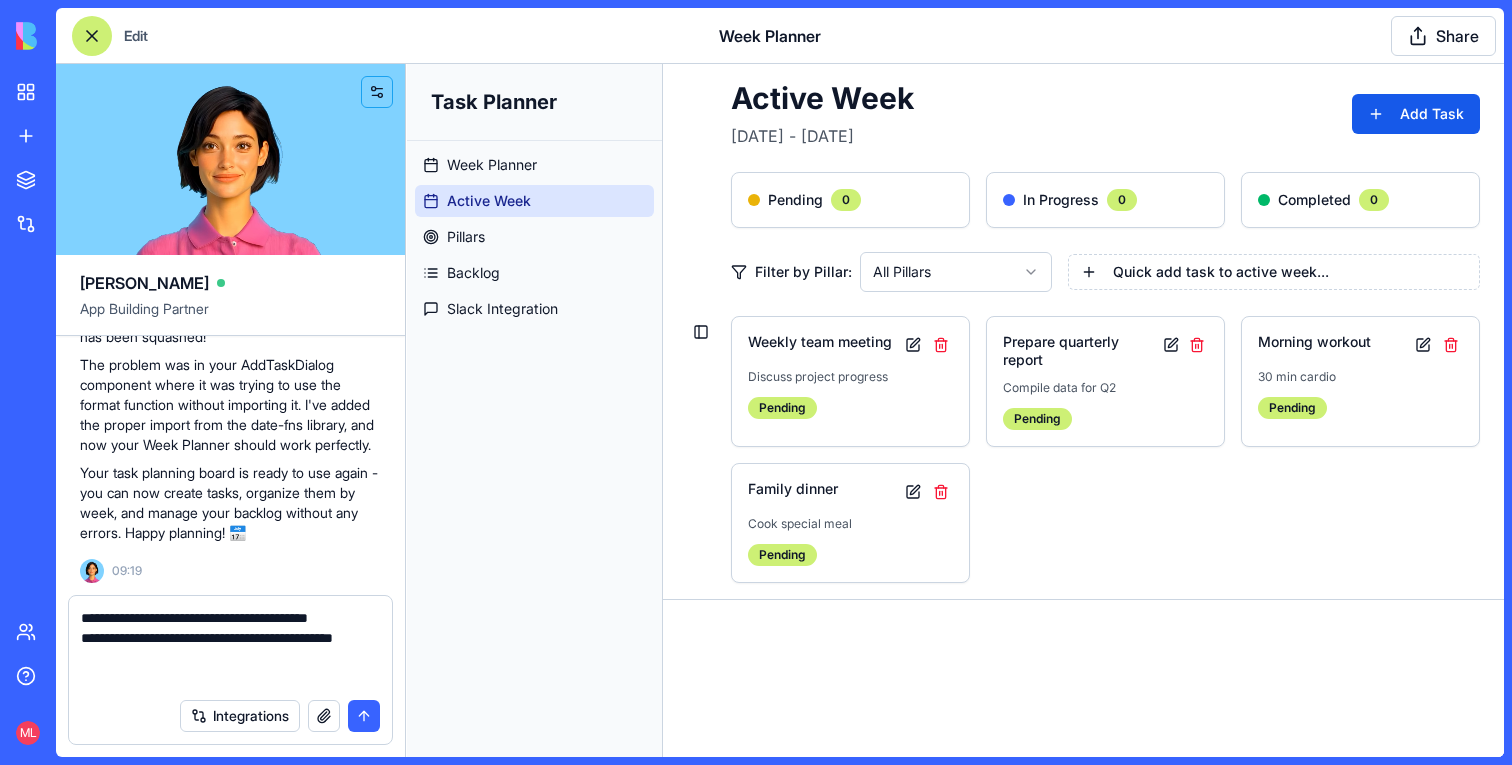 click on "**********" at bounding box center (230, 648) 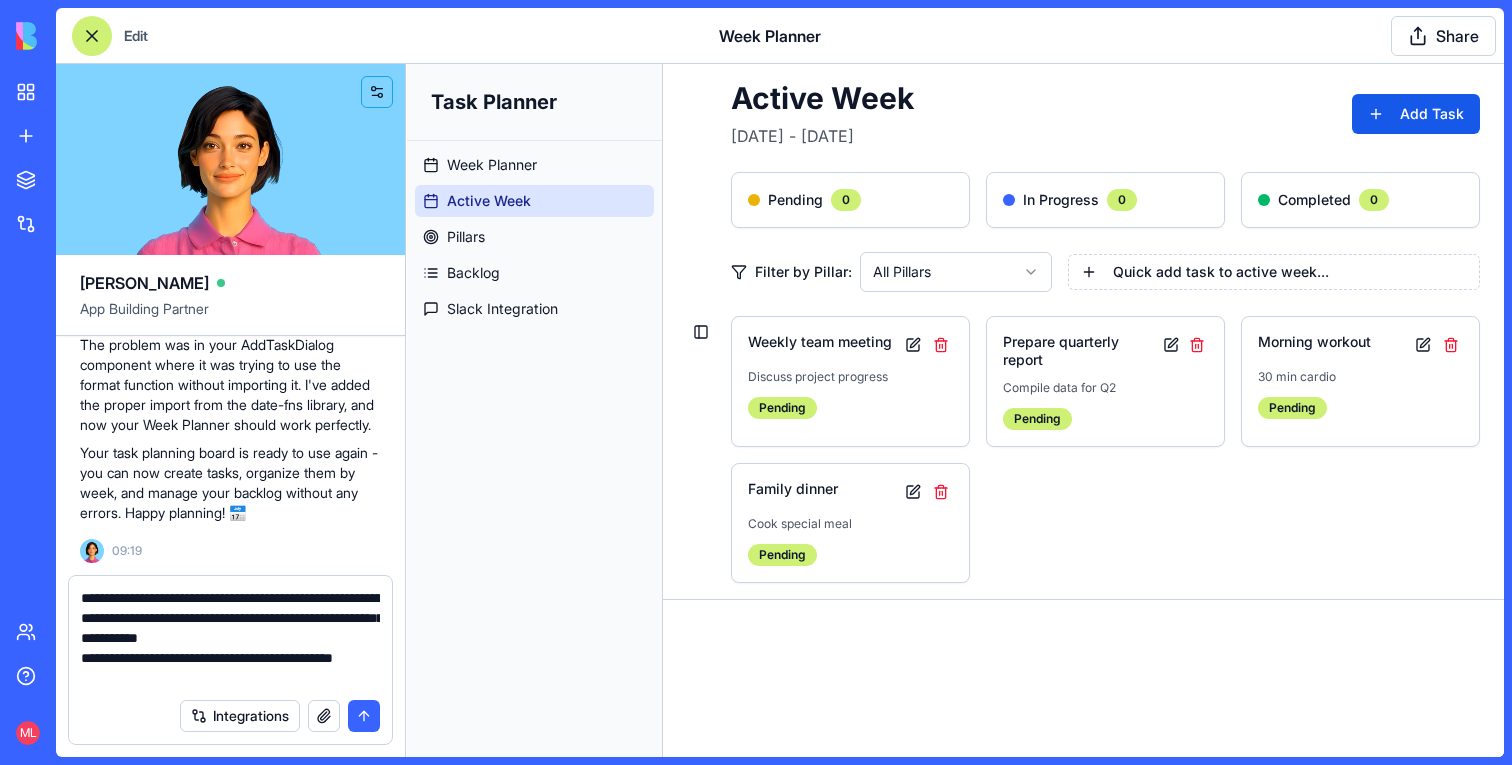 click on "**********" at bounding box center [230, 638] 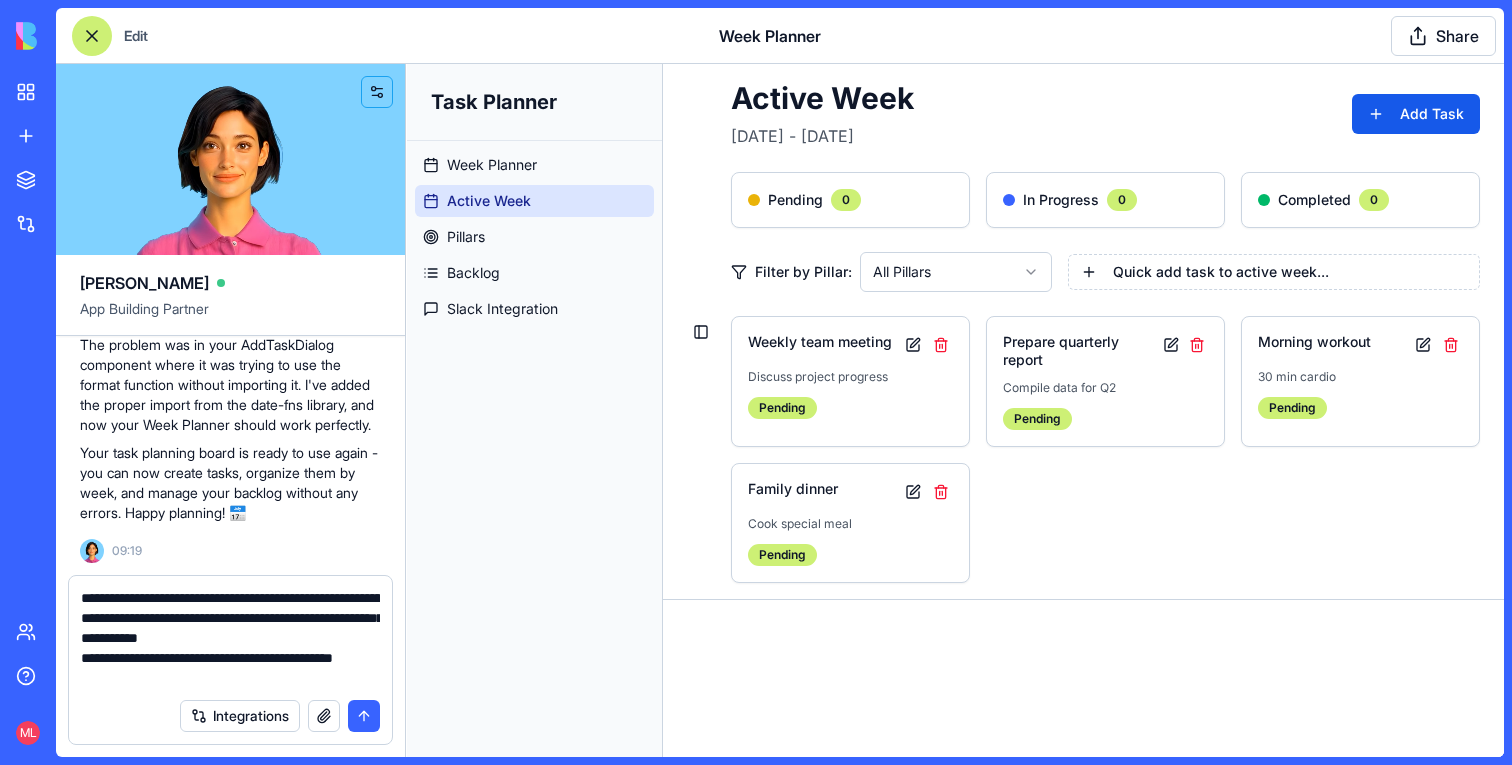 drag, startPoint x: 118, startPoint y: 674, endPoint x: 101, endPoint y: 676, distance: 17.117243 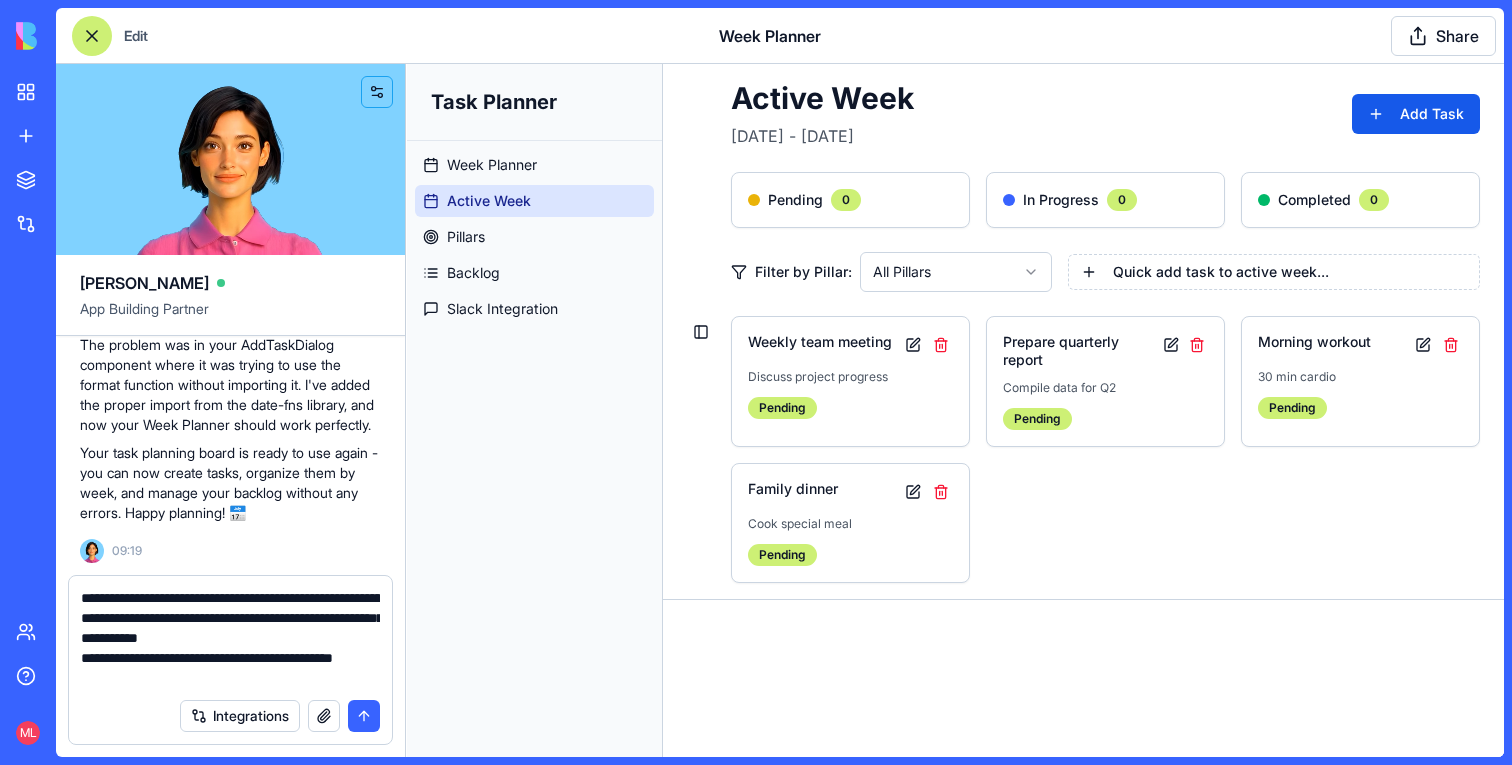 click on "**********" at bounding box center [230, 638] 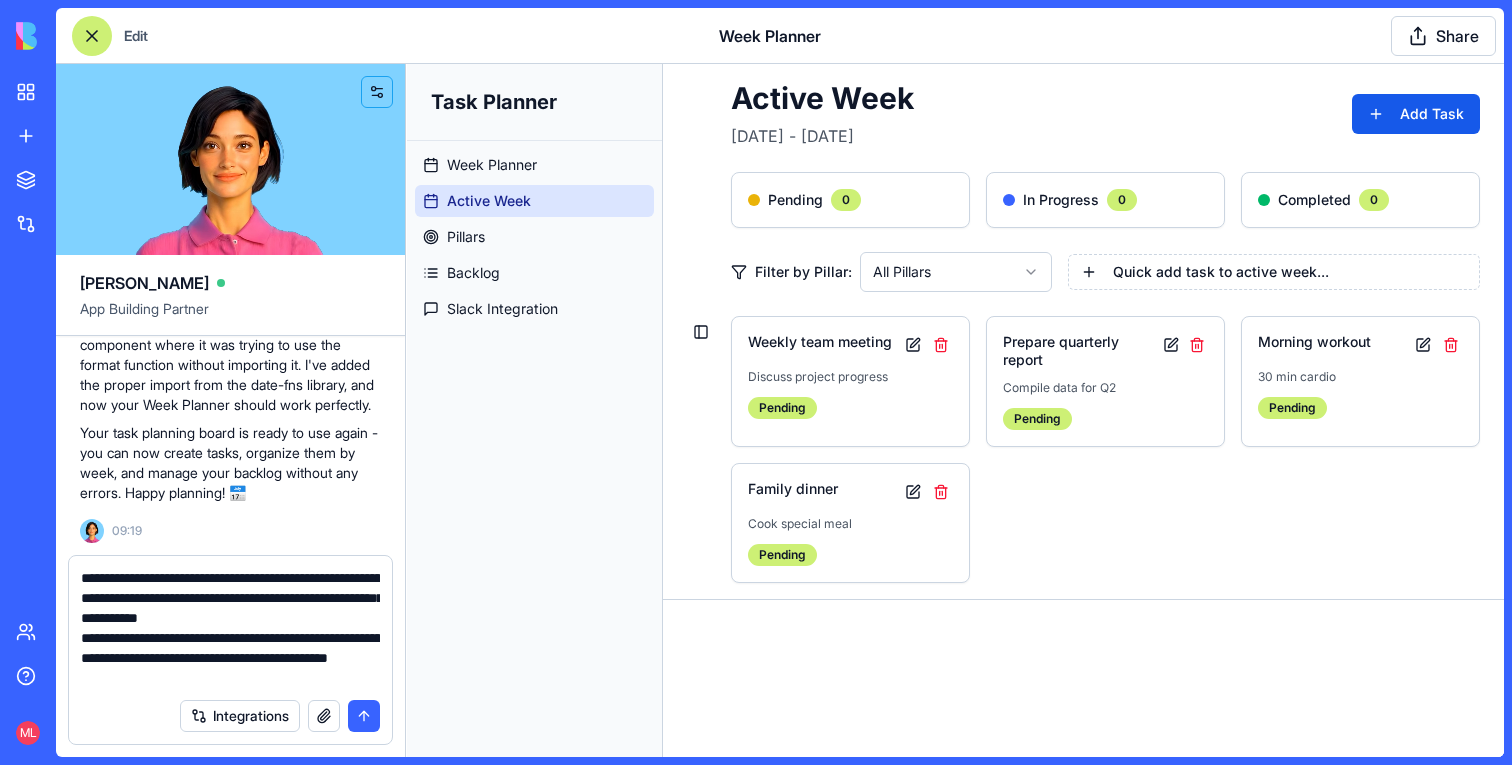 type on "**********" 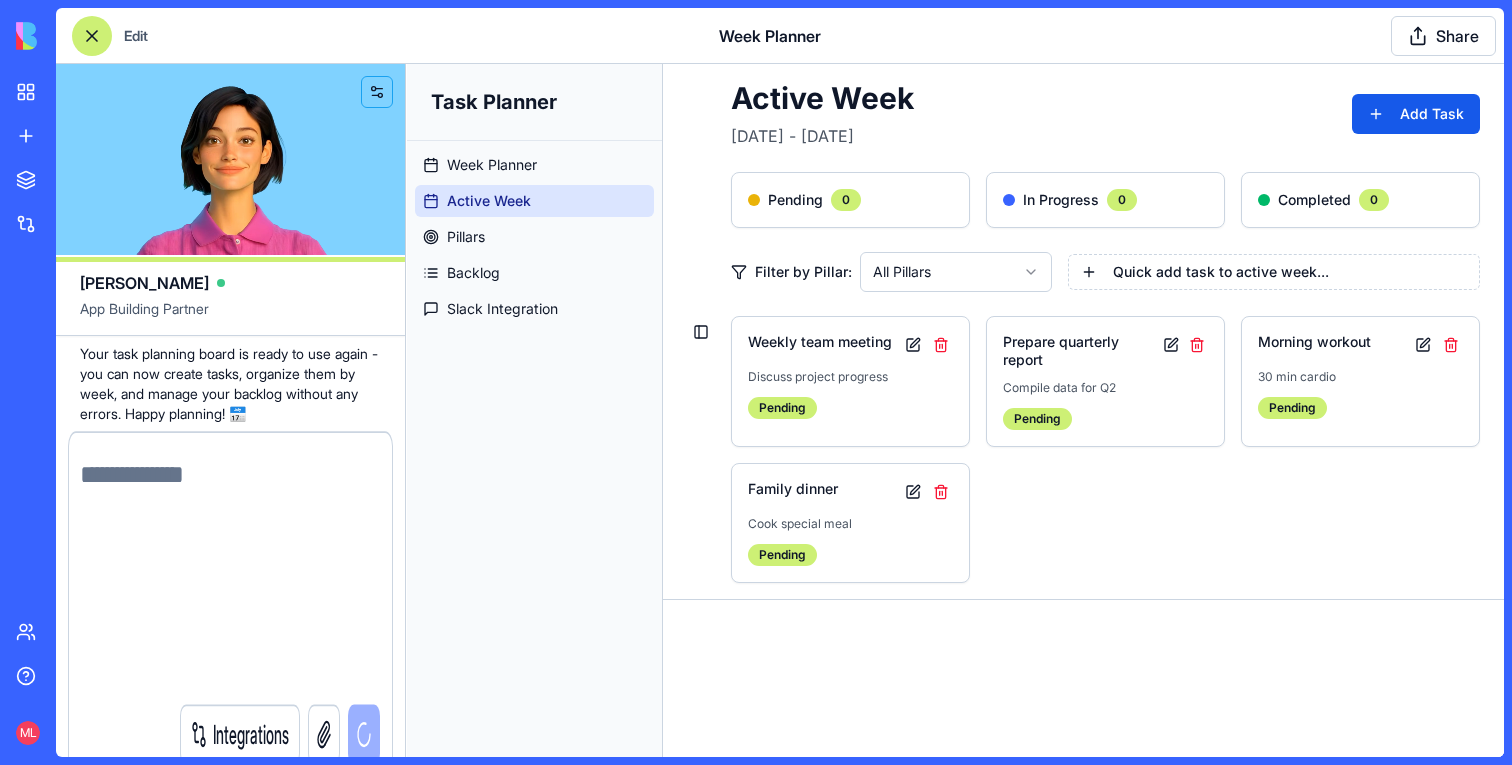 scroll, scrollTop: 4157, scrollLeft: 0, axis: vertical 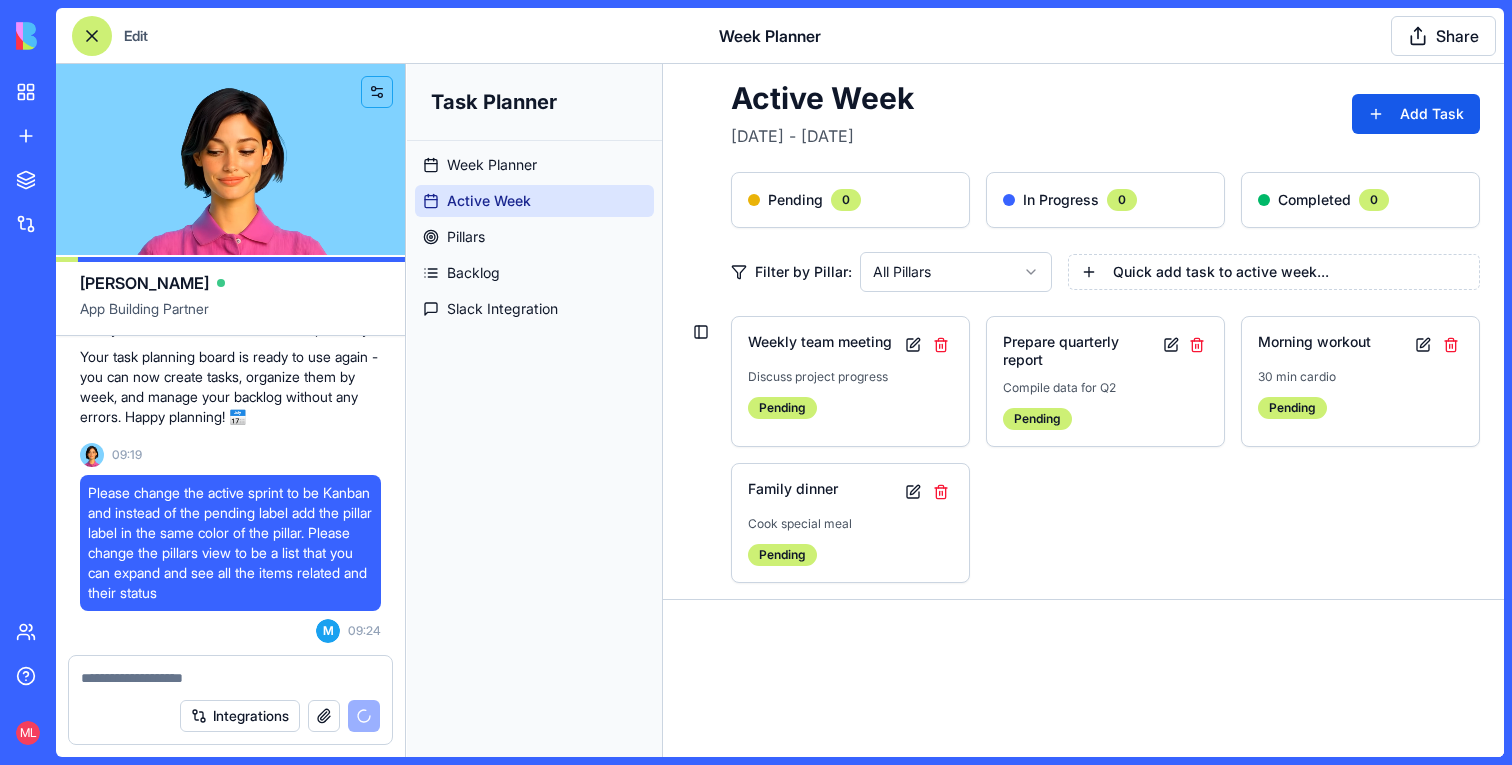 type 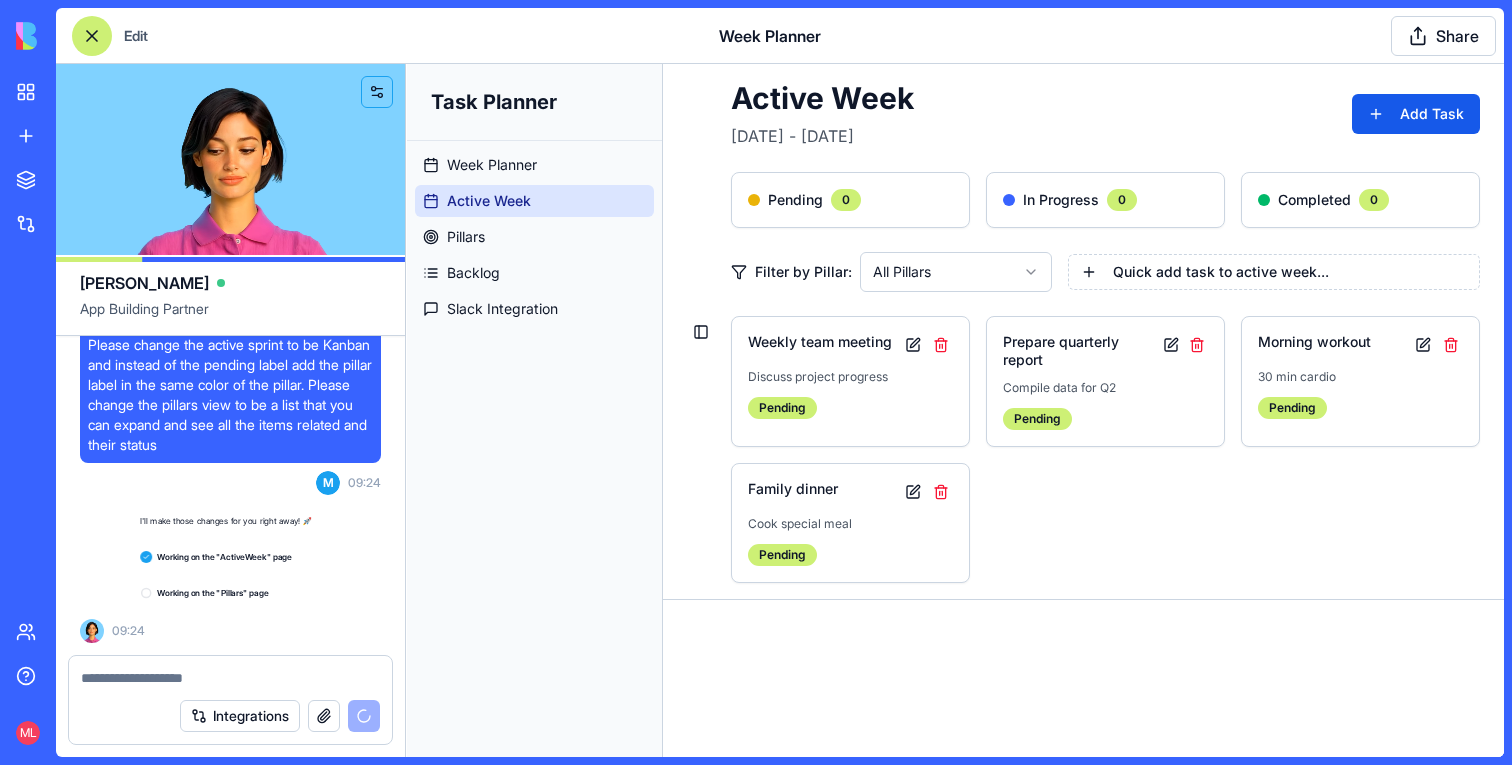 scroll, scrollTop: 4325, scrollLeft: 0, axis: vertical 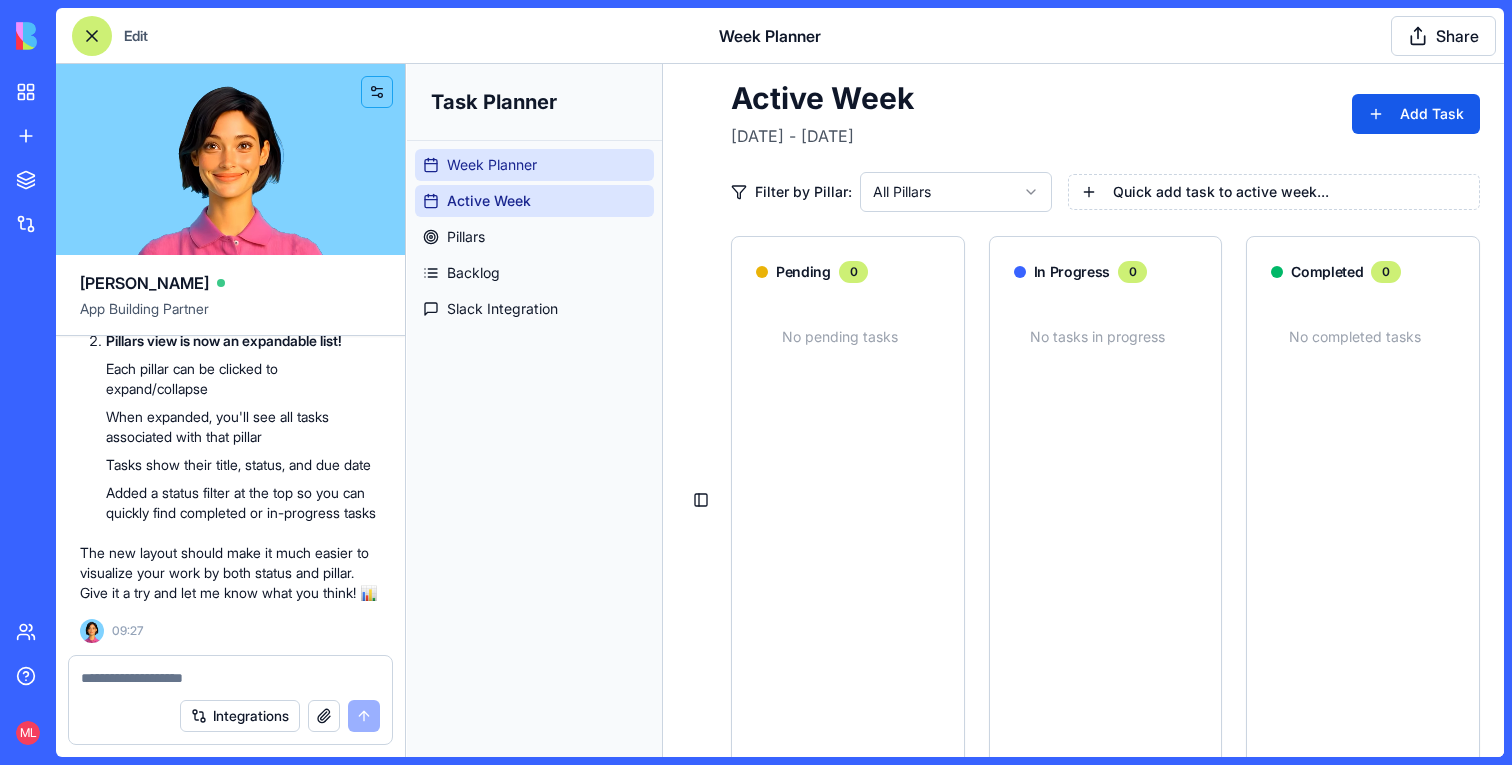 click on "Week Planner" at bounding box center (534, 165) 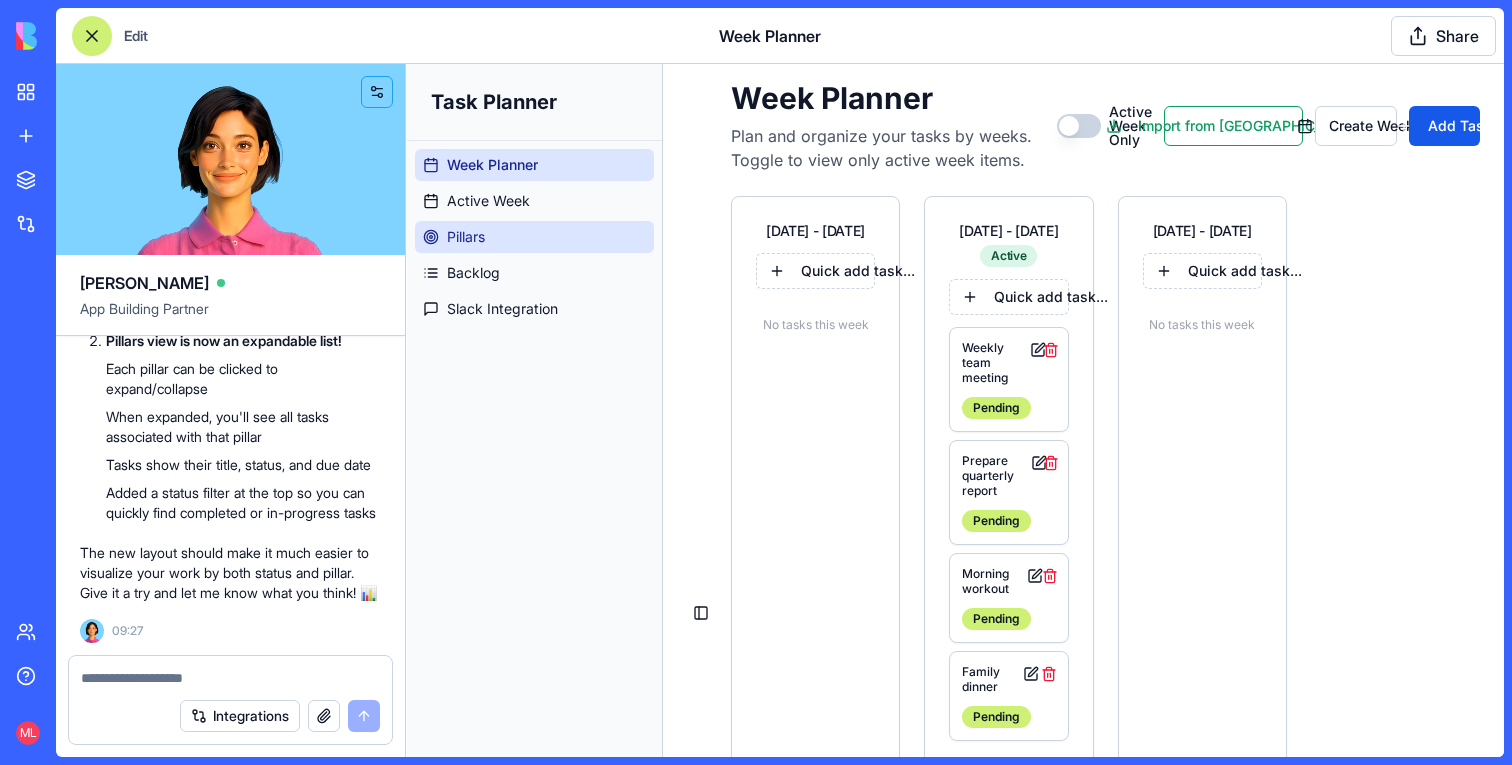 click on "Pillars" at bounding box center [534, 237] 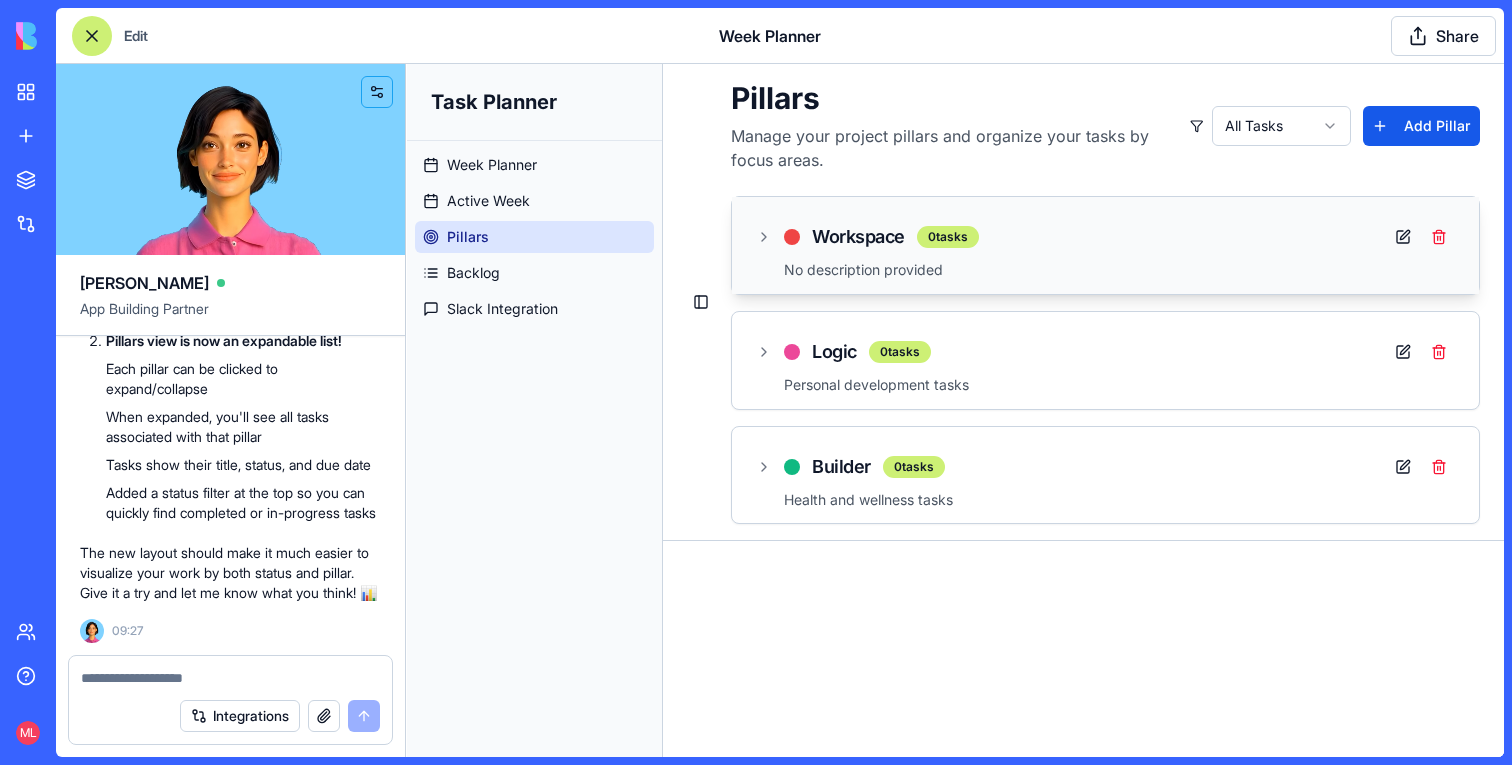 click on "Workspace 0  tasks" at bounding box center [867, 237] 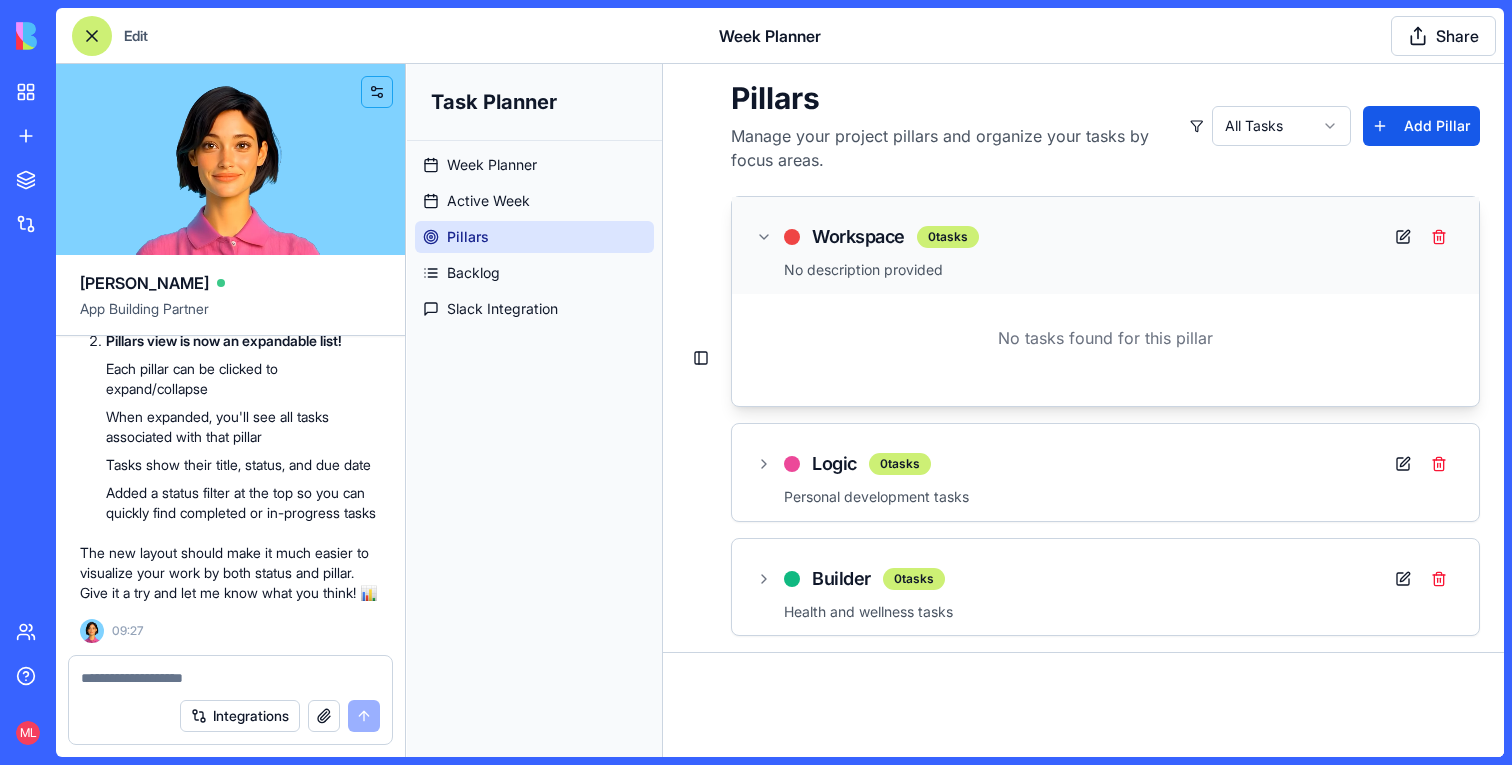 click on "Workspace 0  tasks" at bounding box center [867, 237] 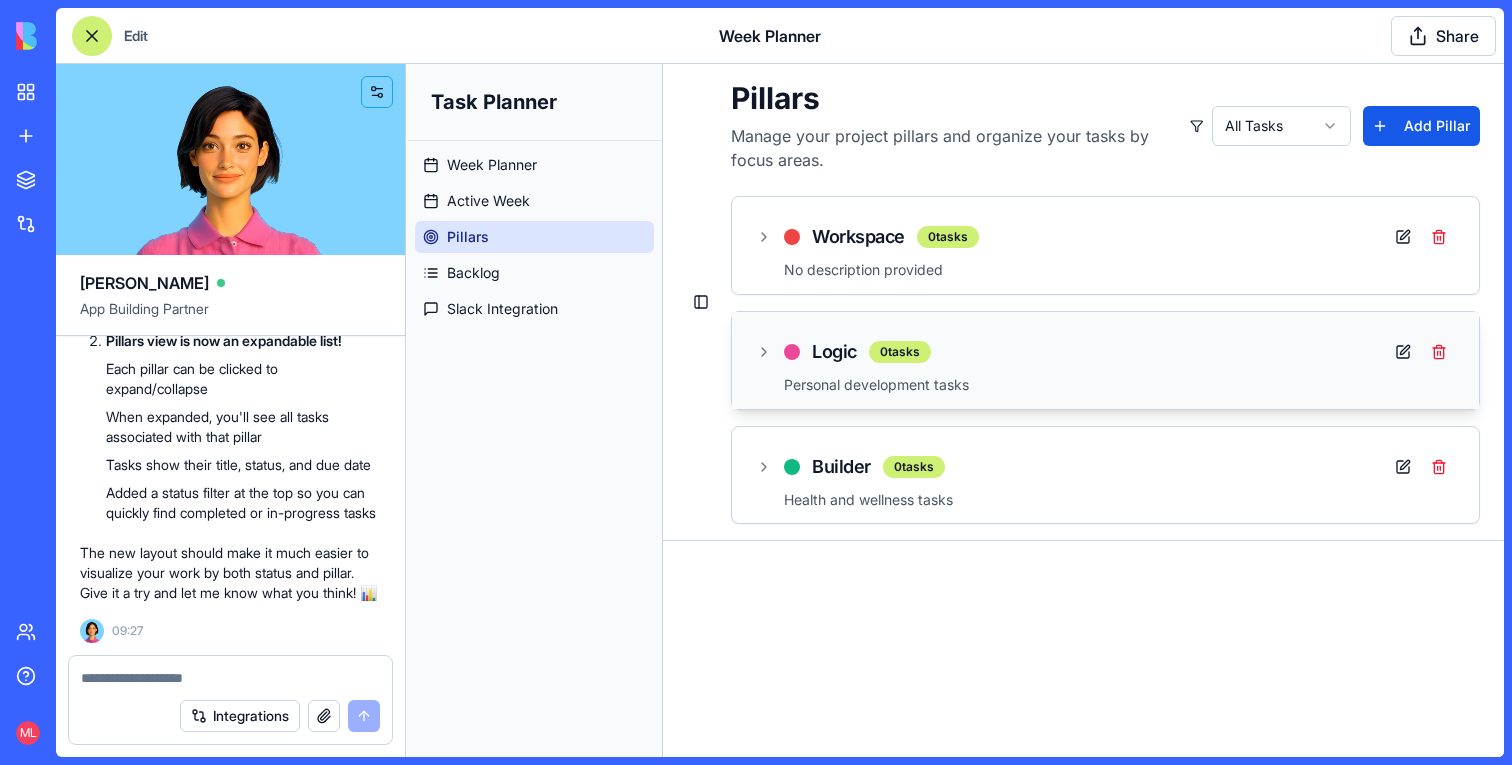 click 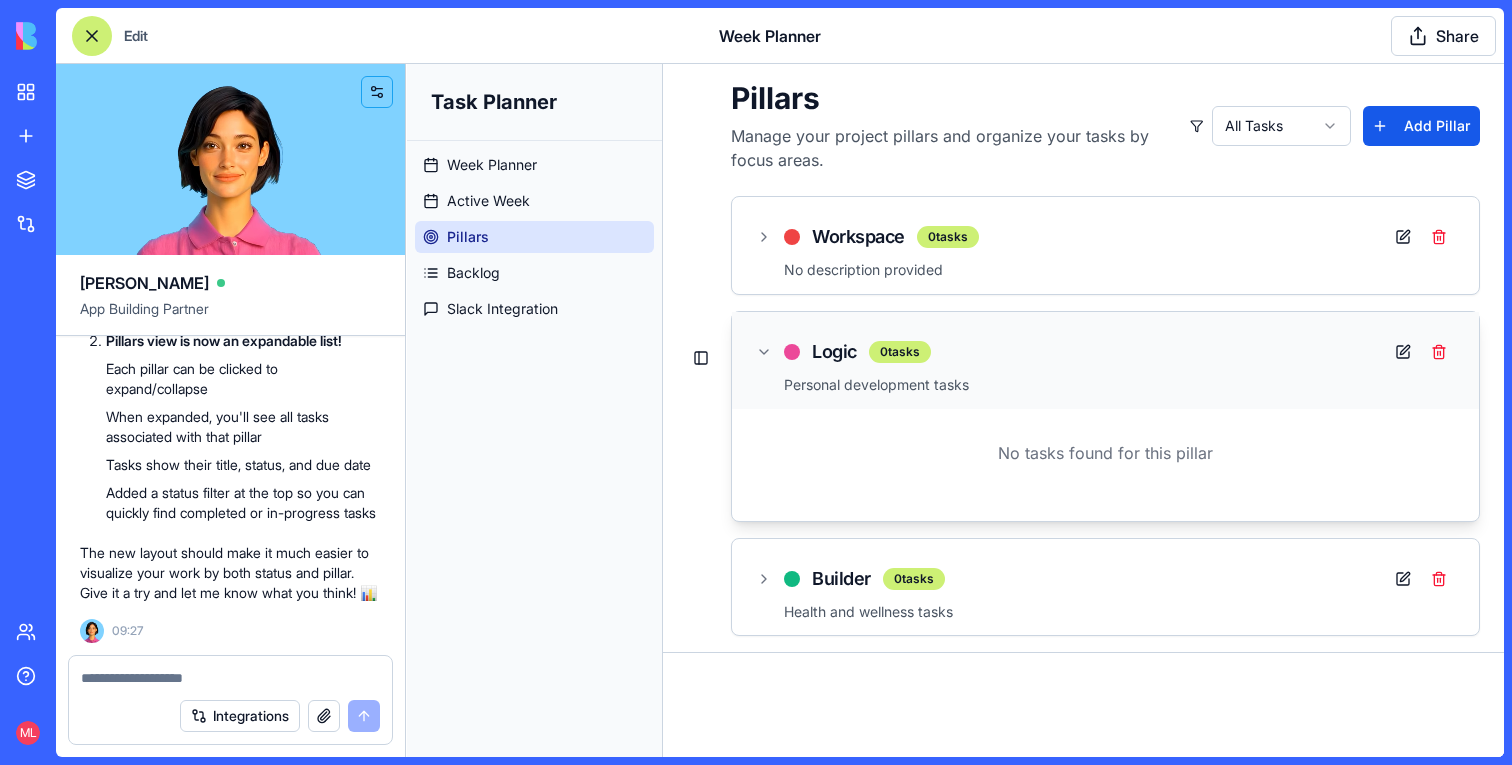 click 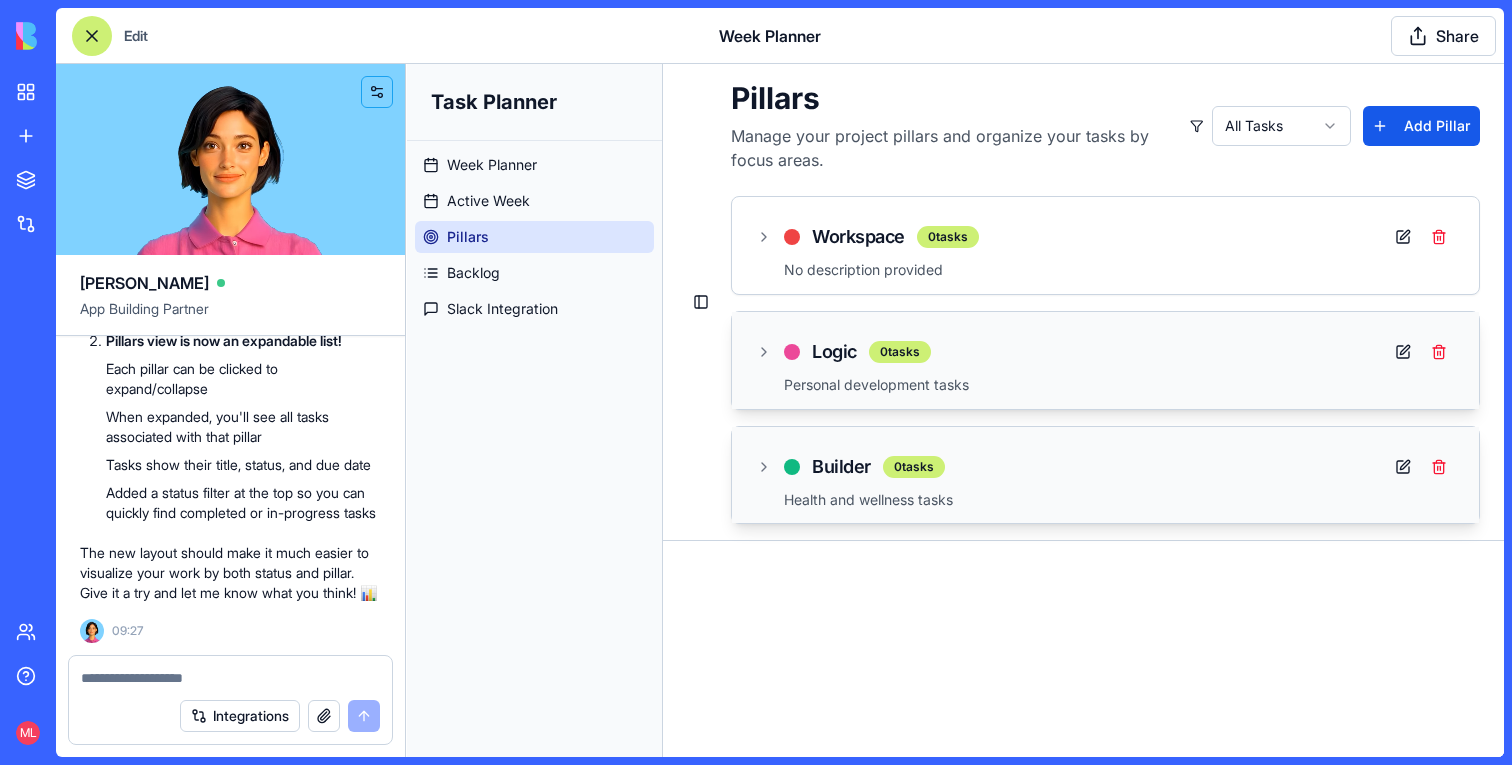 click 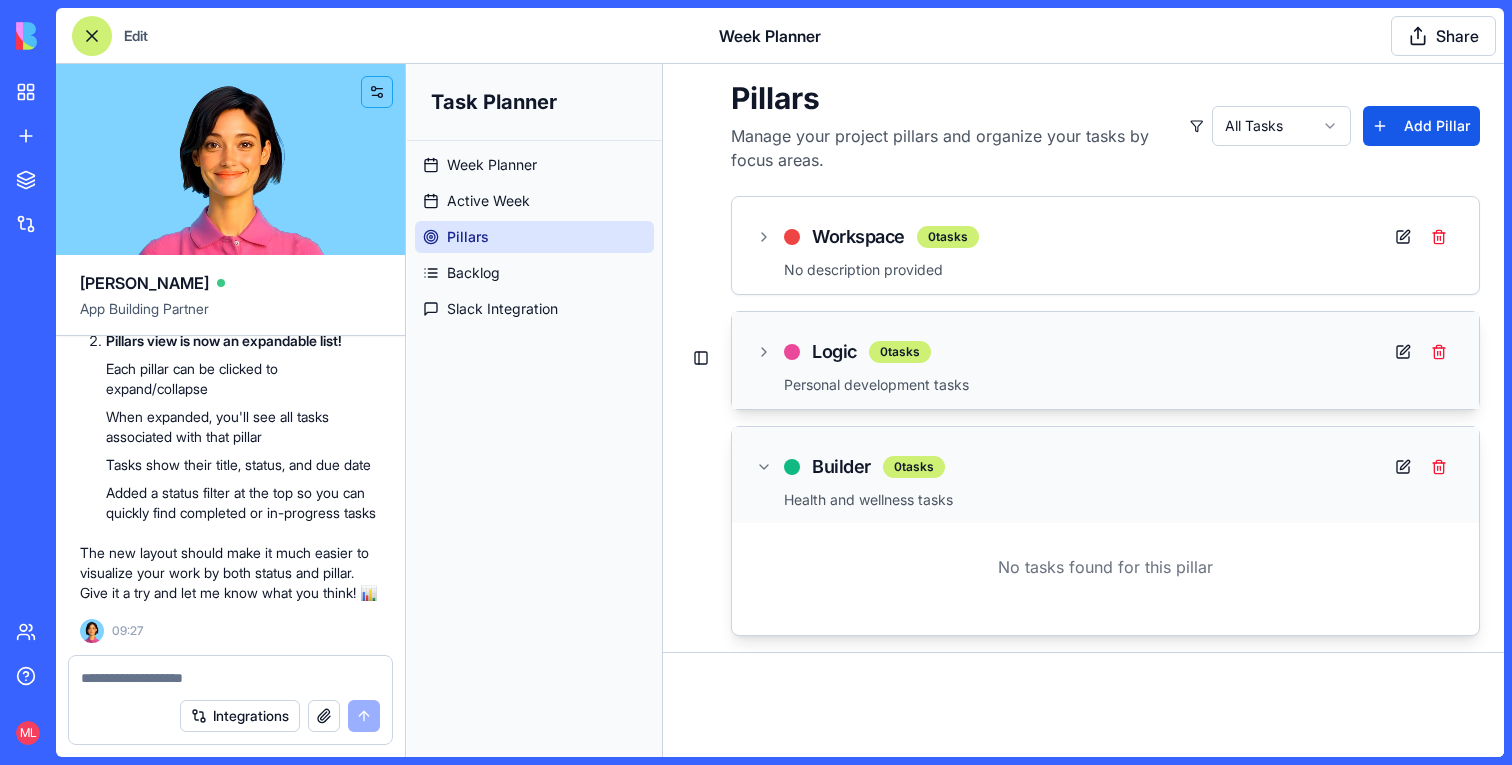 click 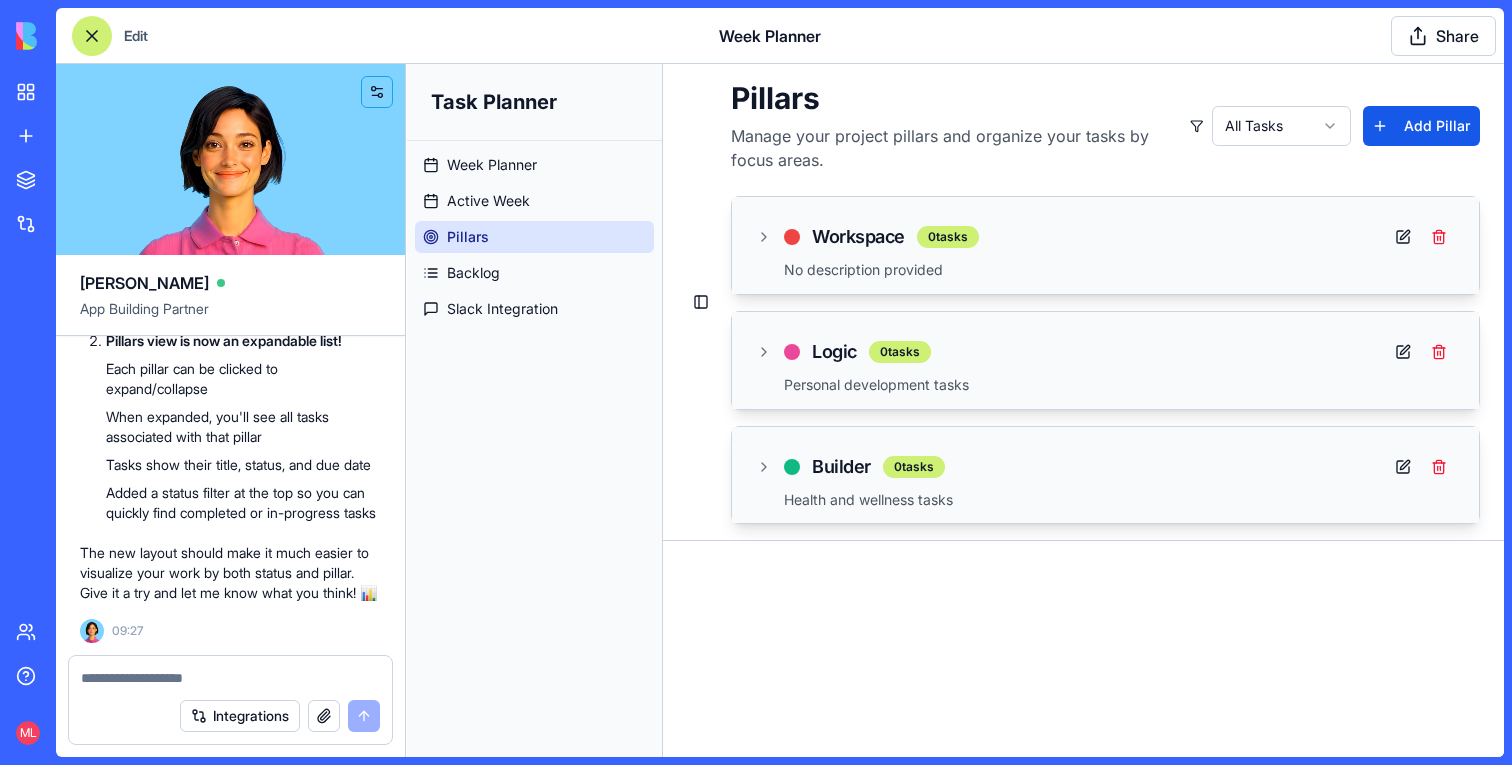 click at bounding box center [1403, 237] 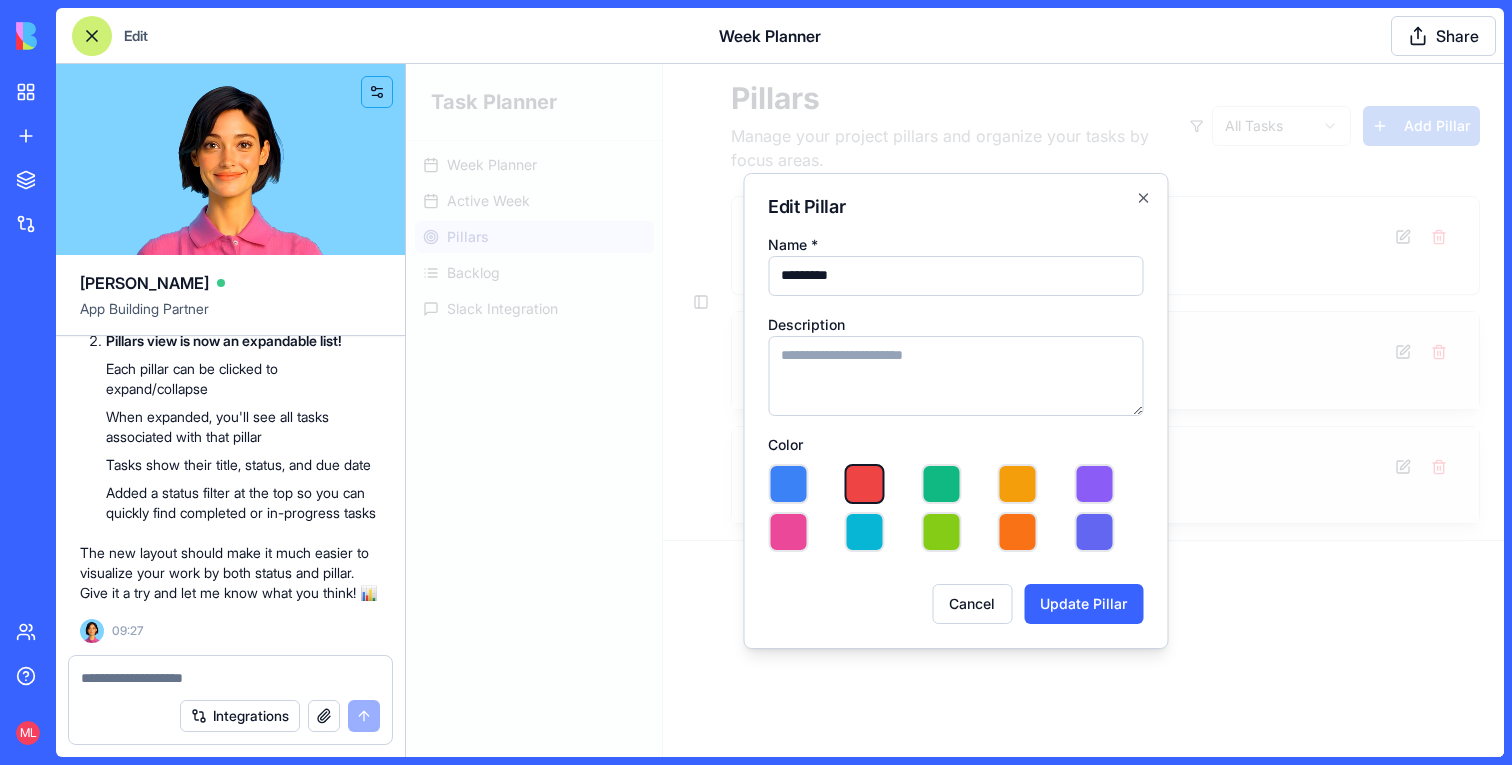 type 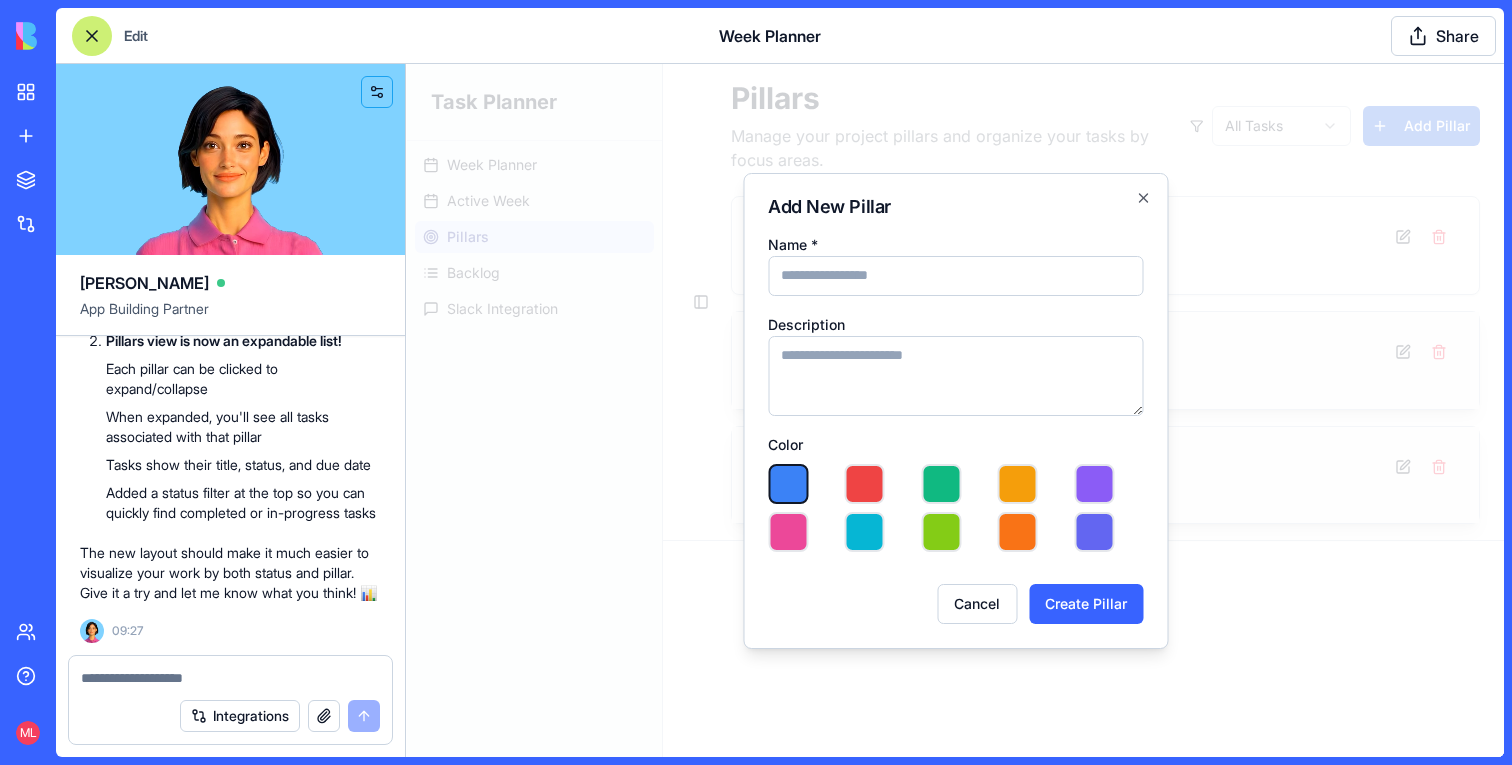 click at bounding box center [955, 410] 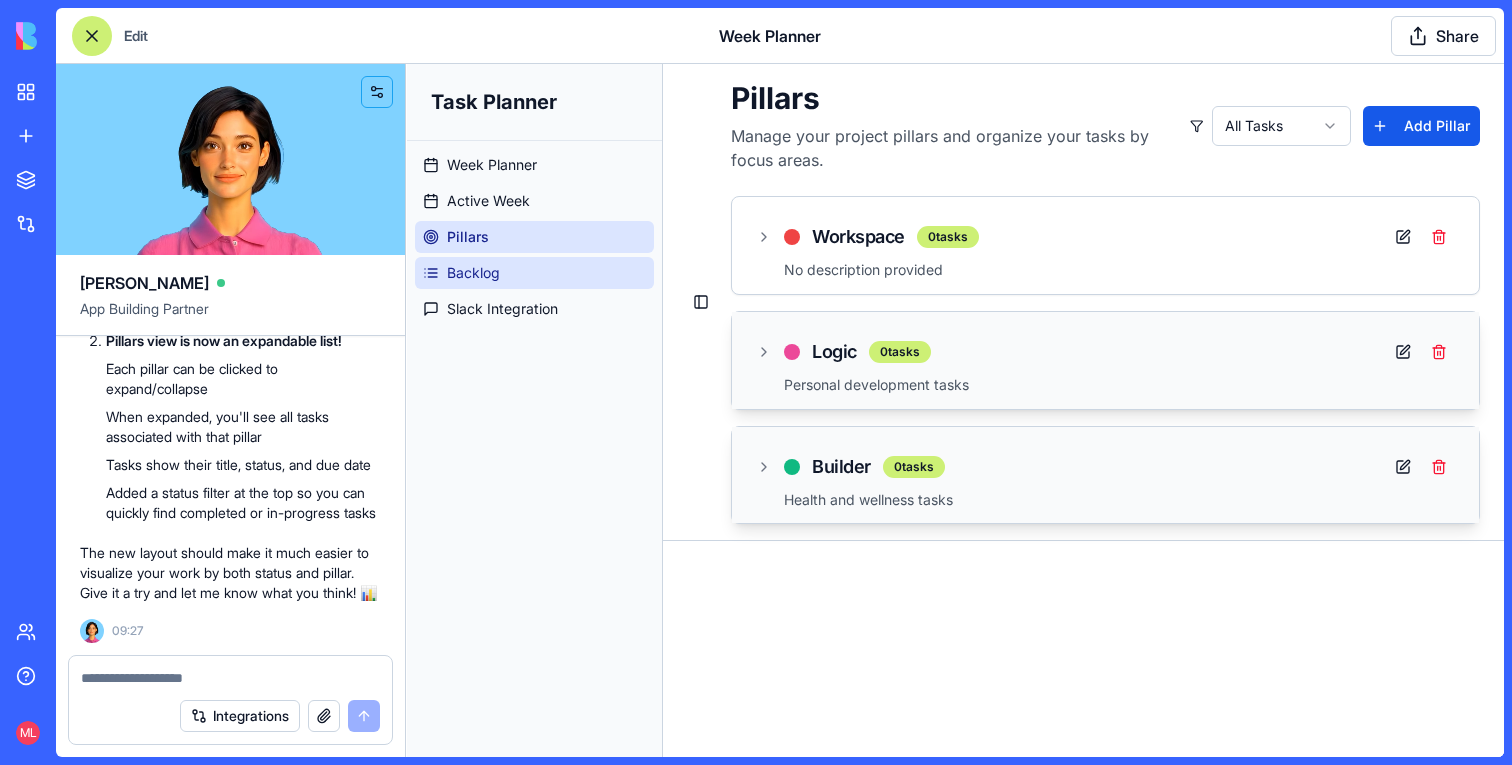click on "Backlog" at bounding box center (473, 273) 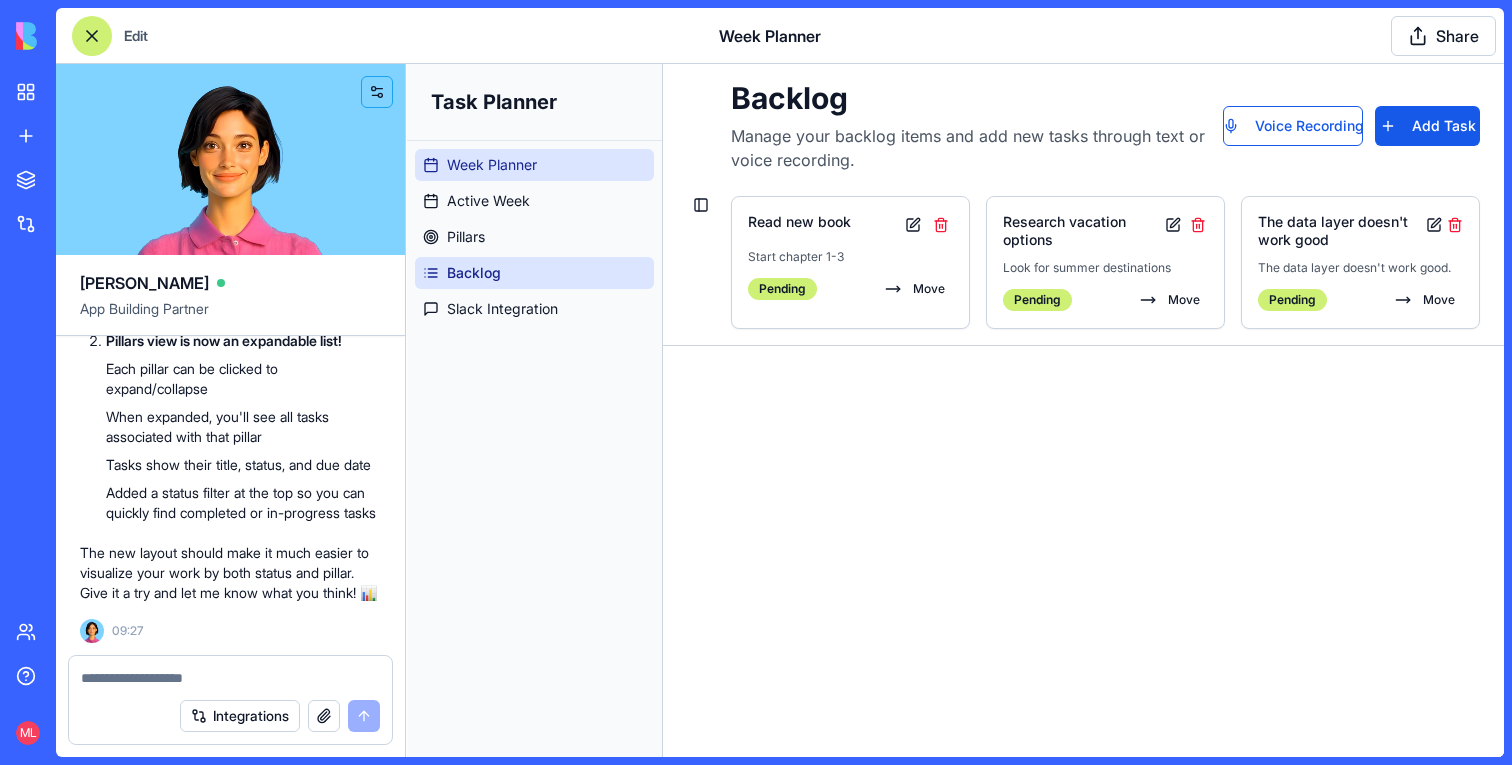 click on "Week Planner" at bounding box center [534, 165] 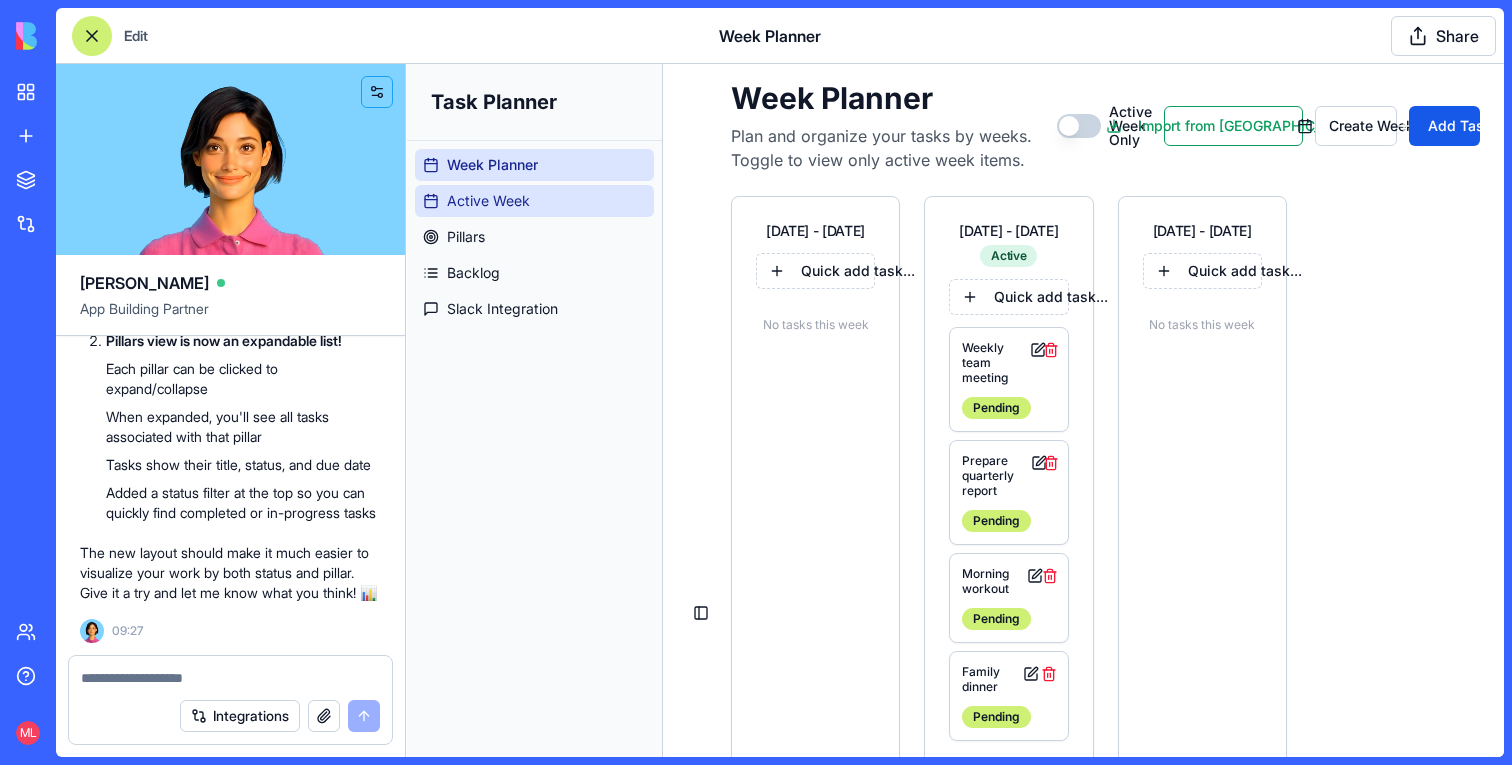 click on "Active Week" at bounding box center (534, 201) 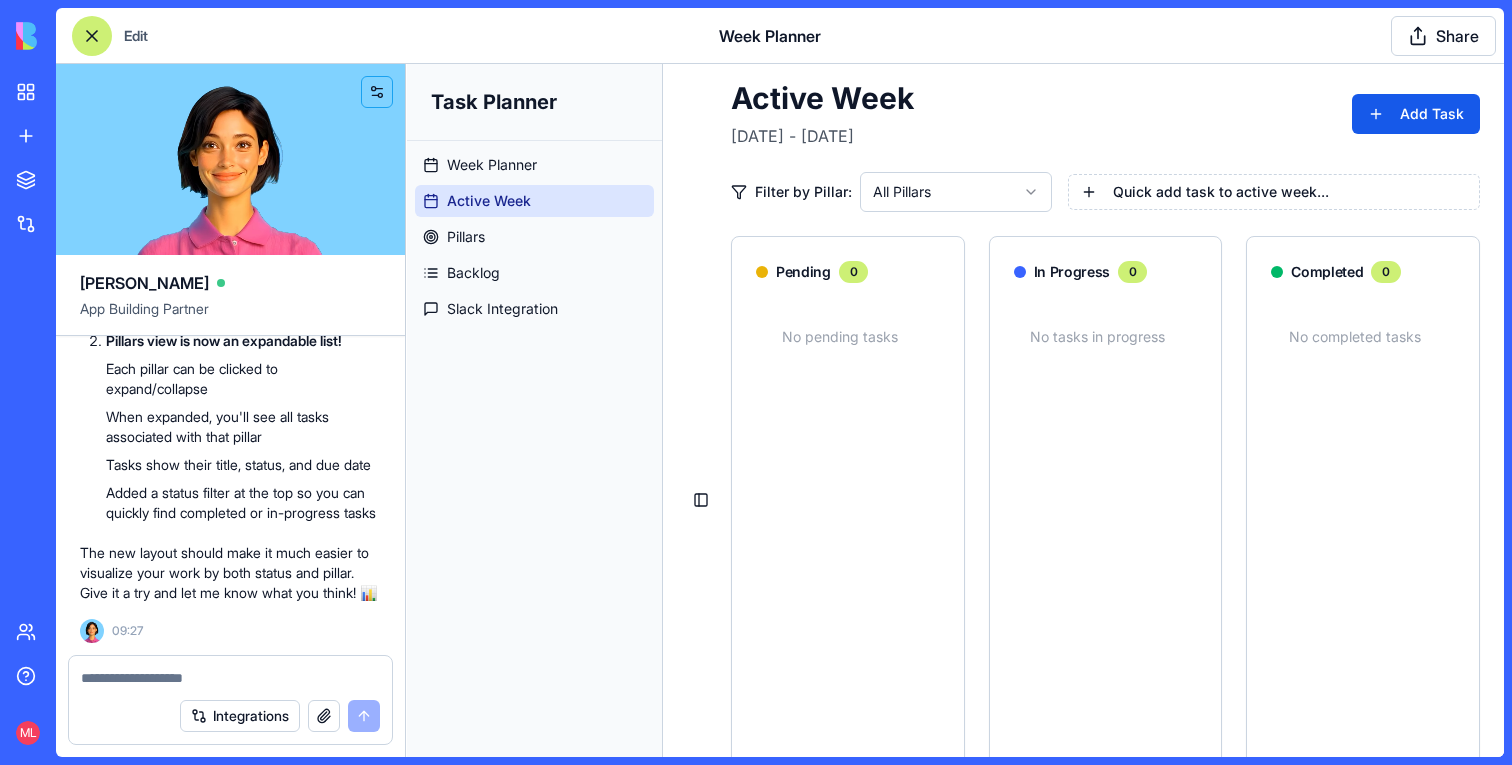 click on "Pillars" at bounding box center [534, 237] 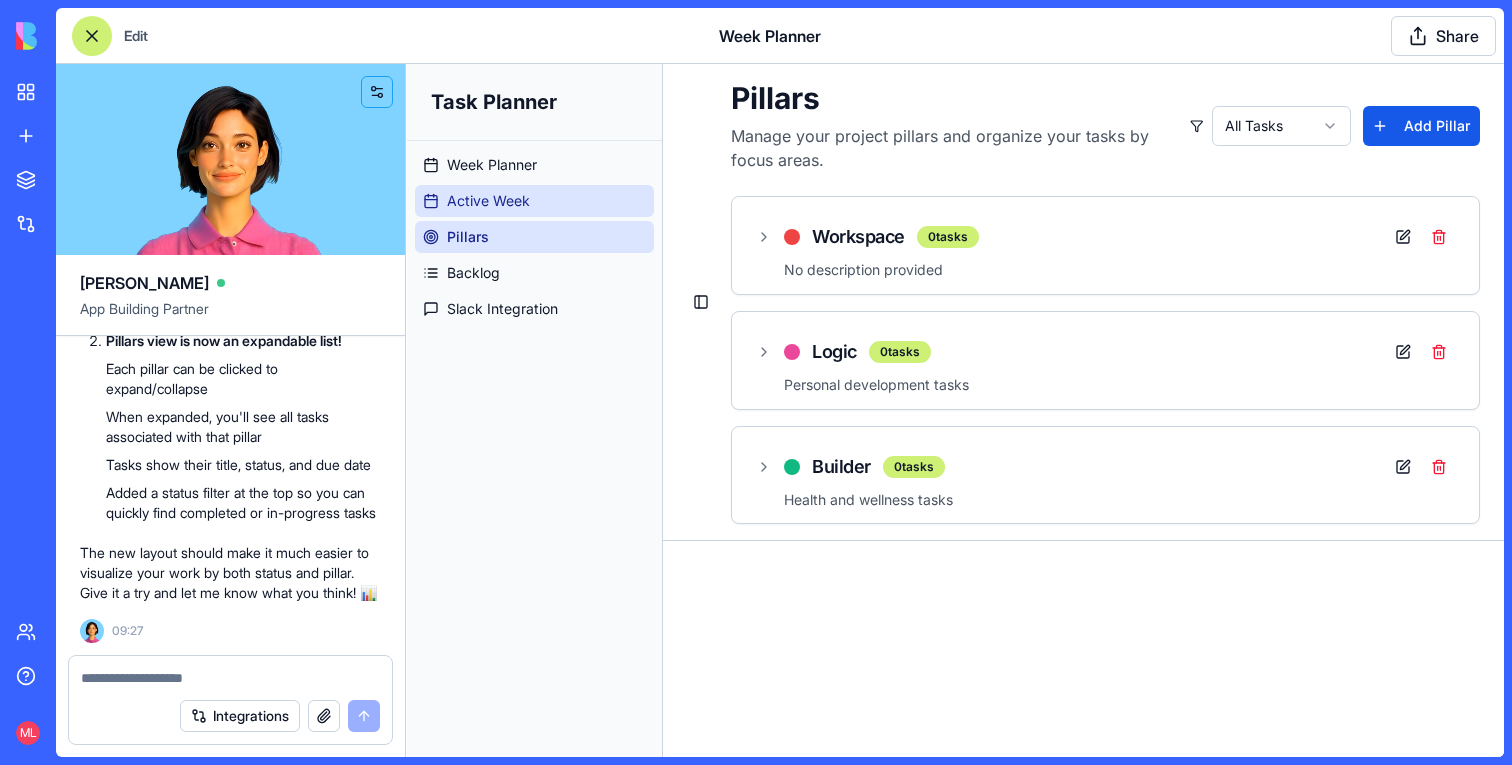 click on "Active Week" at bounding box center [534, 201] 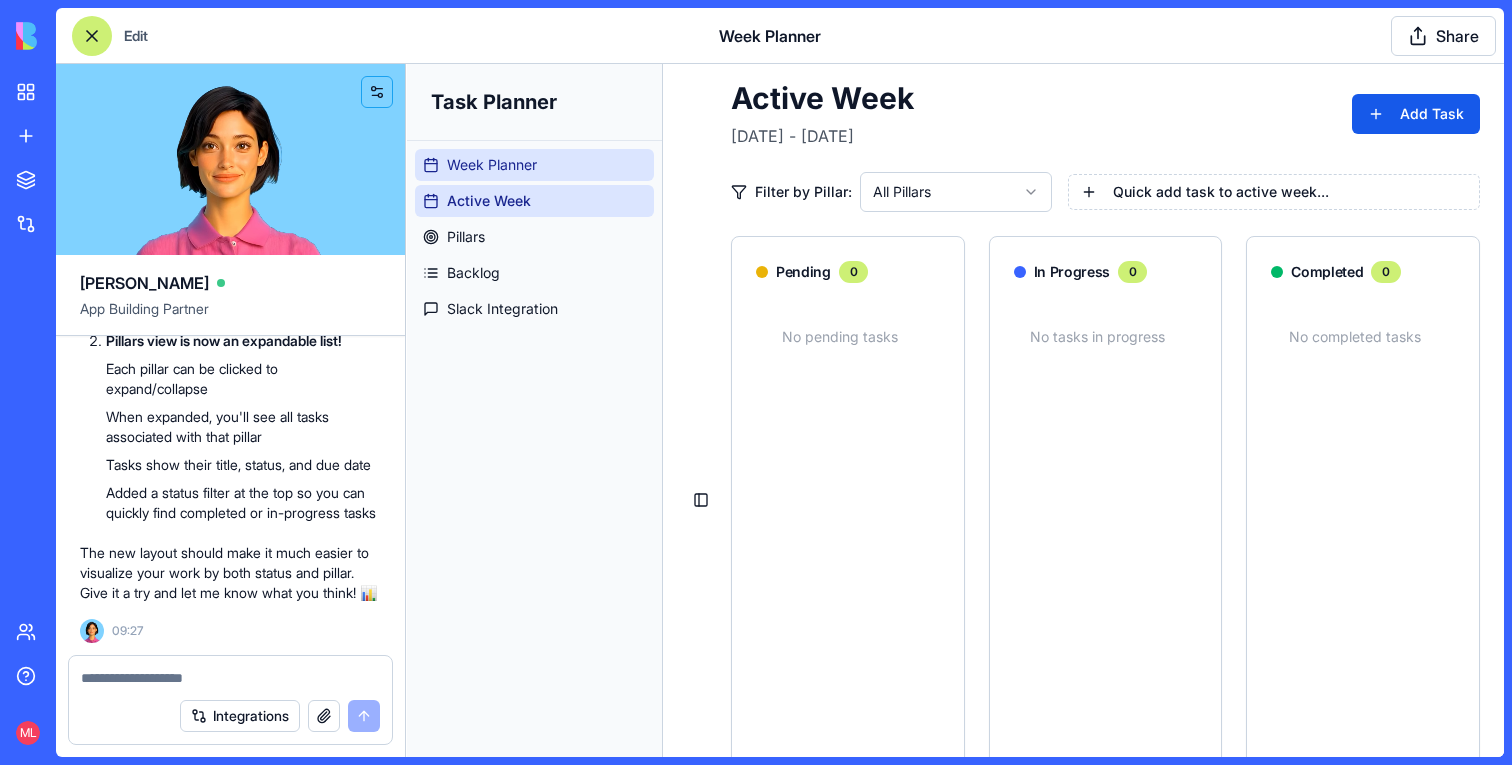 click on "Week Planner" at bounding box center (492, 165) 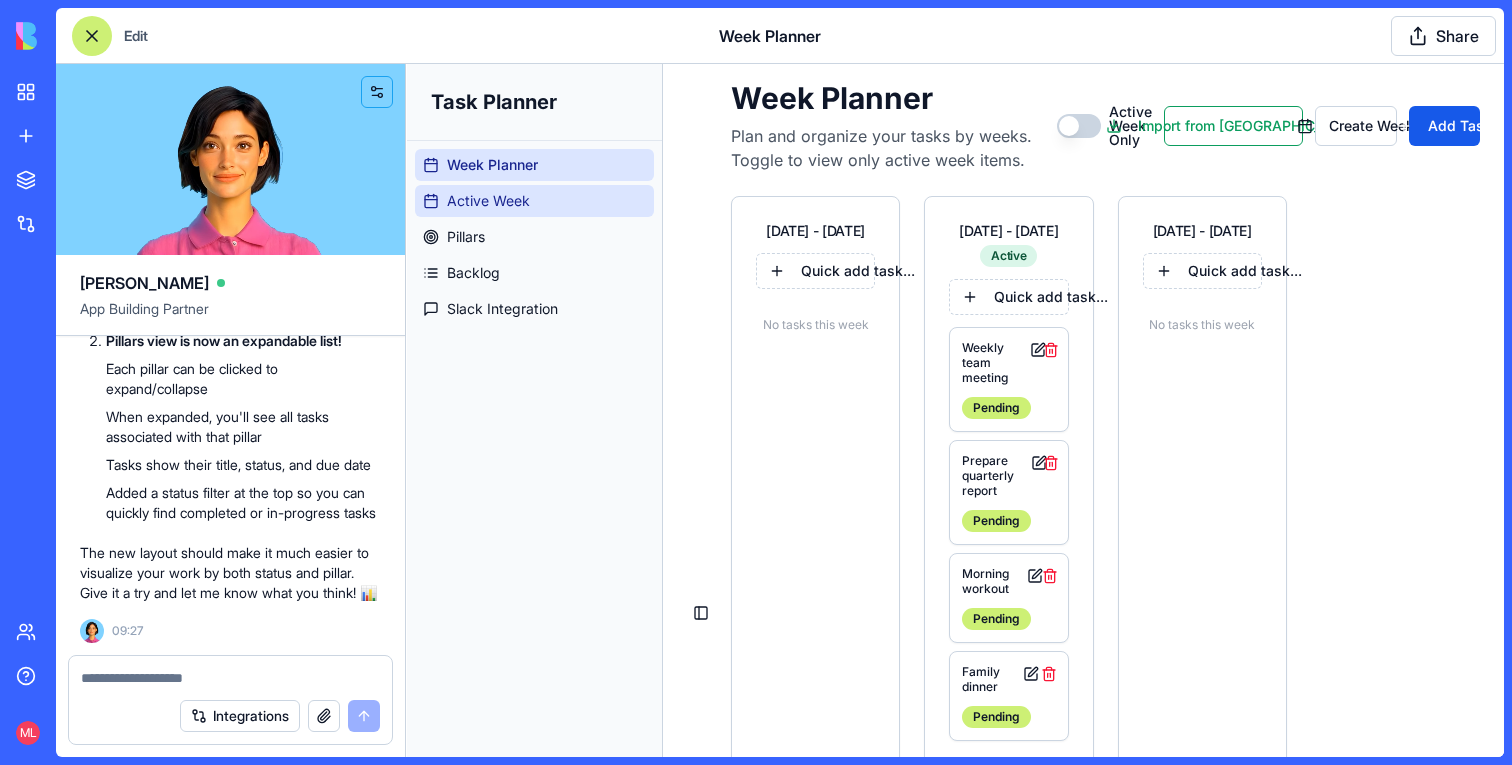 click on "Active Week" at bounding box center [534, 201] 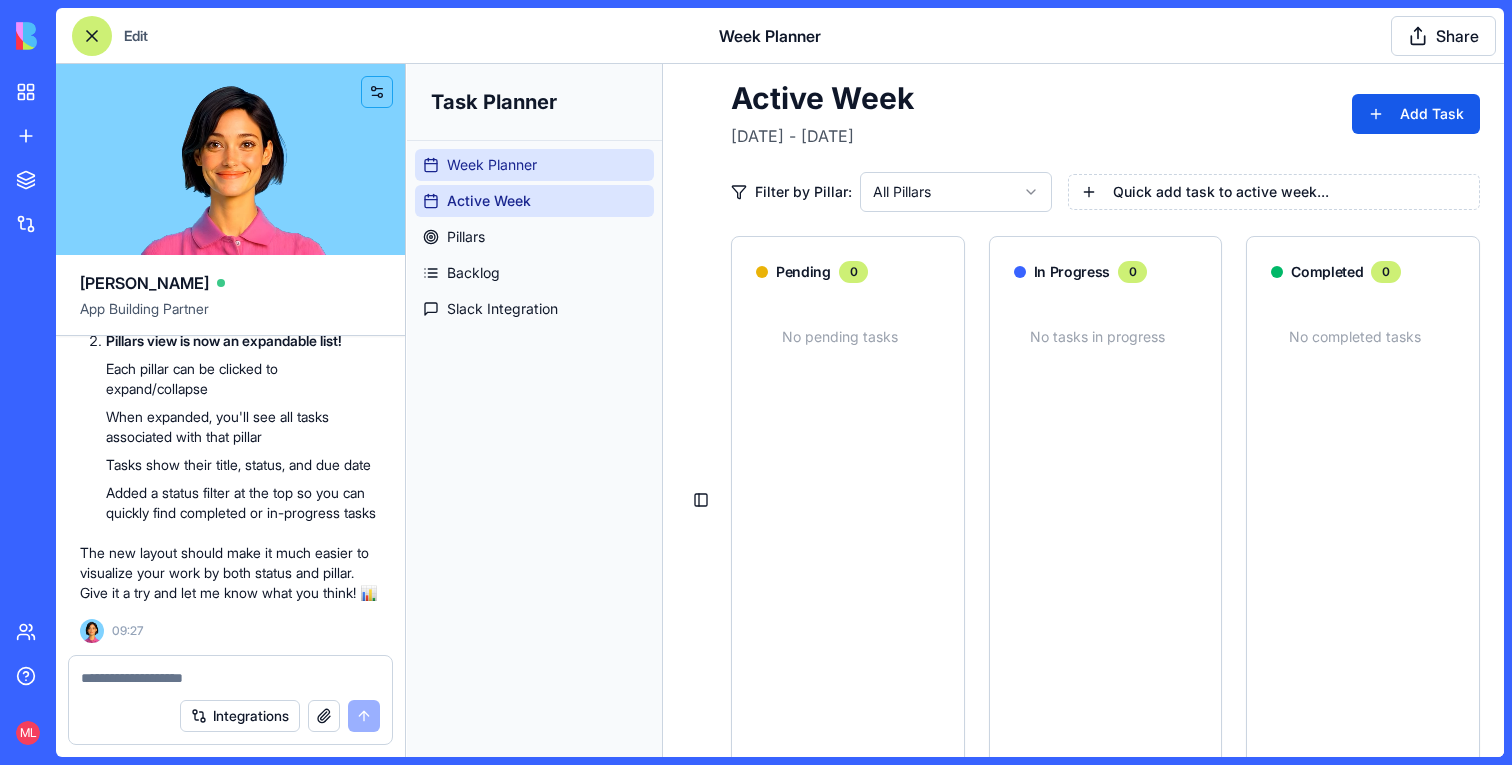 click on "Week Planner" at bounding box center [534, 165] 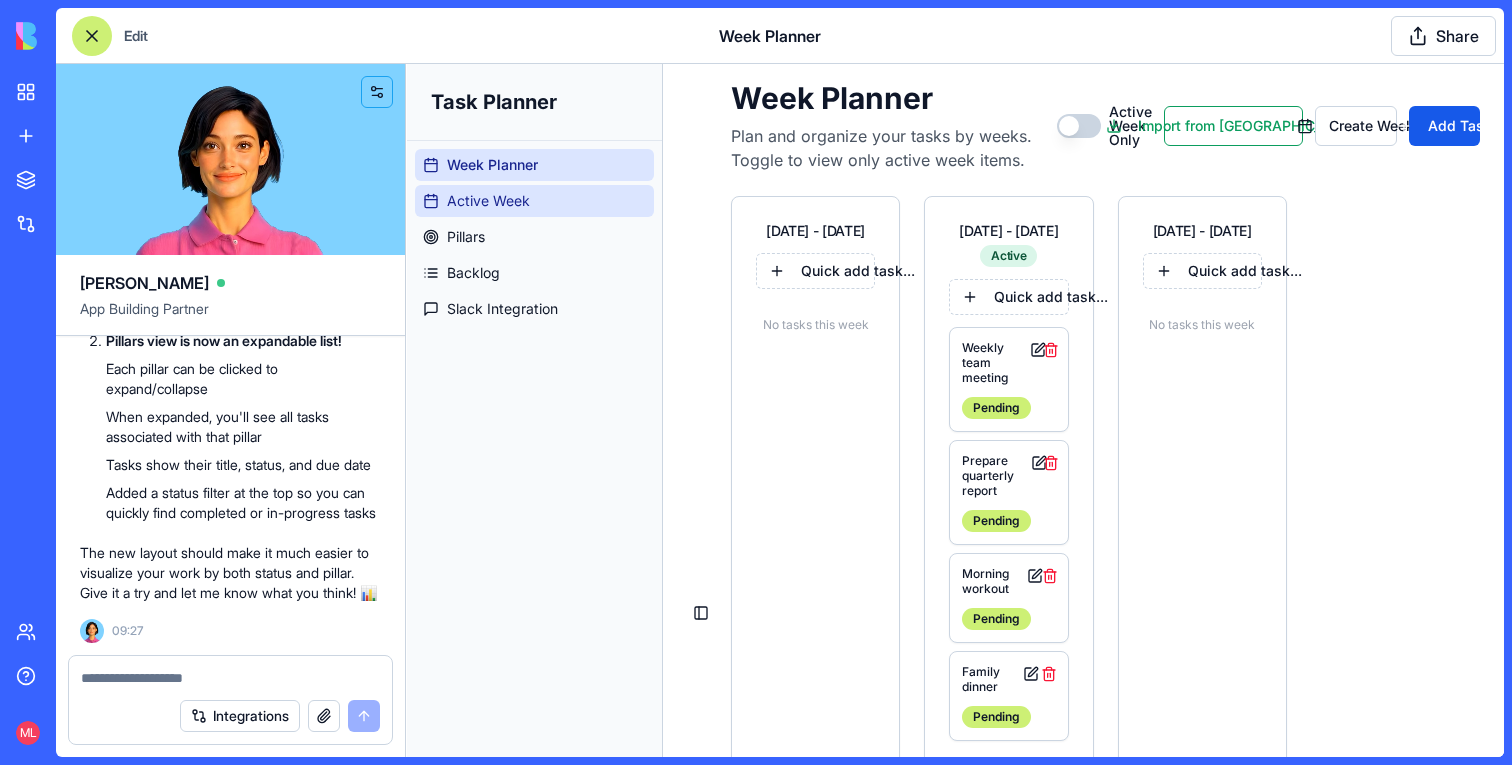 click on "Active Week" at bounding box center (534, 201) 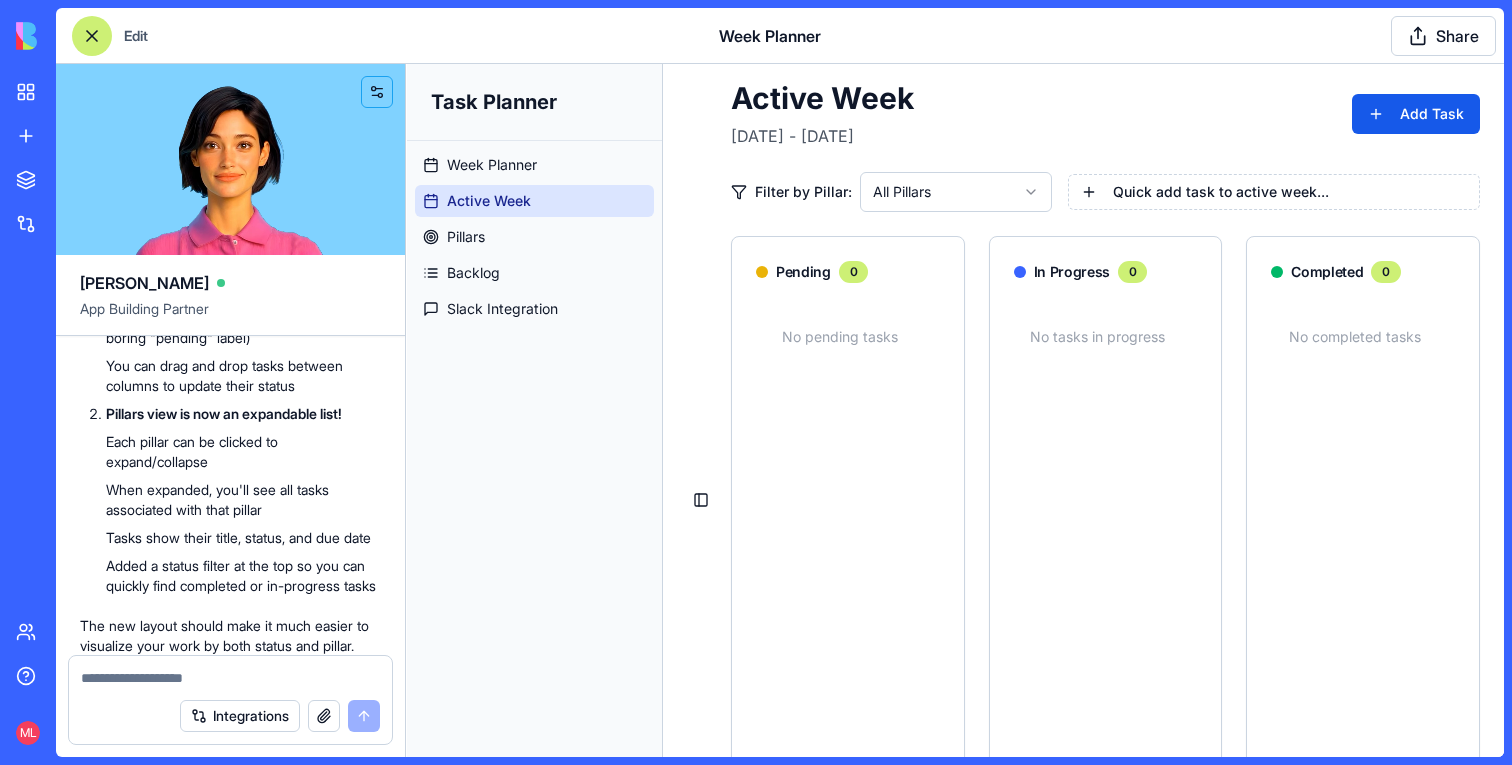 scroll, scrollTop: 4989, scrollLeft: 0, axis: vertical 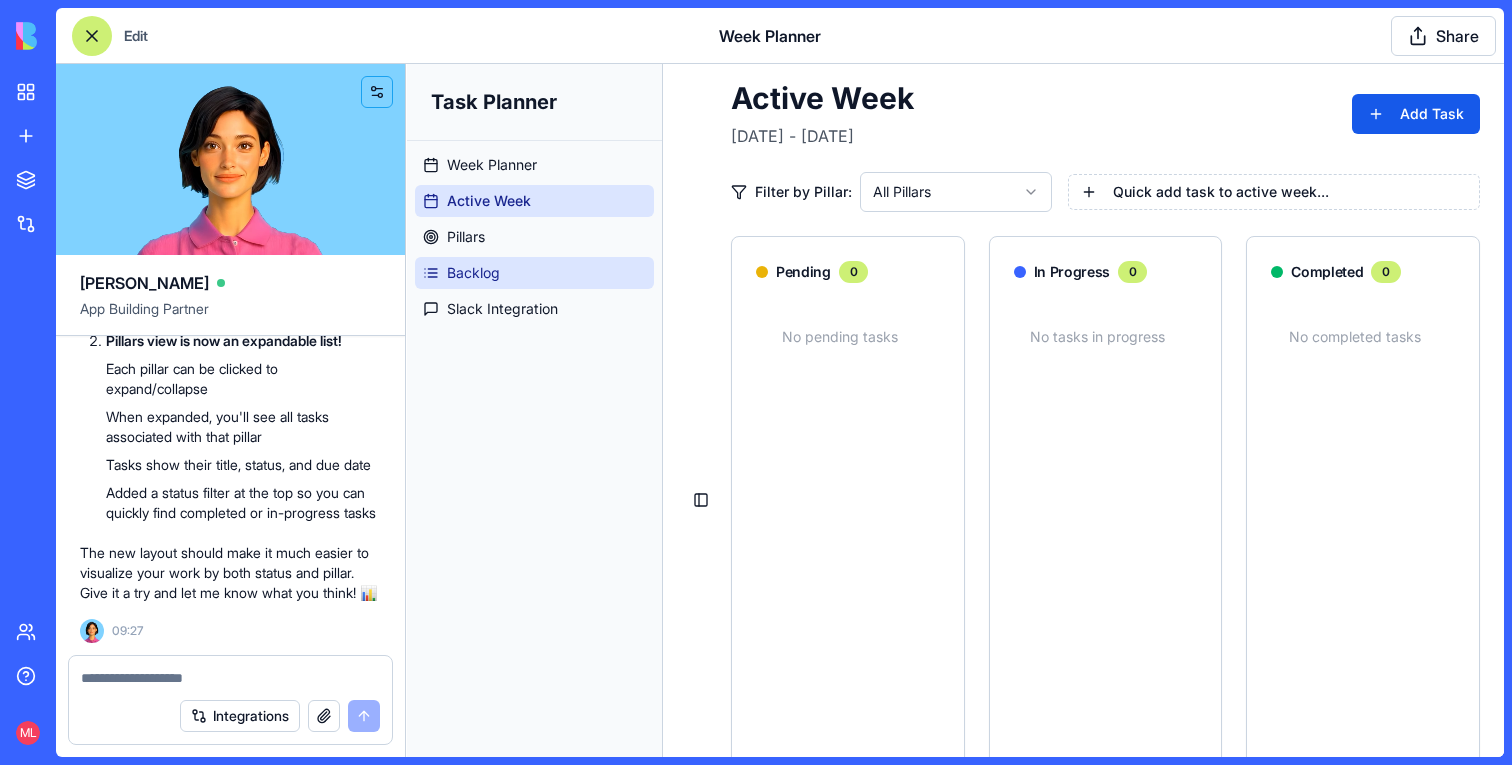 click on "Backlog" at bounding box center [534, 273] 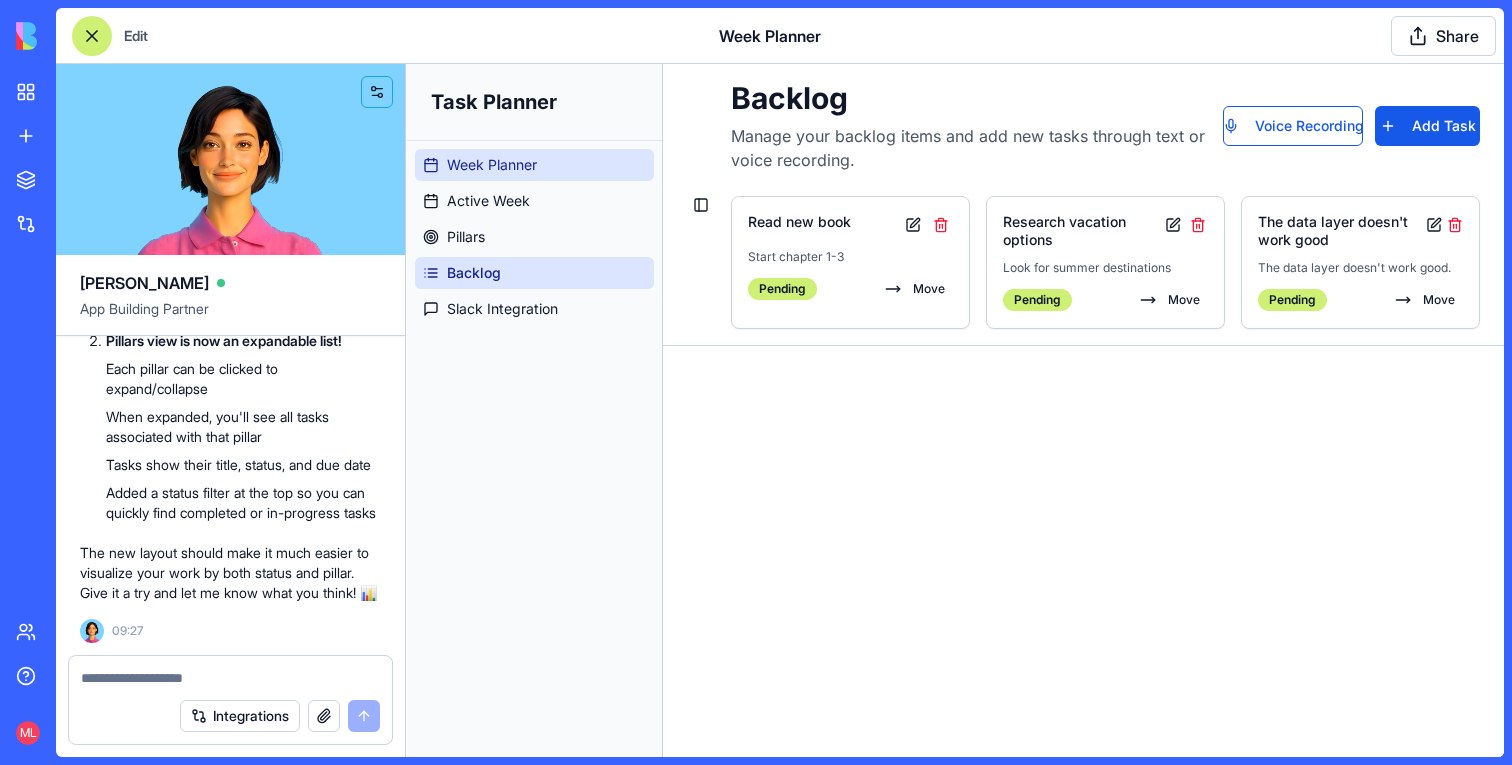 click on "Week Planner" at bounding box center [534, 165] 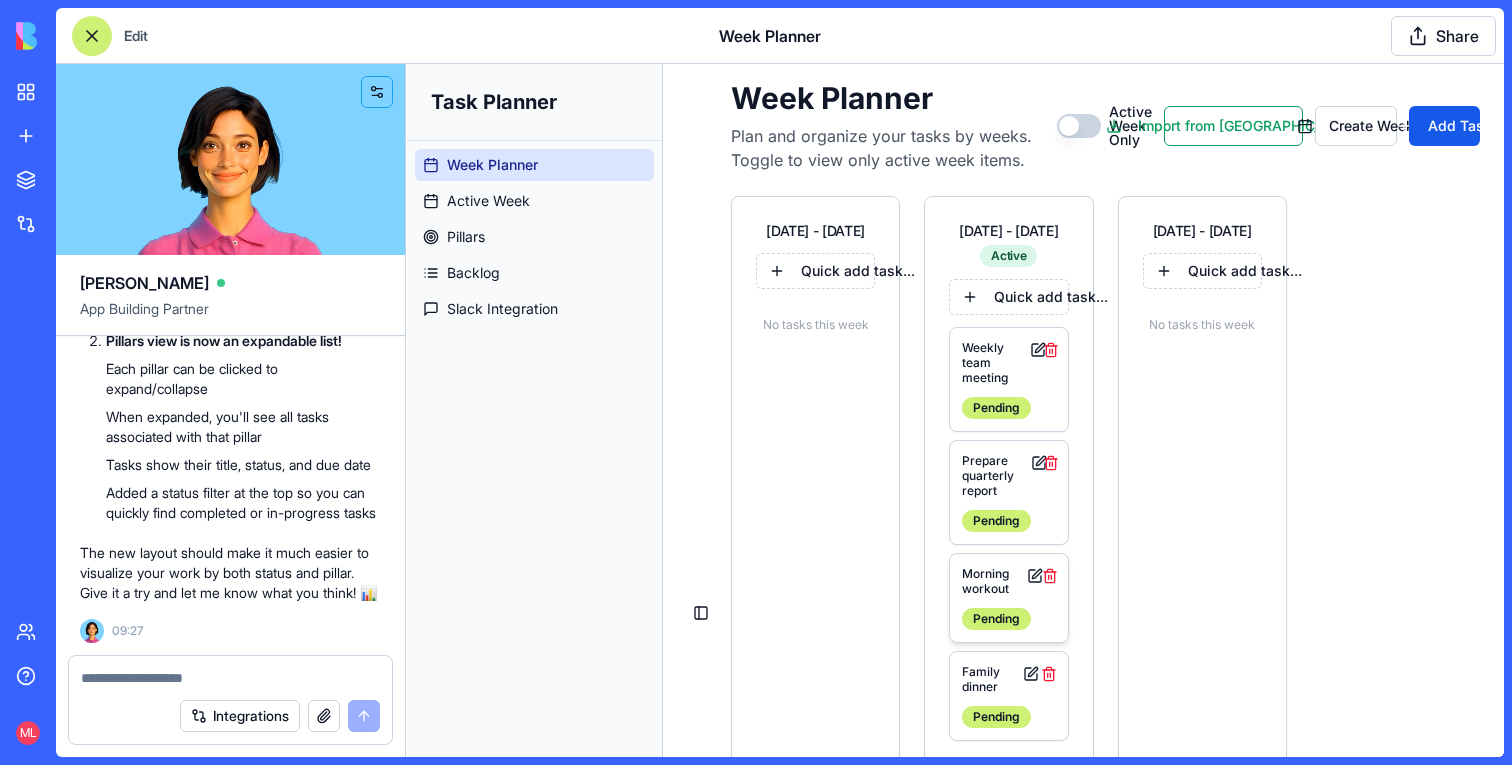 scroll, scrollTop: 406, scrollLeft: 0, axis: vertical 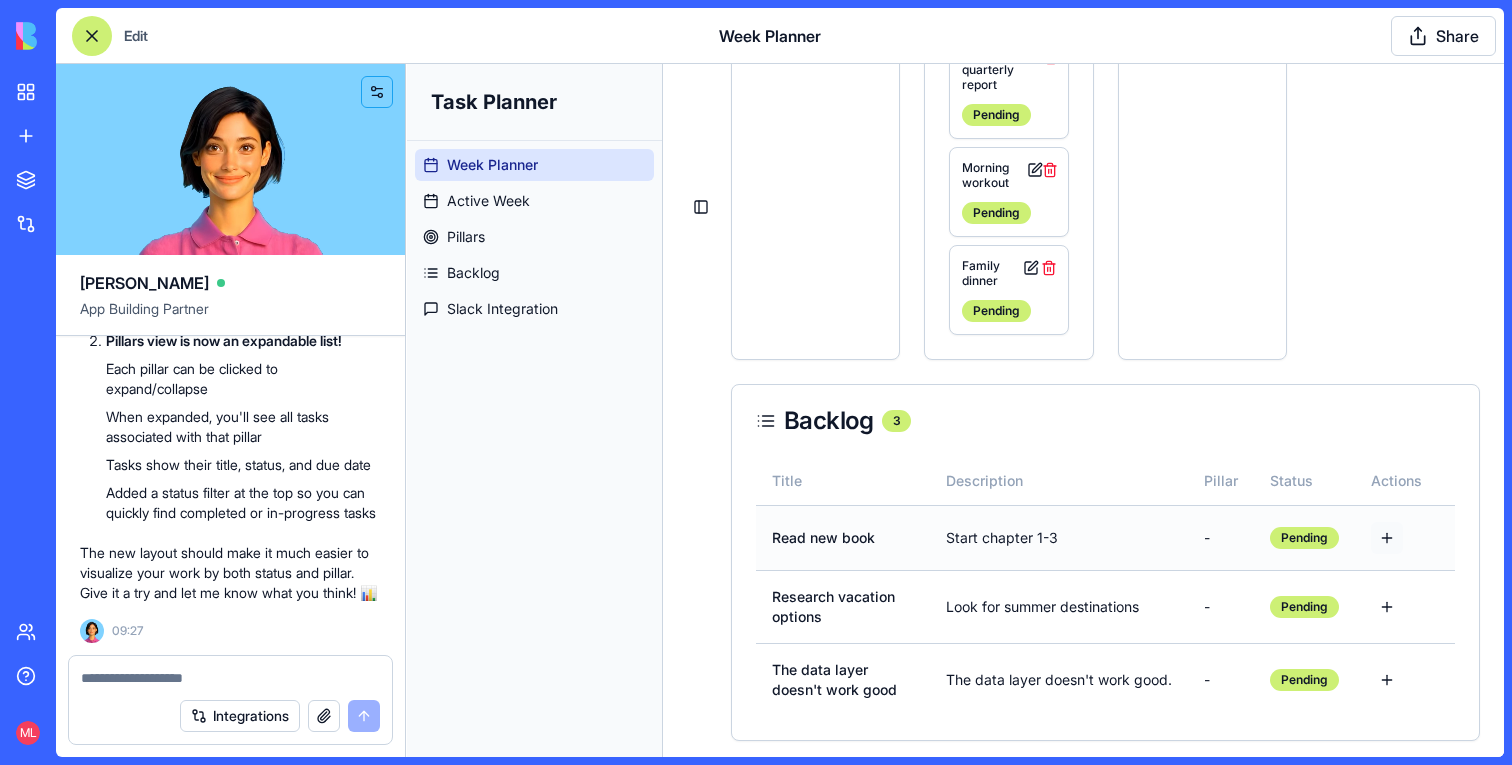 click at bounding box center (1387, 538) 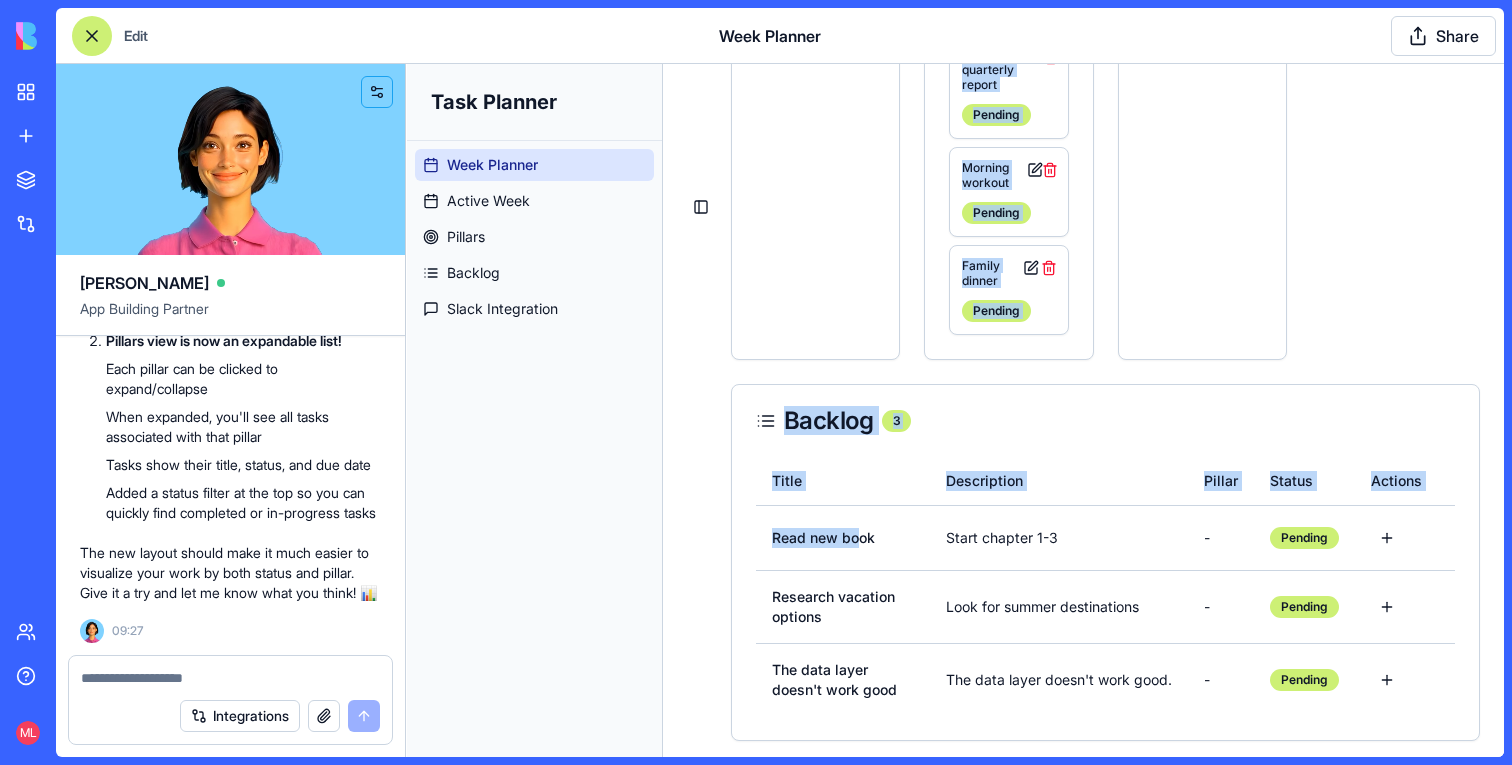 drag, startPoint x: 854, startPoint y: 539, endPoint x: 855, endPoint y: 347, distance: 192.00261 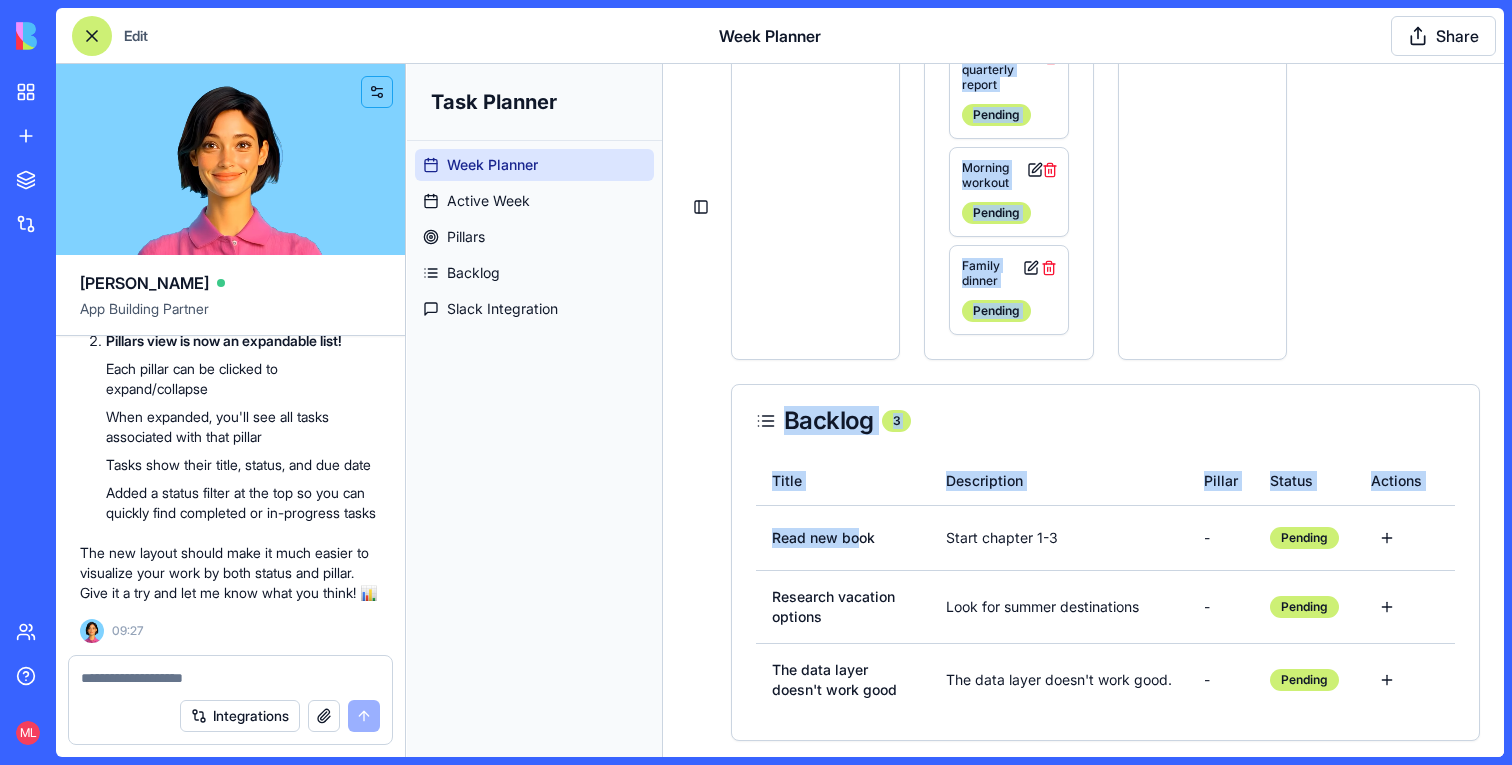 click on "Week Planner Plan and organize your tasks by weeks. Toggle to view only active week items. Active Week Only Import from Slack Create Week Add Task Jun 29 - Jul 5 Quick add task... No tasks this week Jul 6 - Jul 12 Active Quick add task... Weekly team meeting Pending Prepare quarterly report Pending Morning workout Pending Family dinner Pending Jul 13 - Jul 19 Quick add task... No tasks this week Backlog 3 Title Description Pillar Status Actions Read new book Start chapter 1-3 - Pending Research vacation options Look for summer destinations - Pending The data layer doesn't work good The data layer doesn't work good. - Pending" at bounding box center (1105, 207) 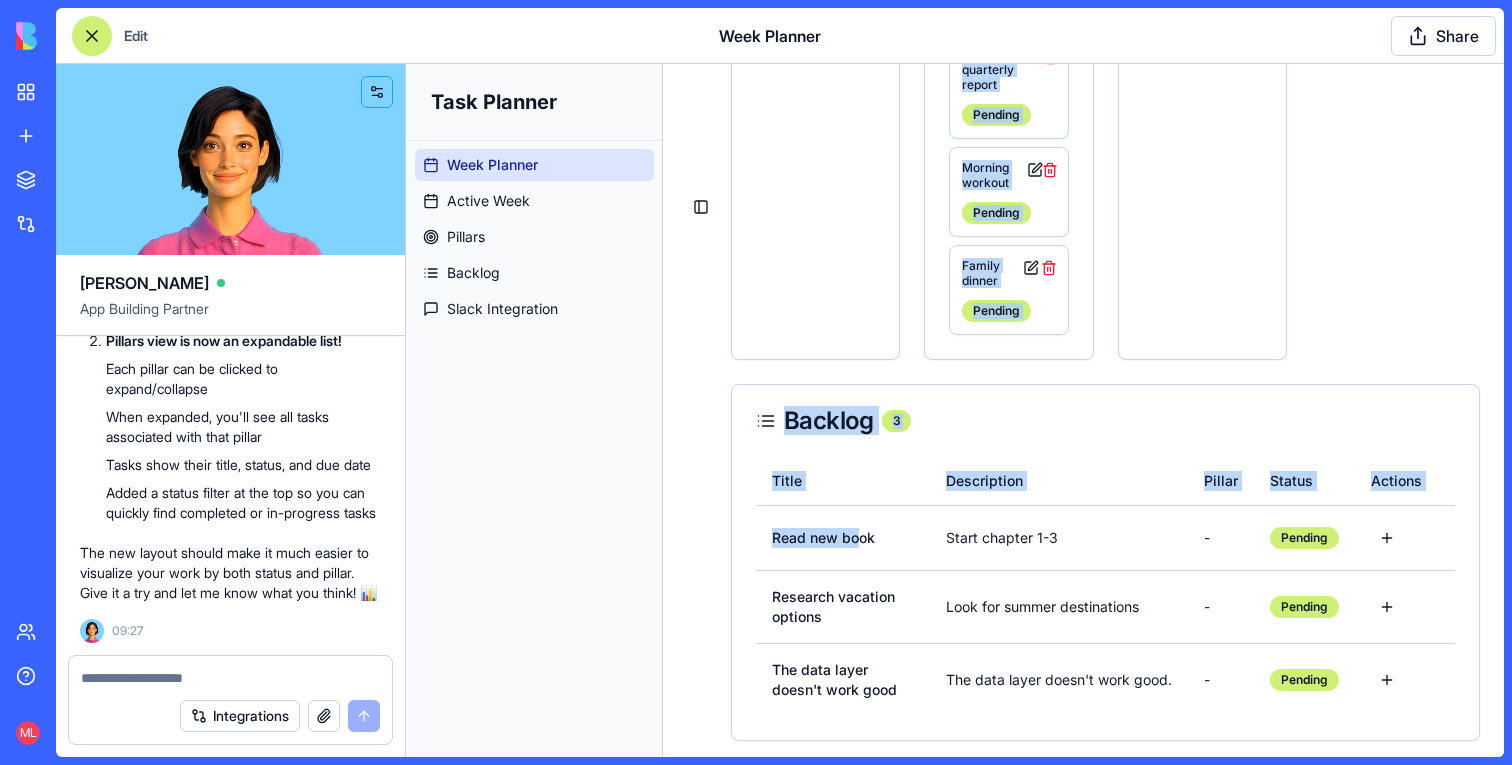 click on "Backlog 3" at bounding box center (1105, 421) 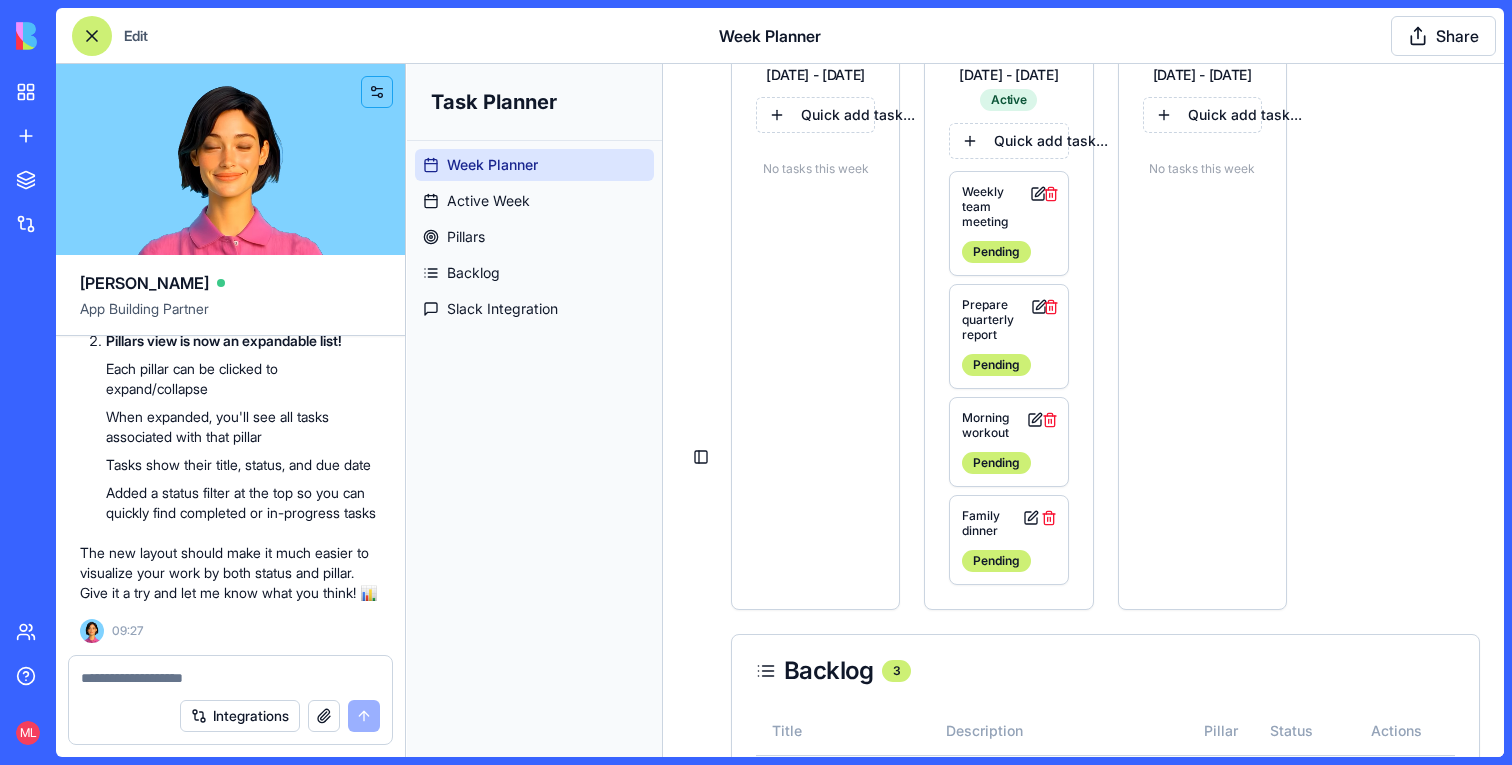 scroll, scrollTop: 0, scrollLeft: 0, axis: both 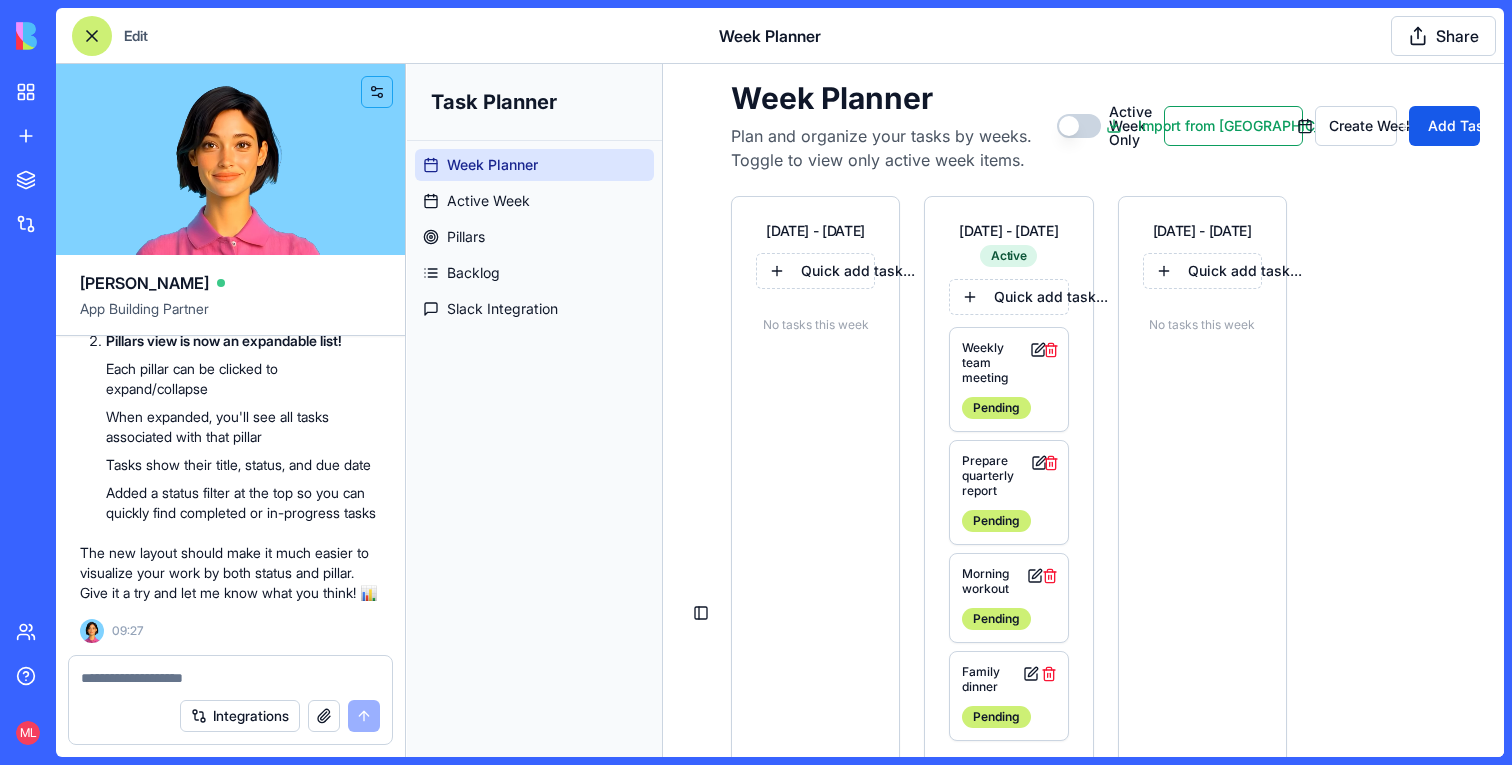 click at bounding box center (230, 672) 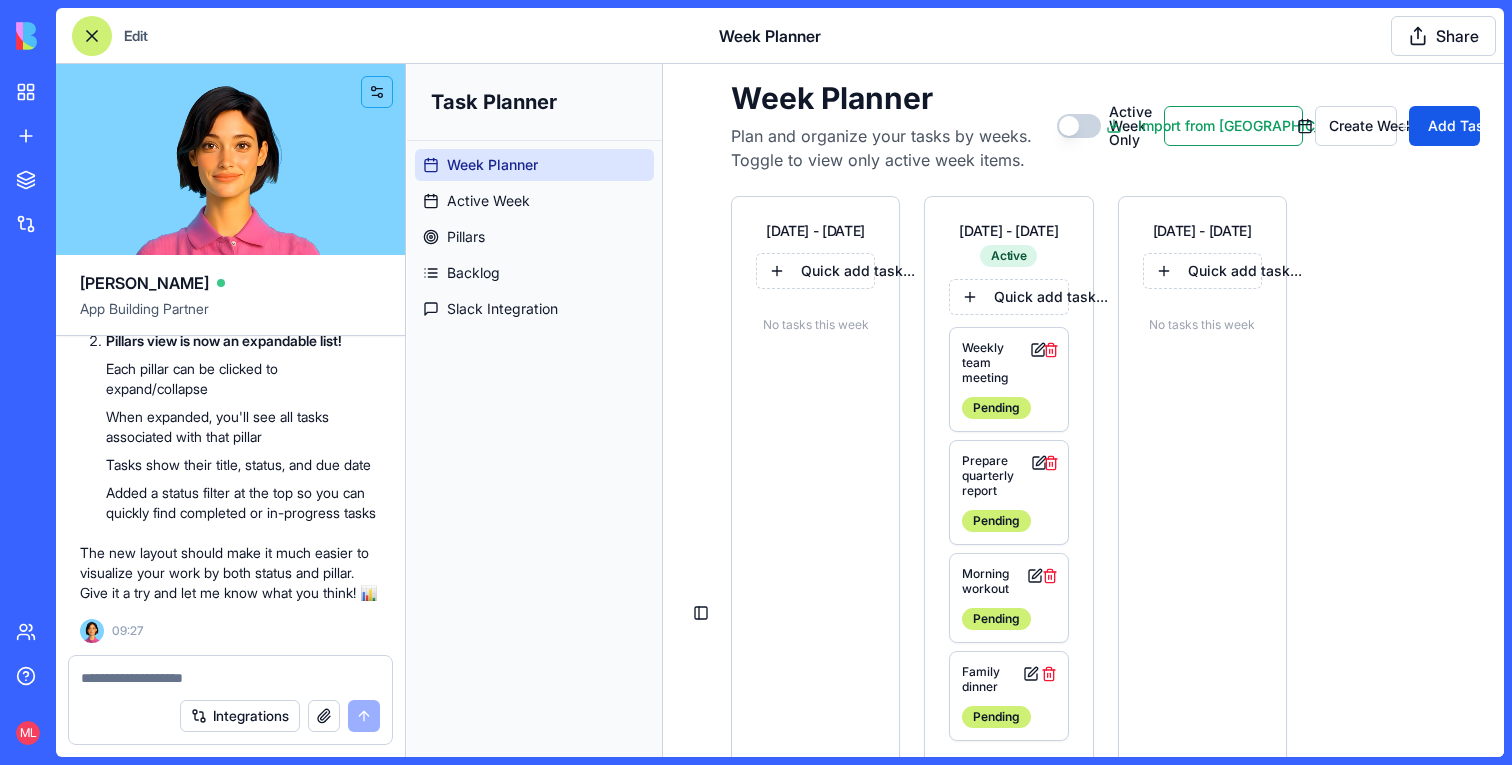 click at bounding box center [230, 678] 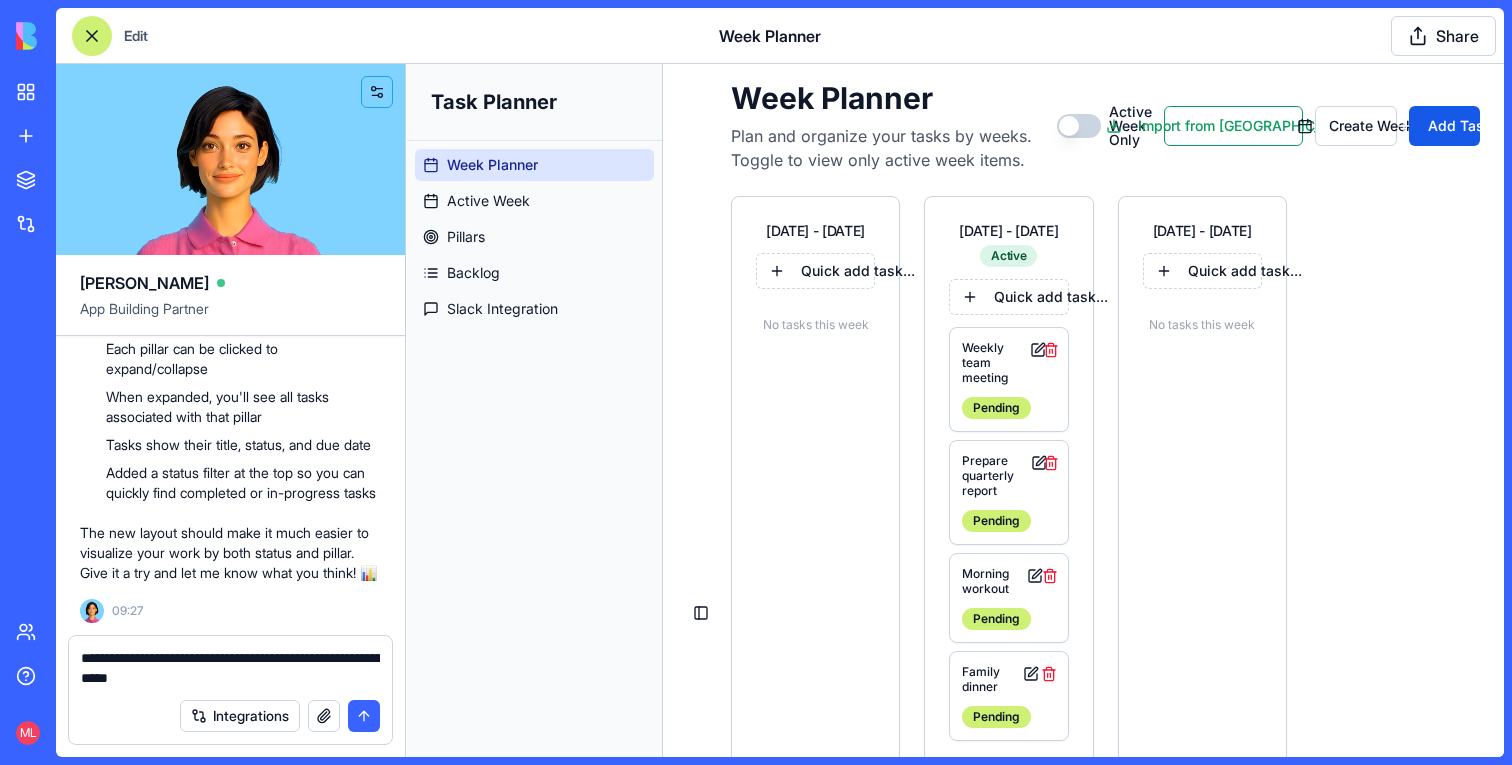 type on "**********" 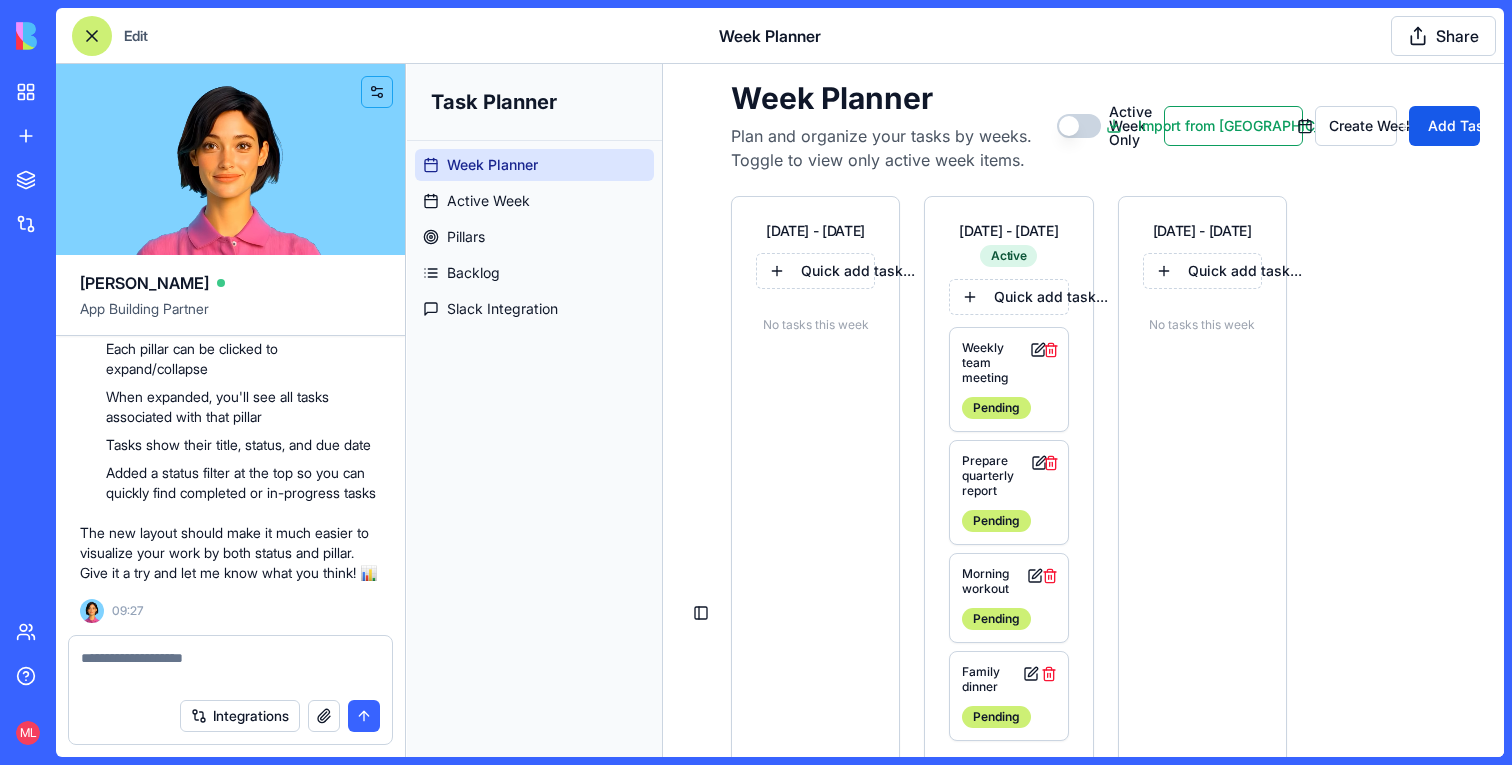 scroll, scrollTop: 5085, scrollLeft: 0, axis: vertical 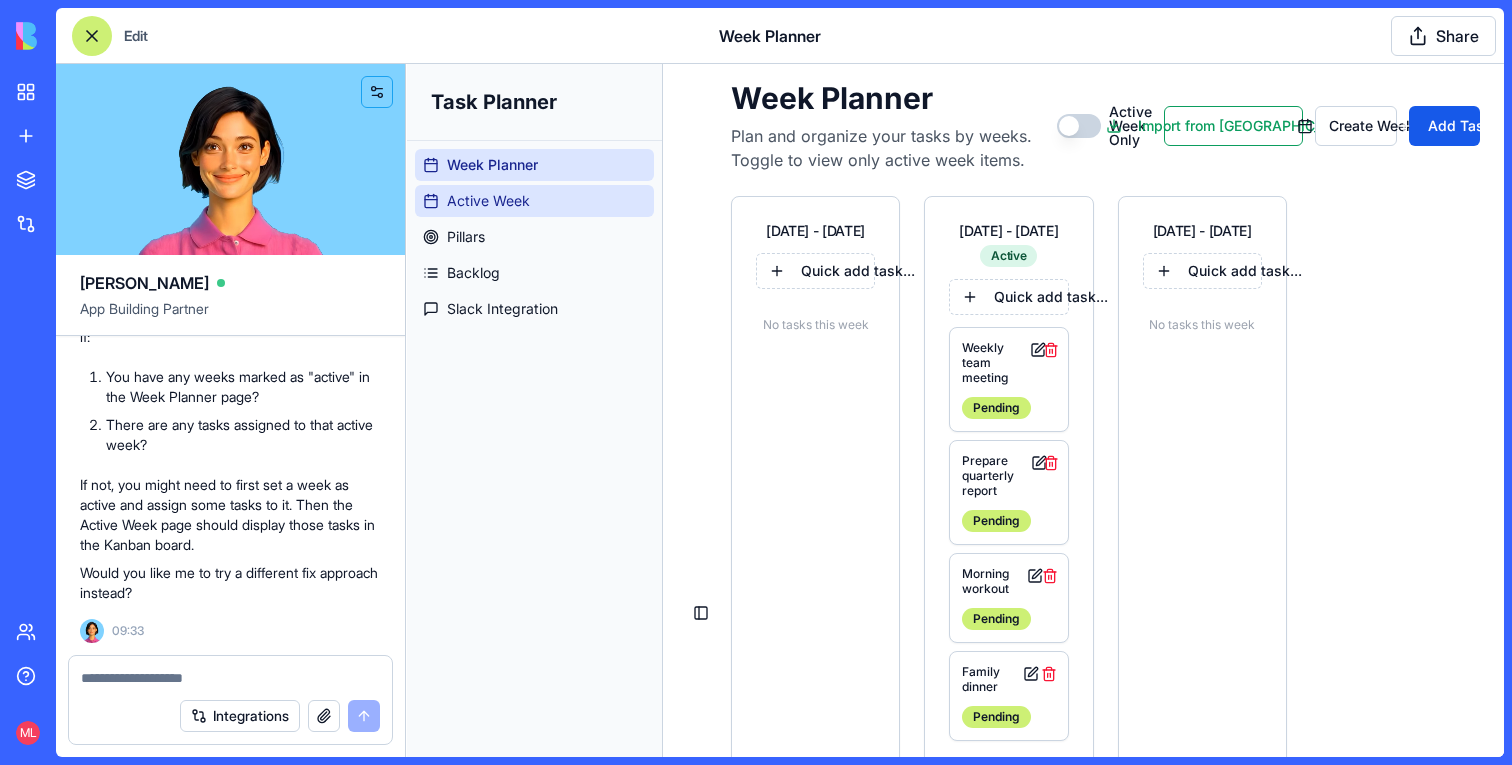 click on "Active Week" at bounding box center (534, 201) 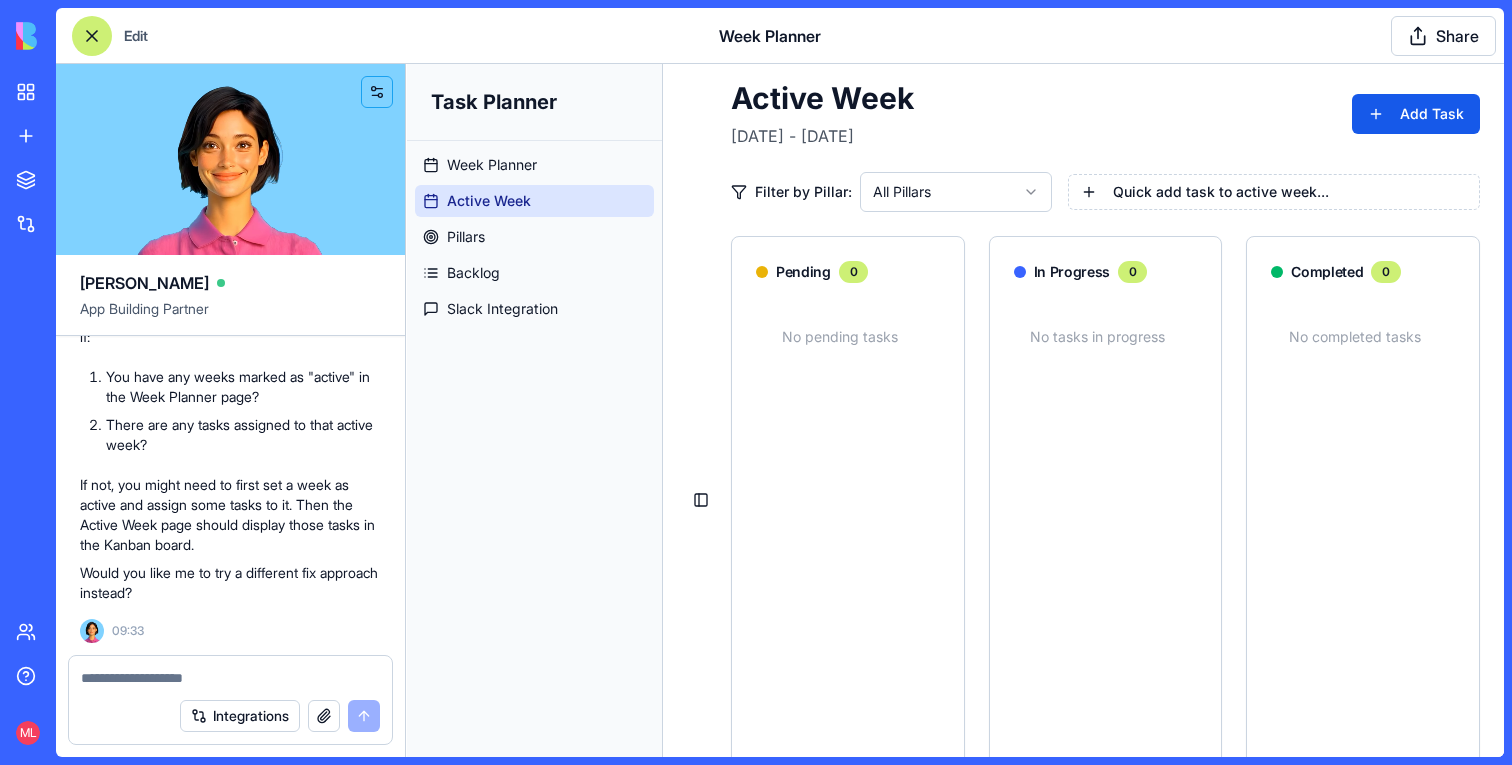 scroll, scrollTop: 5720, scrollLeft: 0, axis: vertical 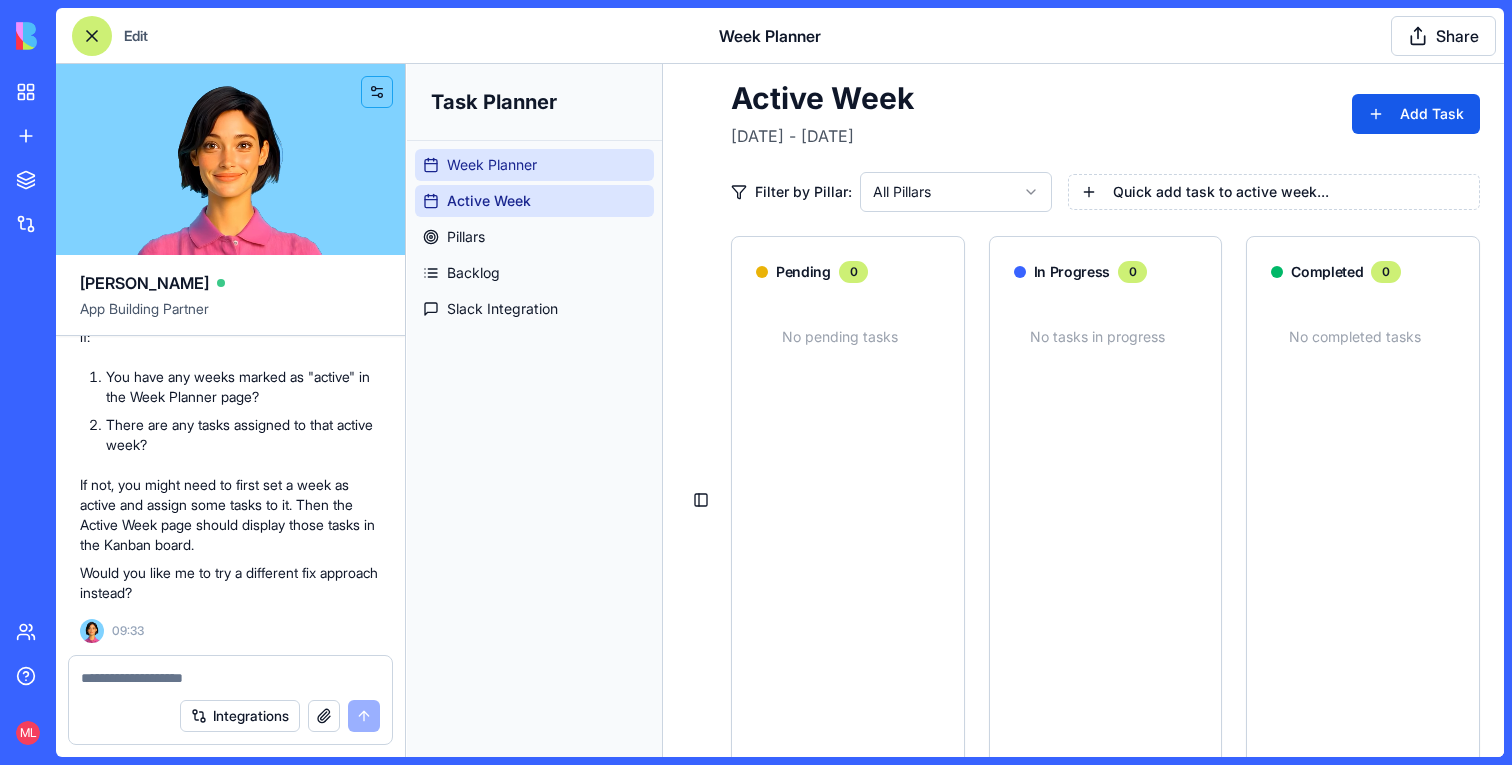 click on "Week Planner" at bounding box center (534, 165) 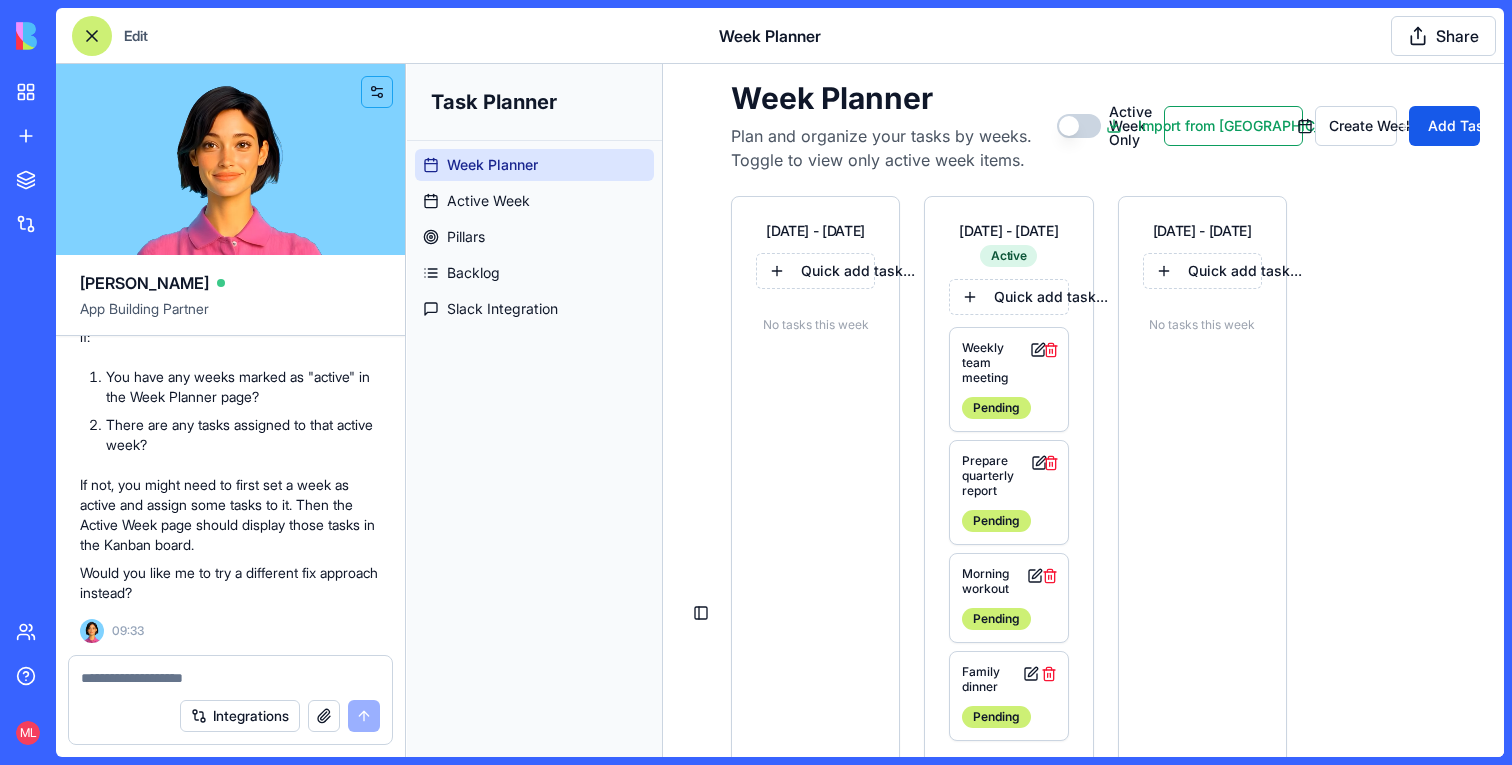 scroll, scrollTop: 5812, scrollLeft: 0, axis: vertical 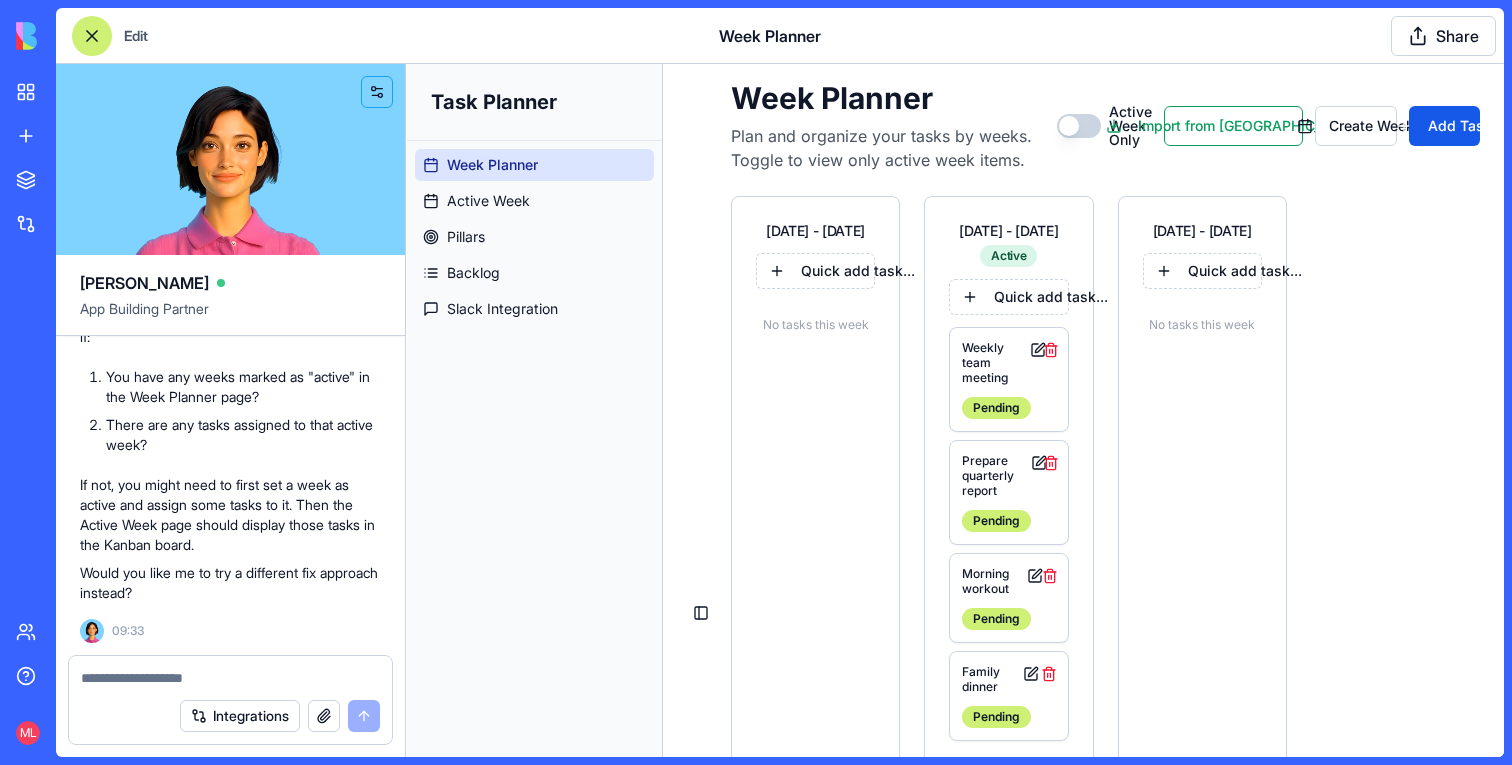 click at bounding box center (230, 678) 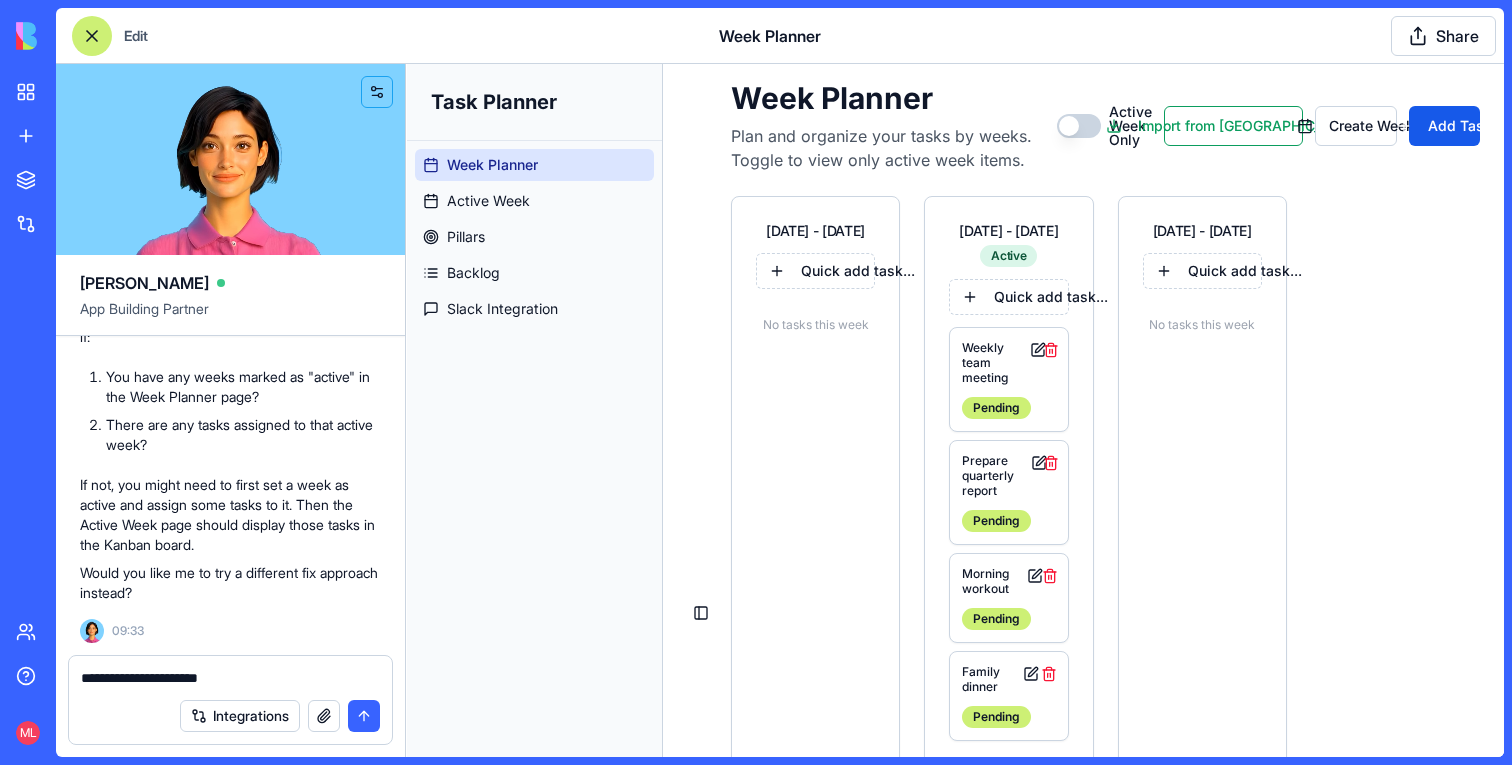 type on "**********" 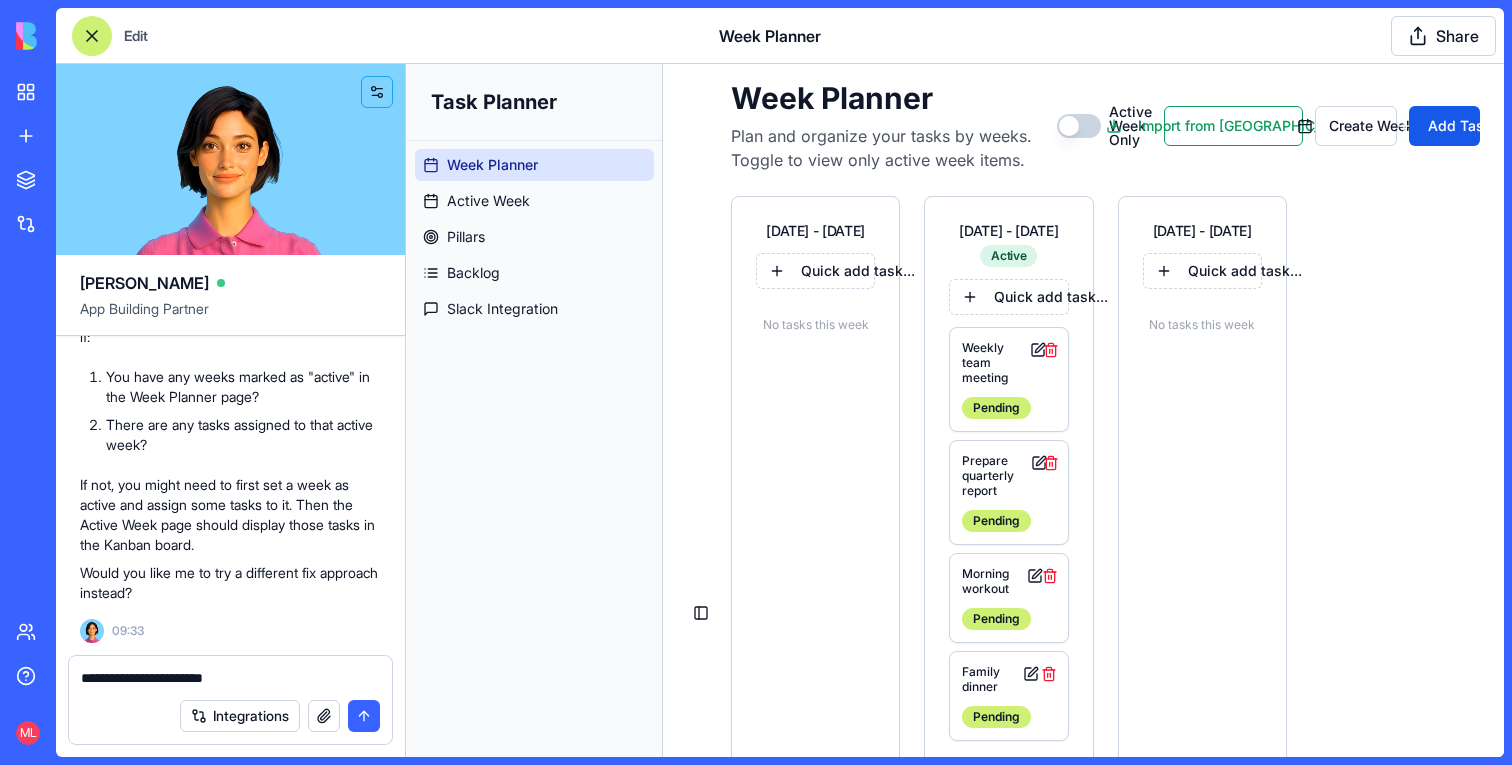 paste 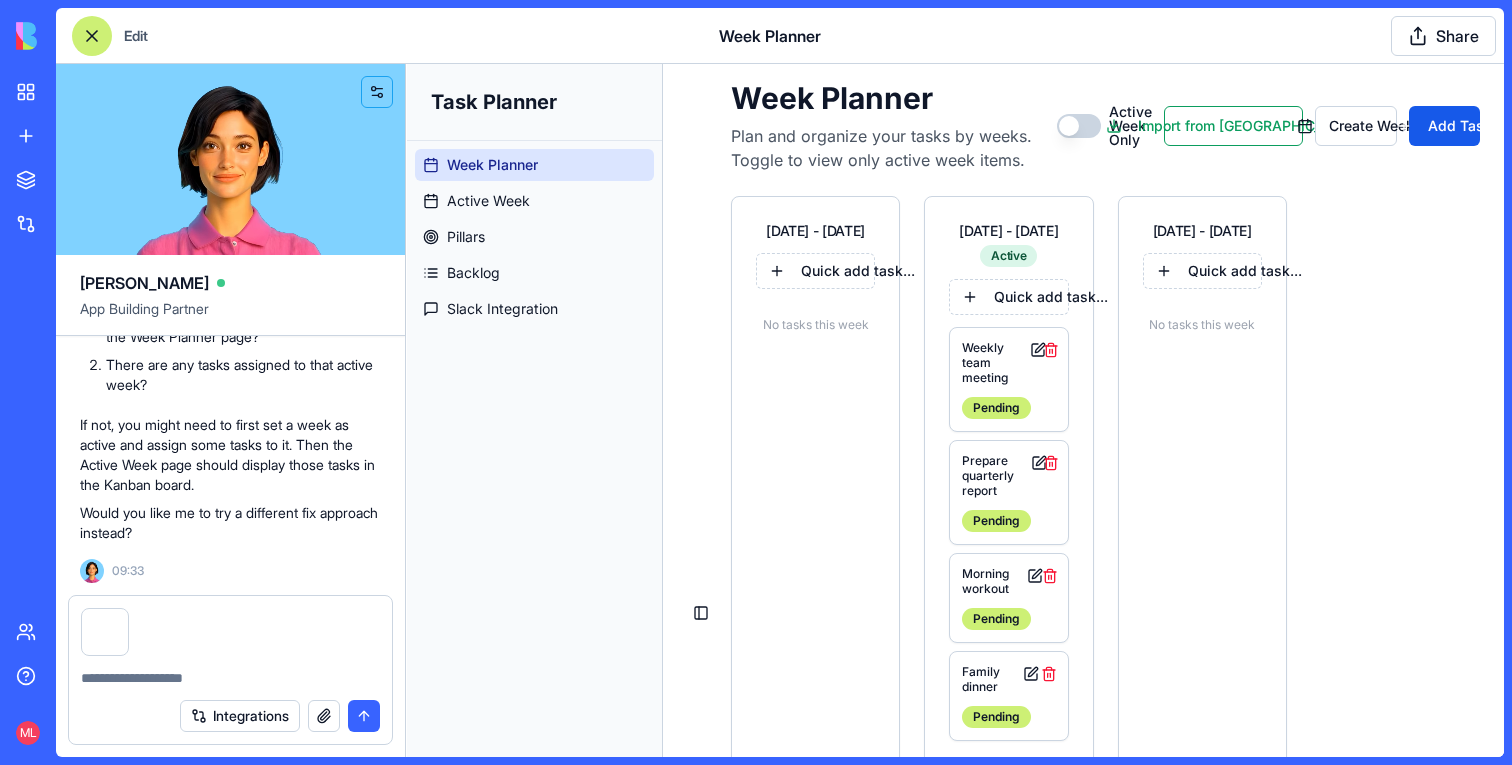 scroll, scrollTop: 5977, scrollLeft: 0, axis: vertical 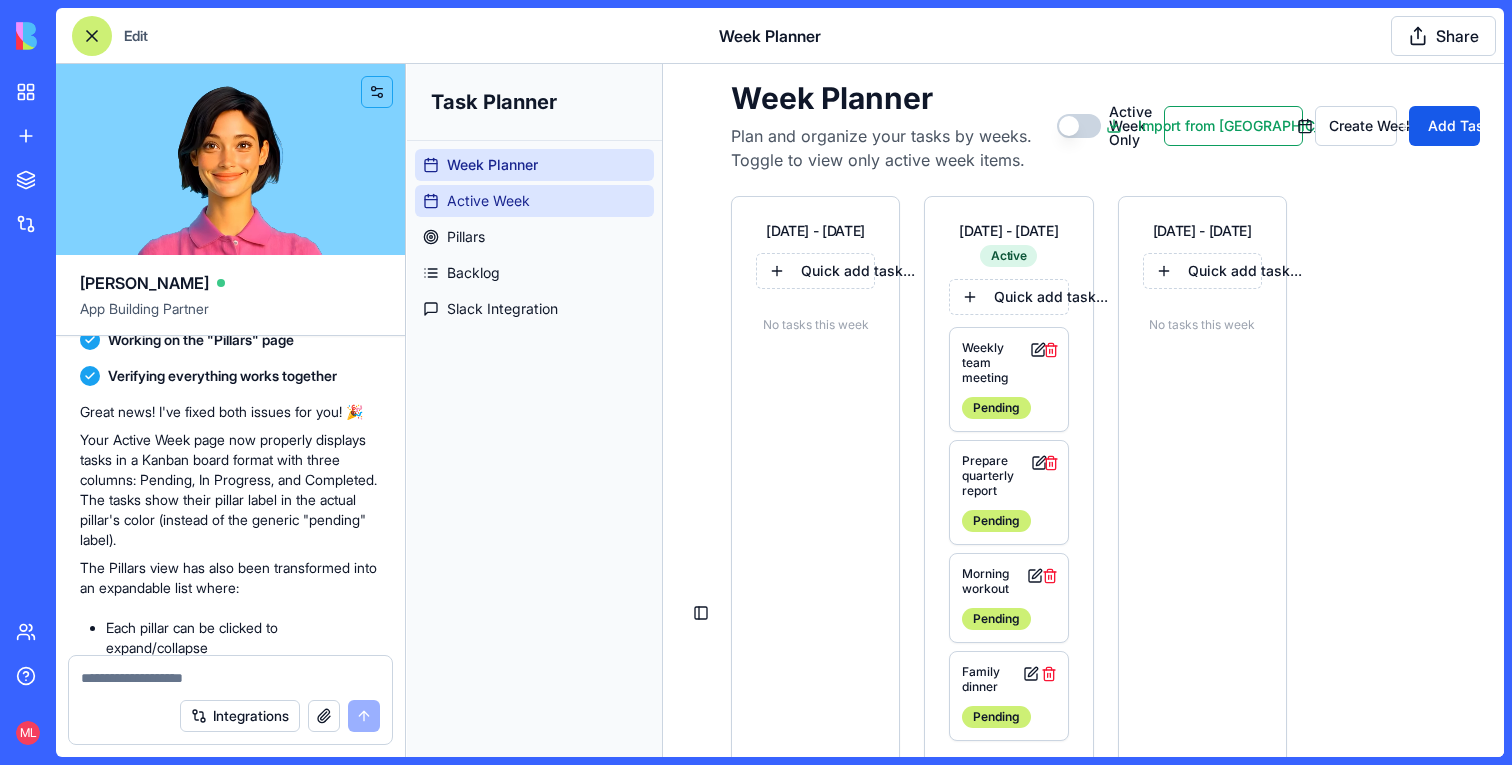 click on "Active Week" at bounding box center (534, 201) 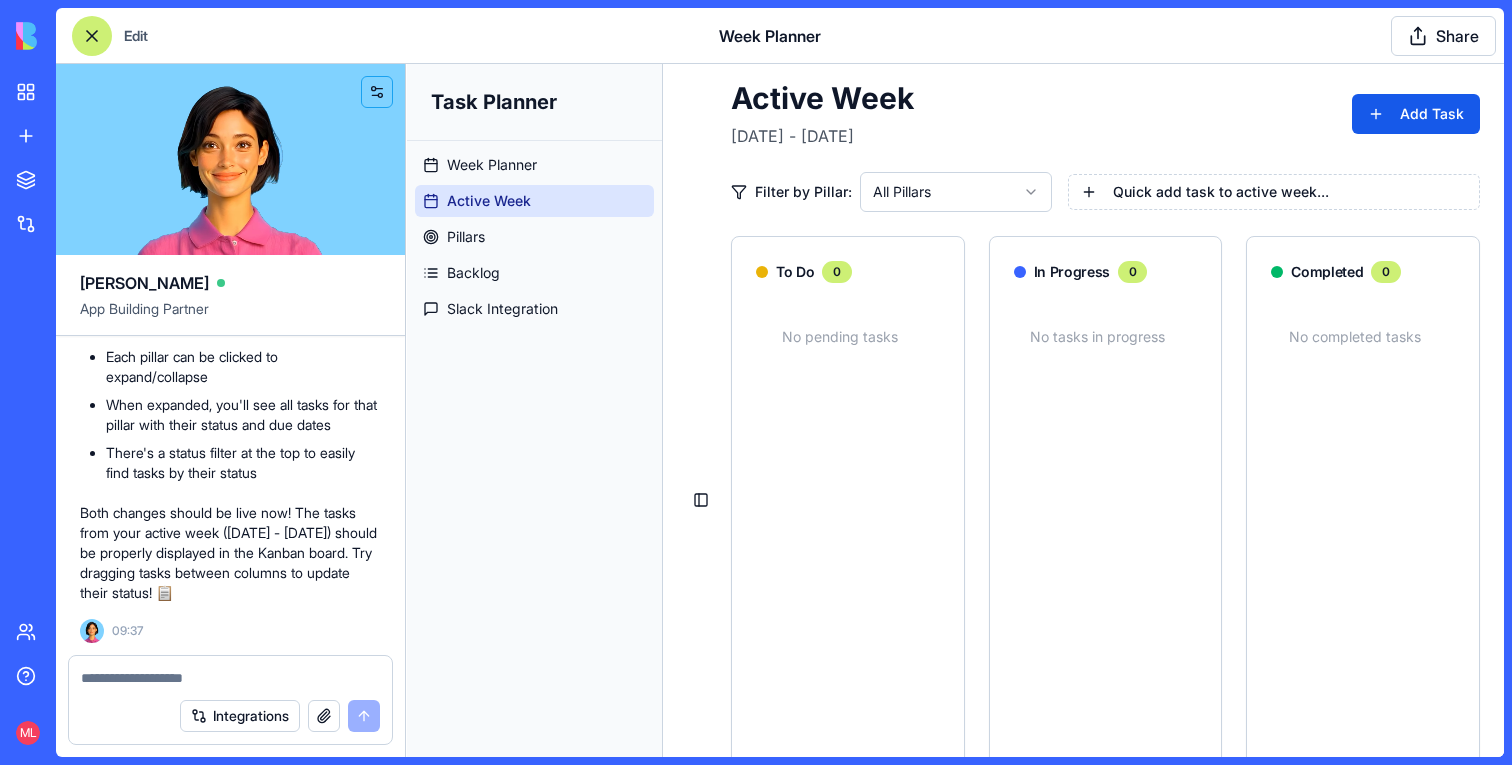scroll, scrollTop: 6649, scrollLeft: 0, axis: vertical 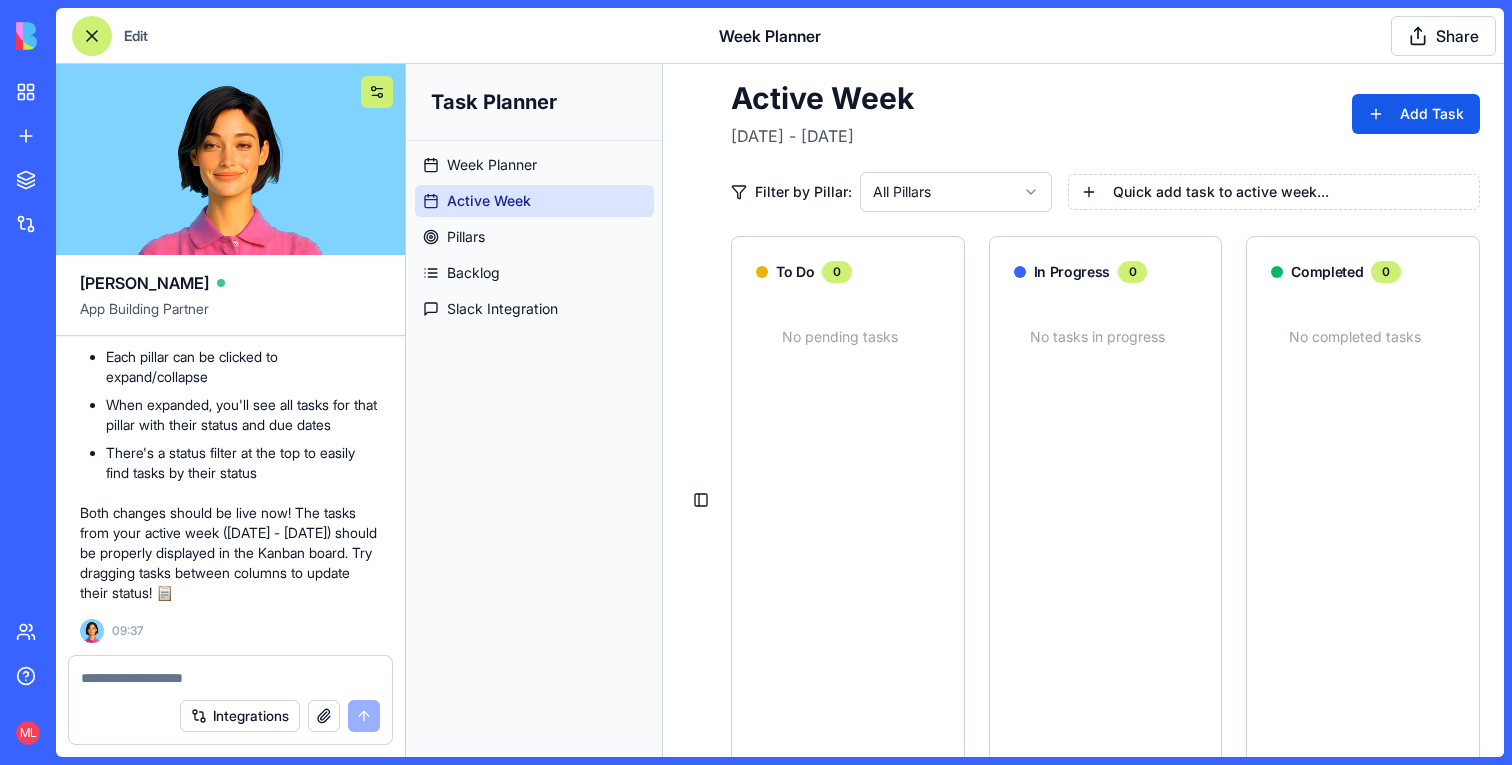 click at bounding box center (377, 92) 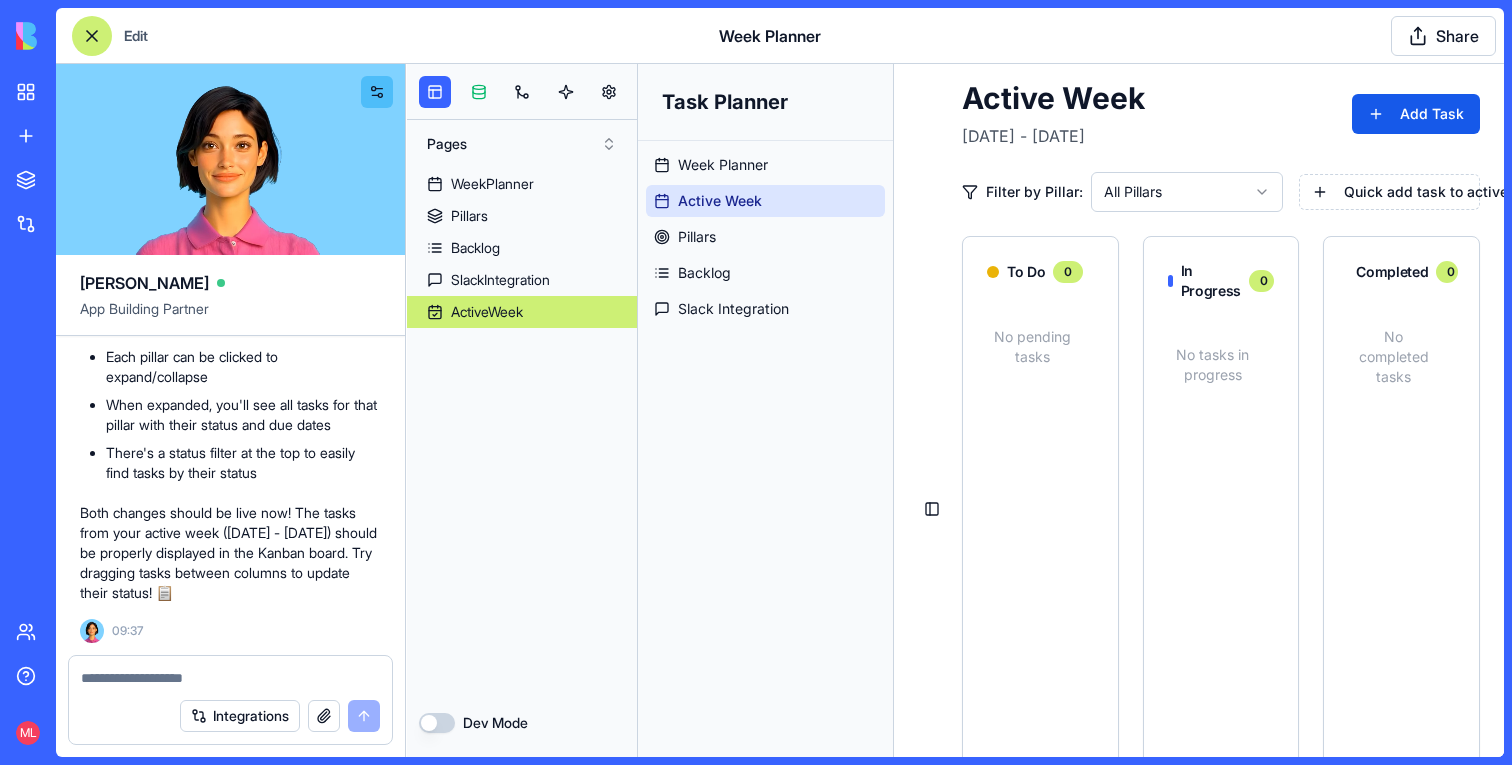click at bounding box center (479, 92) 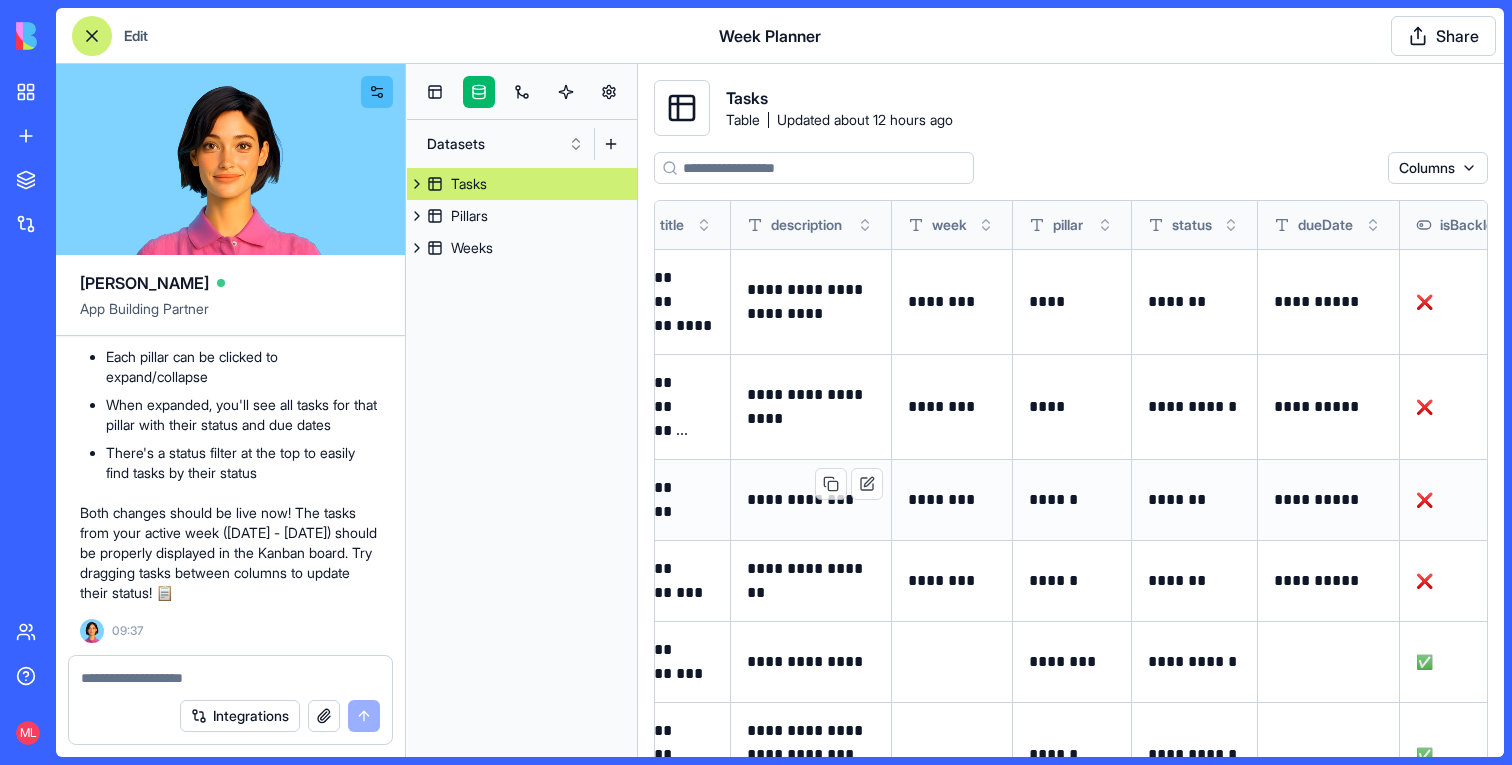 scroll, scrollTop: 0, scrollLeft: 0, axis: both 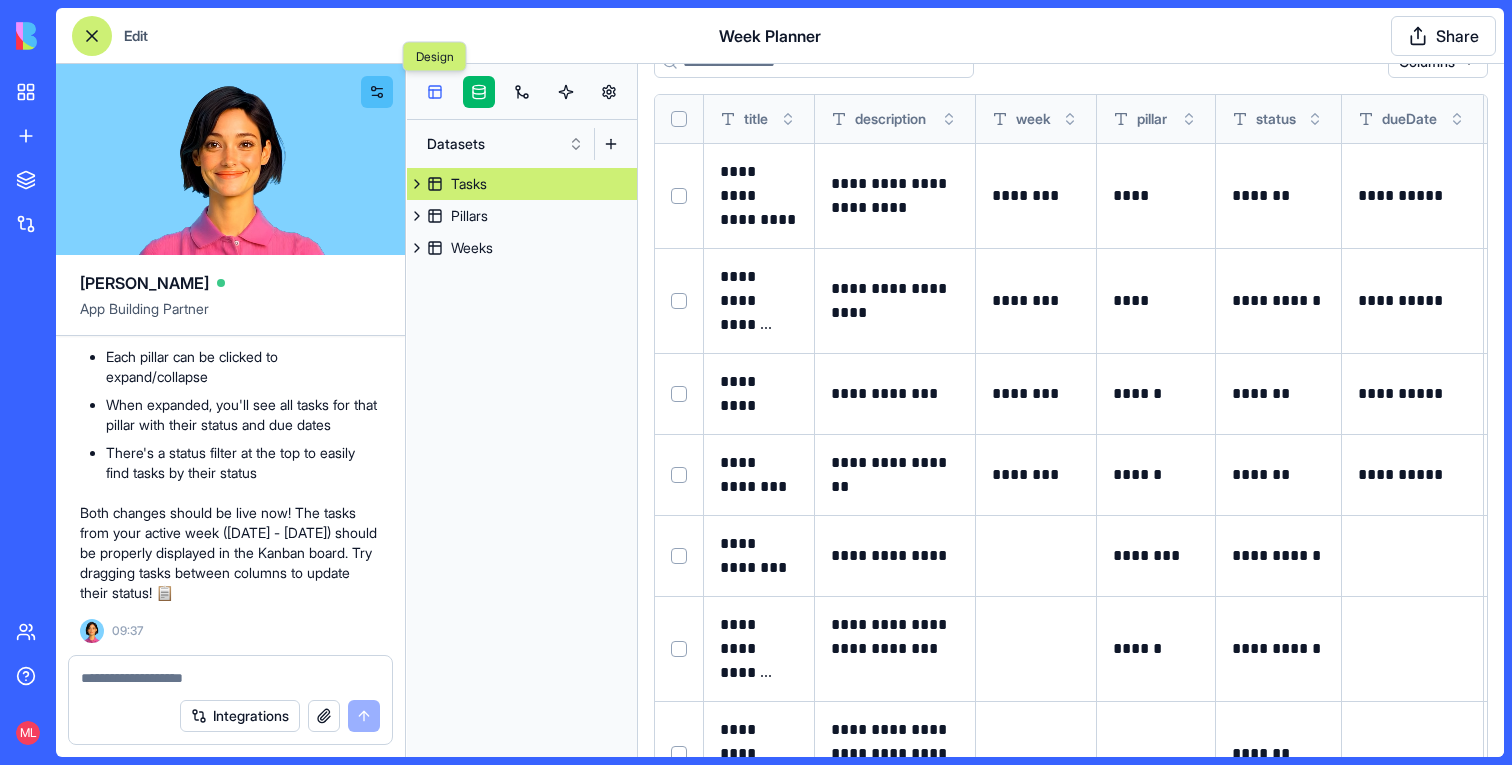 click at bounding box center (435, 92) 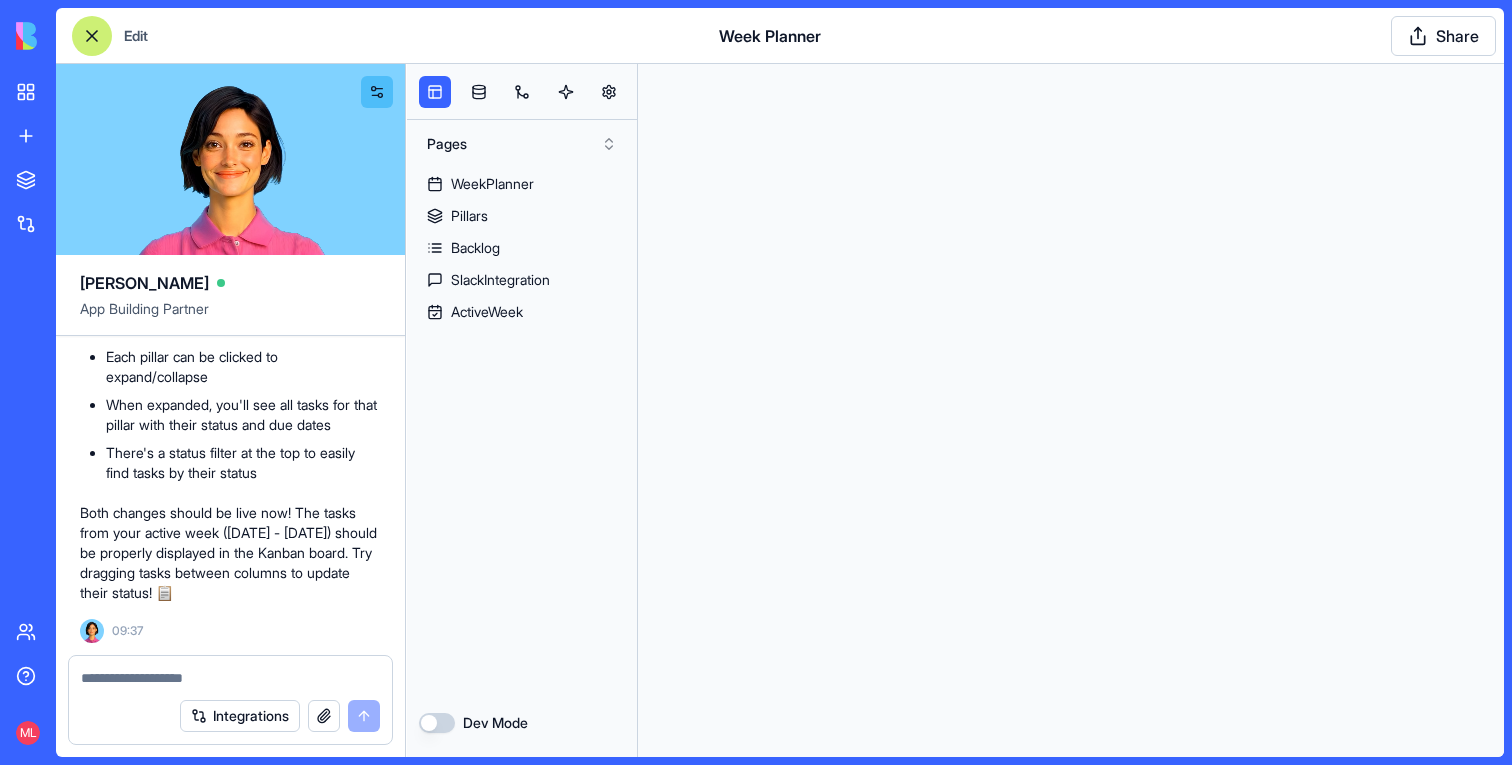 scroll, scrollTop: 0, scrollLeft: 0, axis: both 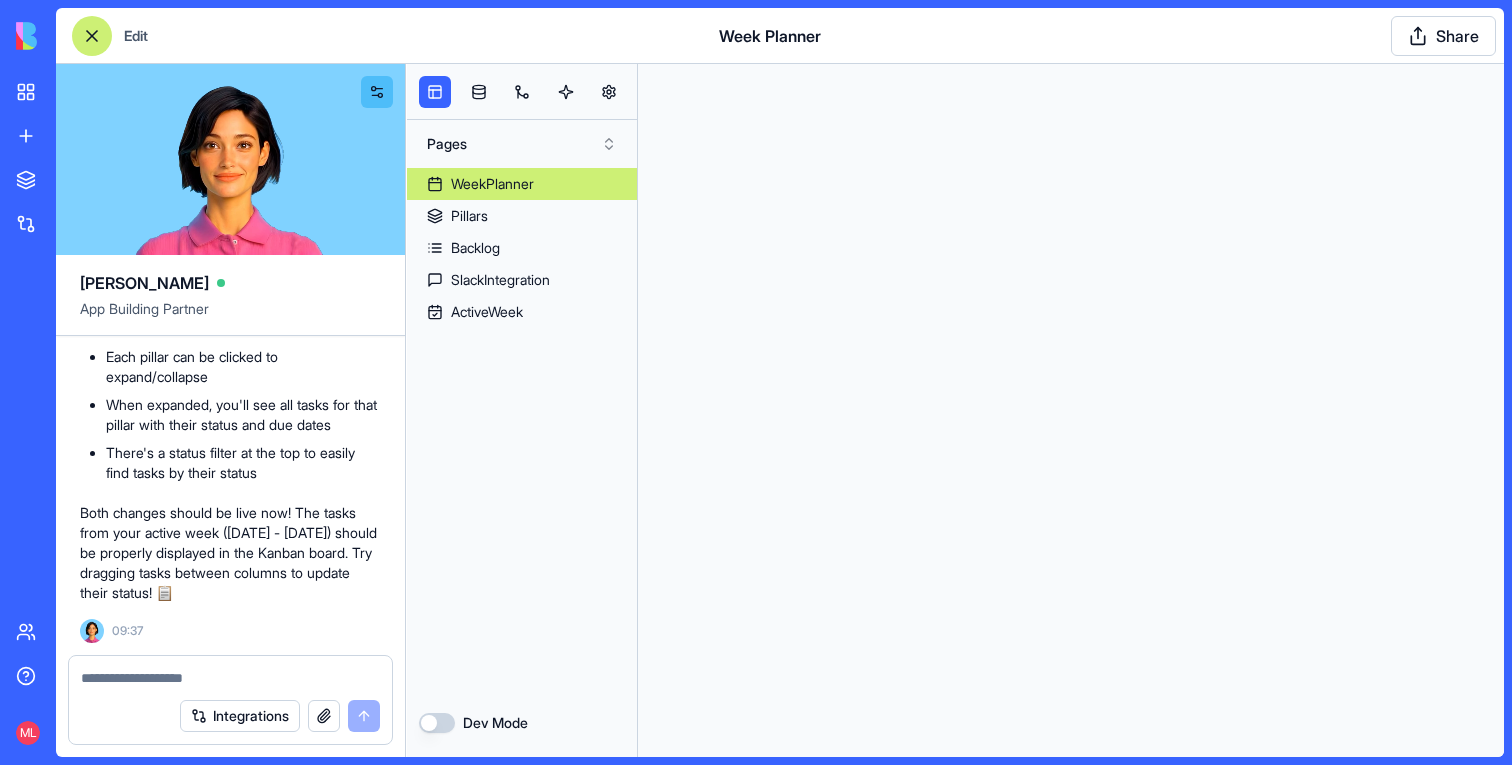 click on "WeekPlanner" at bounding box center (492, 184) 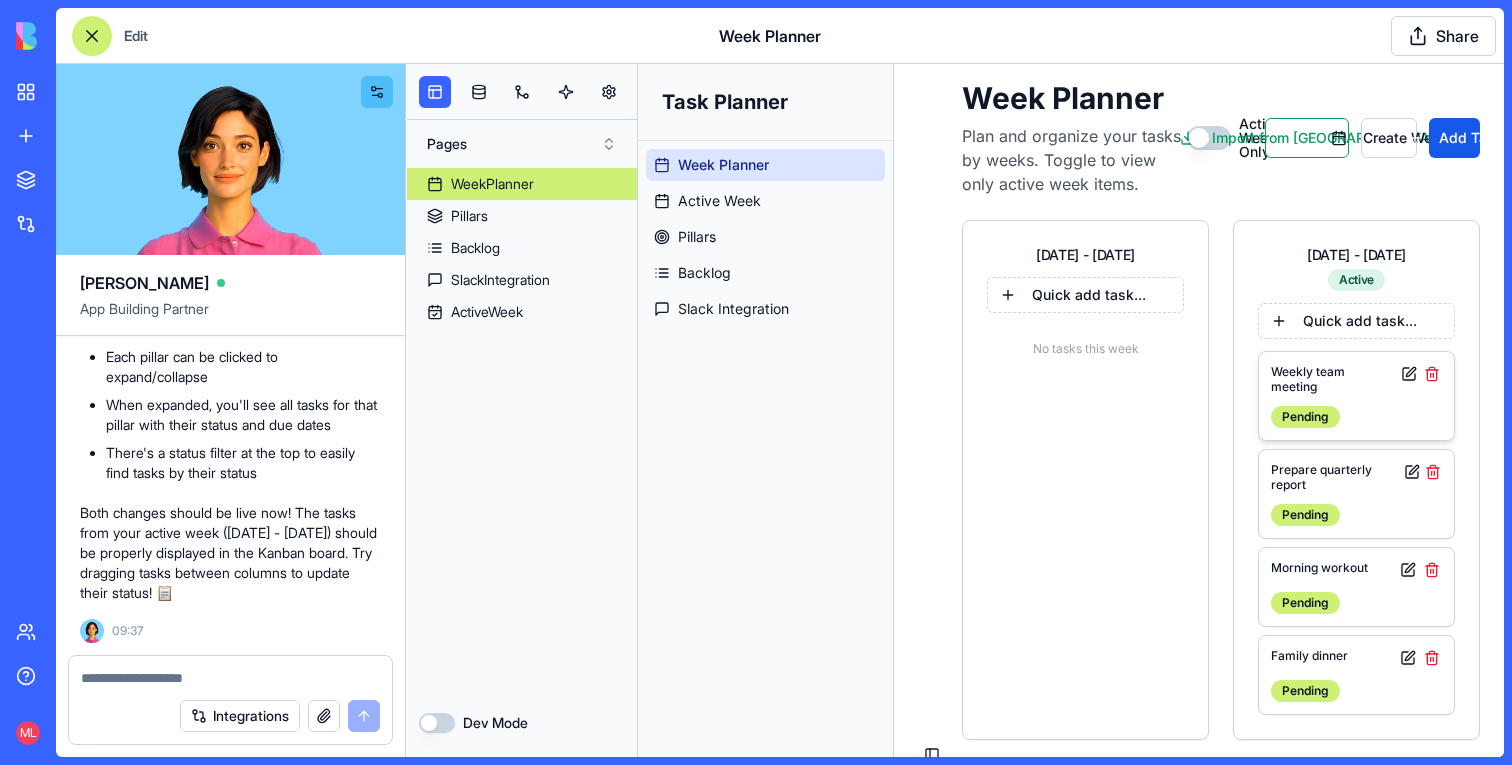 click on "Weekly team meeting" at bounding box center (1331, 379) 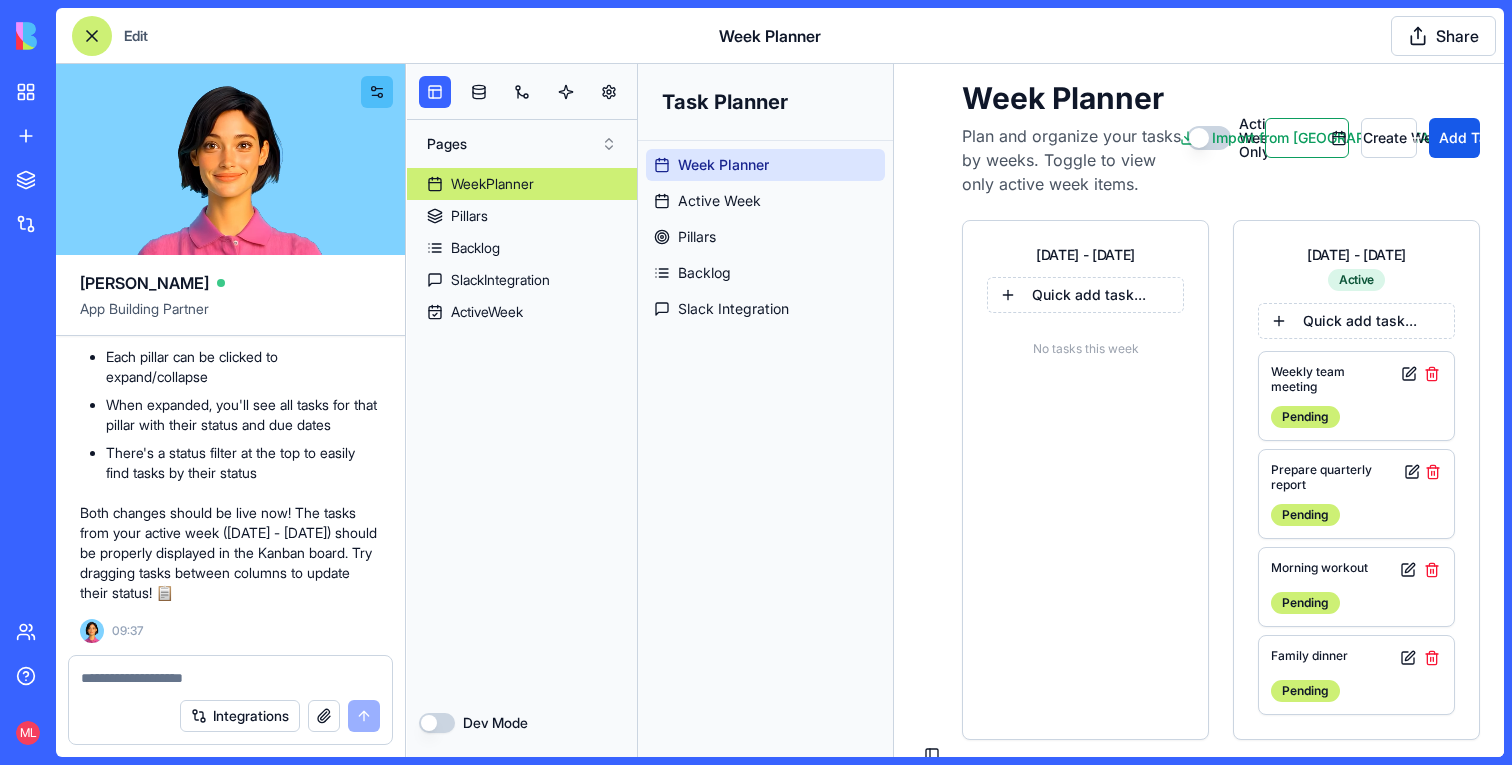 click at bounding box center [230, 678] 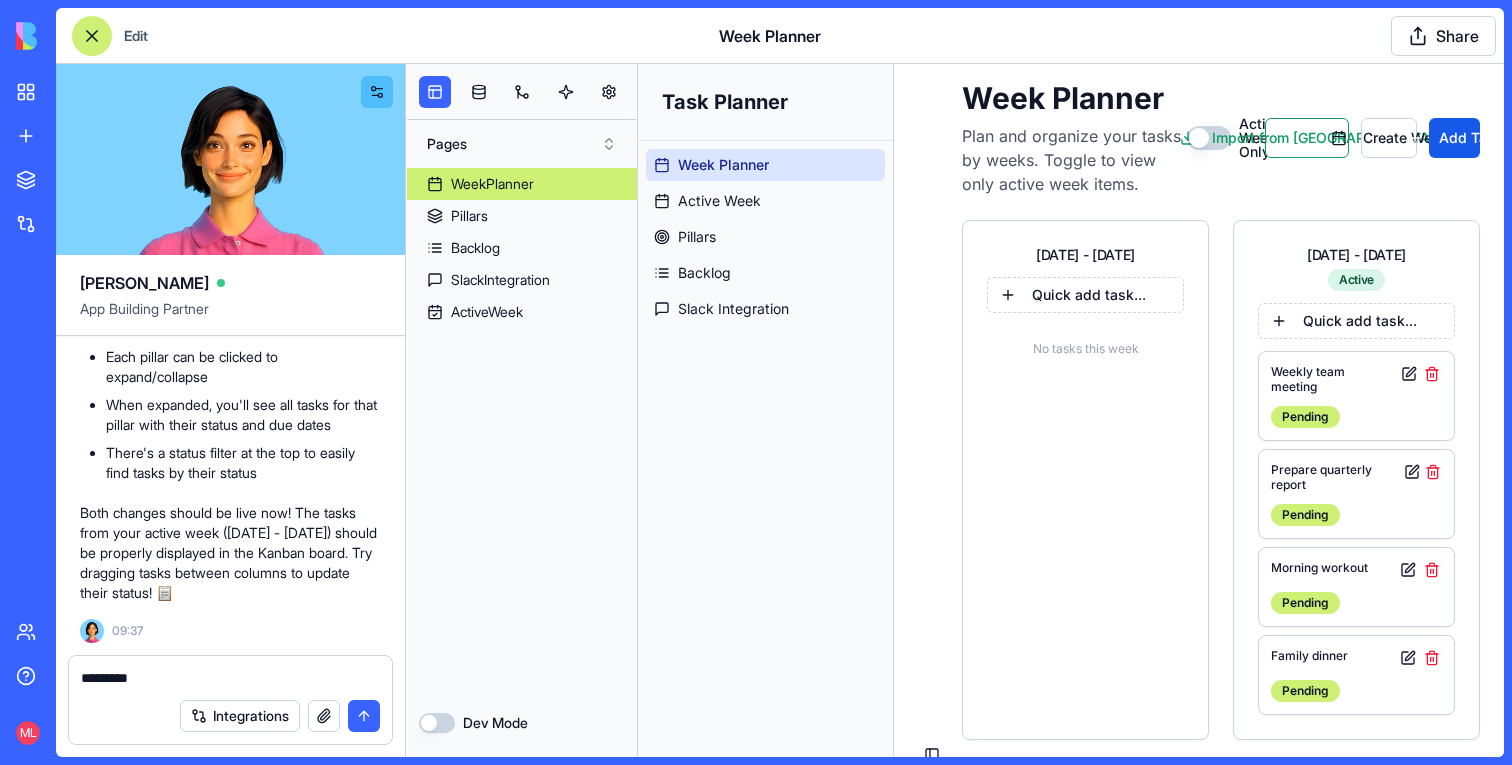 type on "********" 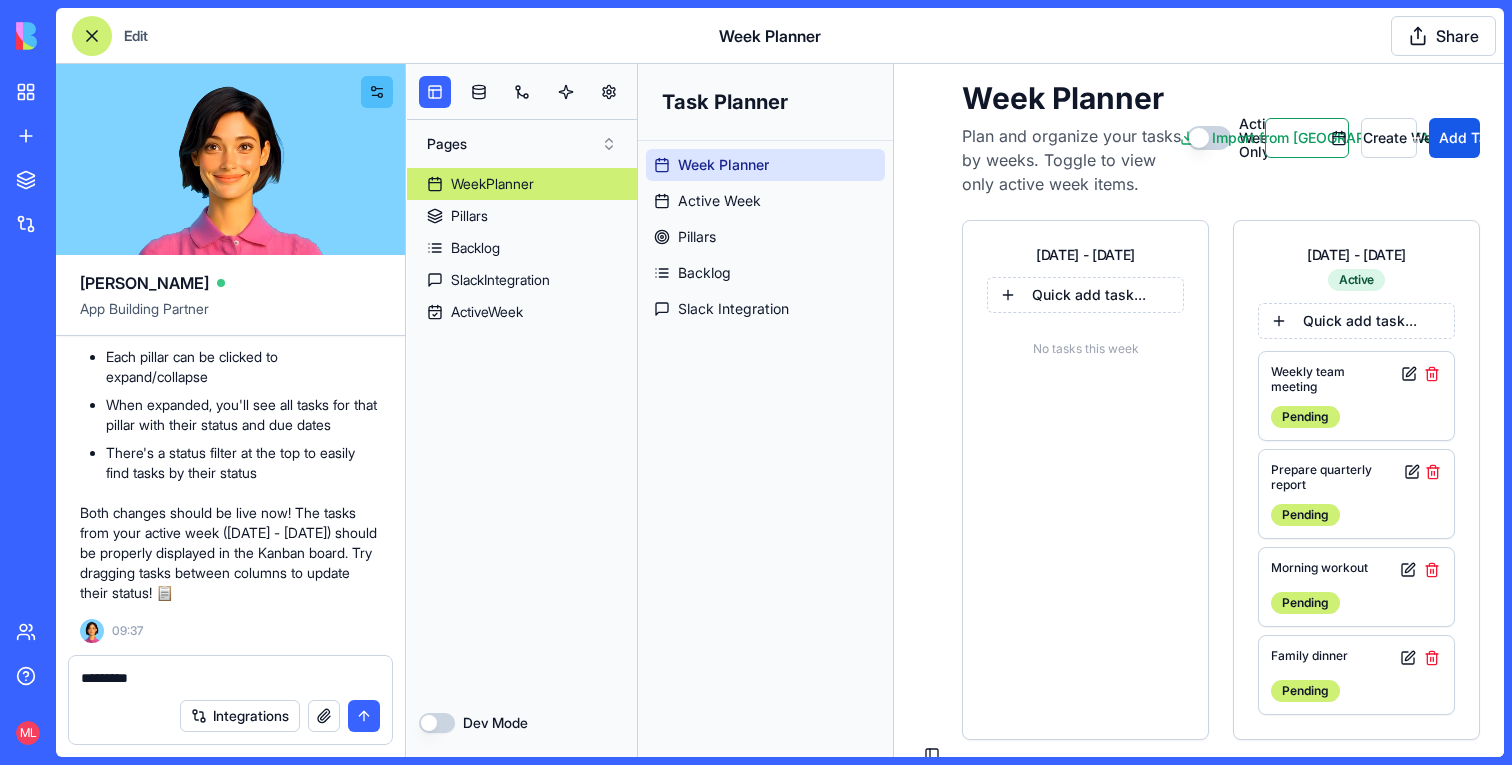 click at bounding box center (92, 36) 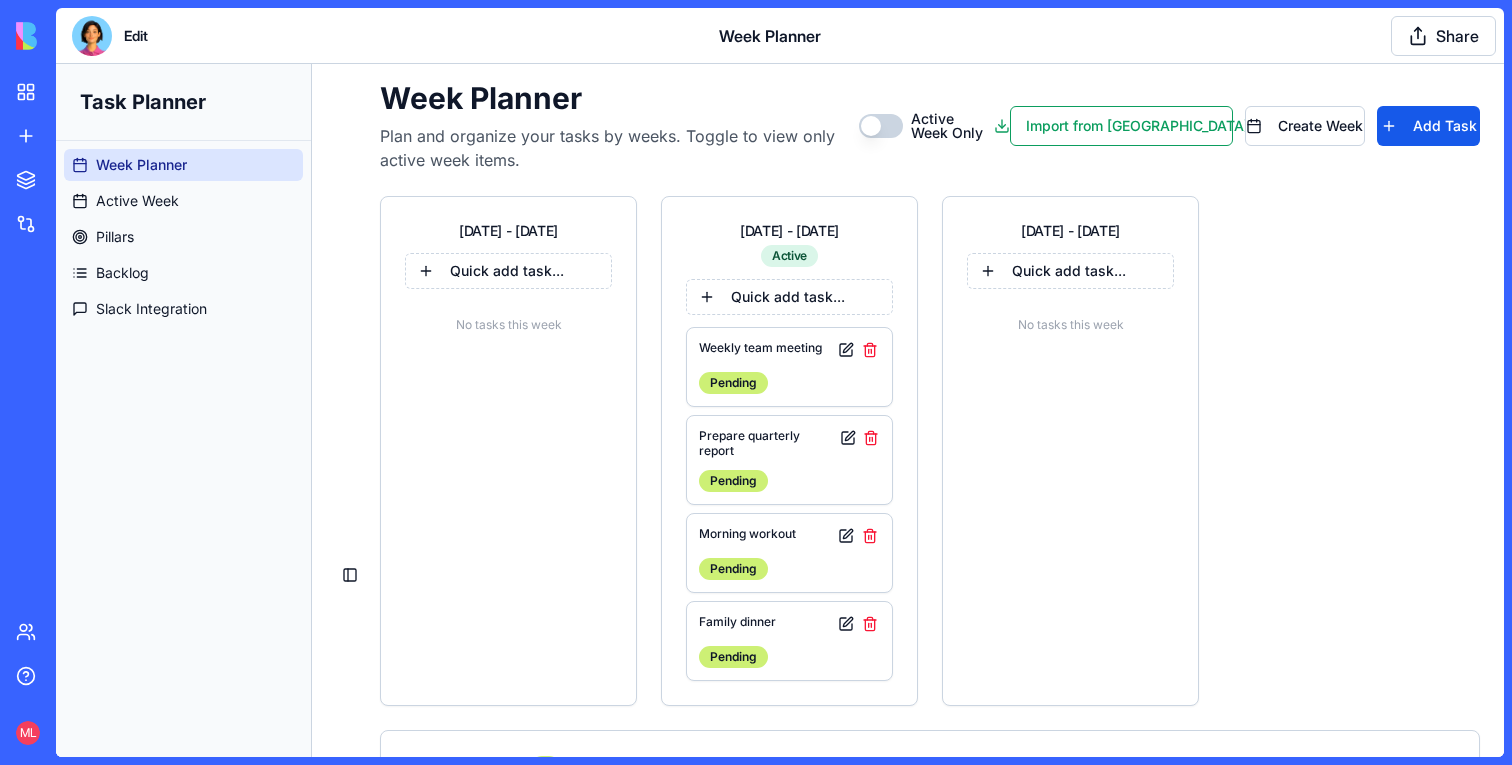 click on "Active Week Only" at bounding box center [881, 126] 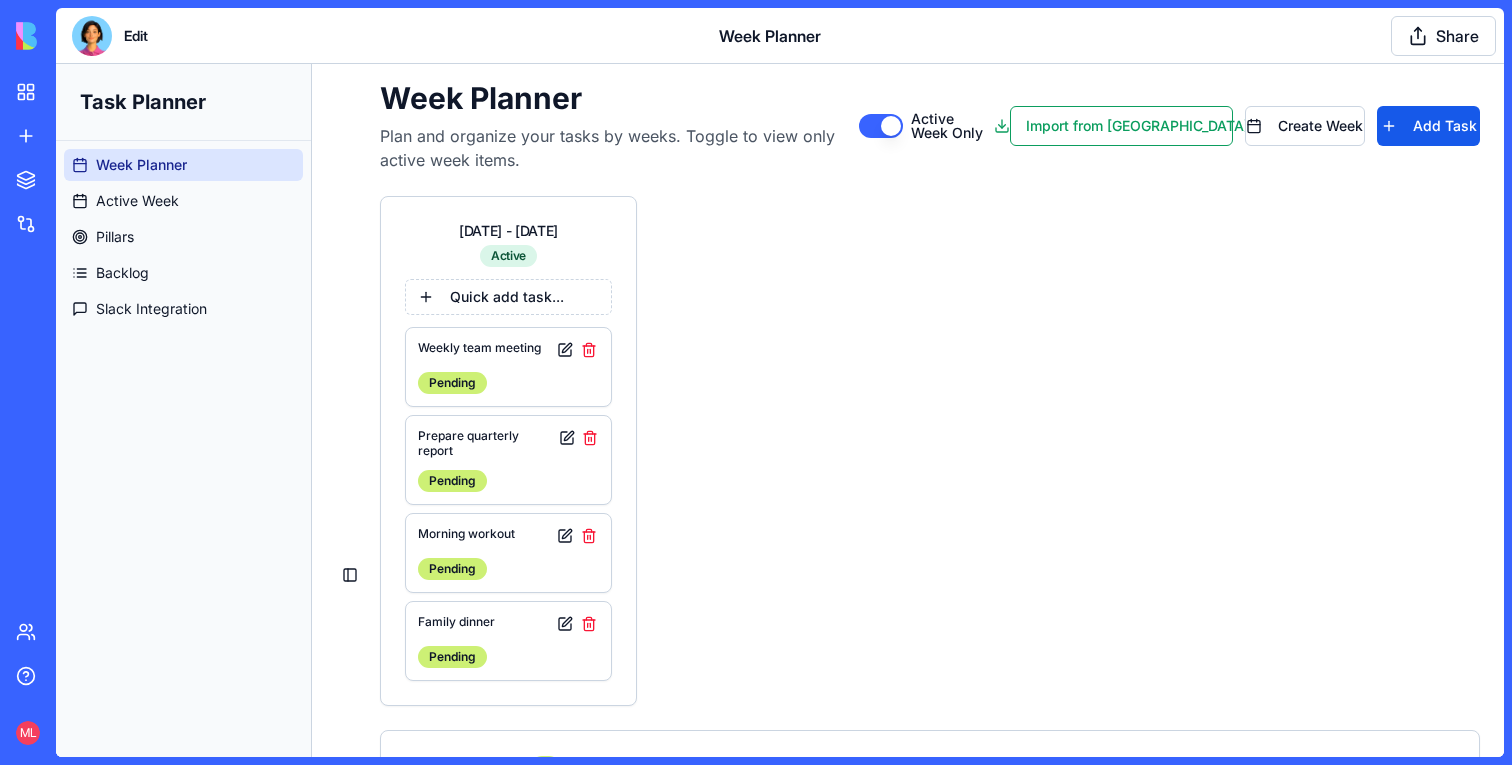click on "Active Week Only" at bounding box center [881, 126] 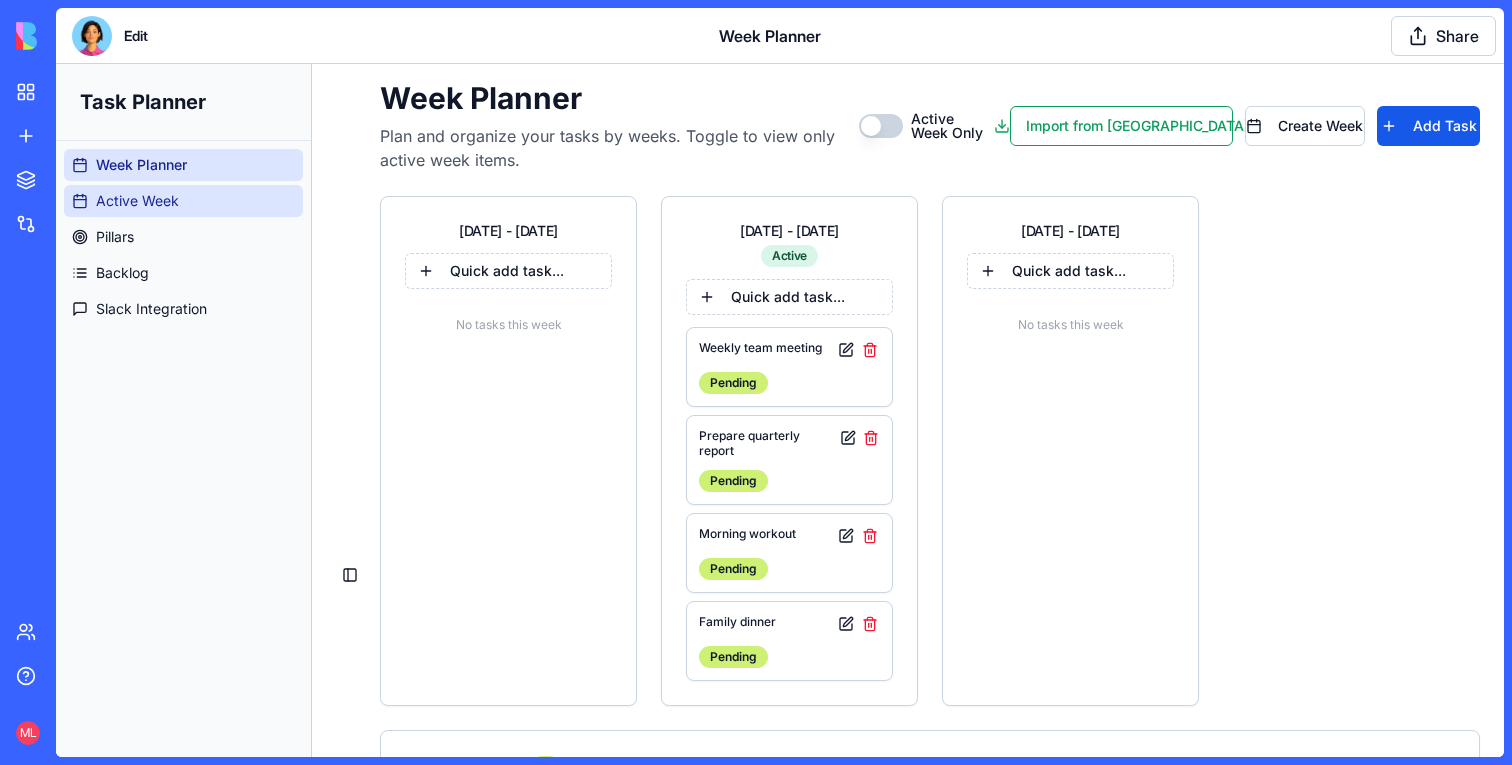 click on "Active Week" at bounding box center [183, 201] 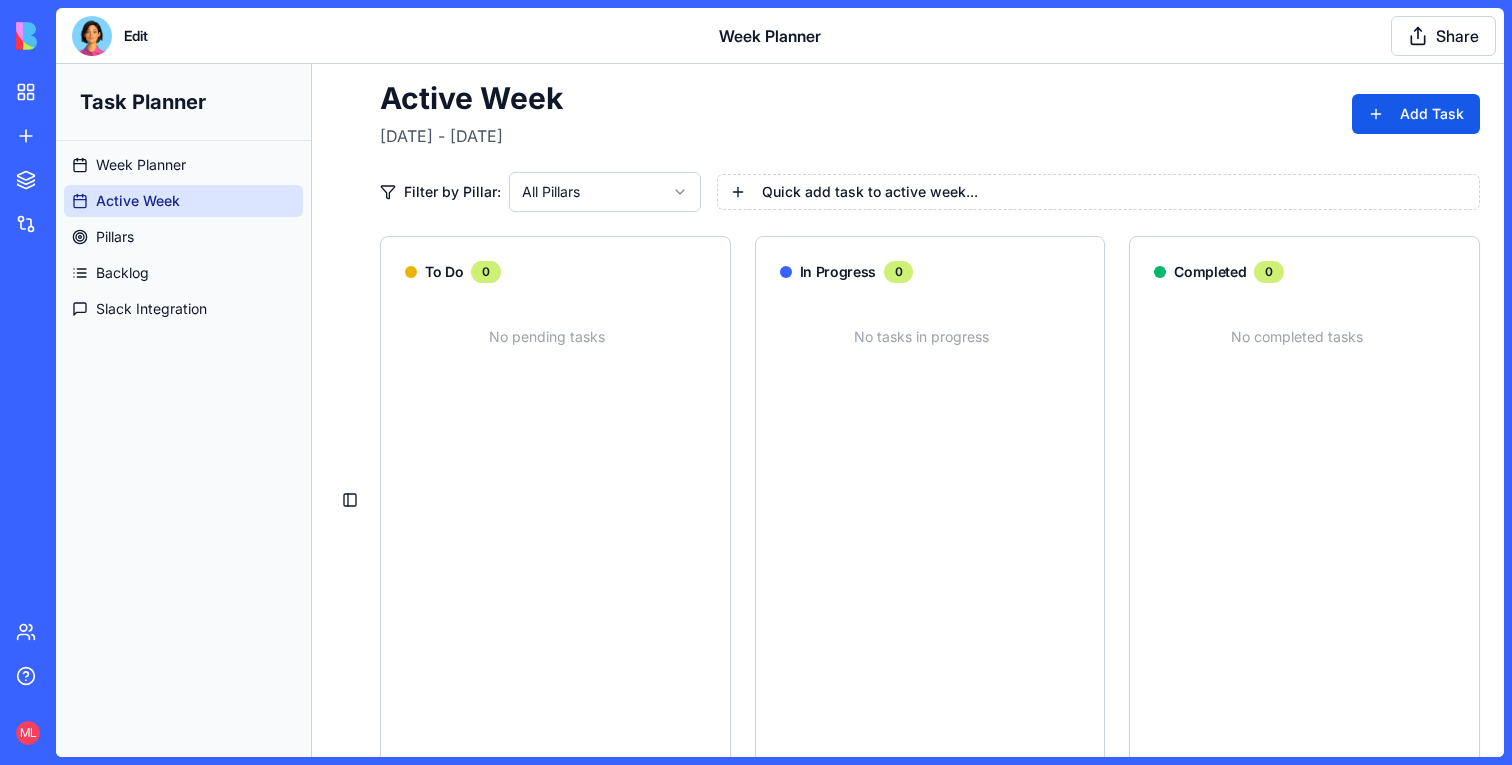 click at bounding box center [92, 36] 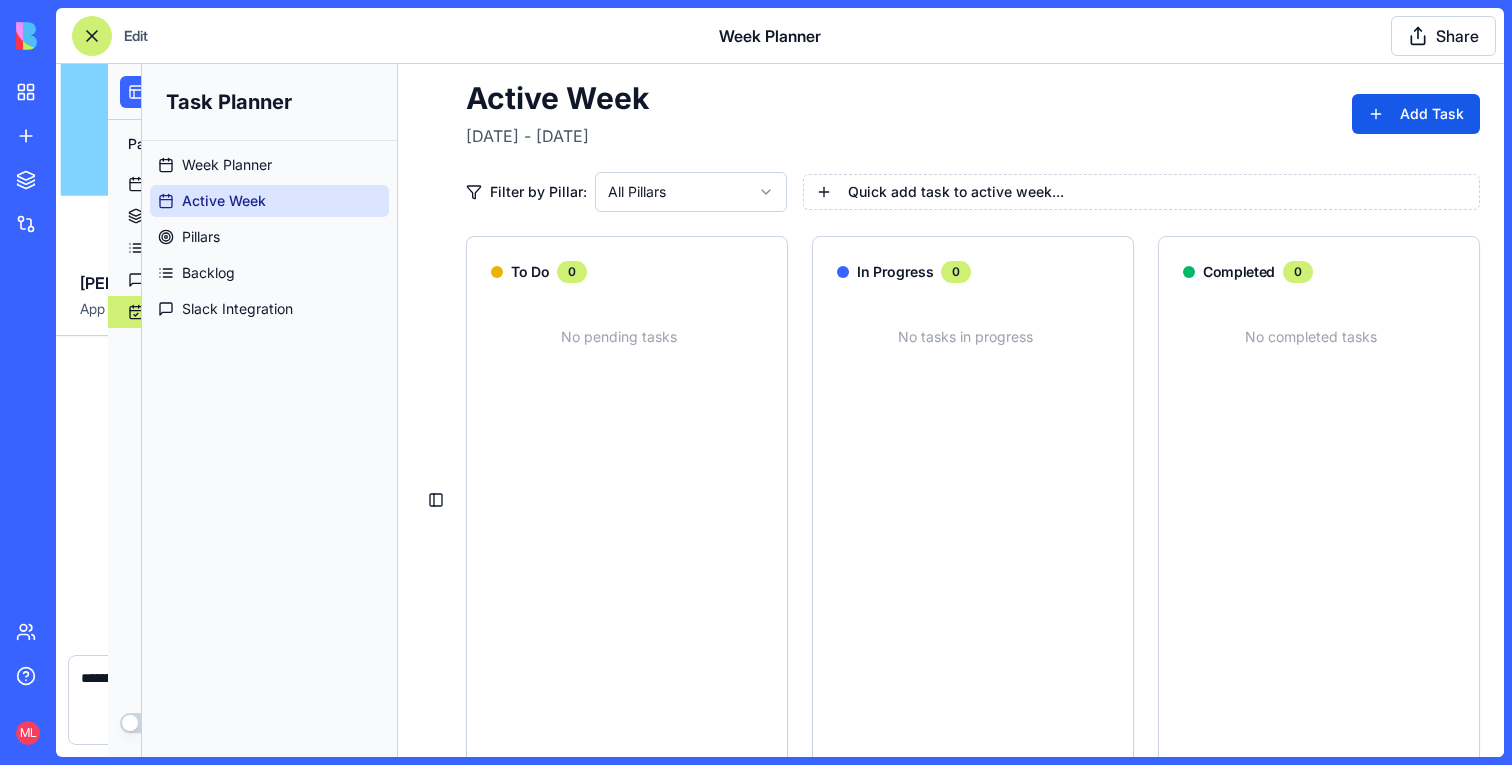 scroll, scrollTop: 6649, scrollLeft: 0, axis: vertical 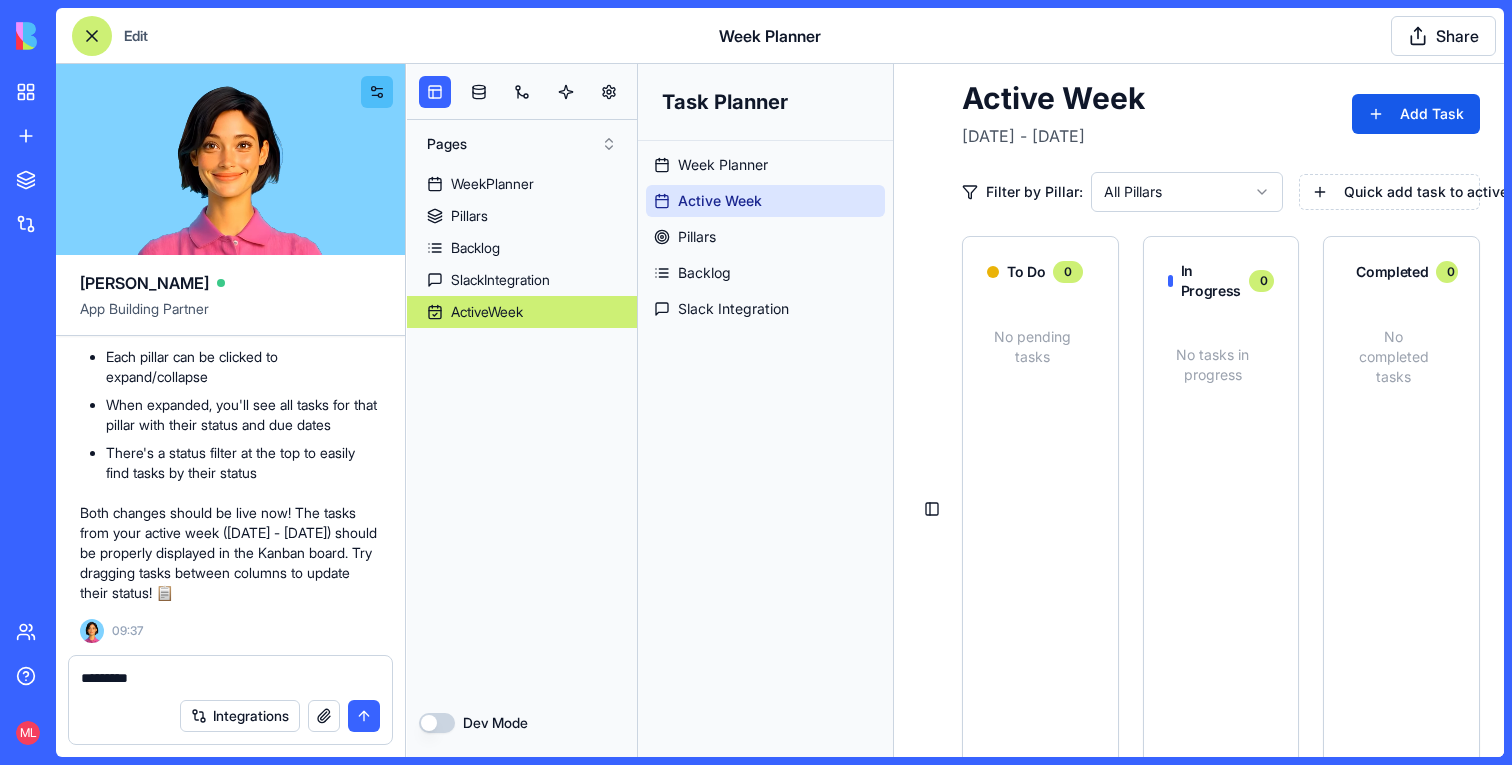 click on "********" at bounding box center [230, 678] 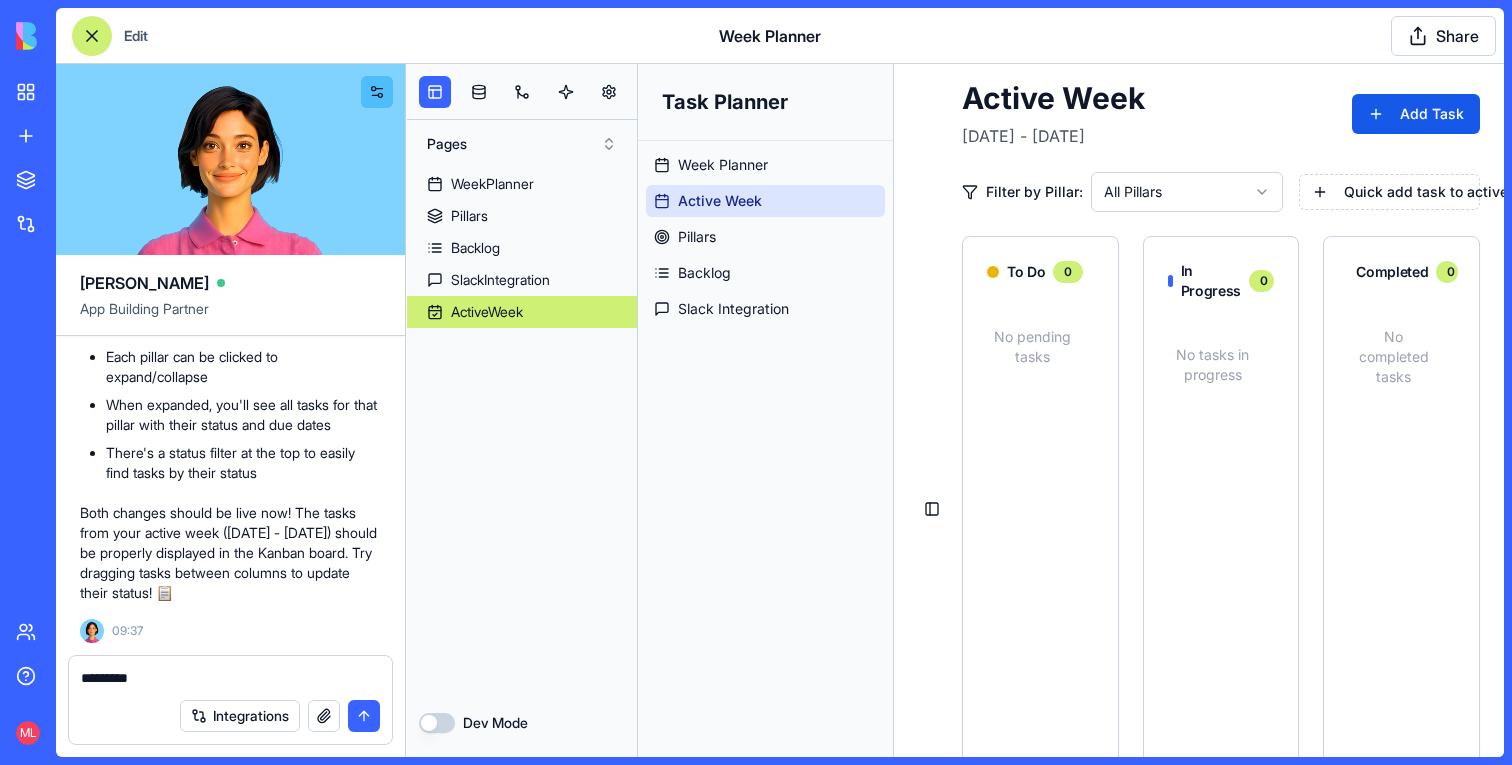 click on "********" at bounding box center [230, 678] 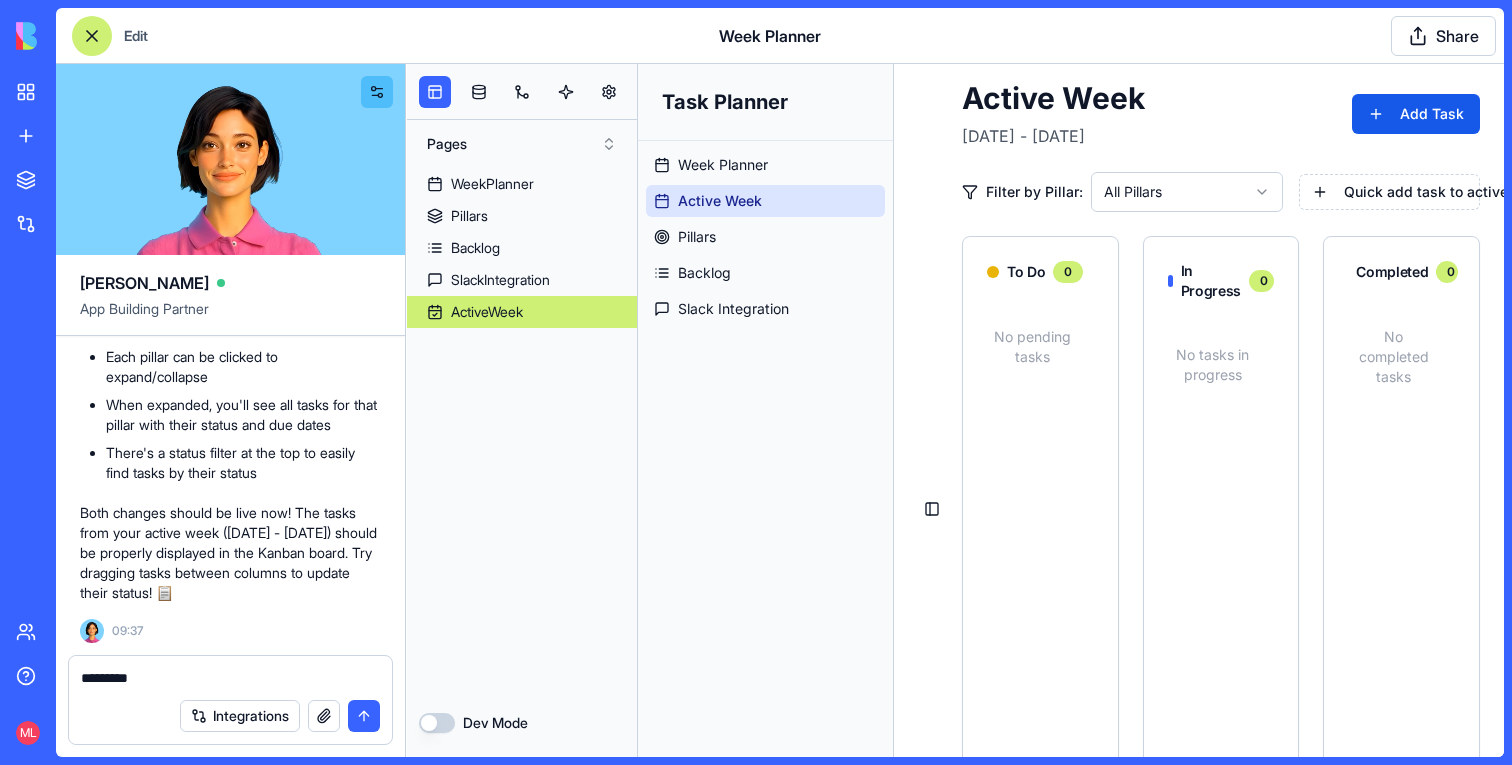 click on "********" at bounding box center (230, 678) 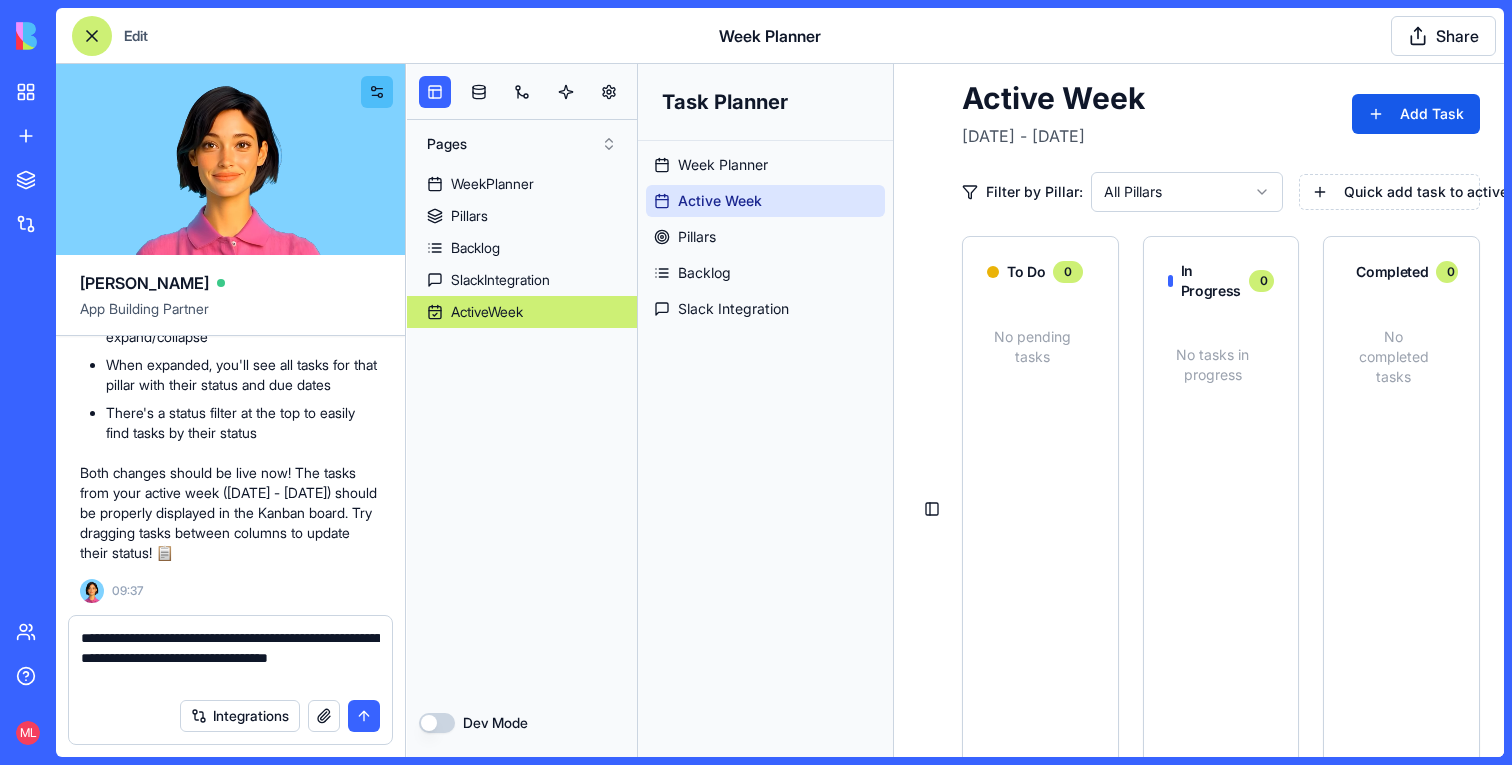 type on "**********" 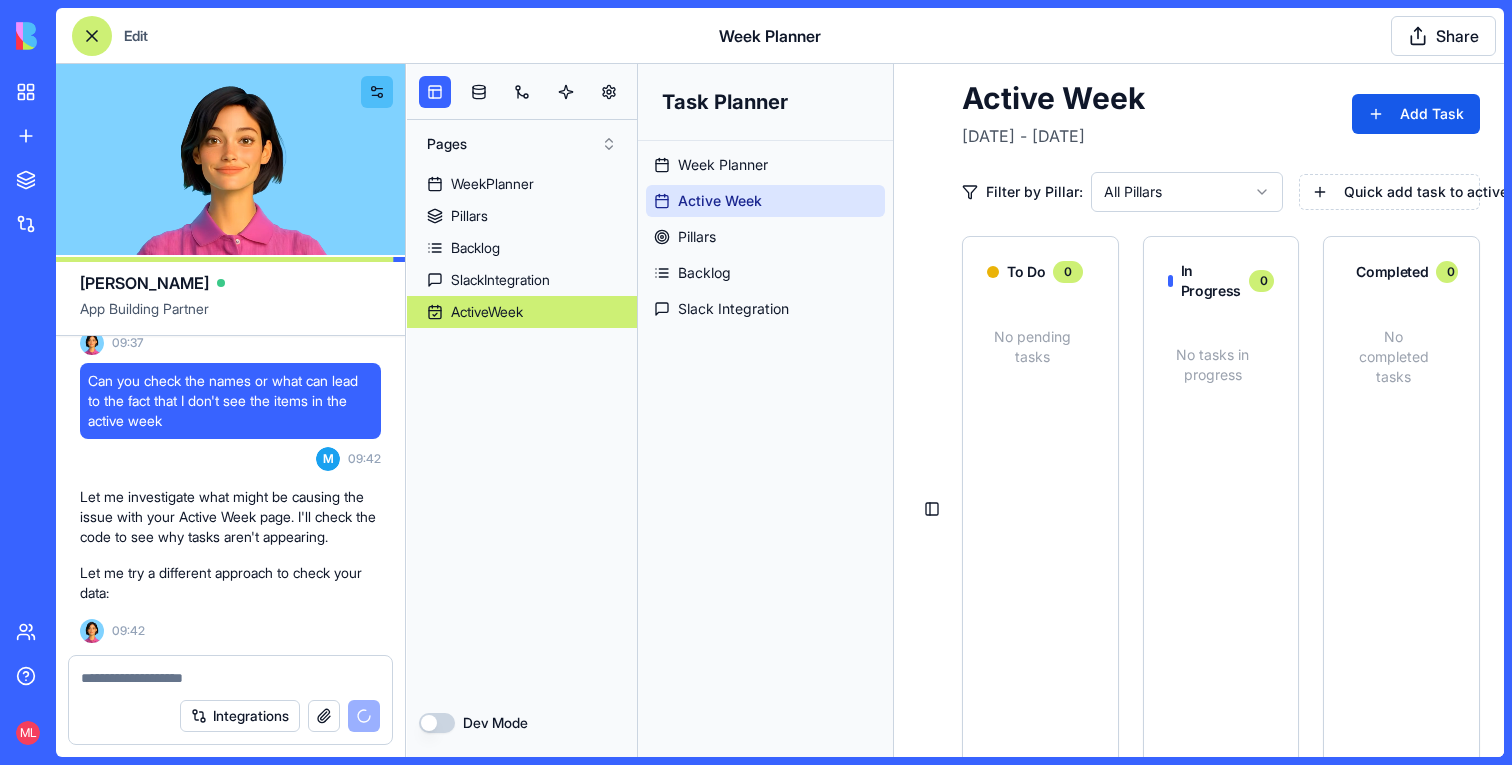 scroll, scrollTop: 6973, scrollLeft: 0, axis: vertical 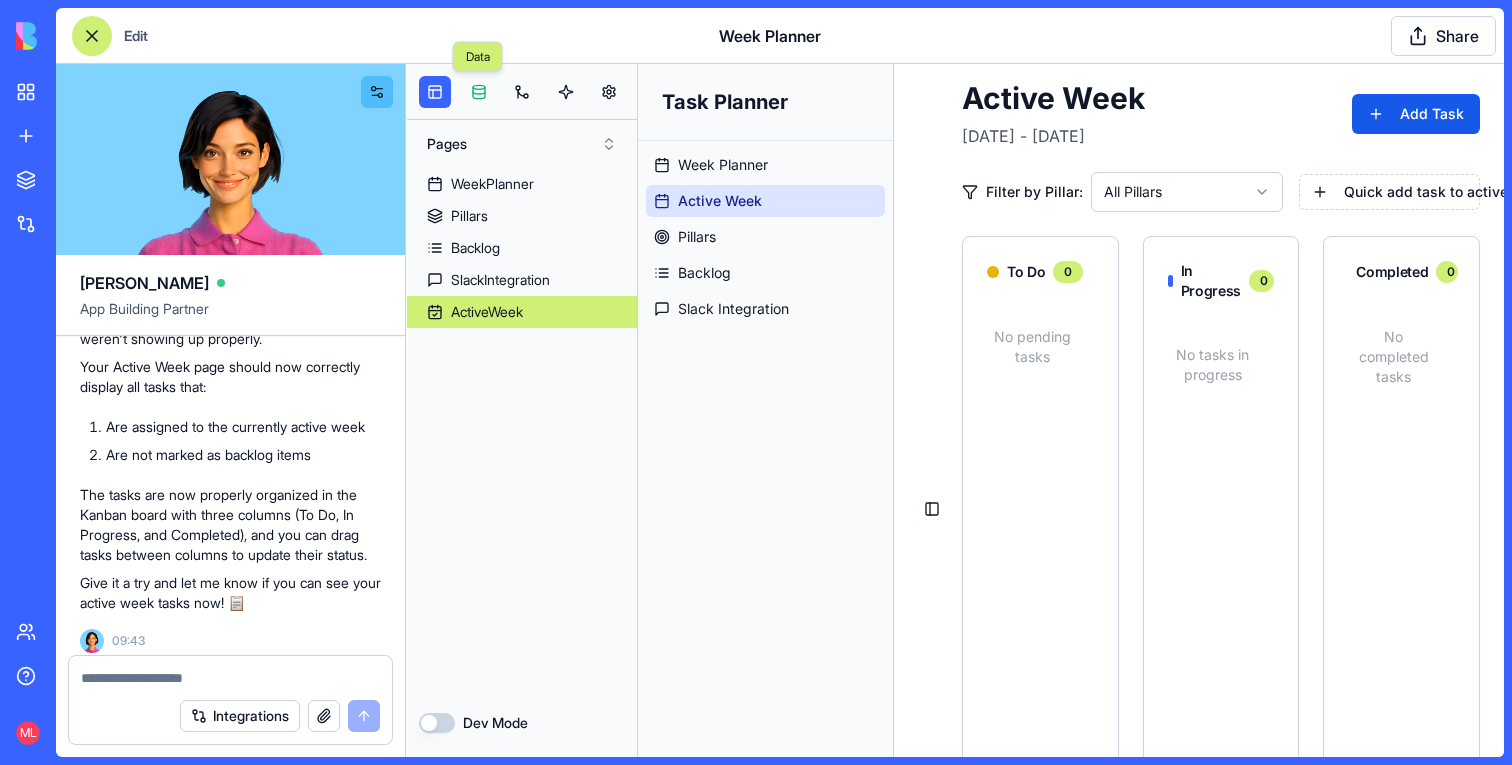 click at bounding box center (479, 92) 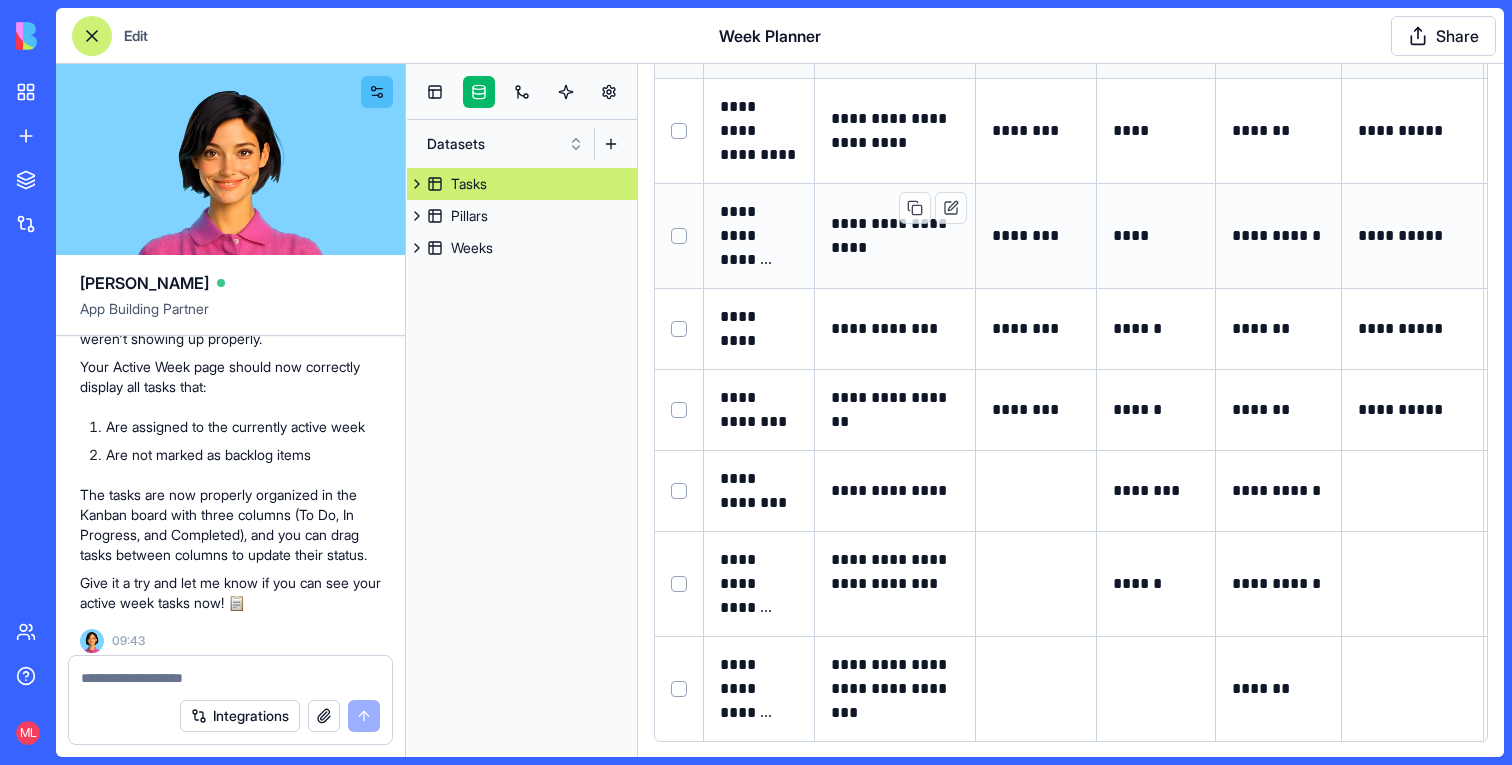 scroll, scrollTop: 0, scrollLeft: 0, axis: both 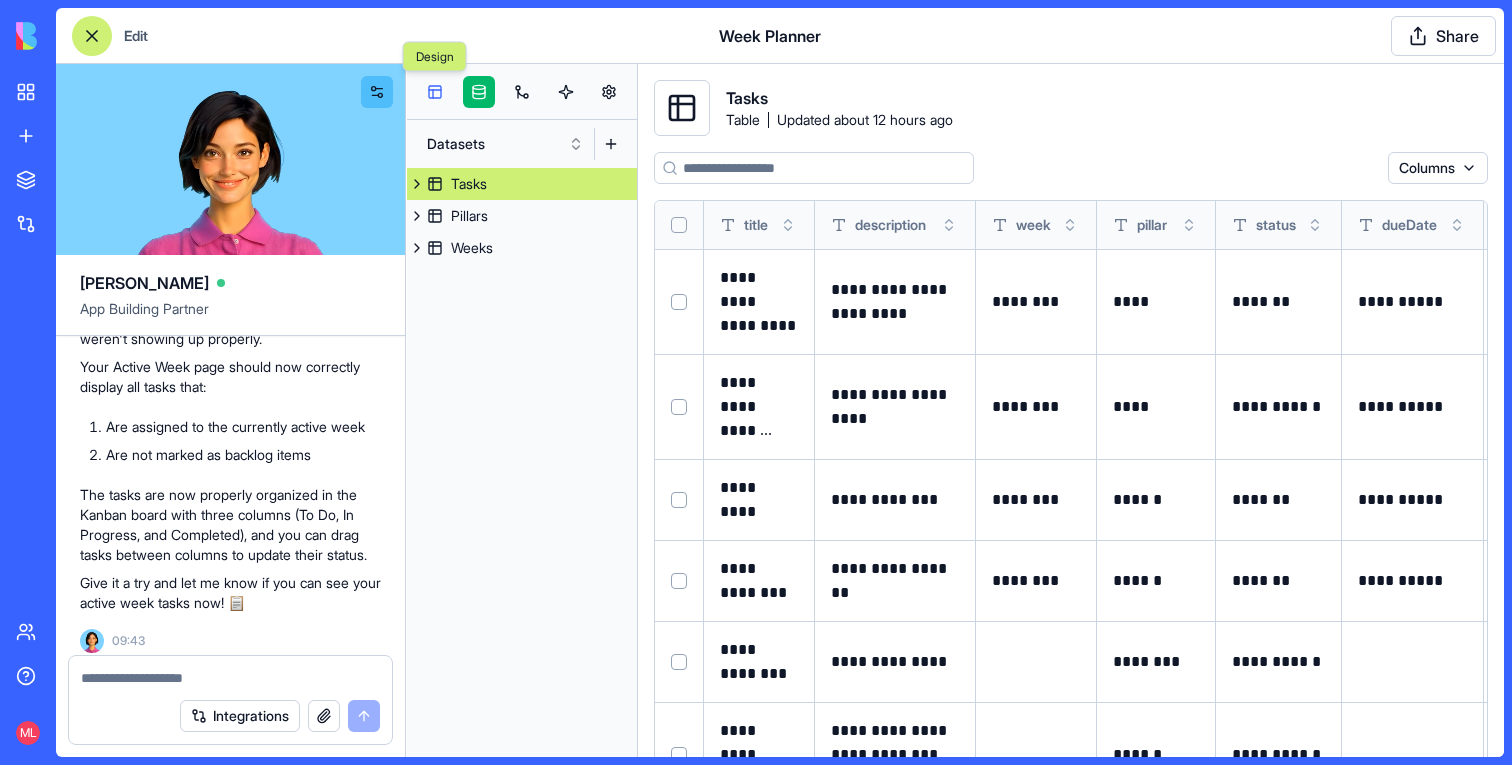 click at bounding box center (435, 92) 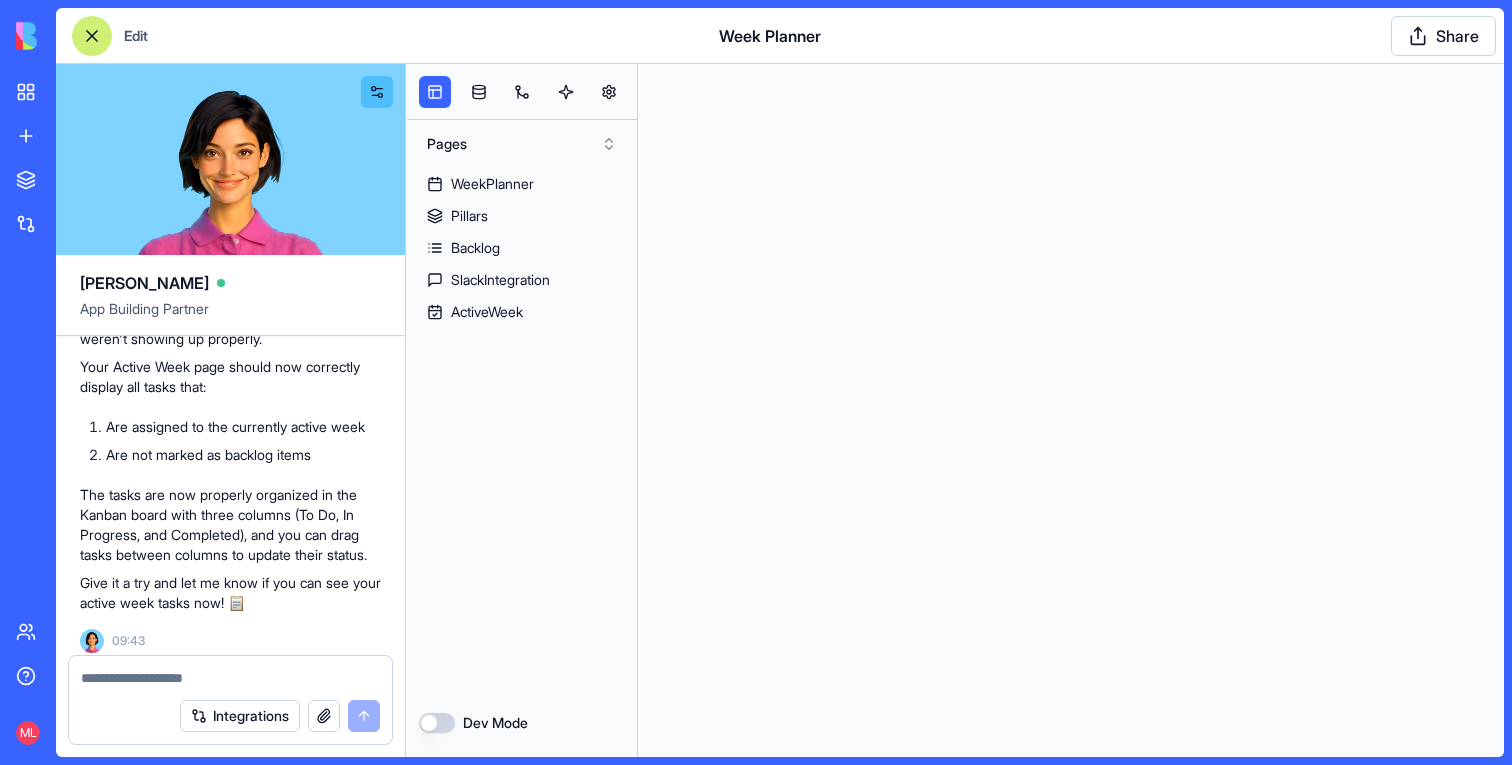 scroll, scrollTop: 0, scrollLeft: 0, axis: both 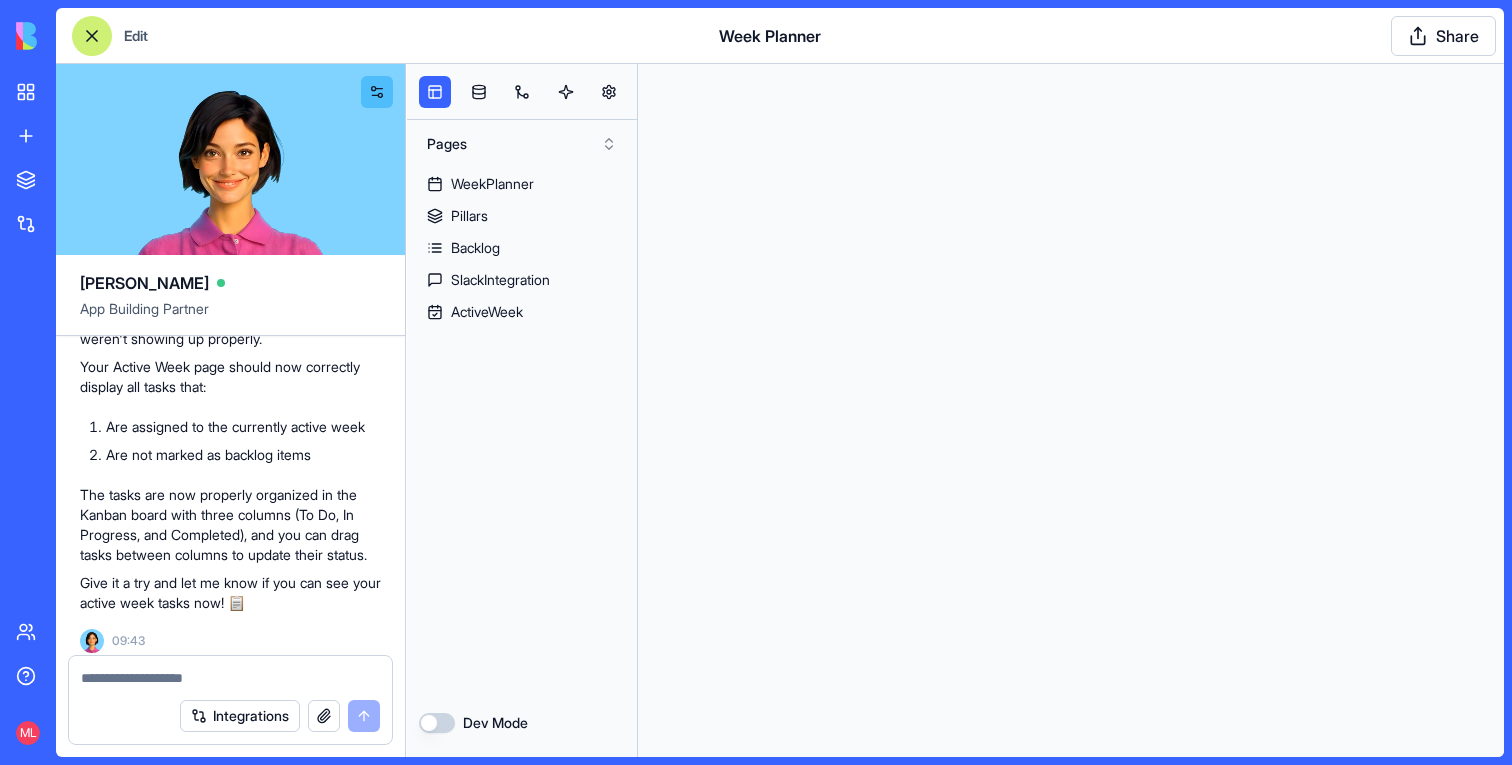 click at bounding box center (230, 678) 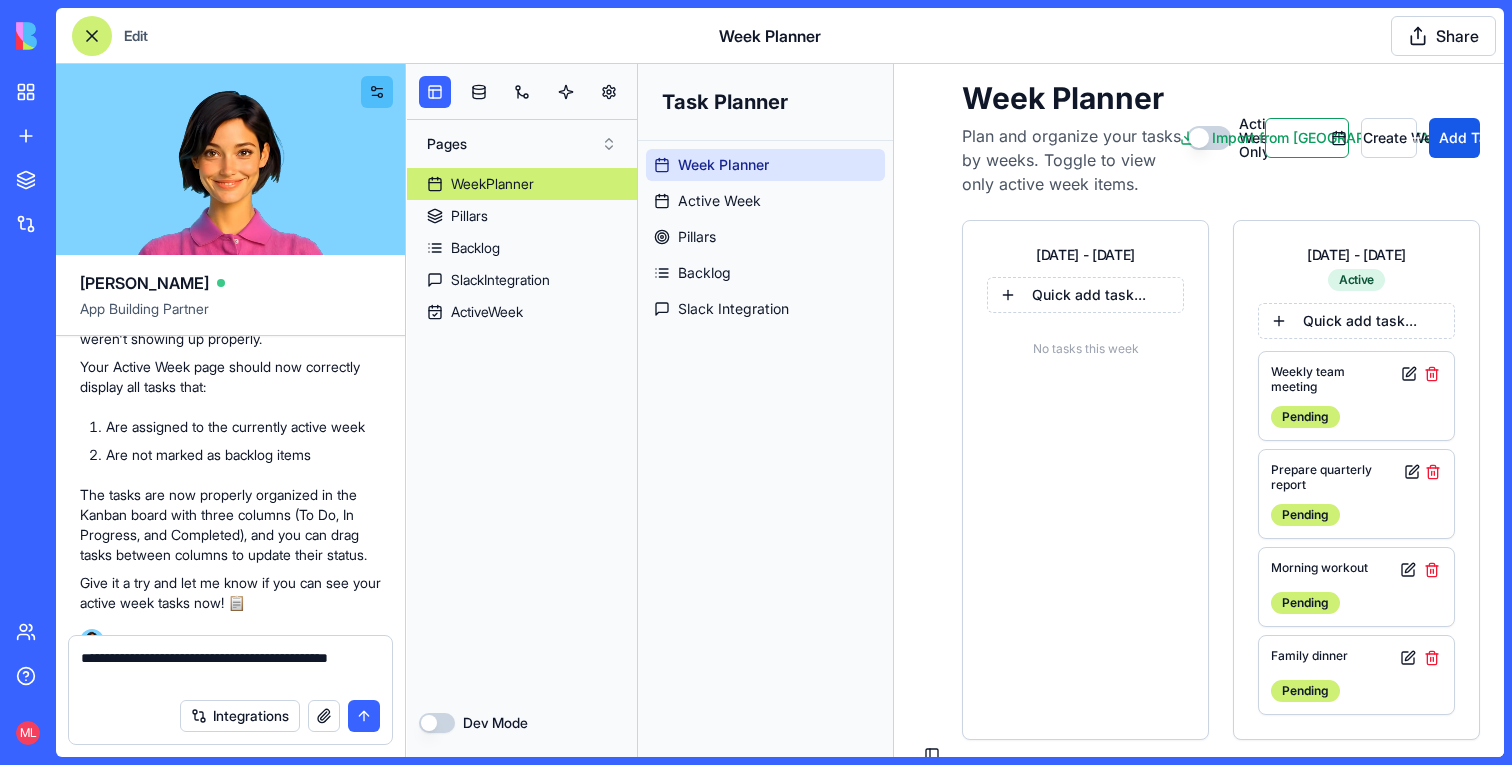 type on "**********" 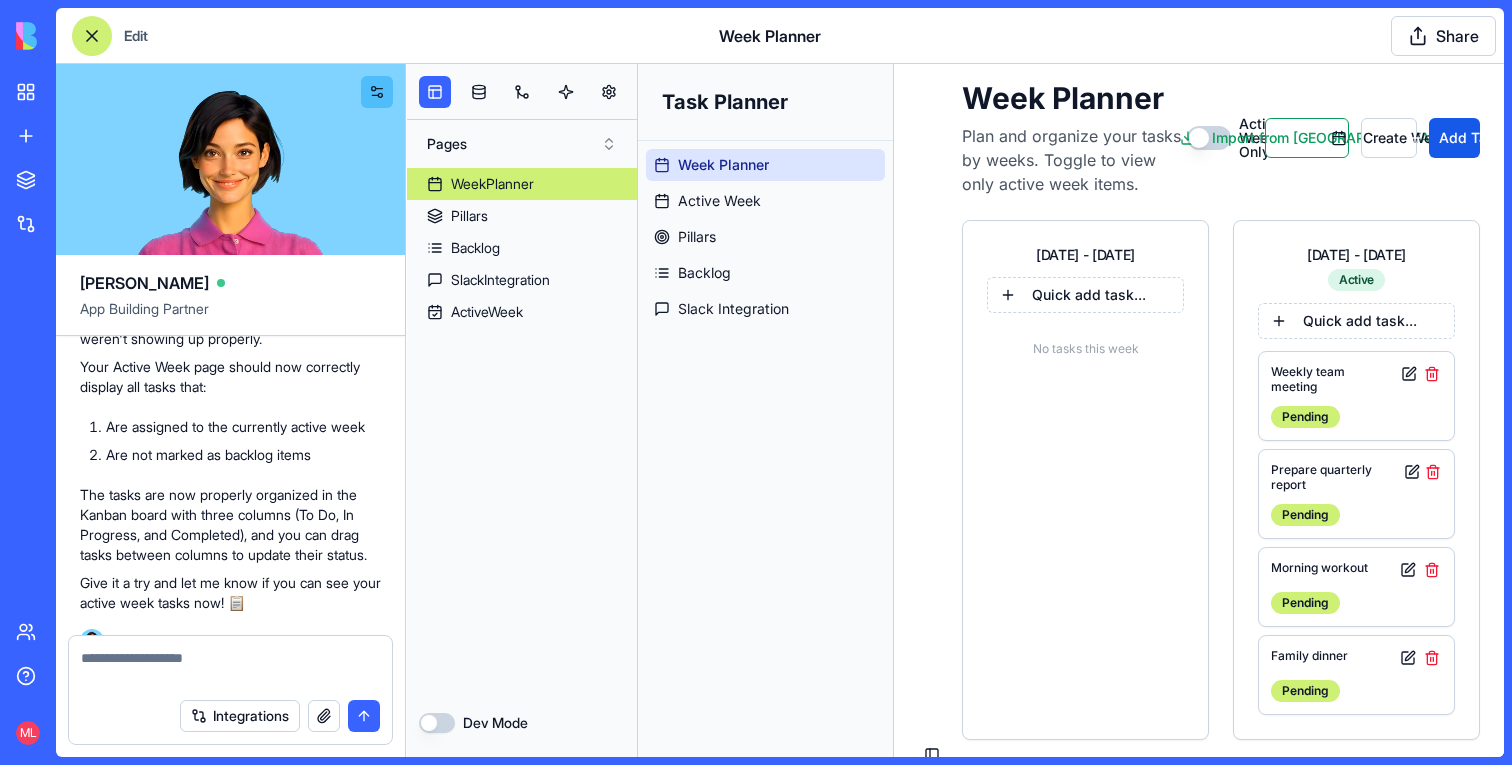 scroll, scrollTop: 7573, scrollLeft: 0, axis: vertical 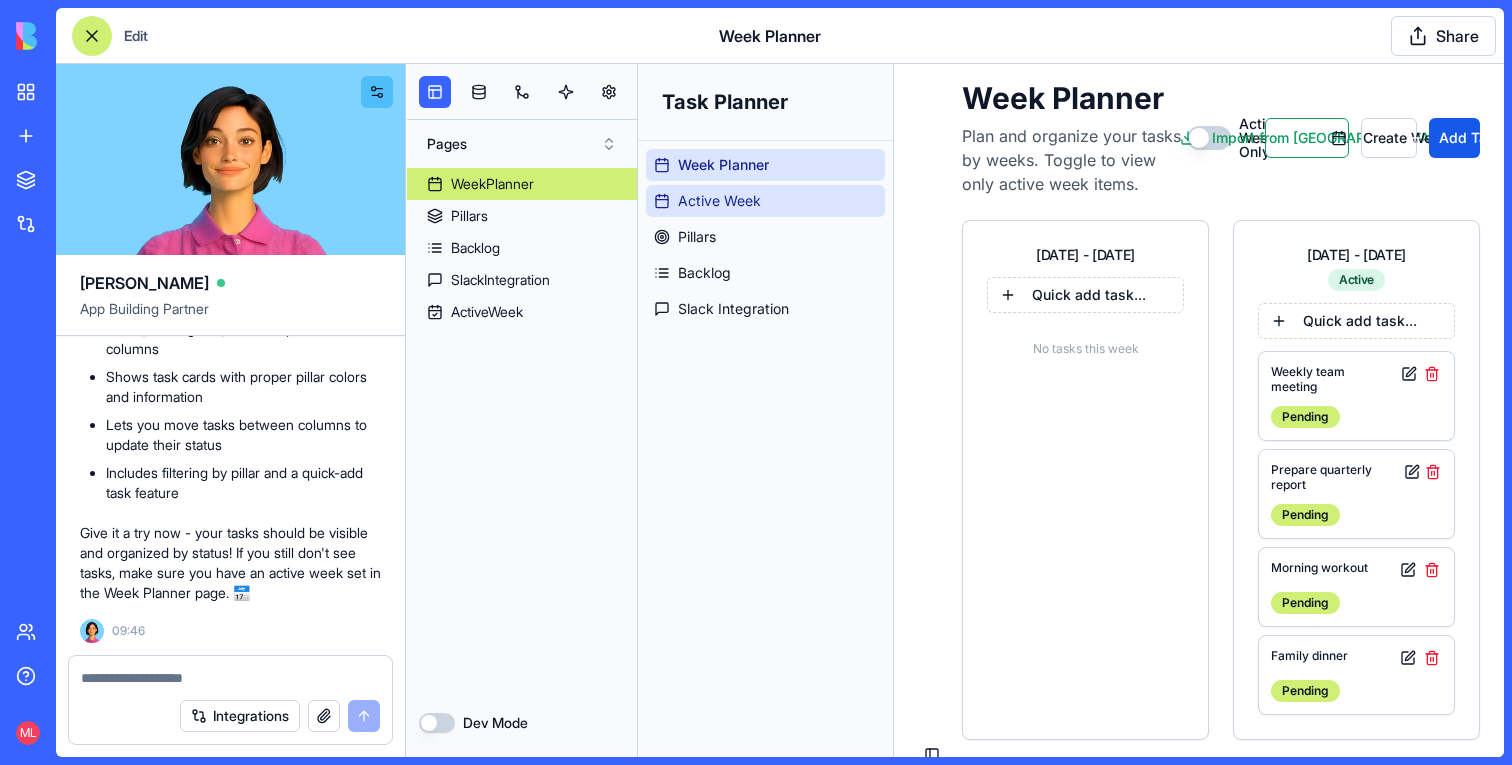 click on "Active Week" at bounding box center [765, 201] 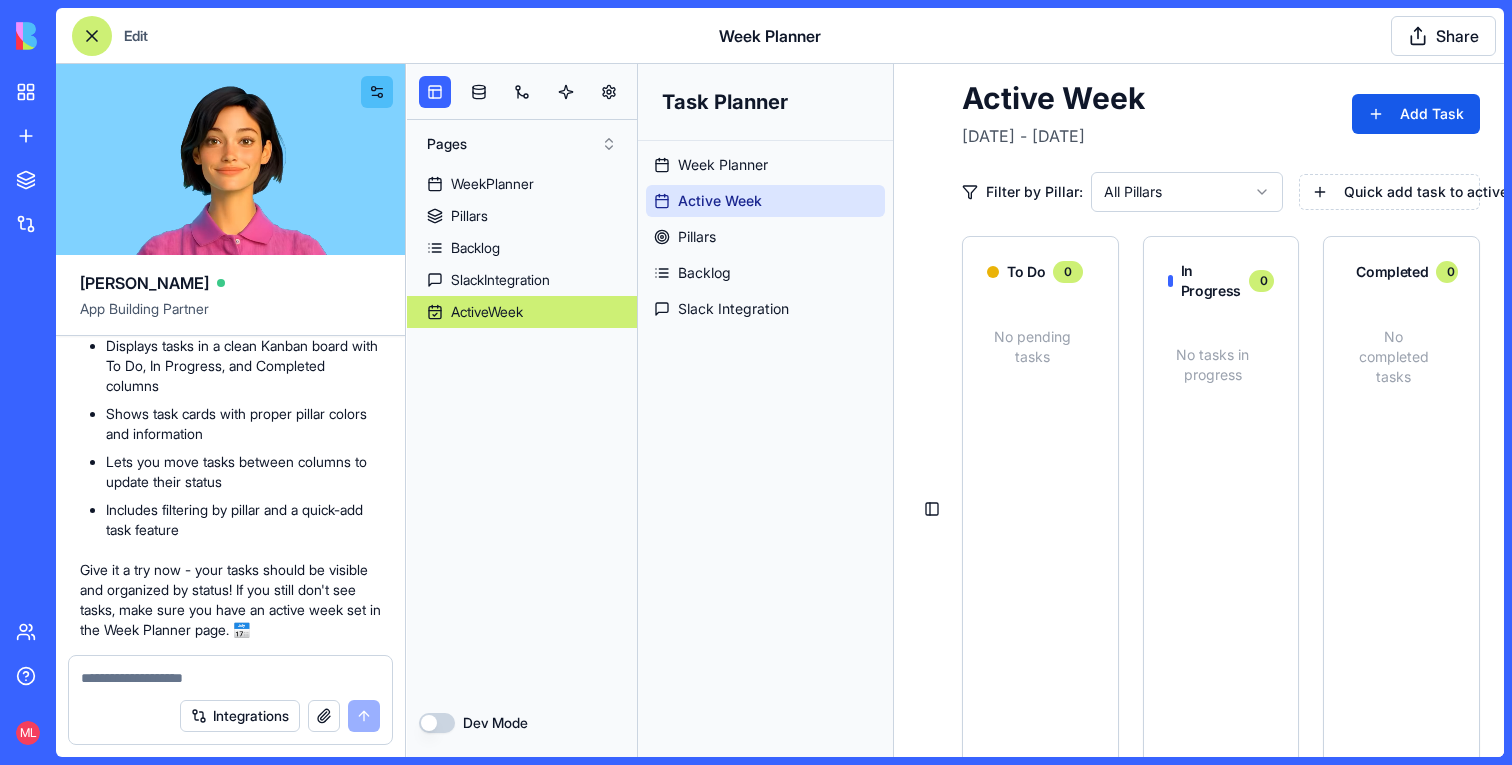 scroll, scrollTop: 7835, scrollLeft: 0, axis: vertical 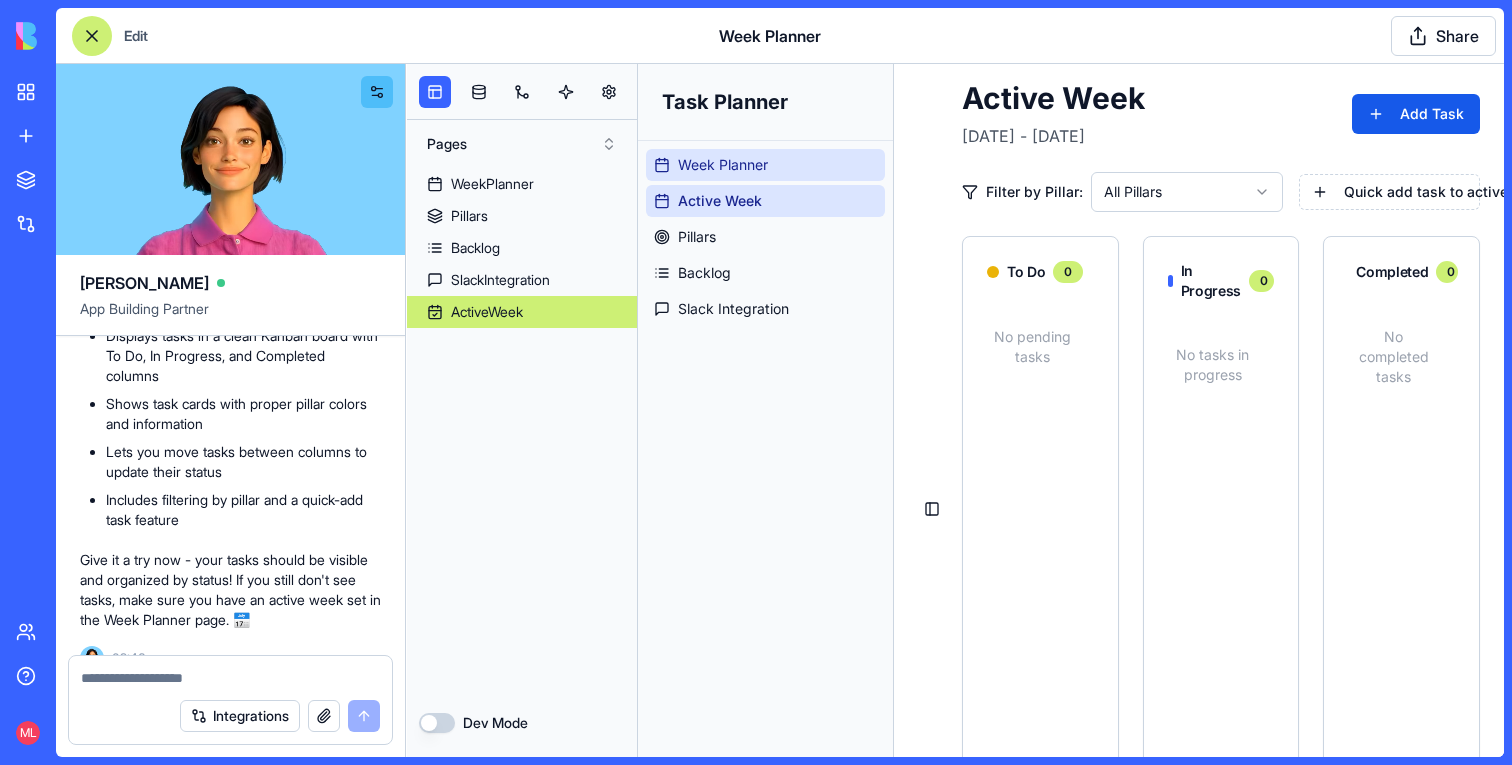 click on "Week Planner" at bounding box center [765, 165] 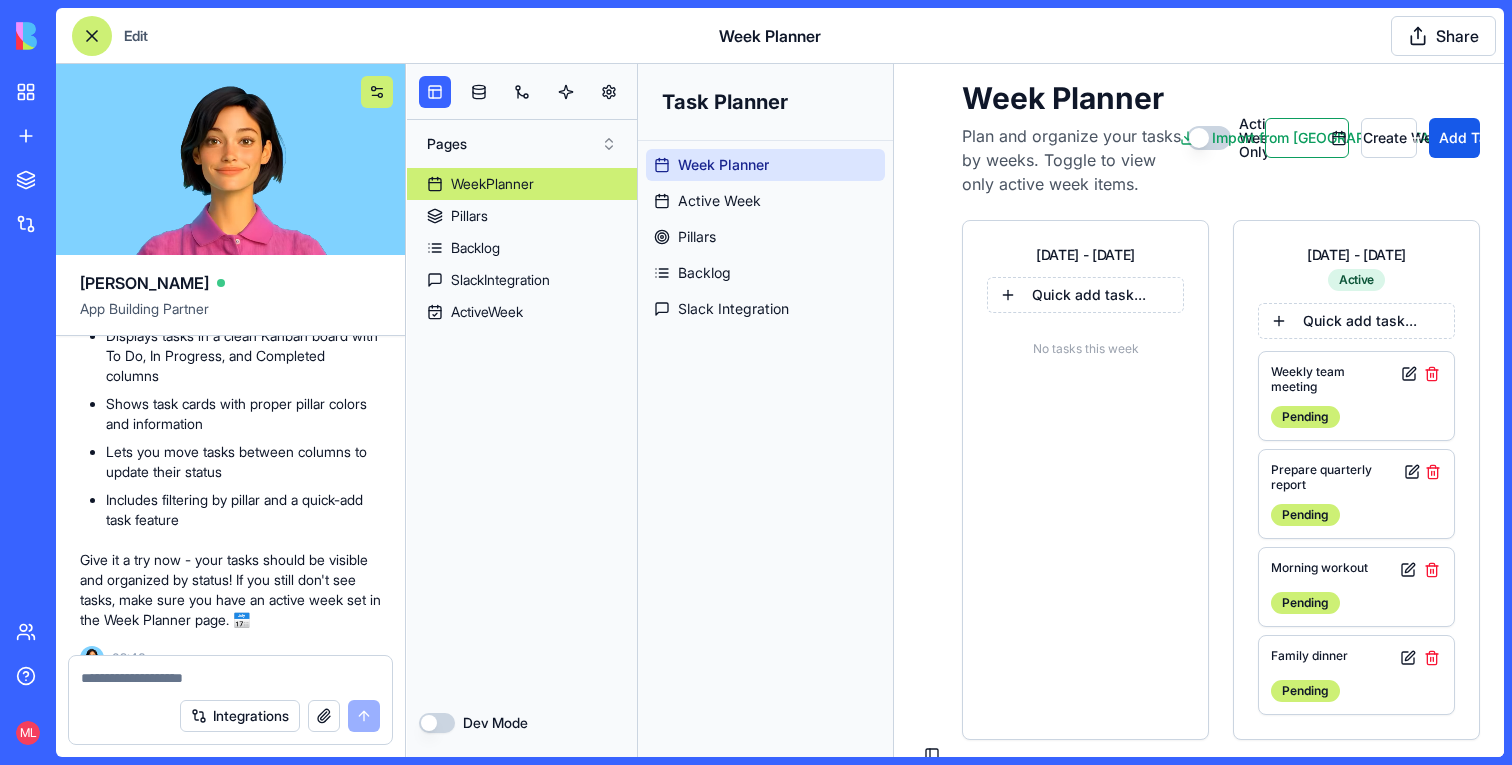 click at bounding box center (377, 92) 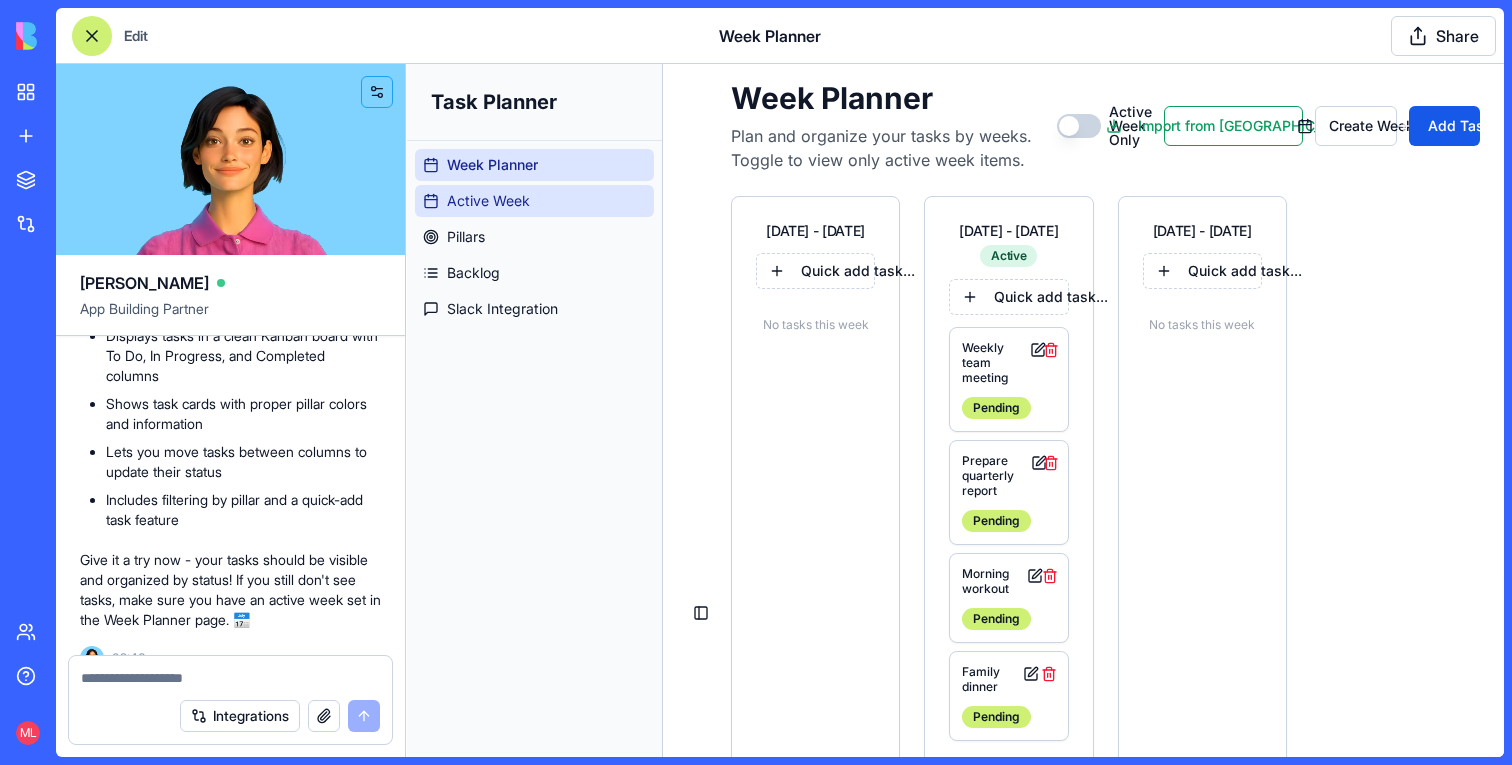 click on "Active Week" at bounding box center (534, 201) 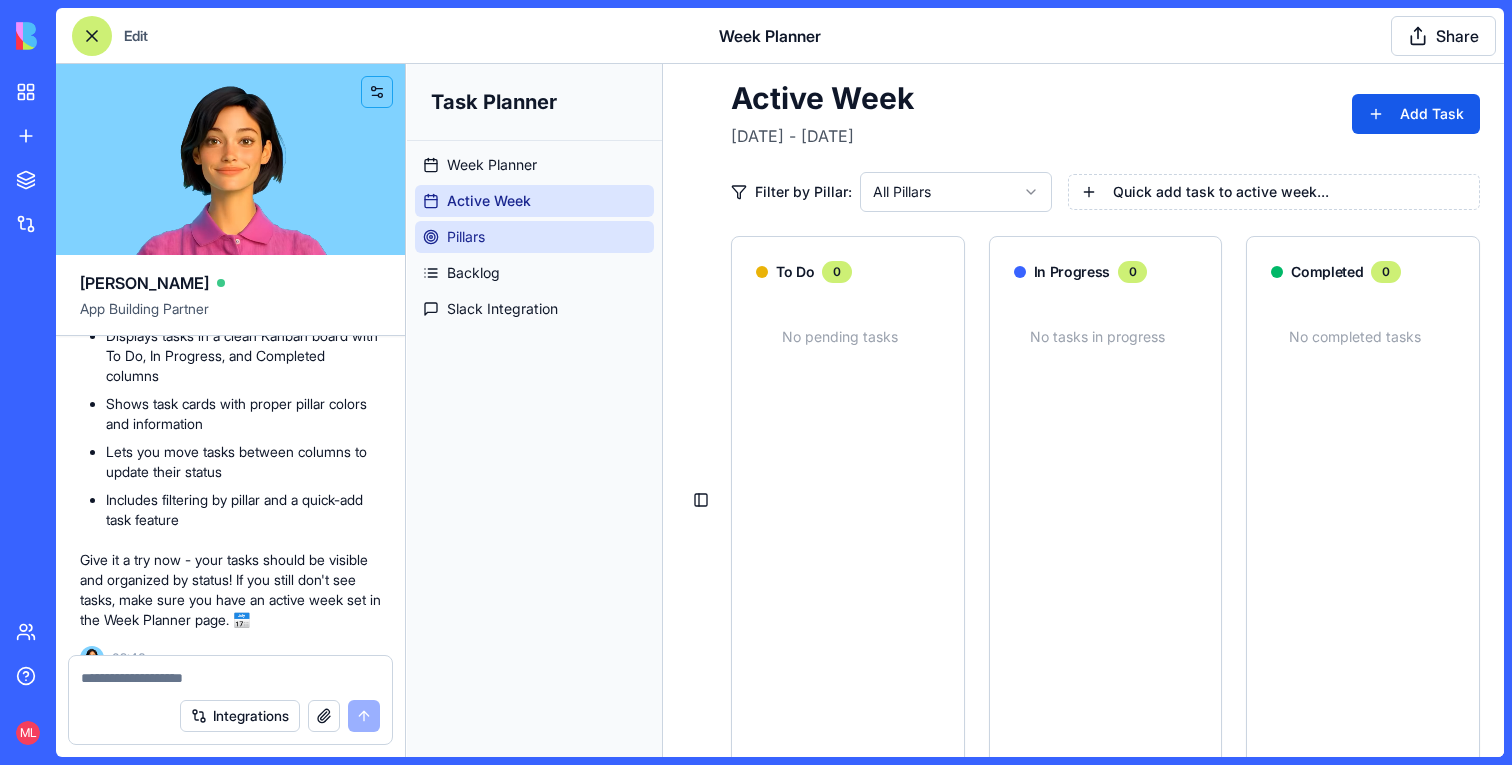click on "Pillars" at bounding box center [534, 237] 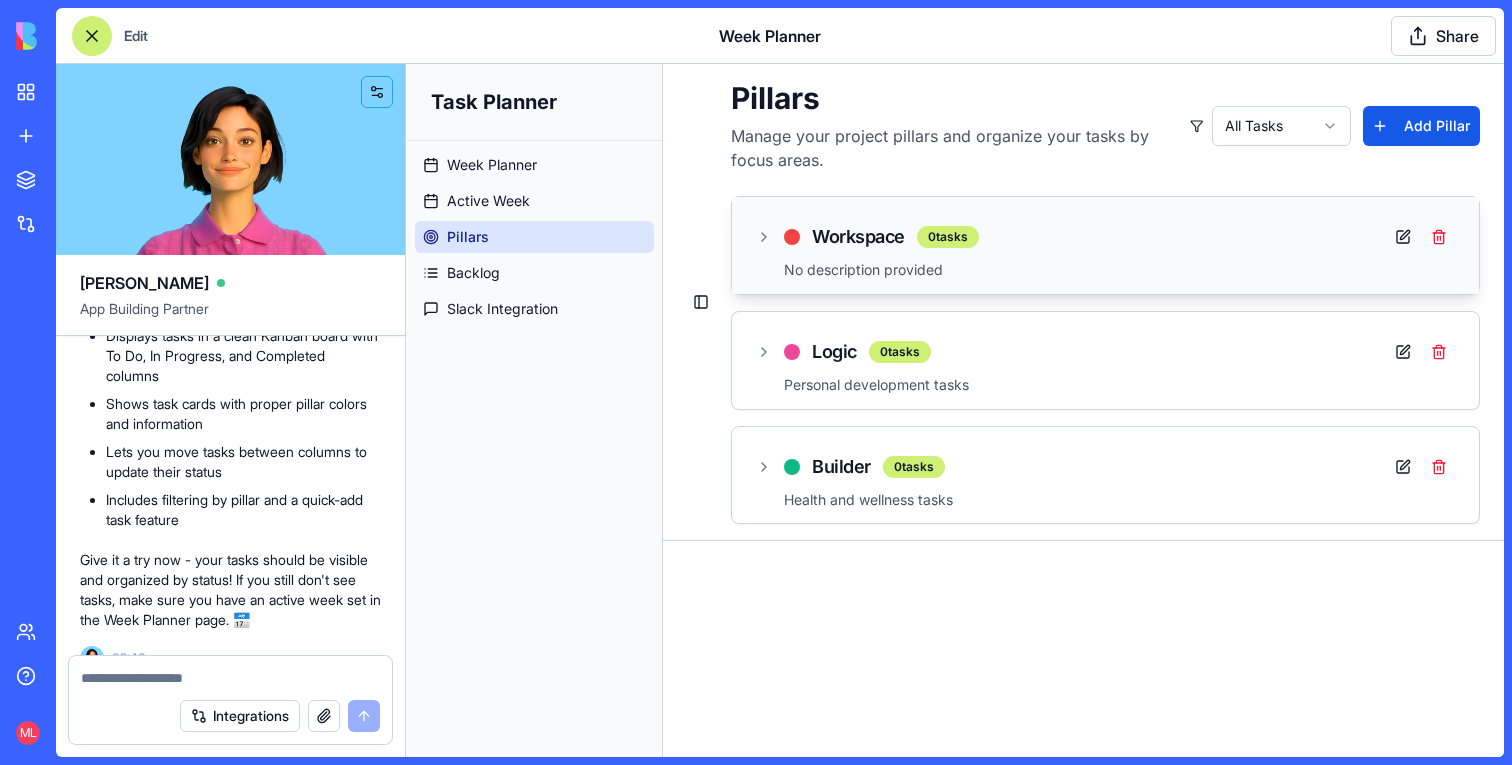 click 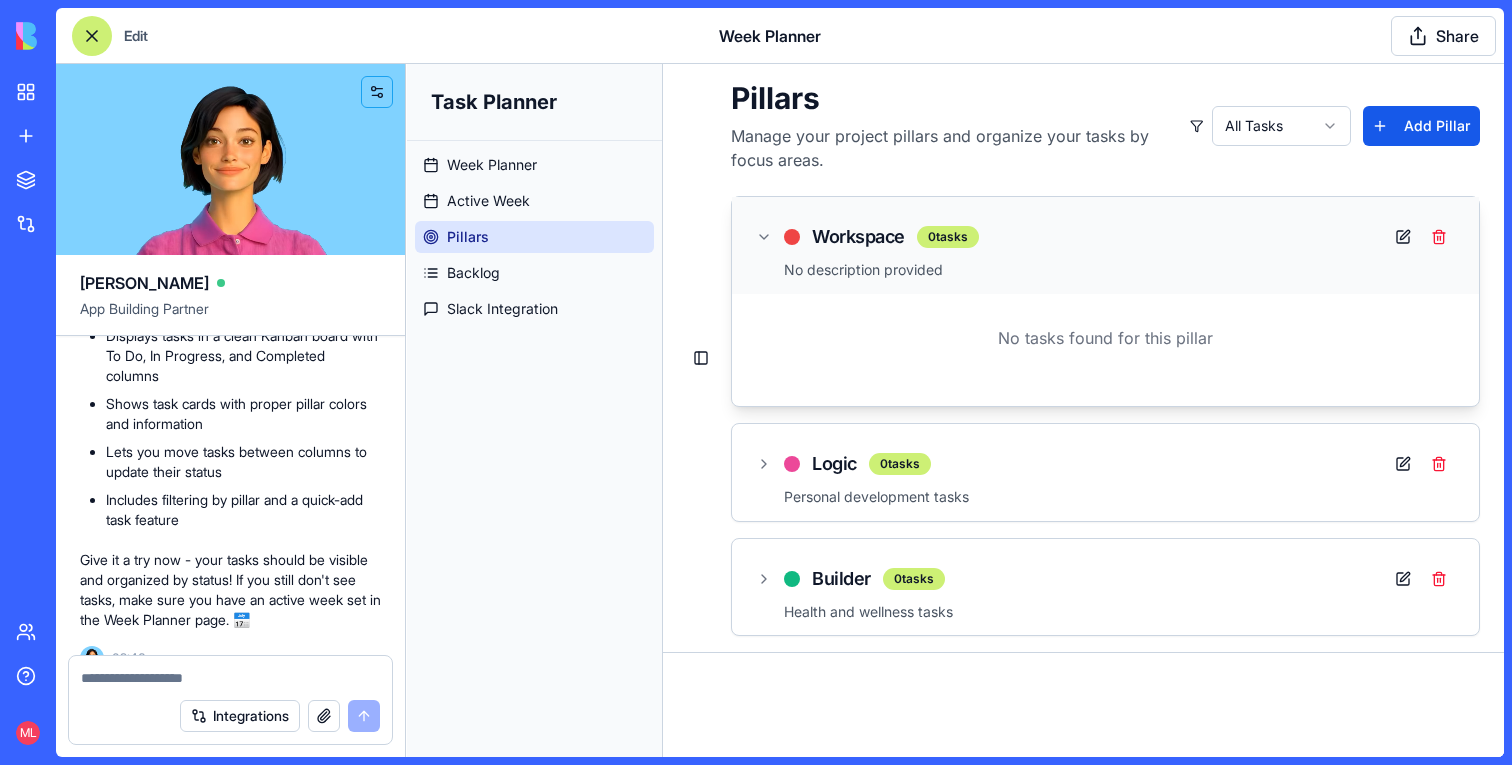click 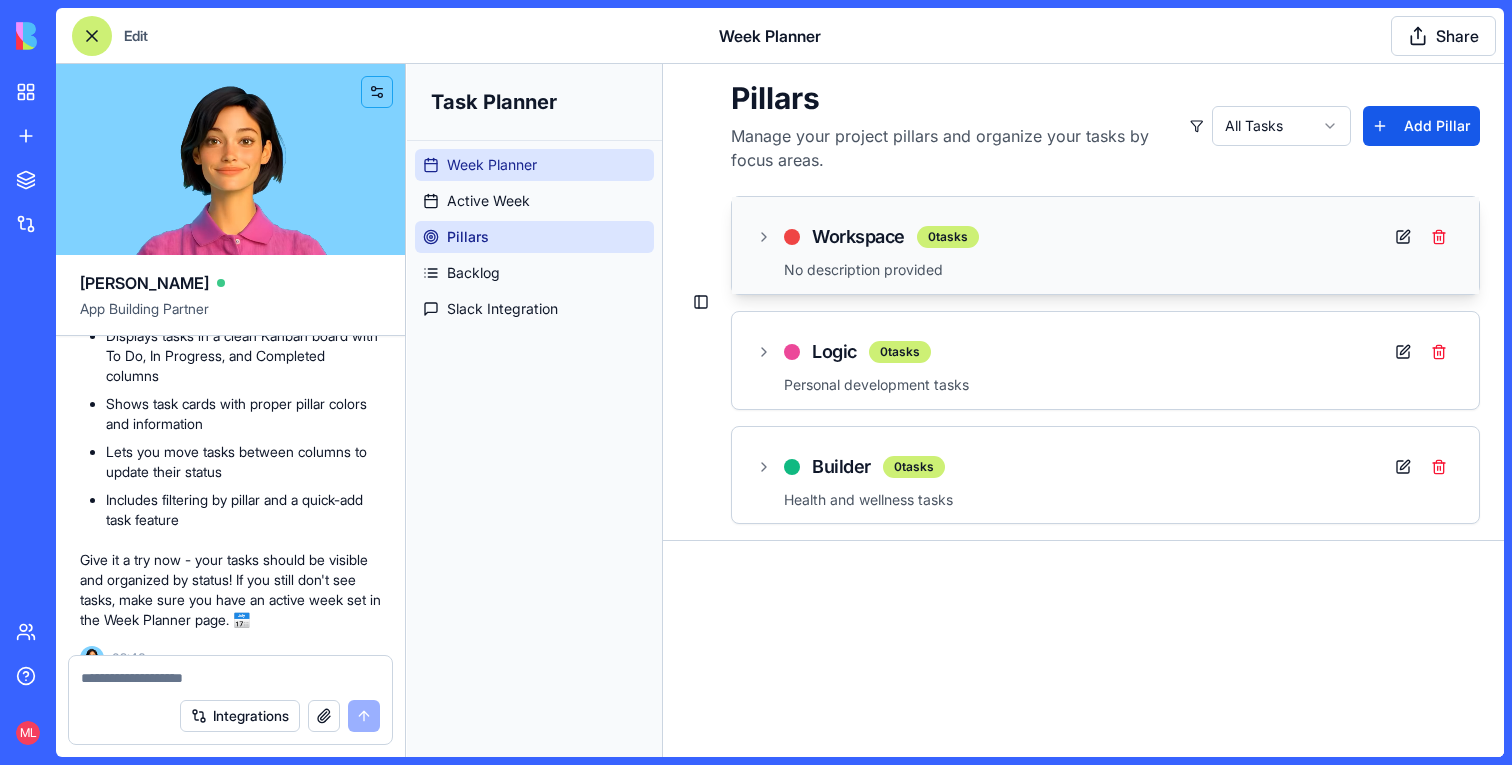 click on "Week Planner" at bounding box center [534, 165] 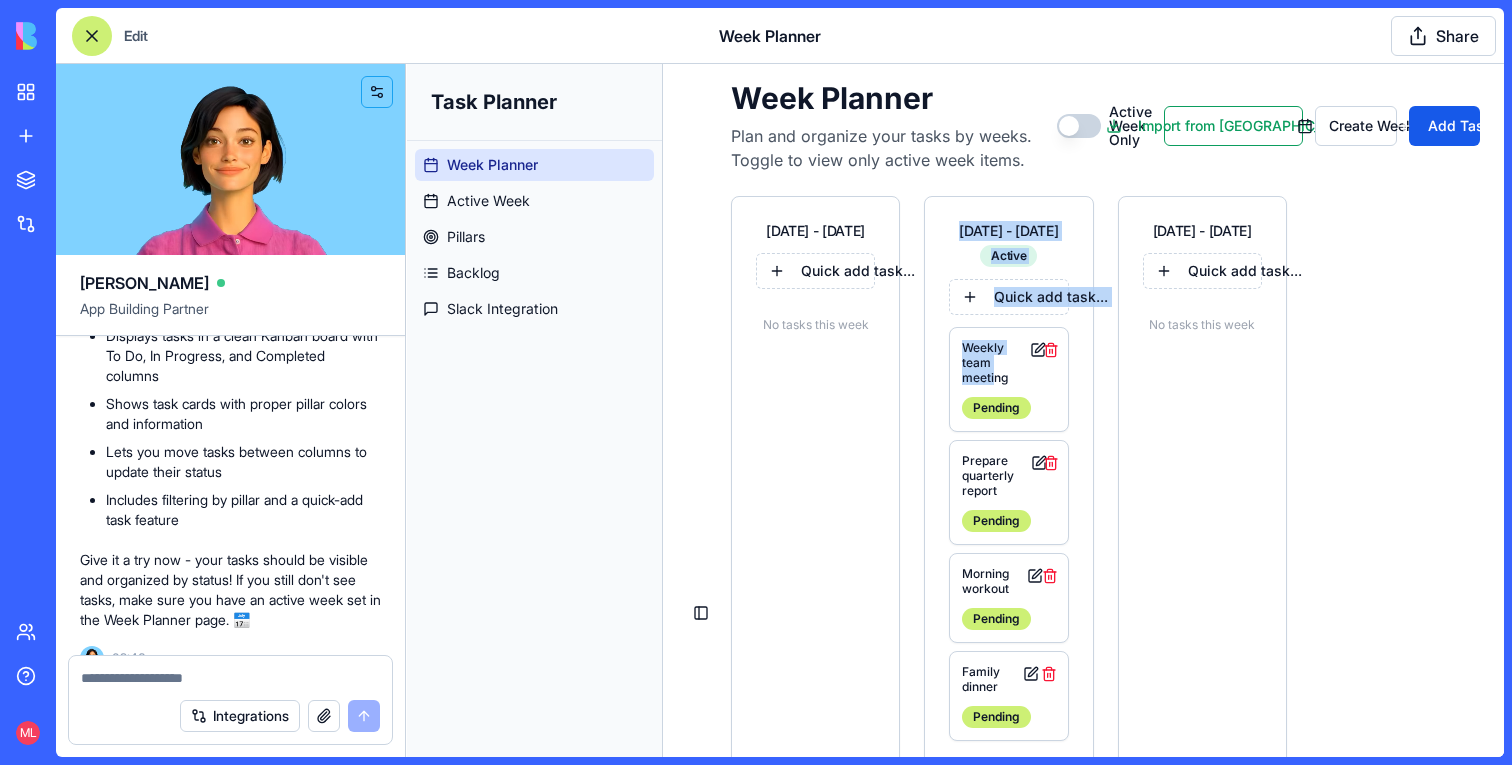 drag, startPoint x: 996, startPoint y: 370, endPoint x: 867, endPoint y: 362, distance: 129.24782 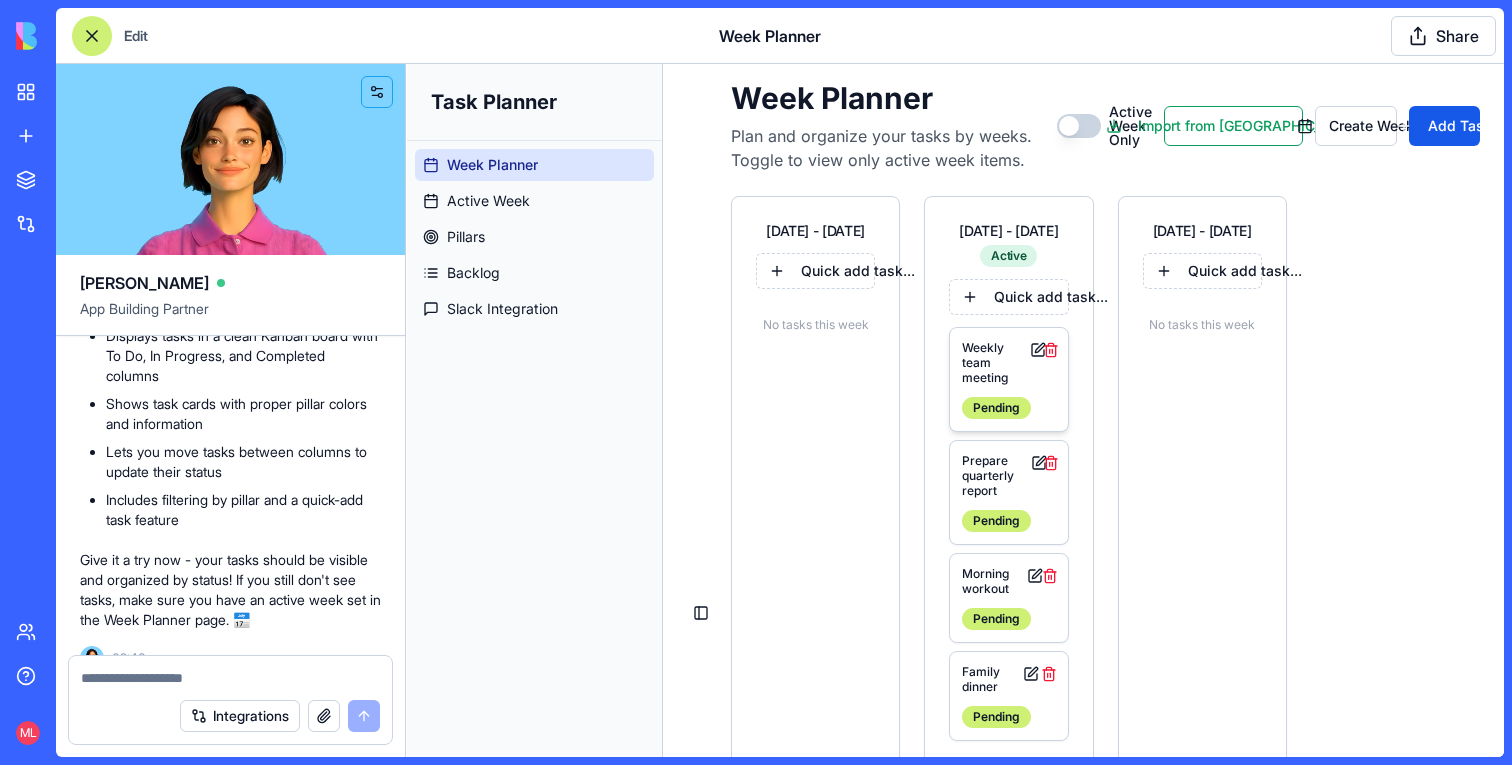 click on "Weekly team meeting Pending" at bounding box center (1008, 379) 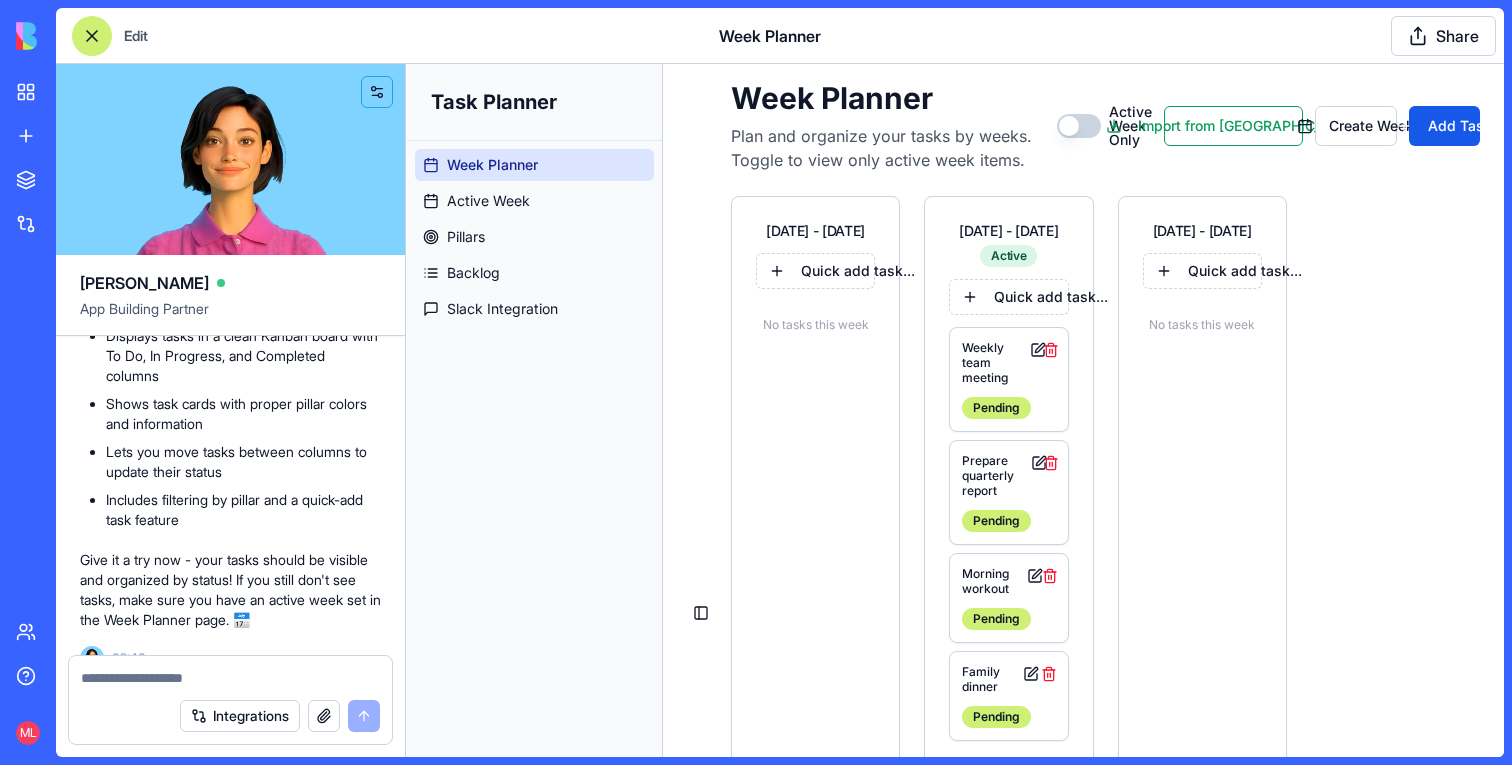 click on "Week Planner Active Week Pillars Backlog Slack Integration" at bounding box center [534, 237] 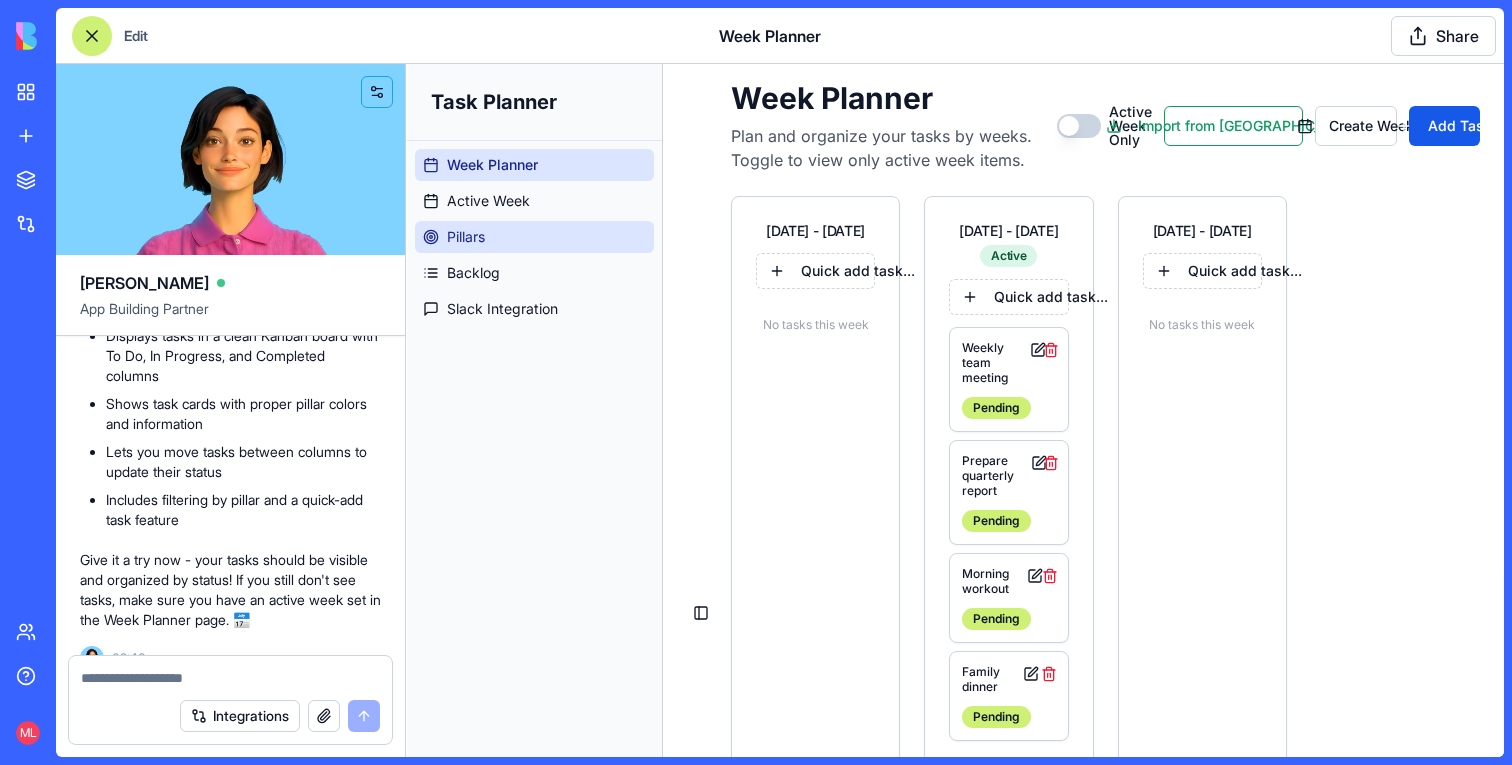 click on "Pillars" at bounding box center (534, 237) 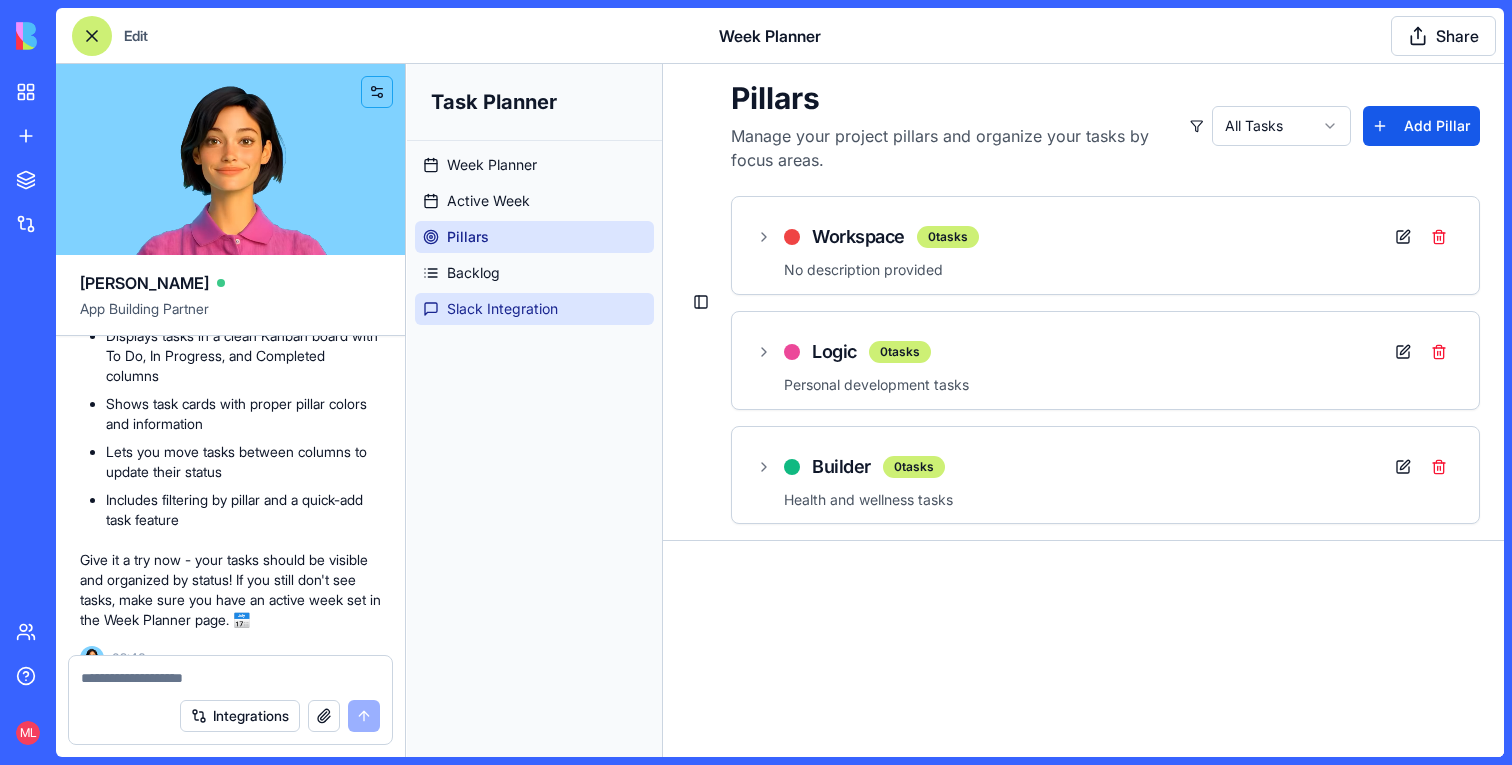 click on "Slack Integration" at bounding box center [502, 309] 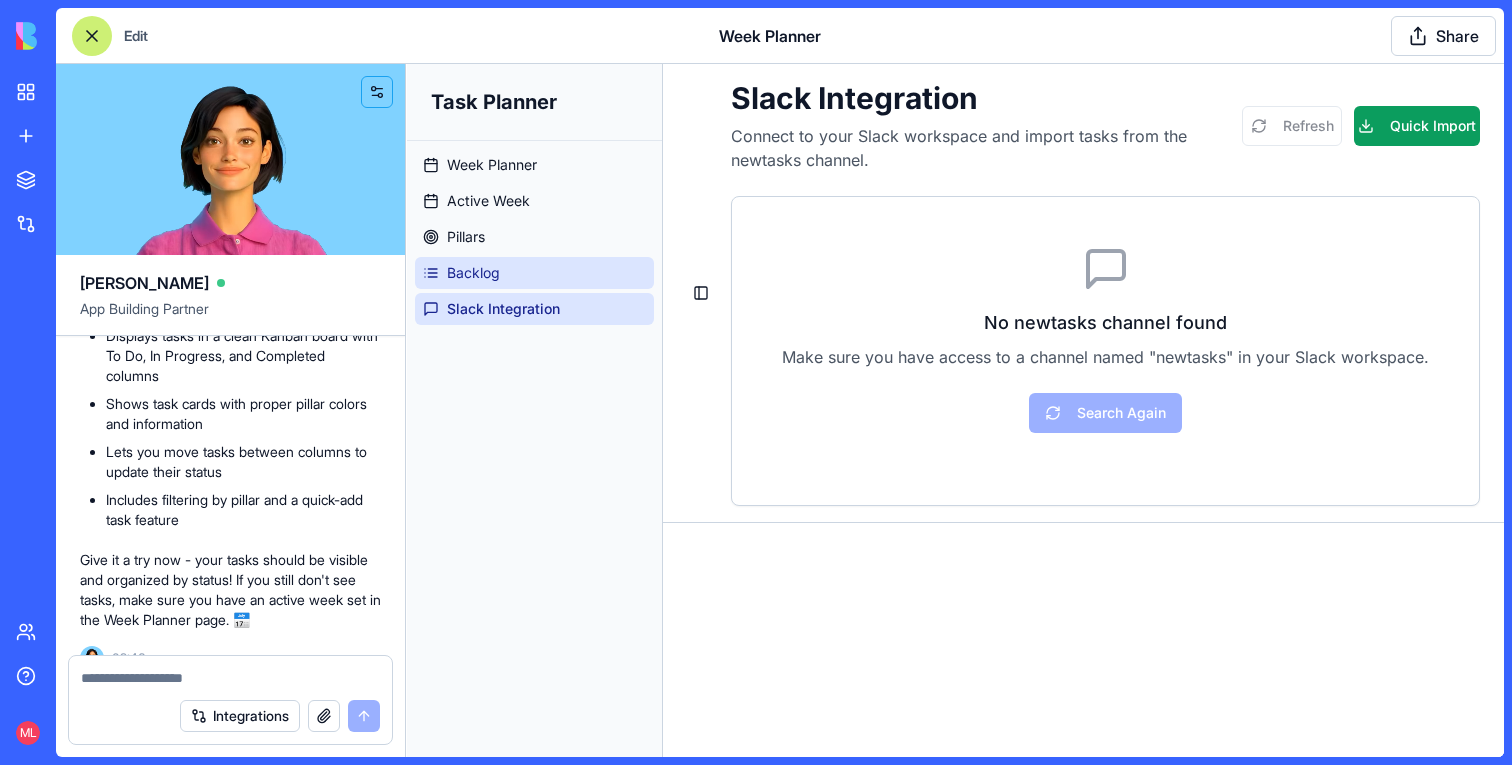 click on "Backlog" at bounding box center [473, 273] 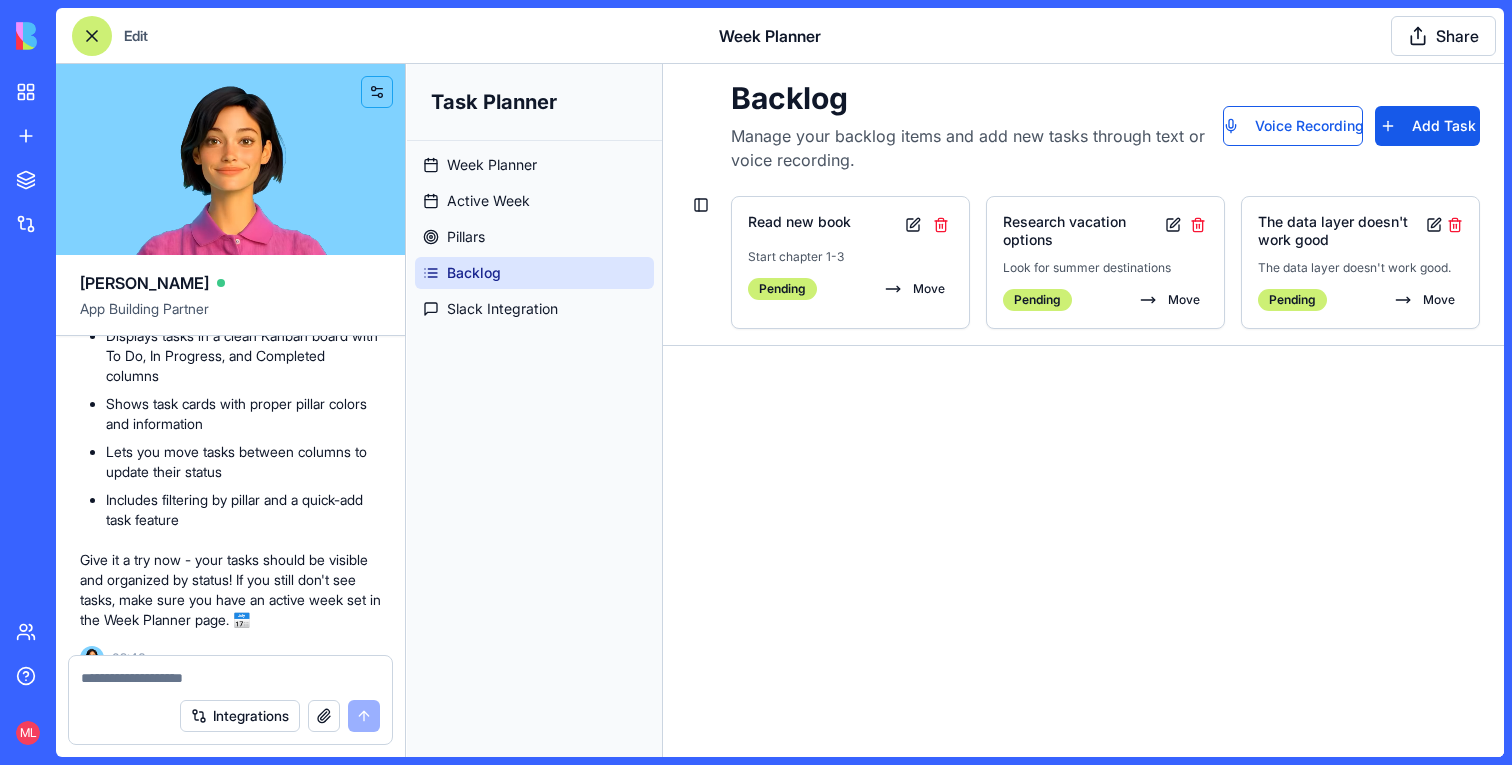 click on "Week Planner Active Week Pillars Backlog Slack Integration" at bounding box center (534, 237) 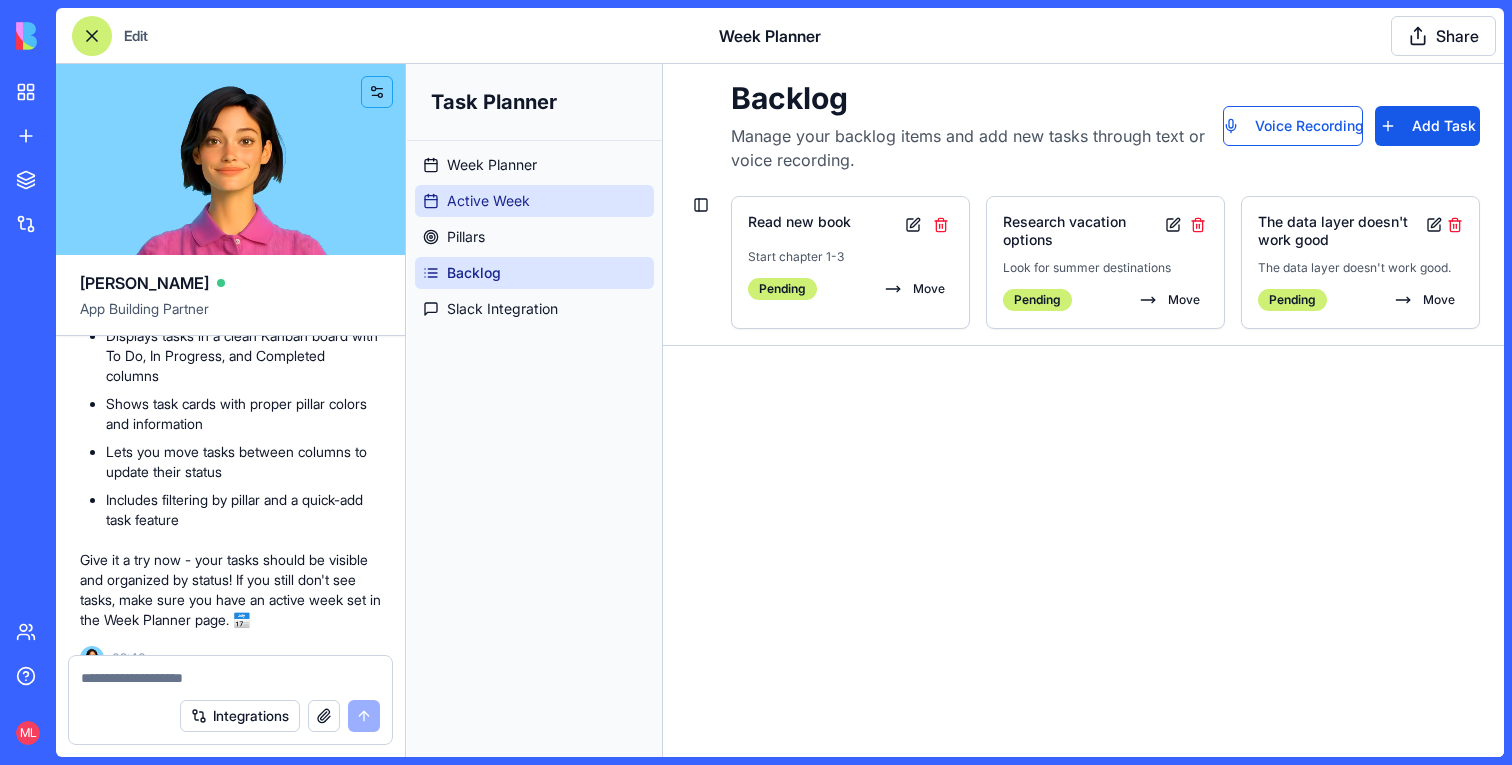 click on "Active Week" at bounding box center (488, 201) 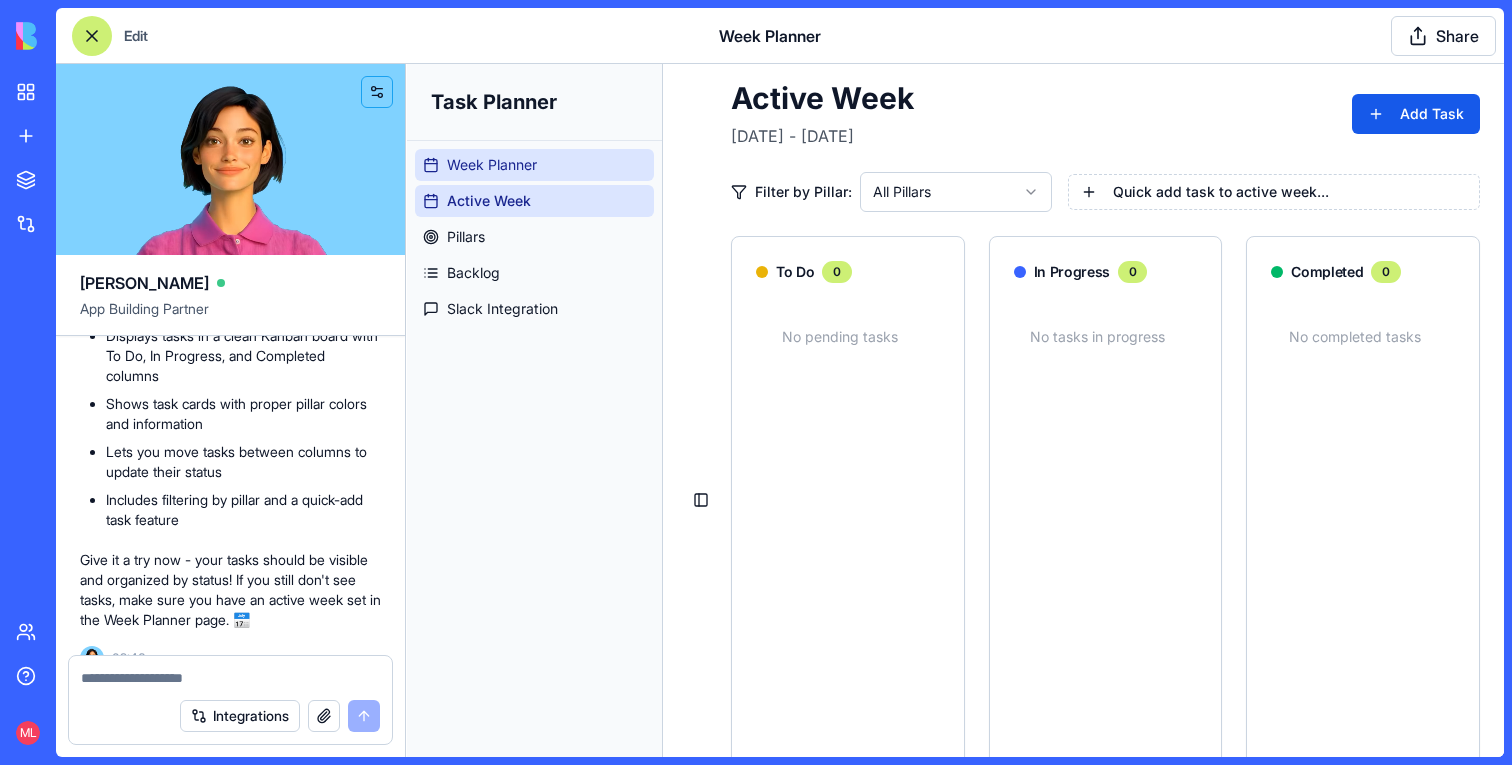 click on "Week Planner" at bounding box center [534, 165] 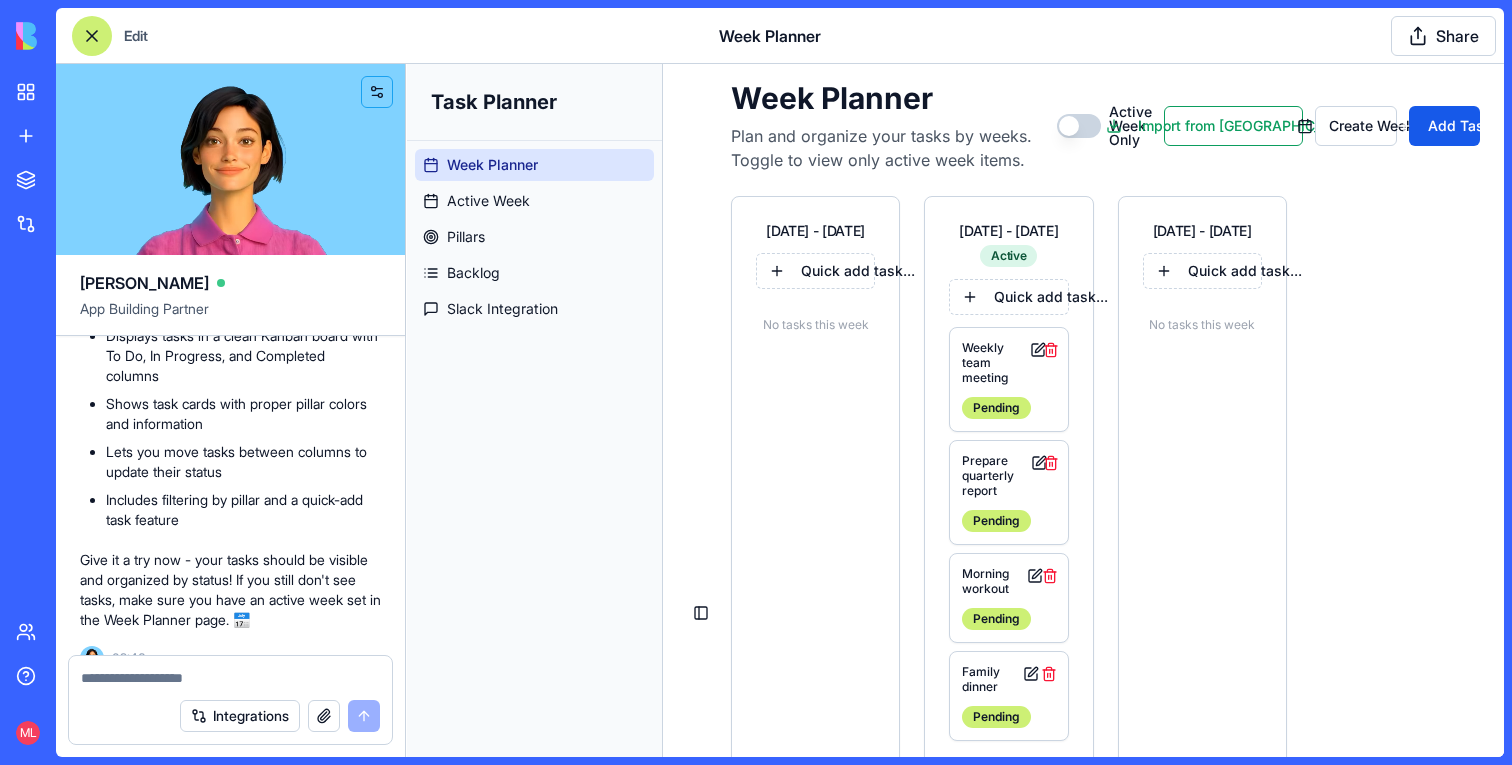click at bounding box center (230, 678) 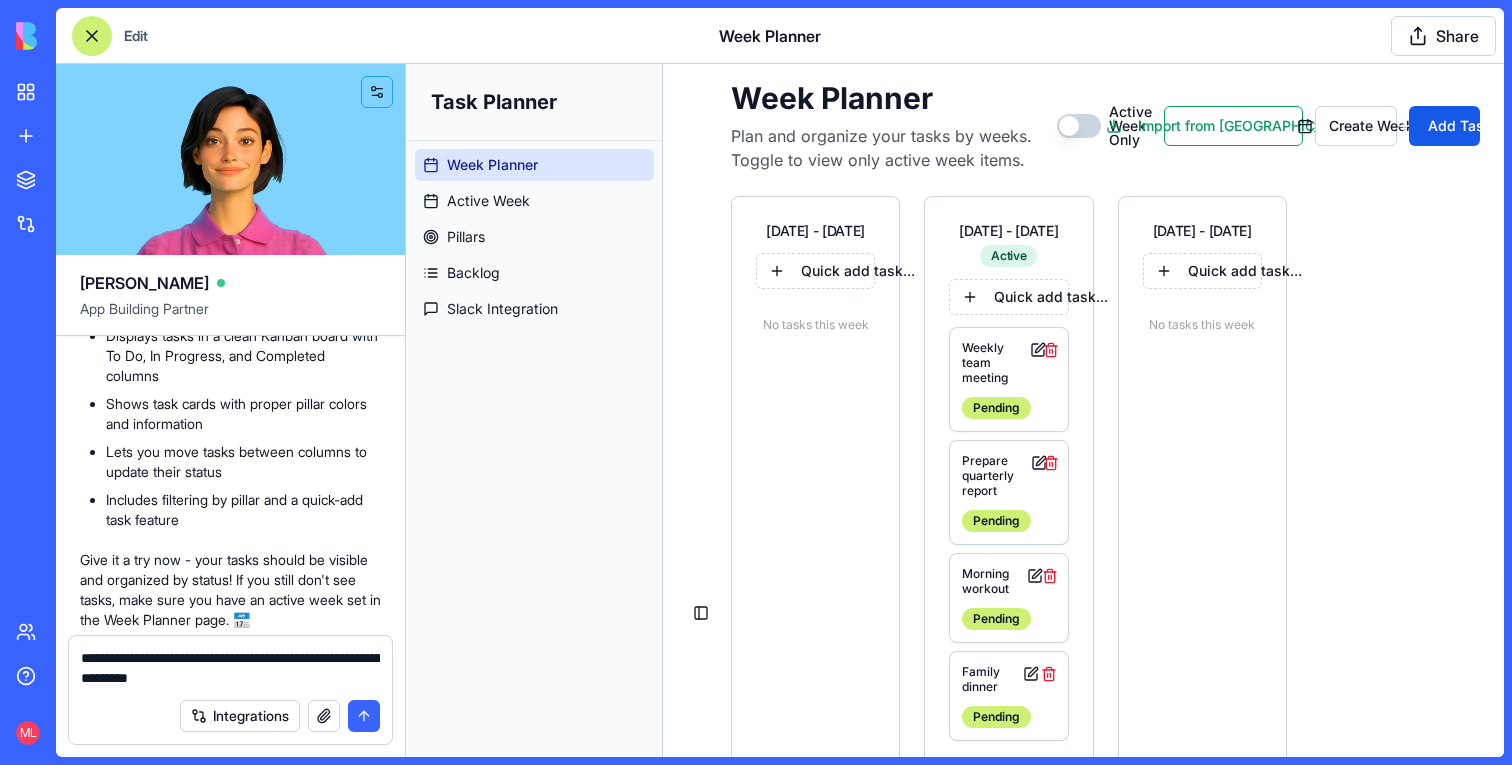 type on "**********" 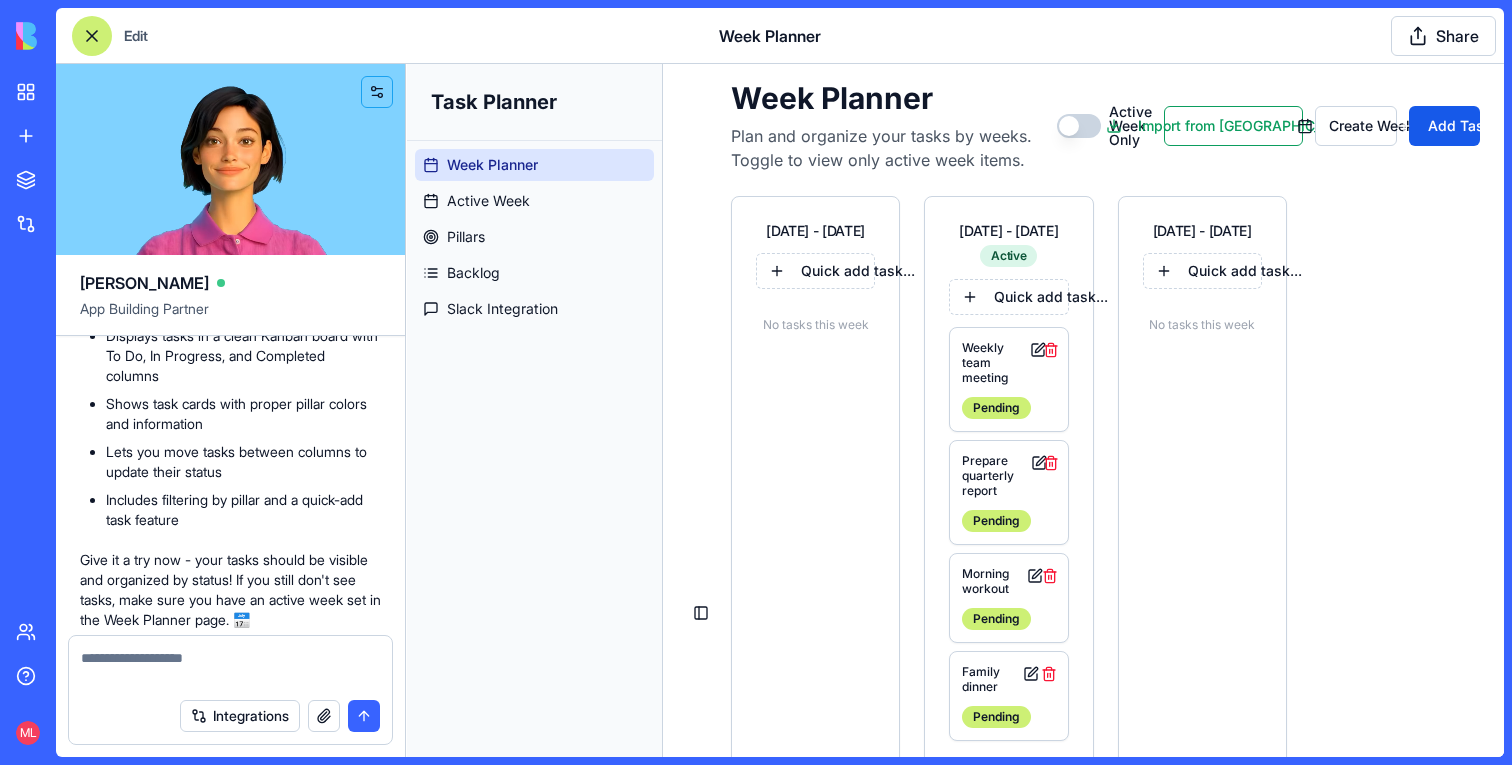 scroll, scrollTop: 8257, scrollLeft: 0, axis: vertical 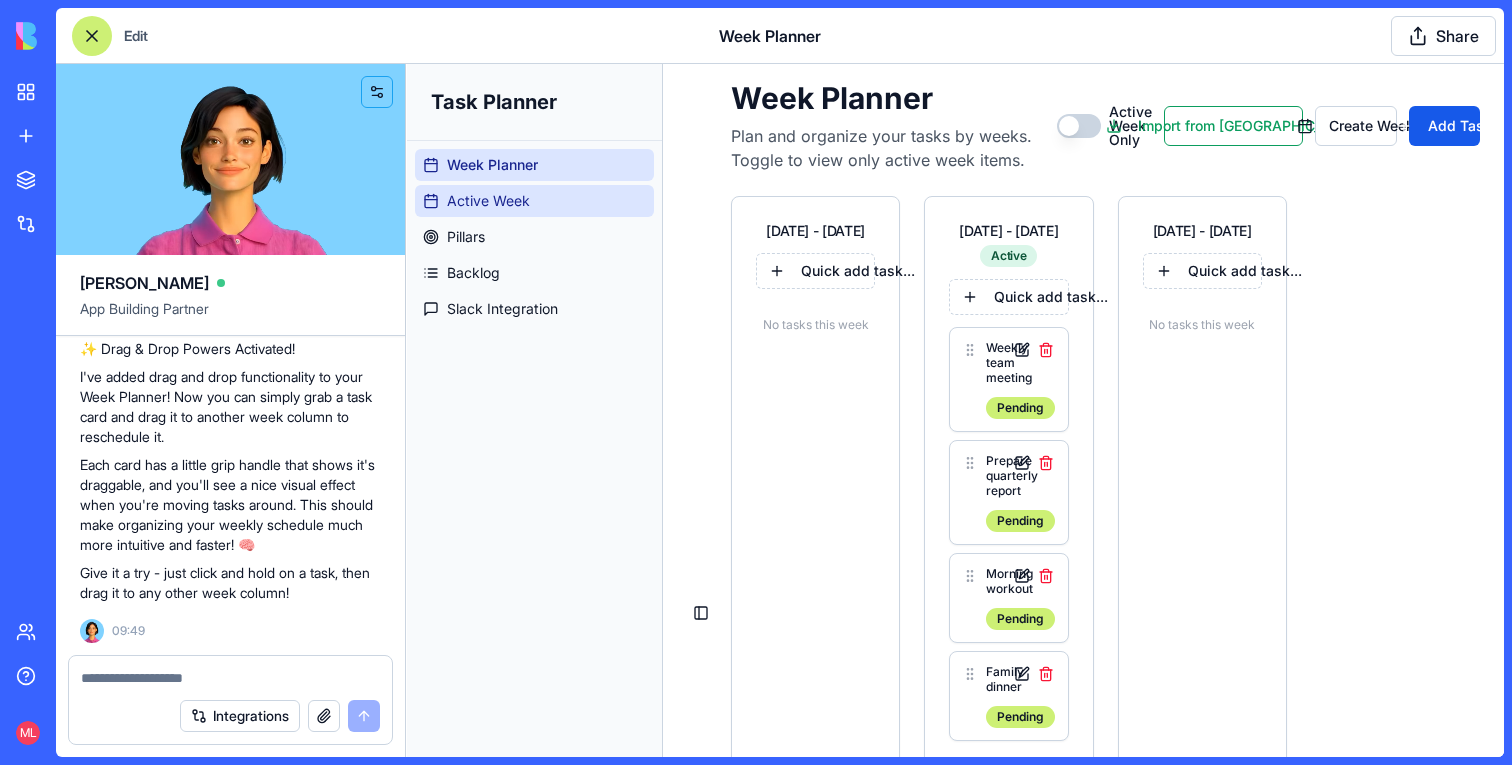 click on "Active Week" at bounding box center [488, 201] 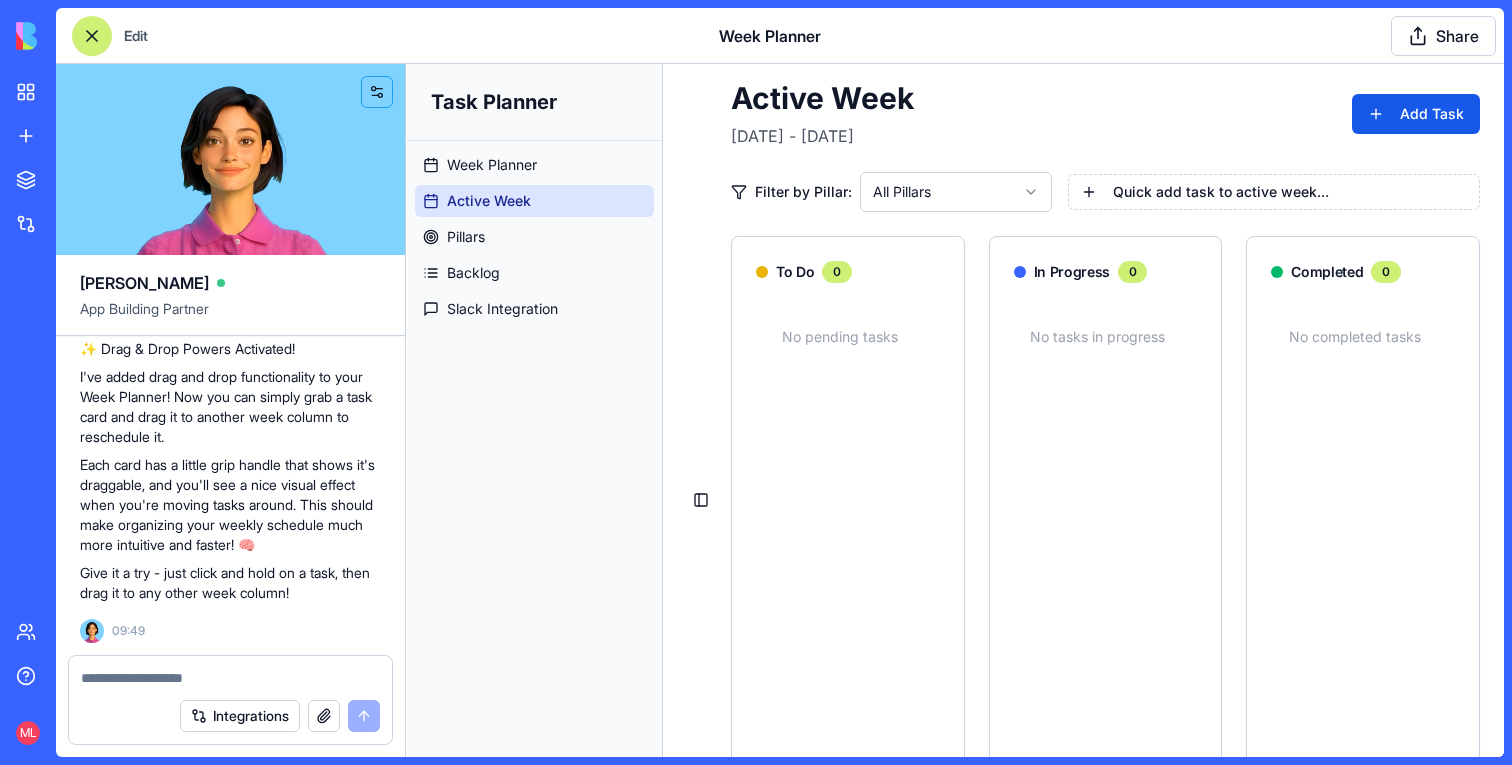 scroll, scrollTop: 8649, scrollLeft: 0, axis: vertical 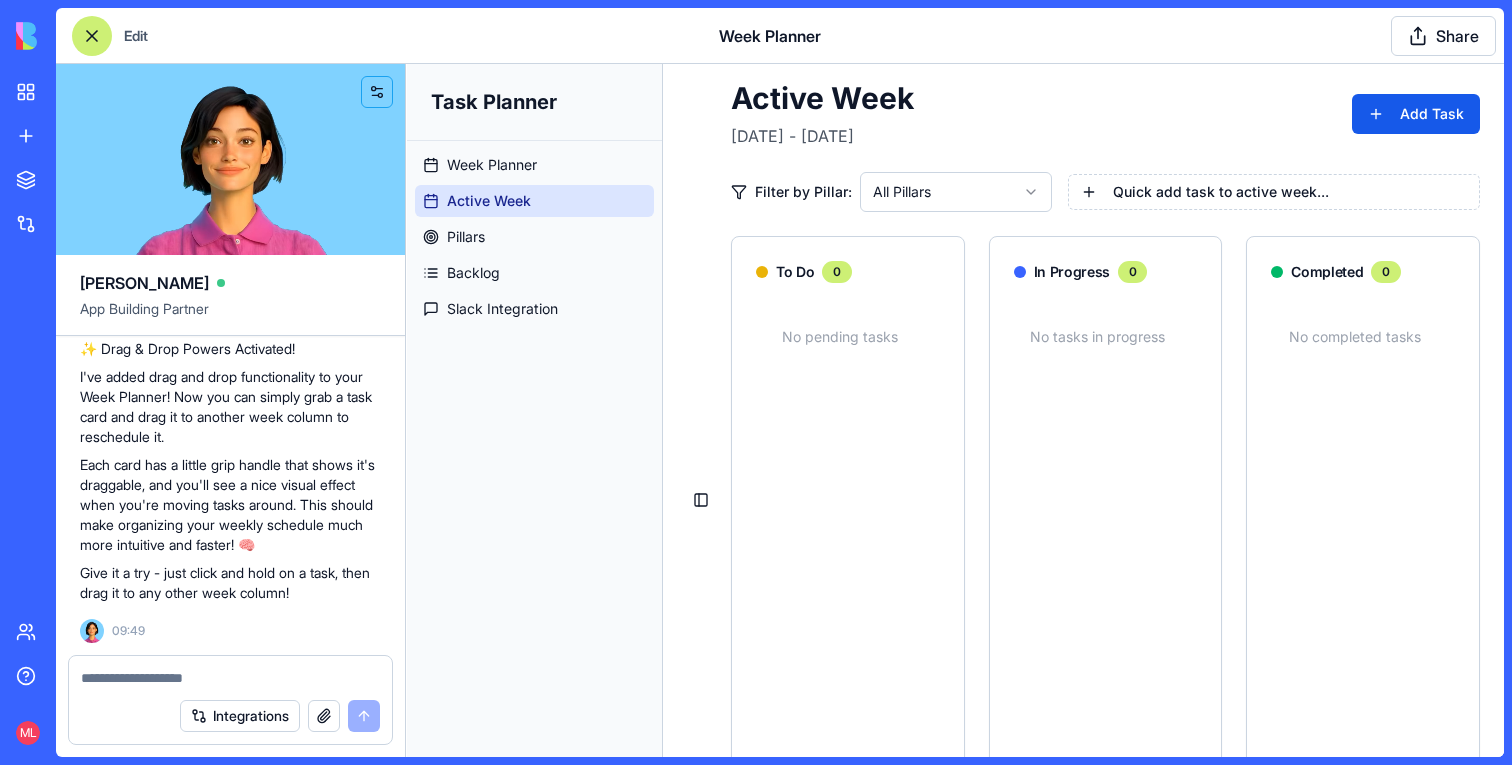 click at bounding box center (230, 678) 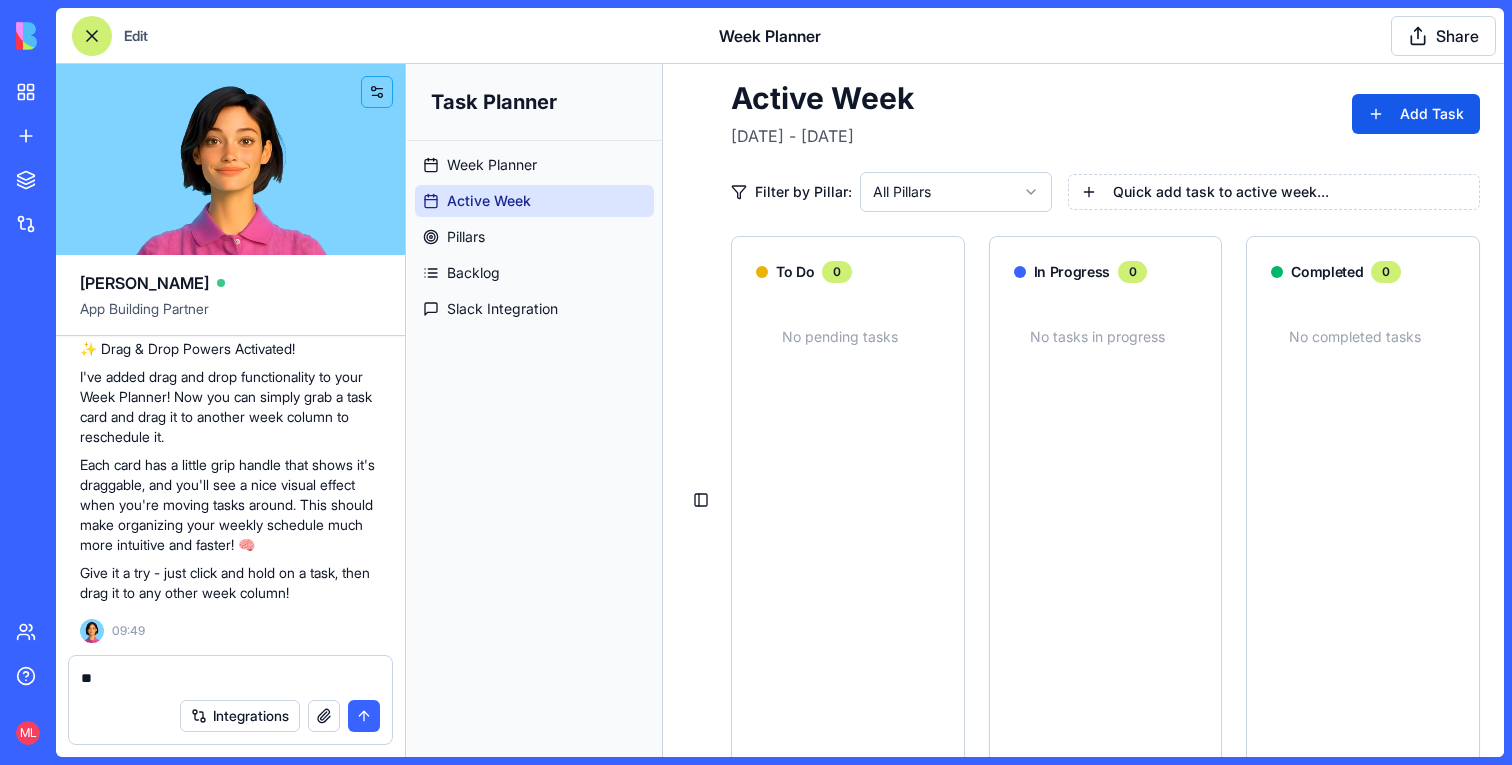 type on "*" 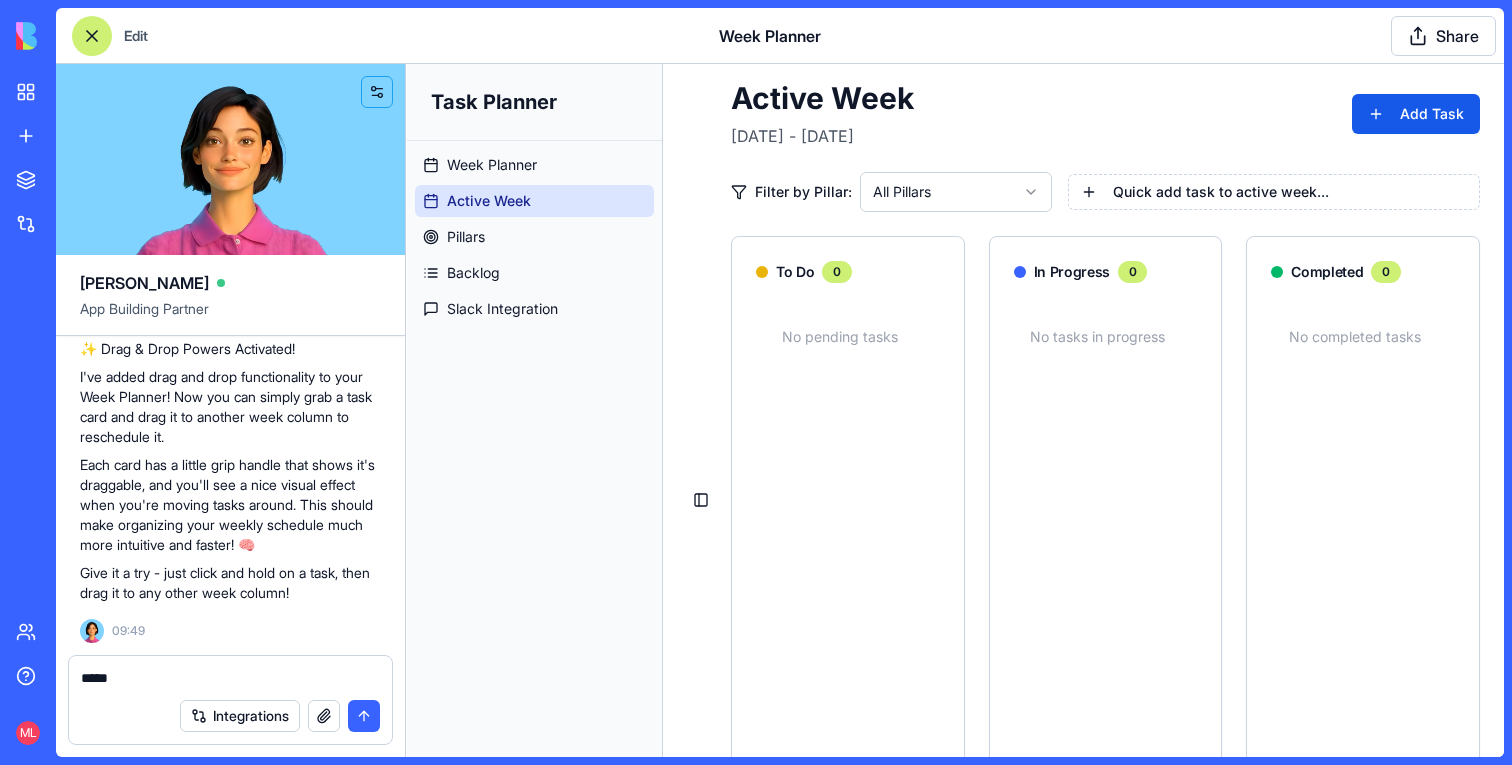 type on "******" 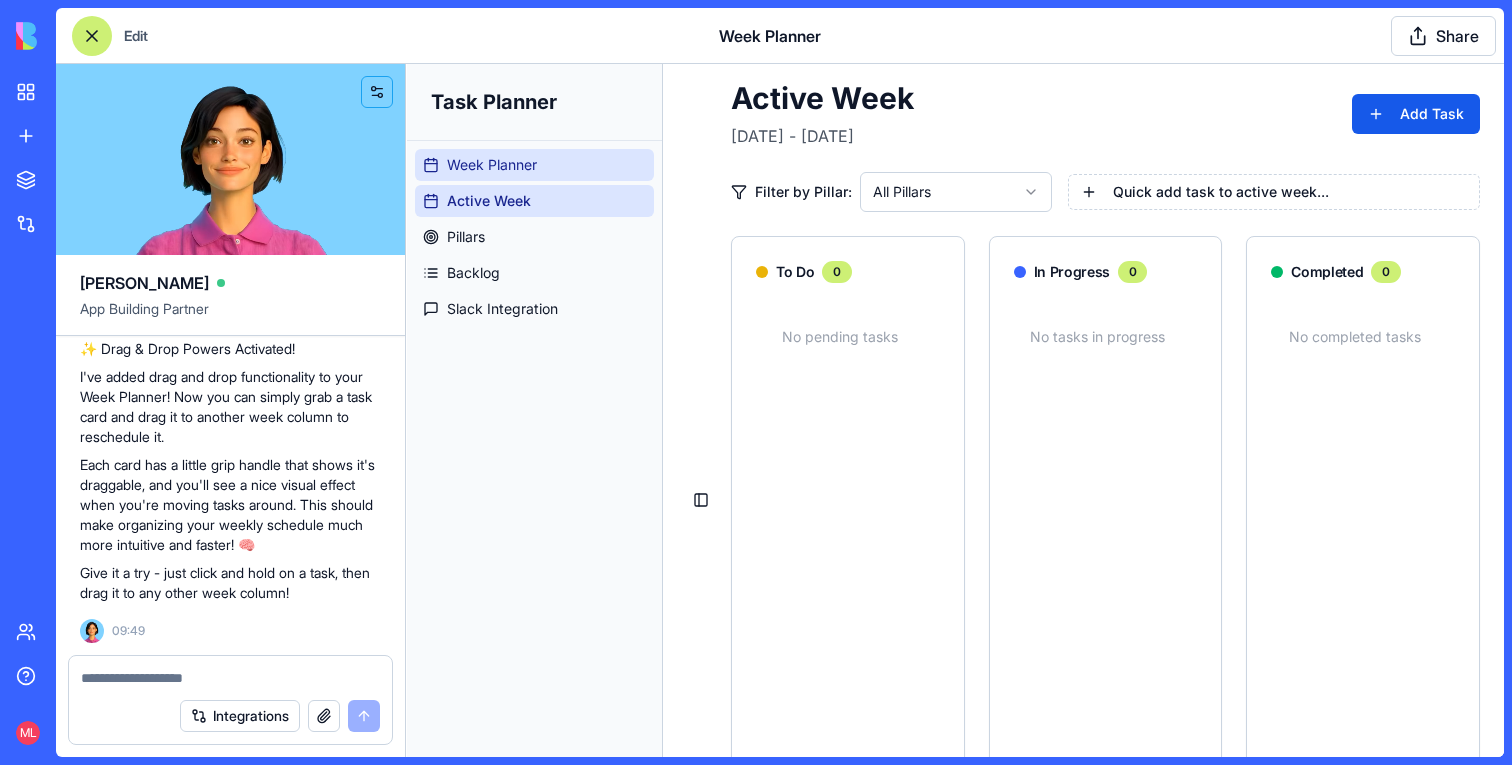 click on "Week Planner" at bounding box center (492, 165) 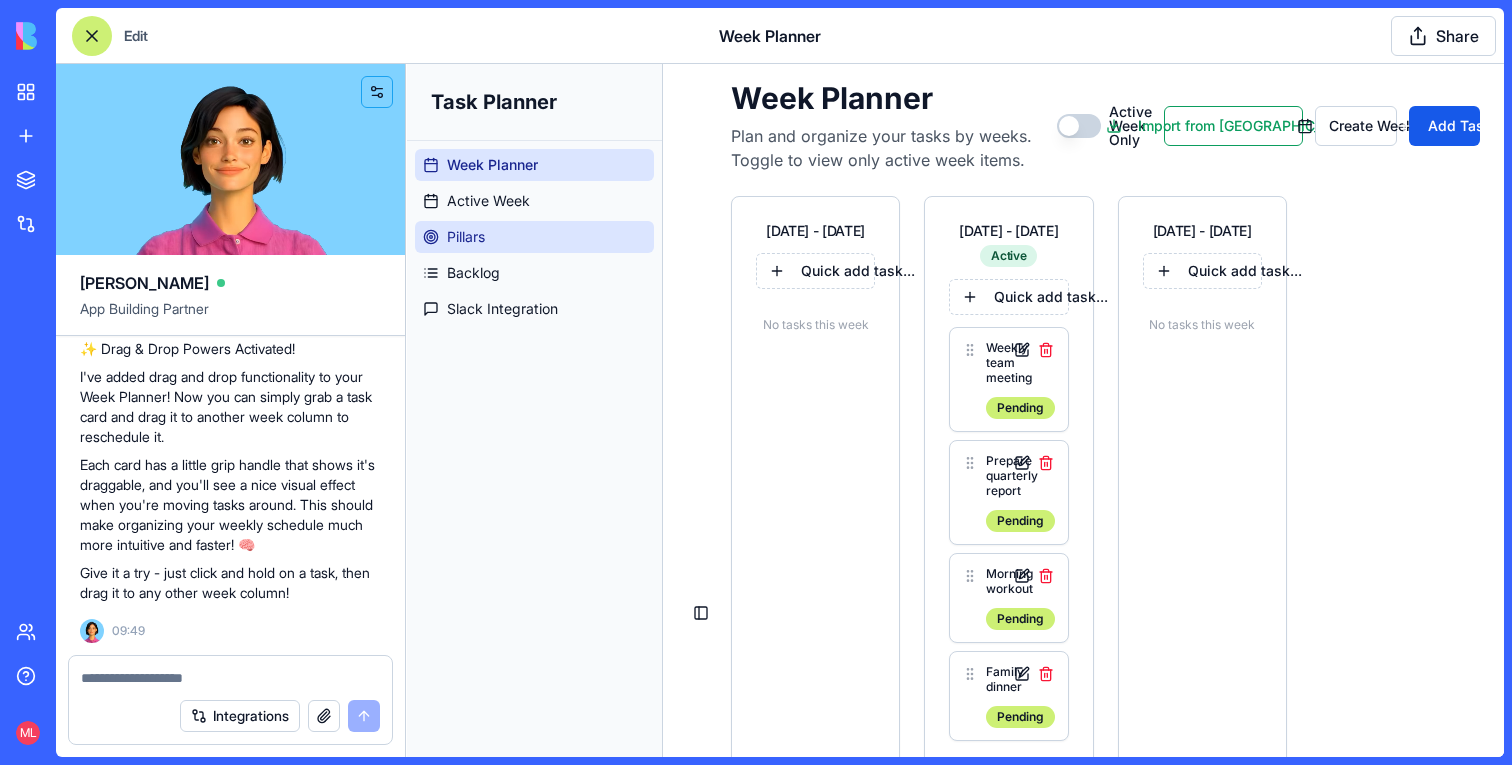 click on "Pillars" at bounding box center [466, 237] 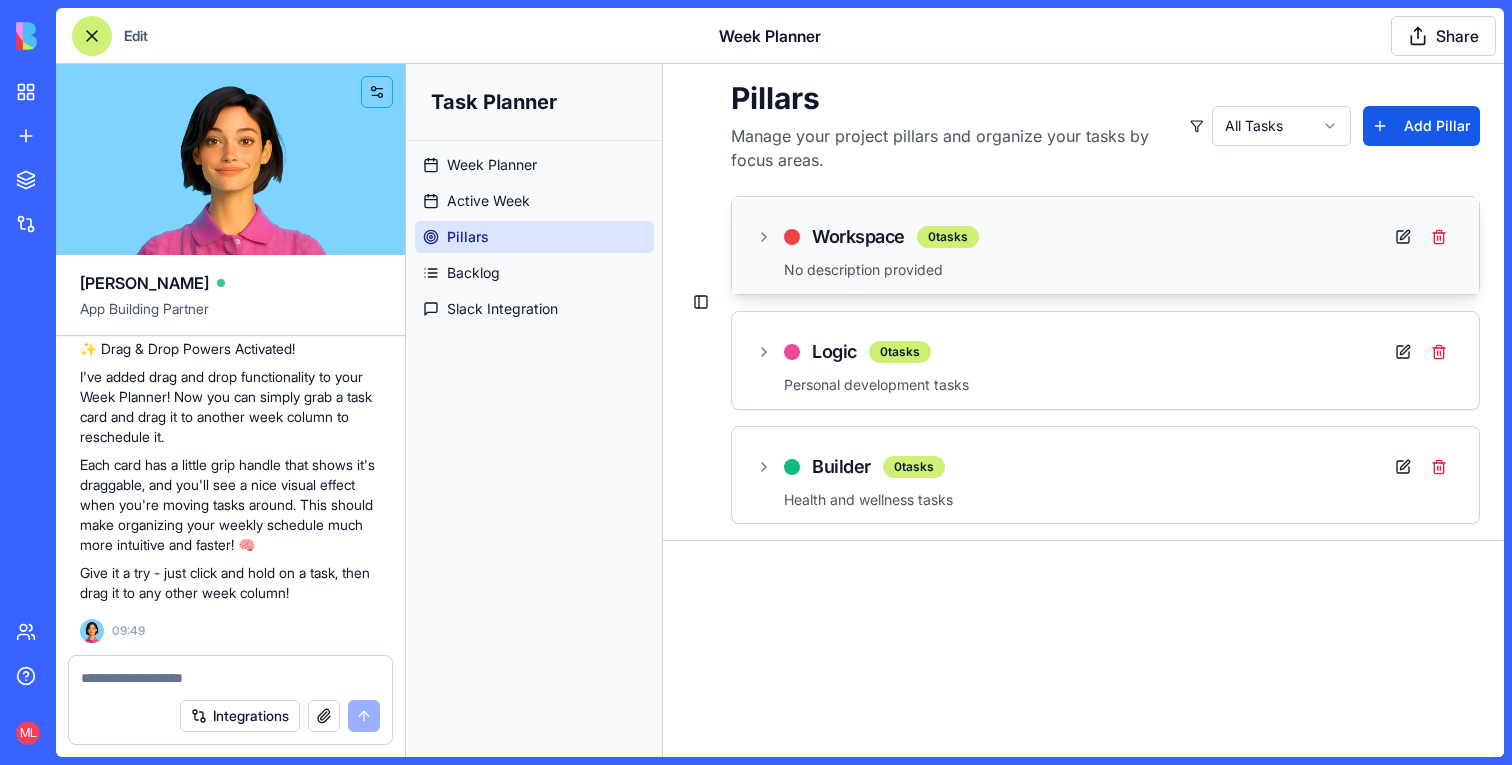 click 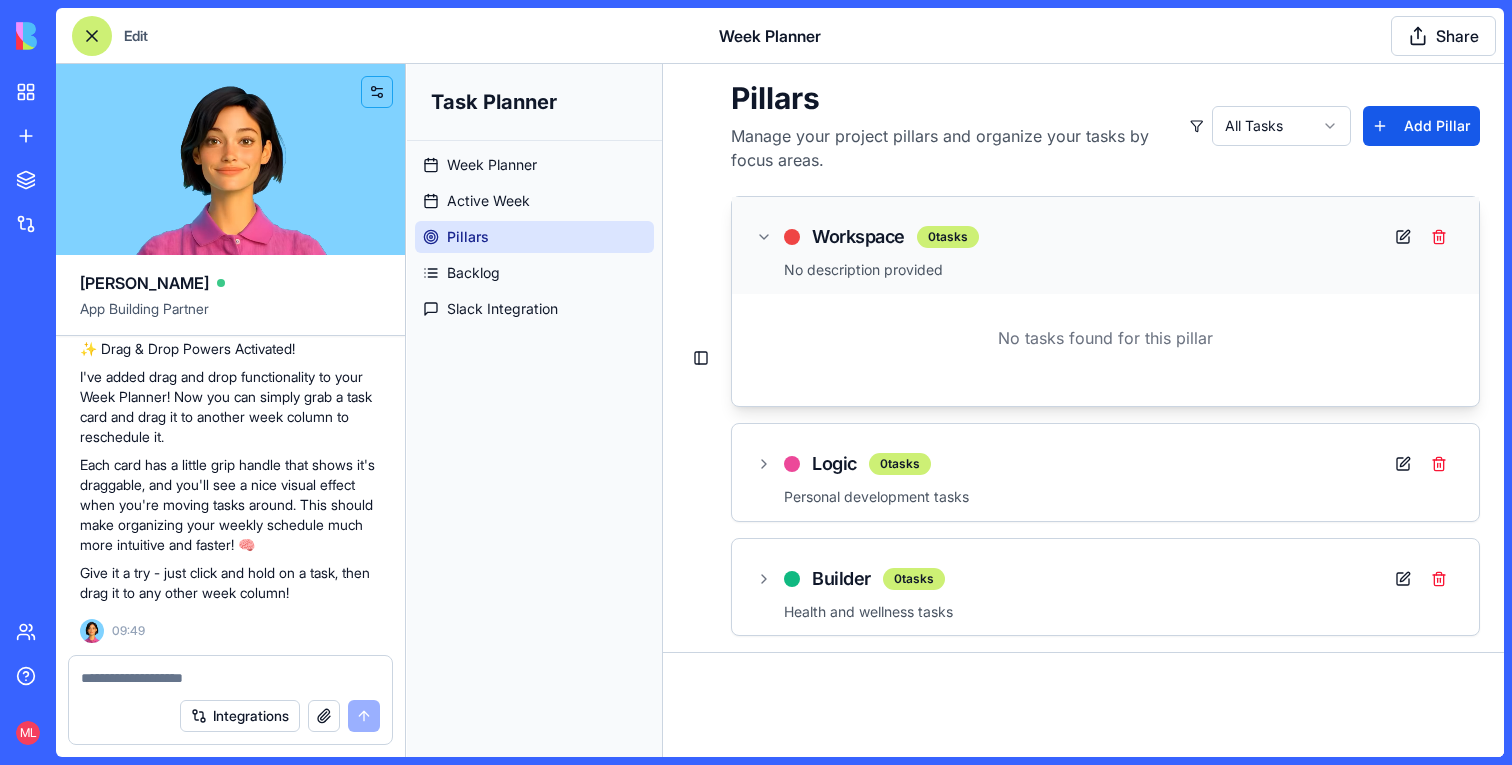 click 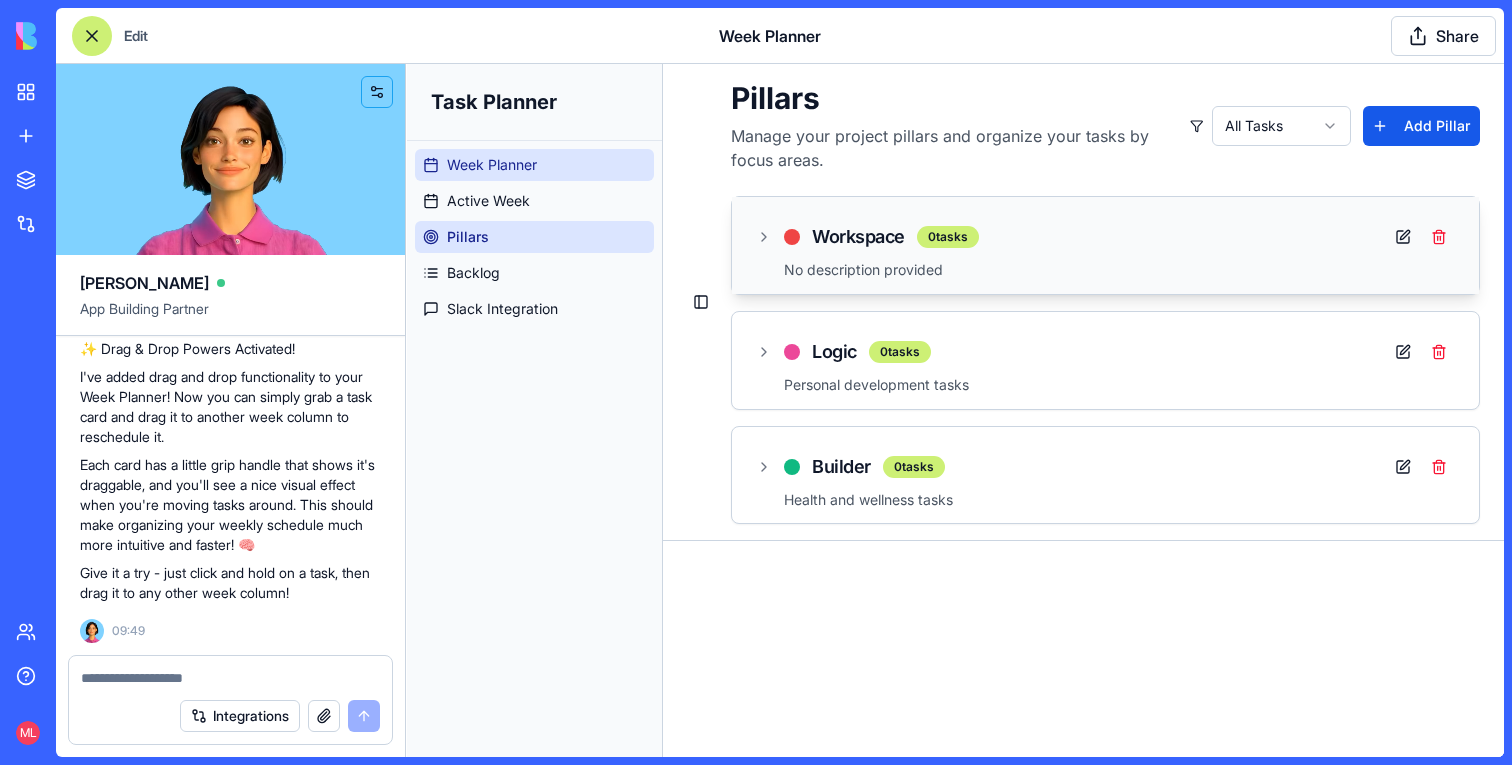 click on "Week Planner" at bounding box center (534, 165) 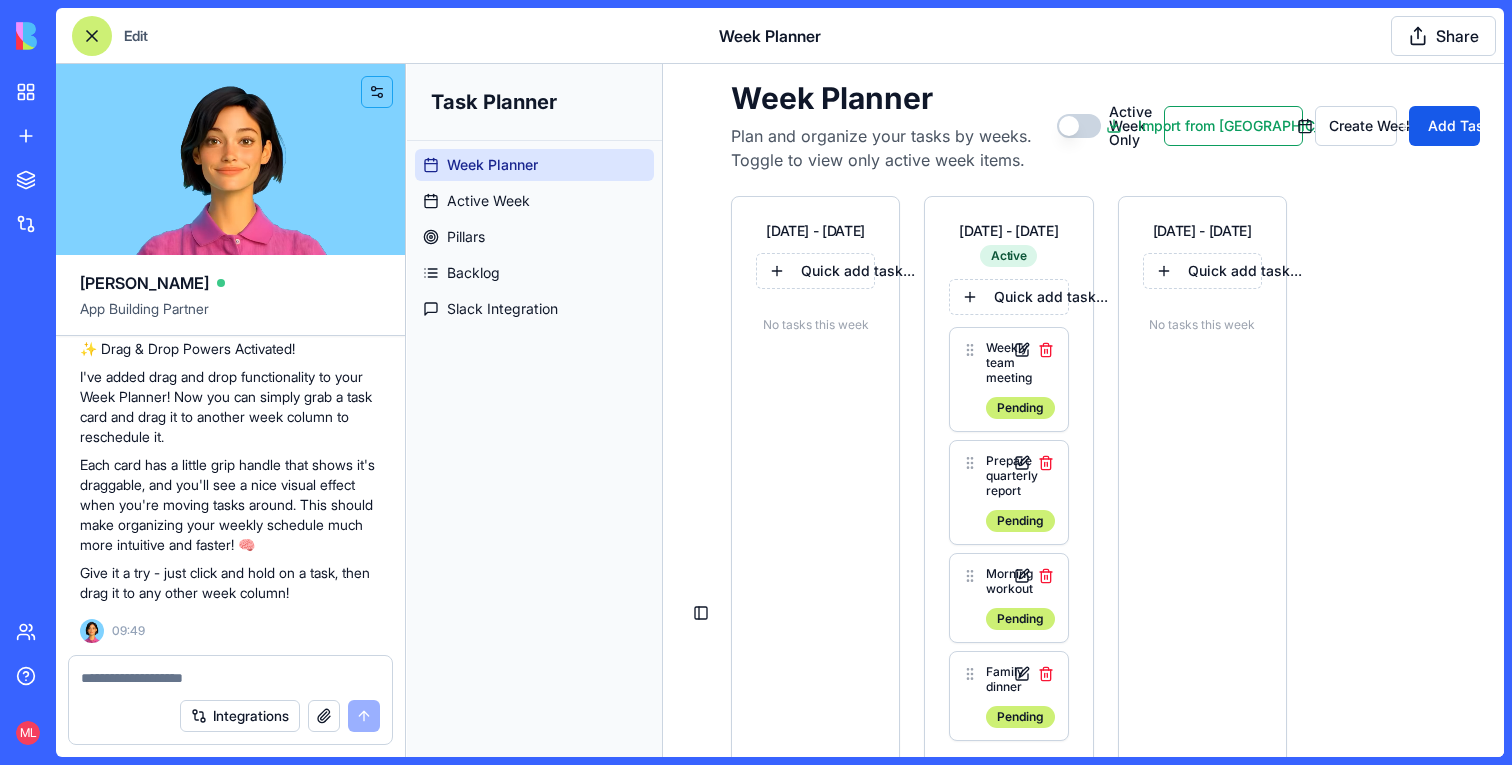 click at bounding box center (230, 672) 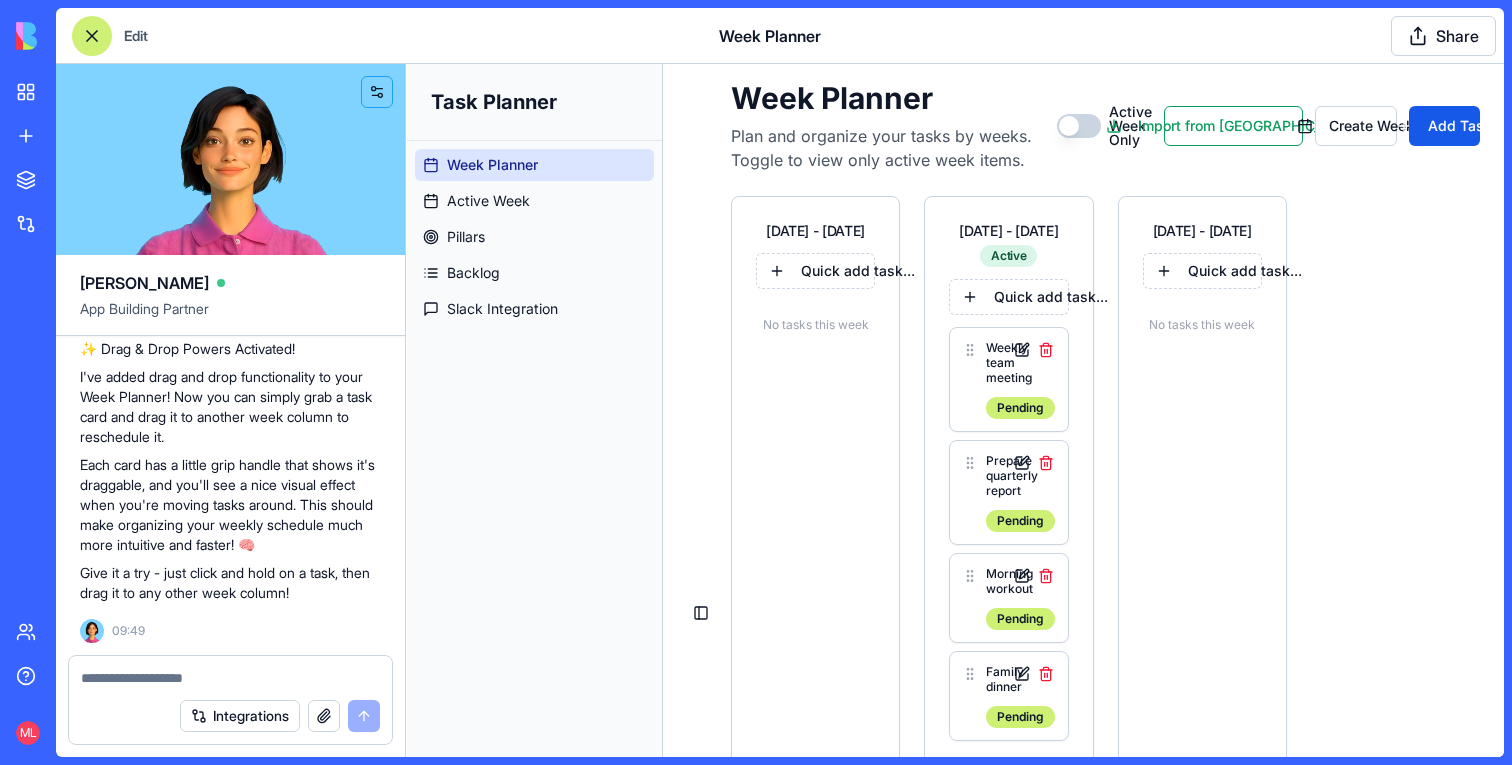 click at bounding box center (230, 678) 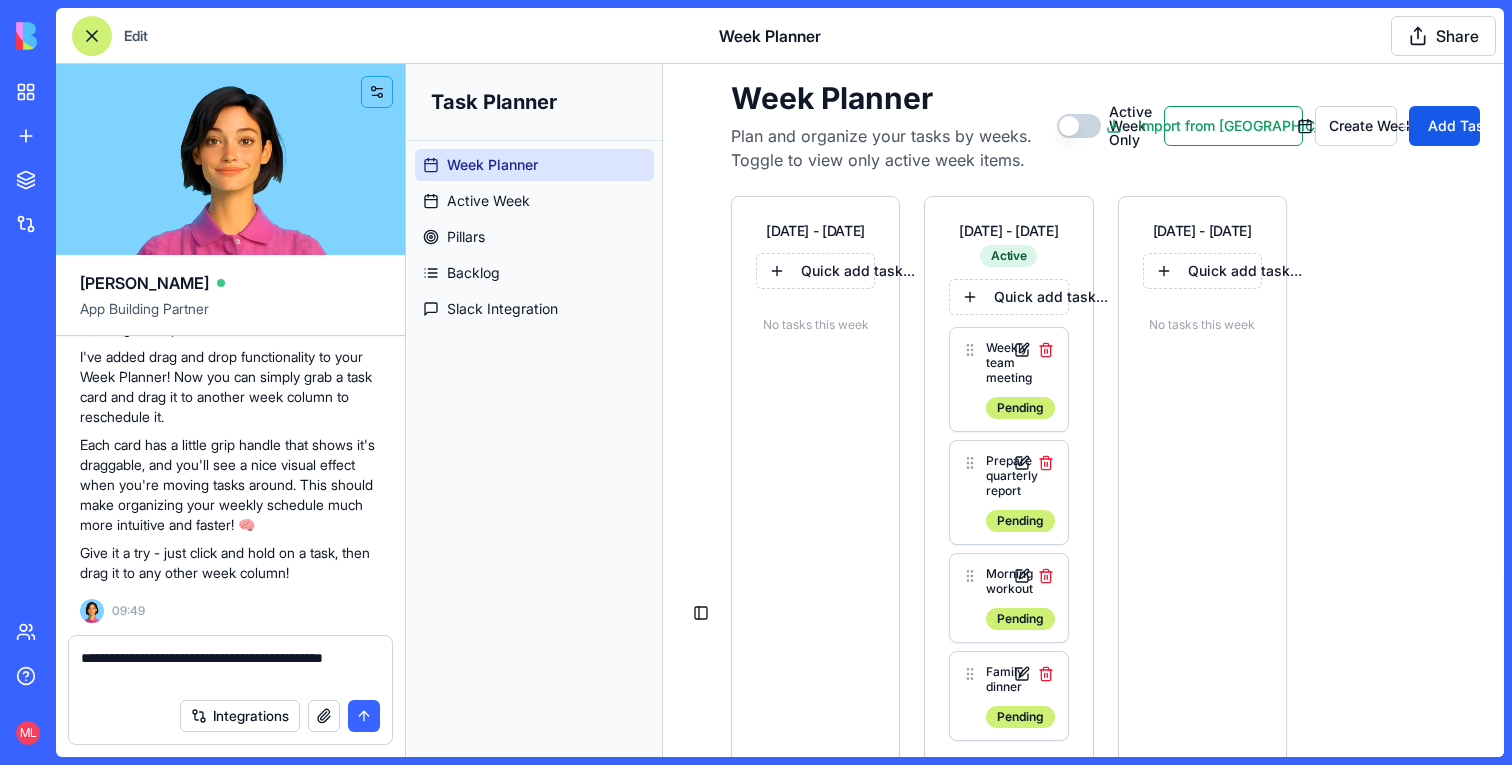 type on "**********" 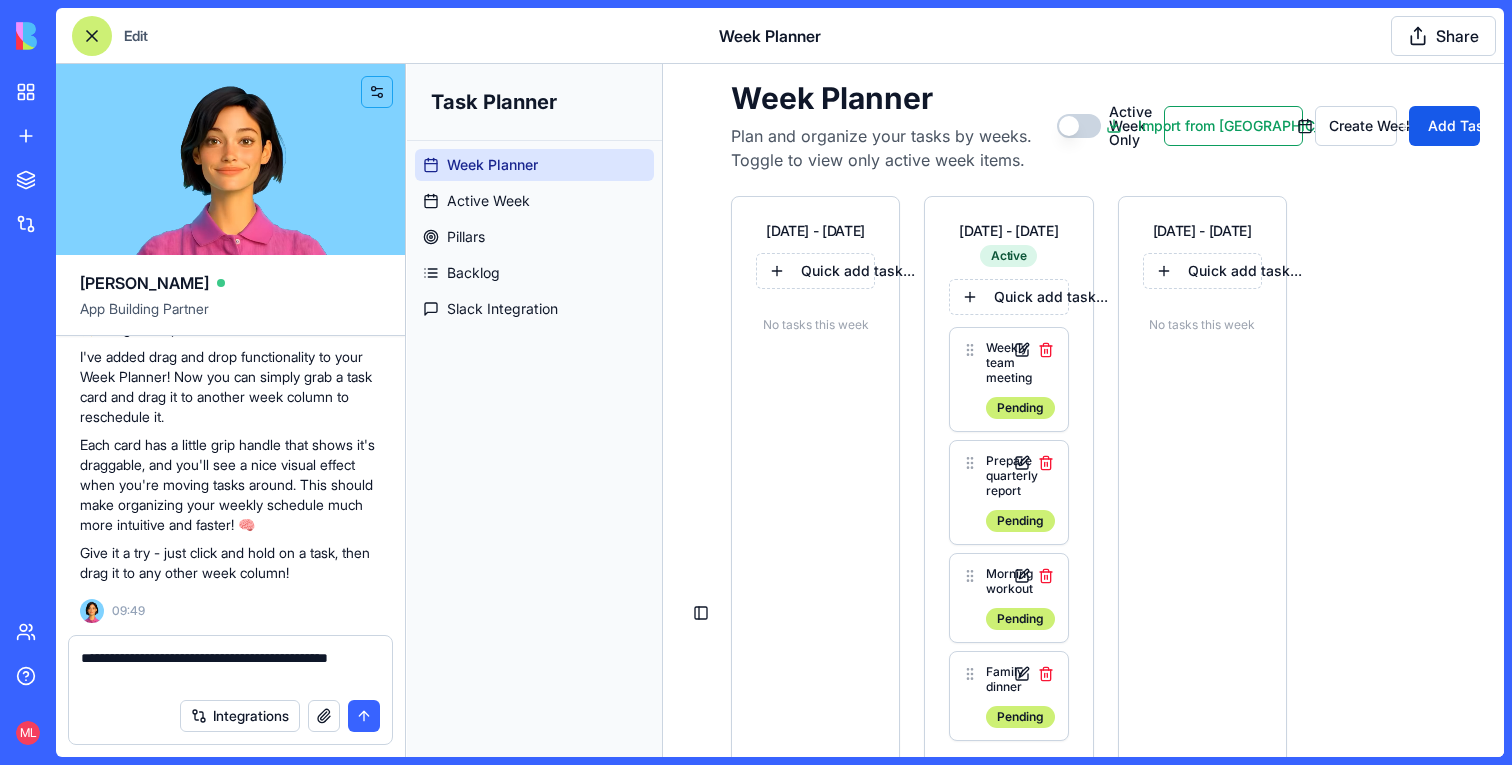 type 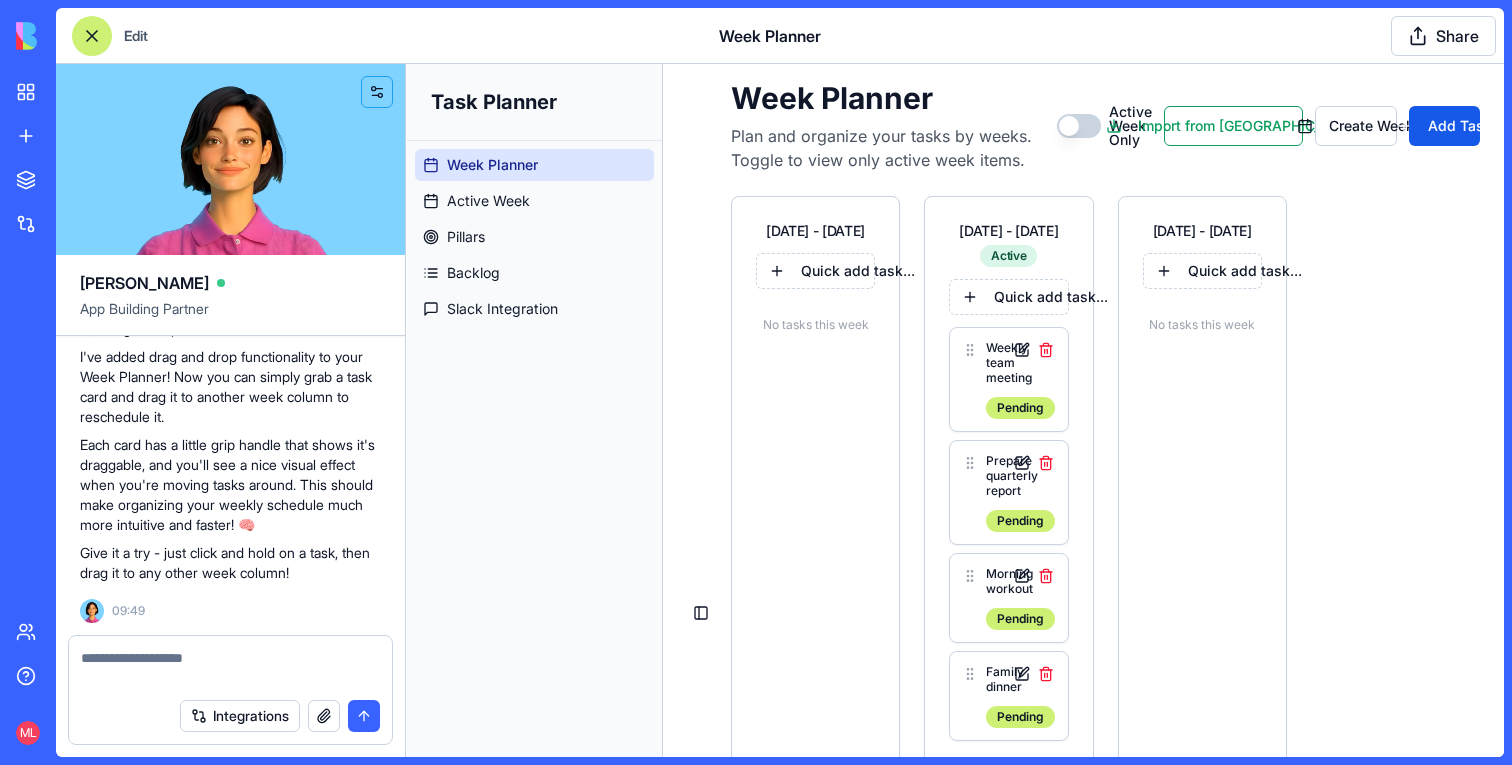 scroll, scrollTop: 8745, scrollLeft: 0, axis: vertical 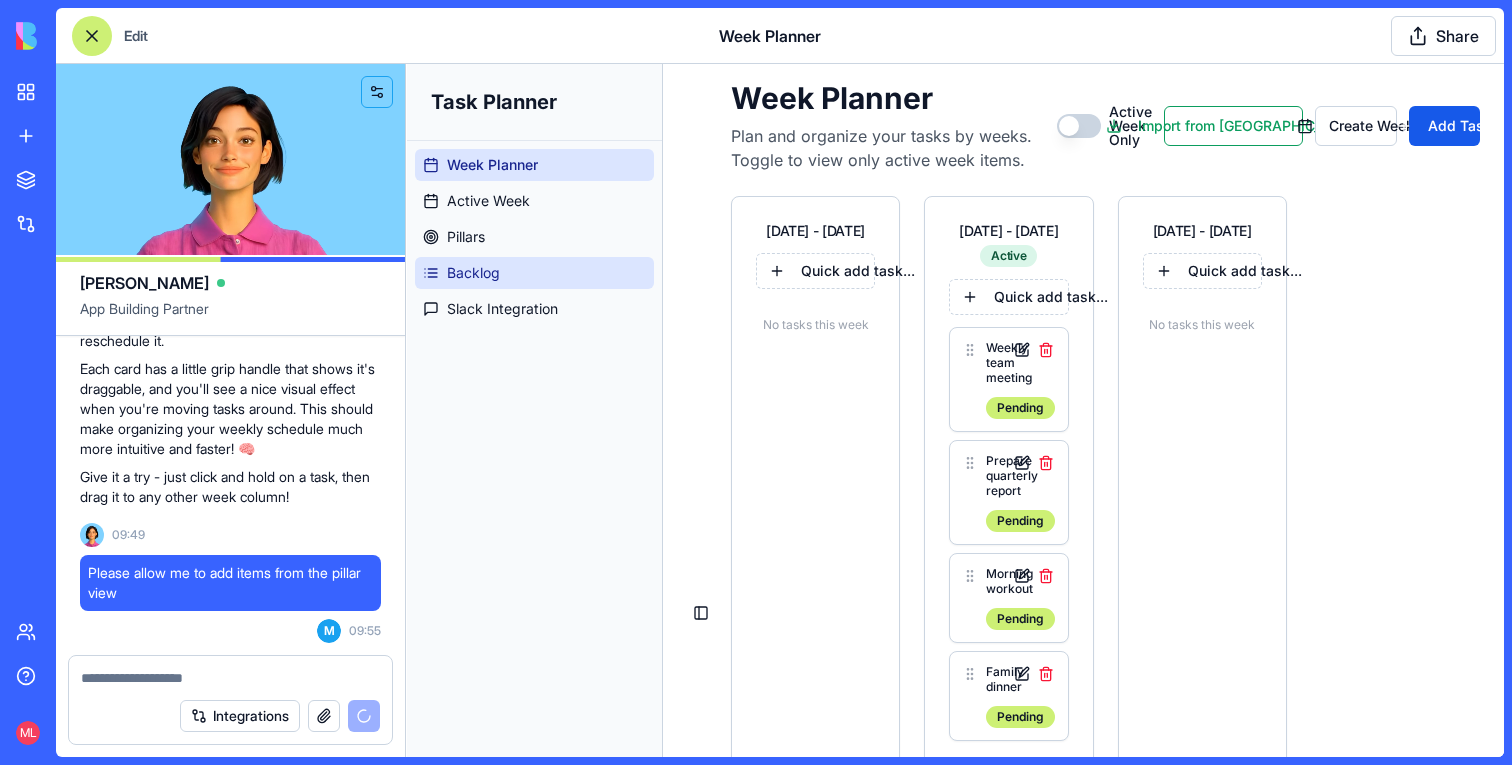 click on "Backlog" at bounding box center (473, 273) 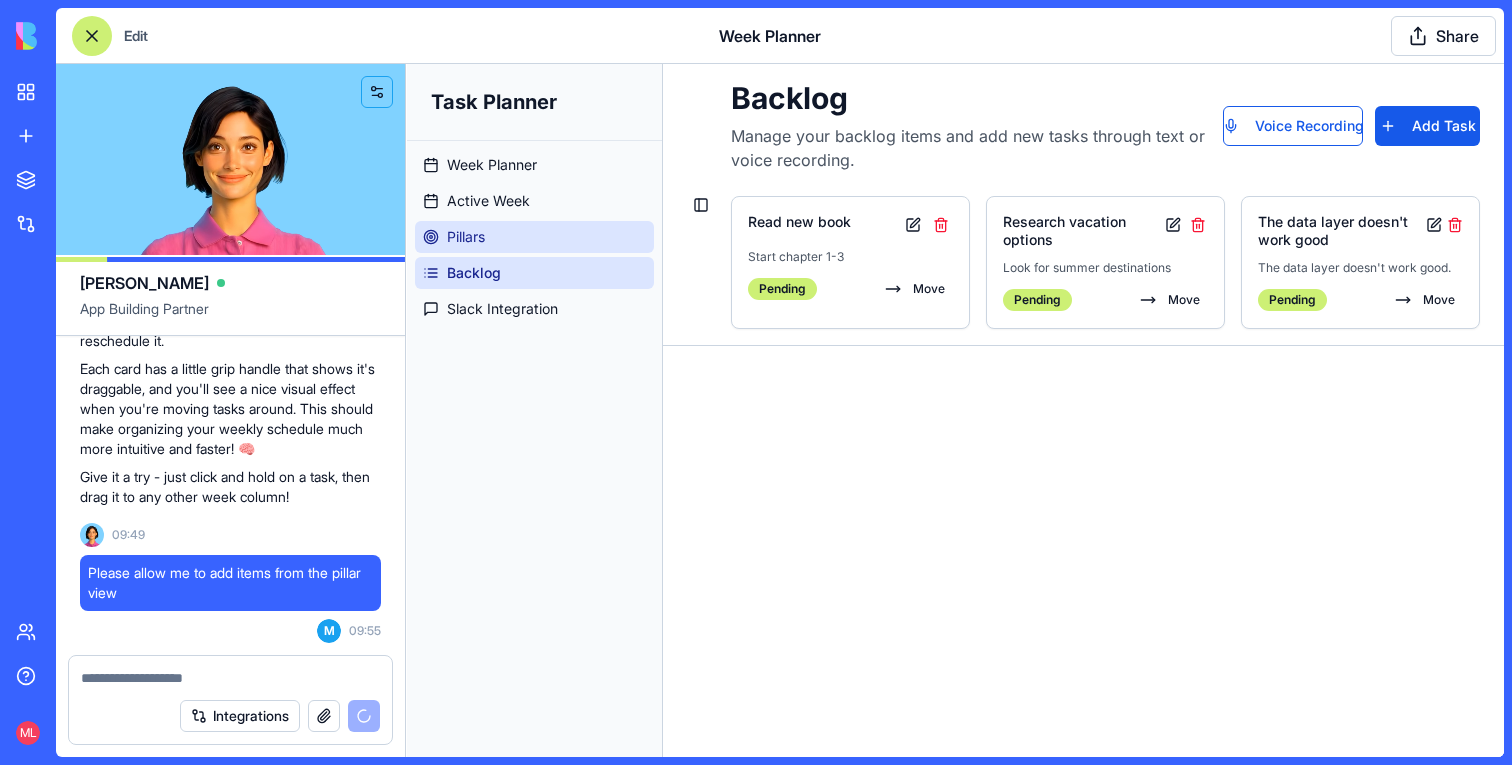 click on "Pillars" at bounding box center (534, 237) 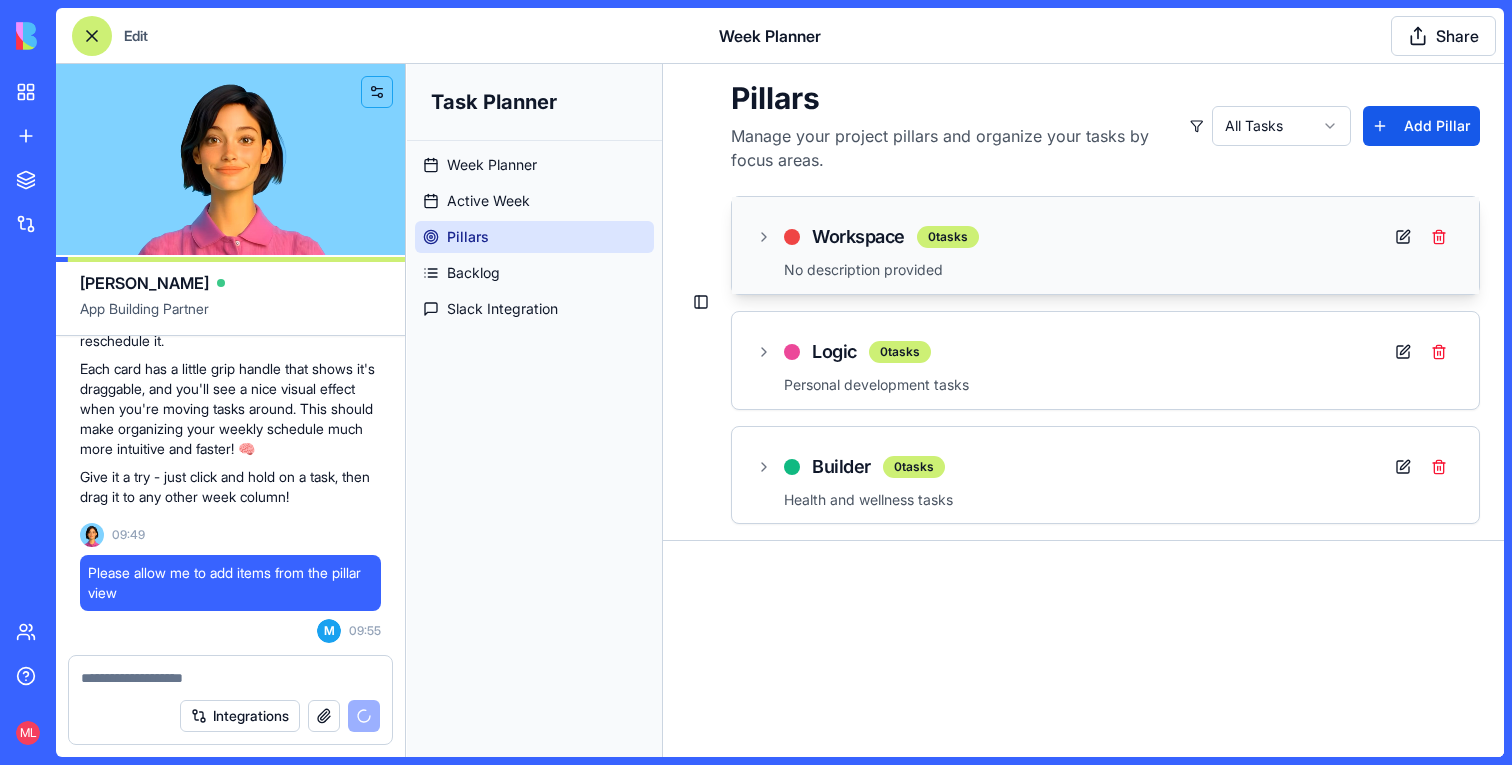 click on "Workspace 0  tasks" at bounding box center [867, 237] 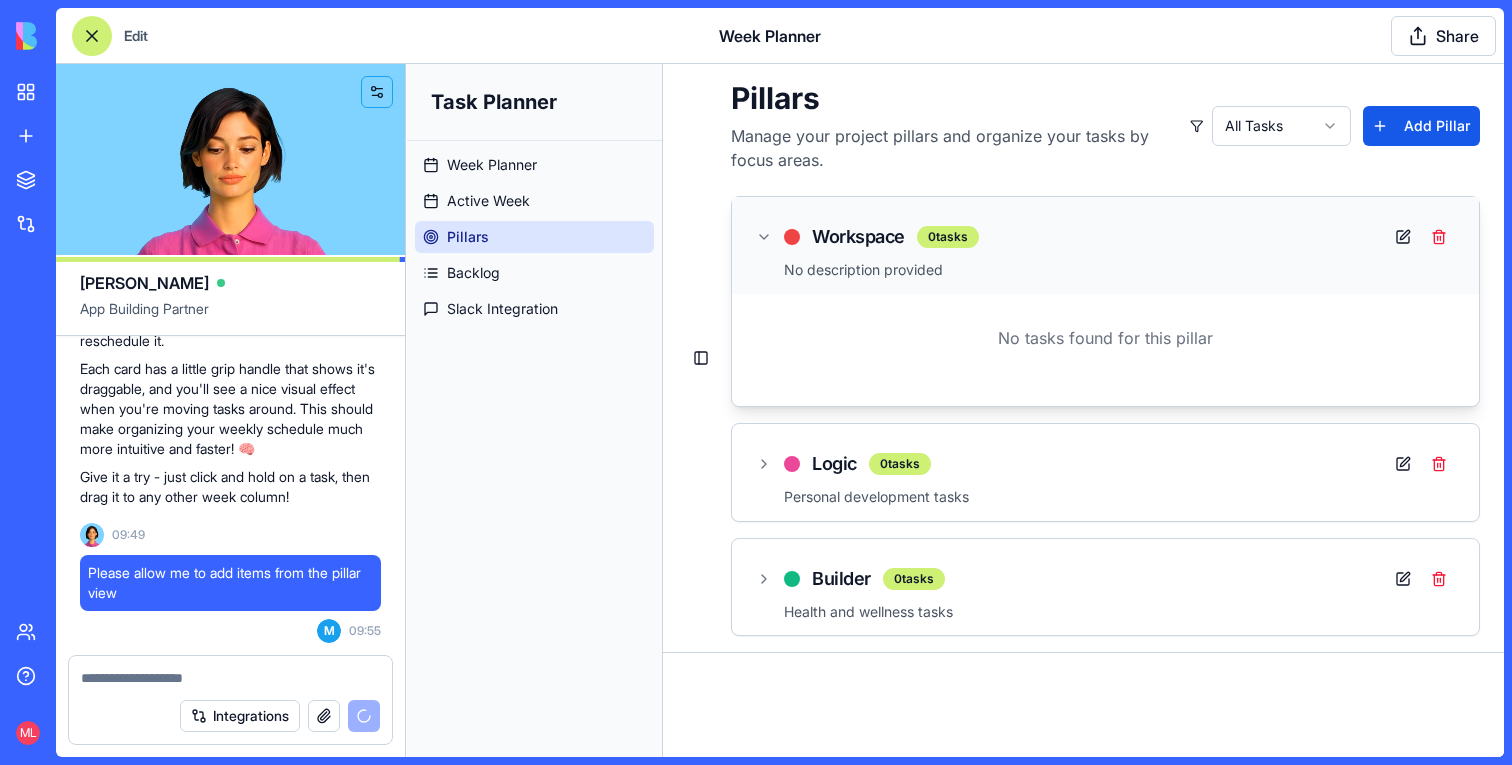 click on "Workspace 0  tasks" at bounding box center [867, 237] 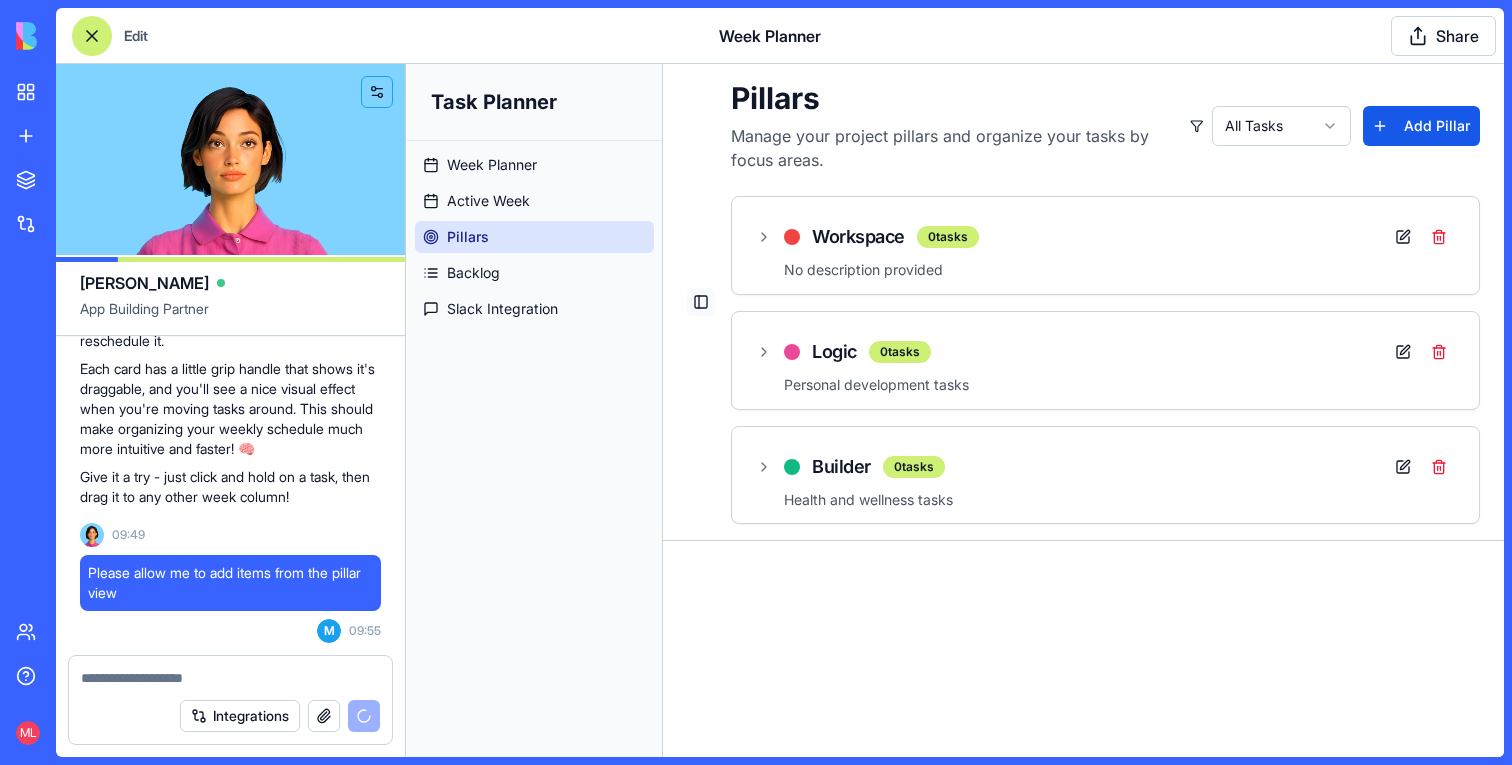 click on "Toggle Sidebar" at bounding box center (701, 302) 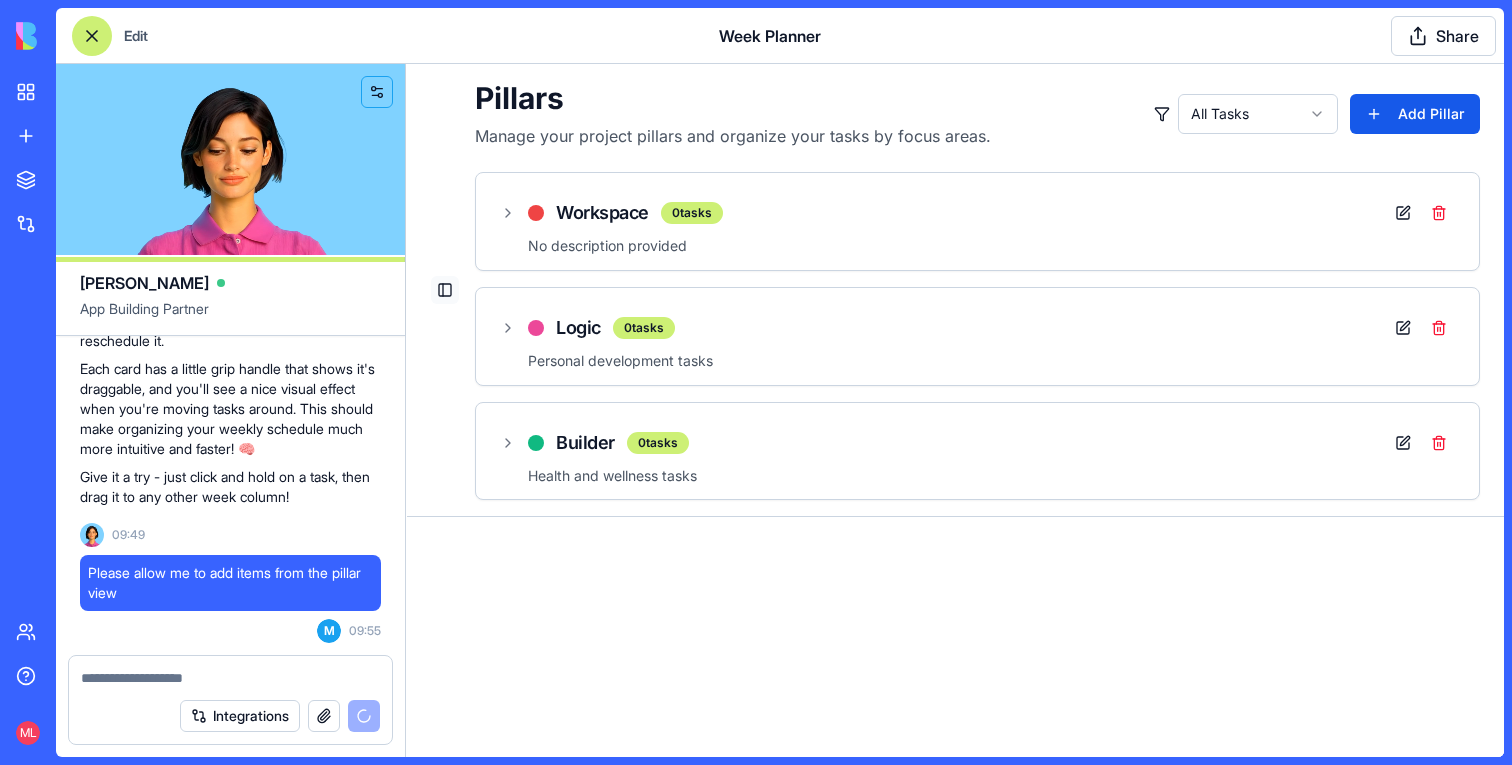 click on "Toggle Sidebar" at bounding box center (445, 290) 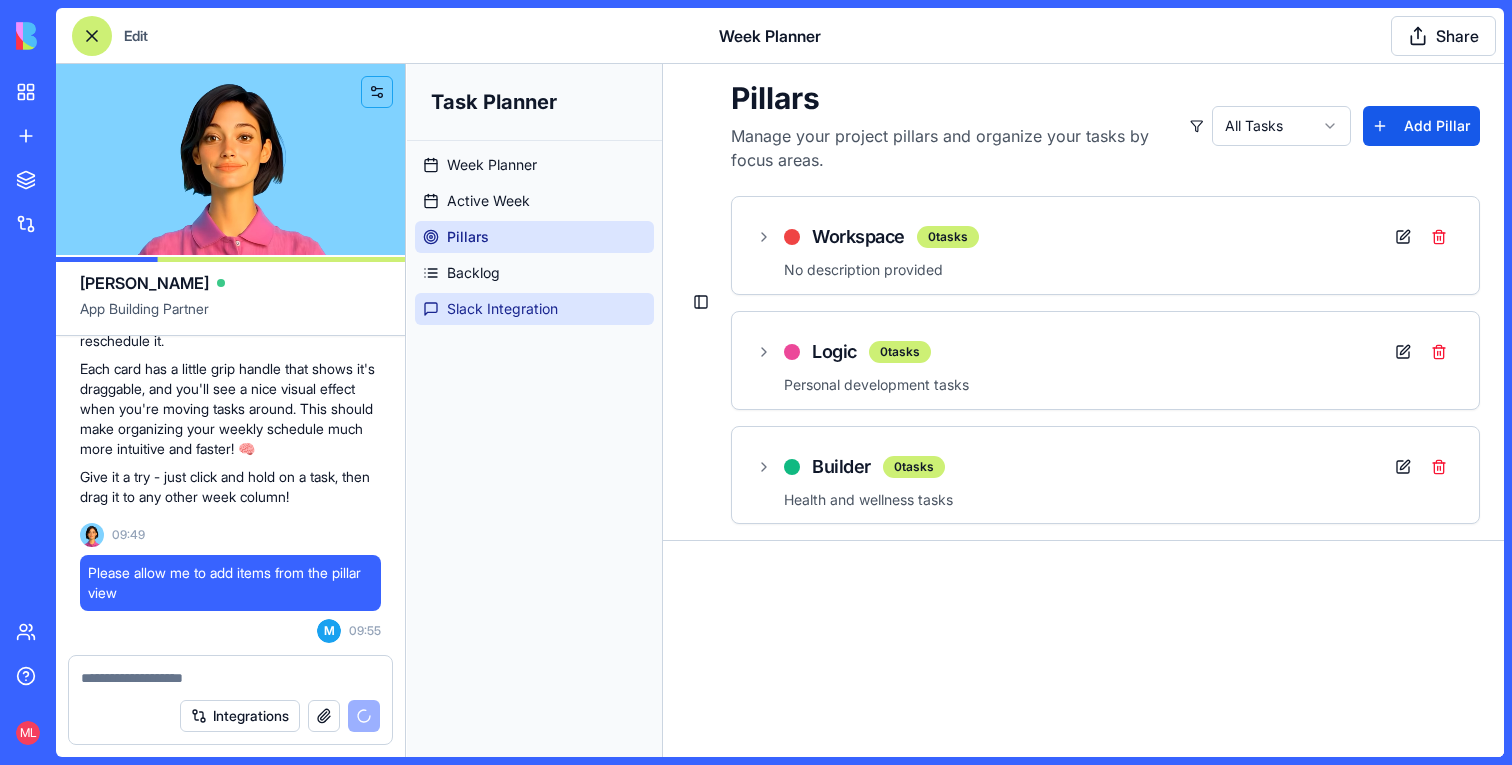 click on "Slack Integration" at bounding box center [502, 309] 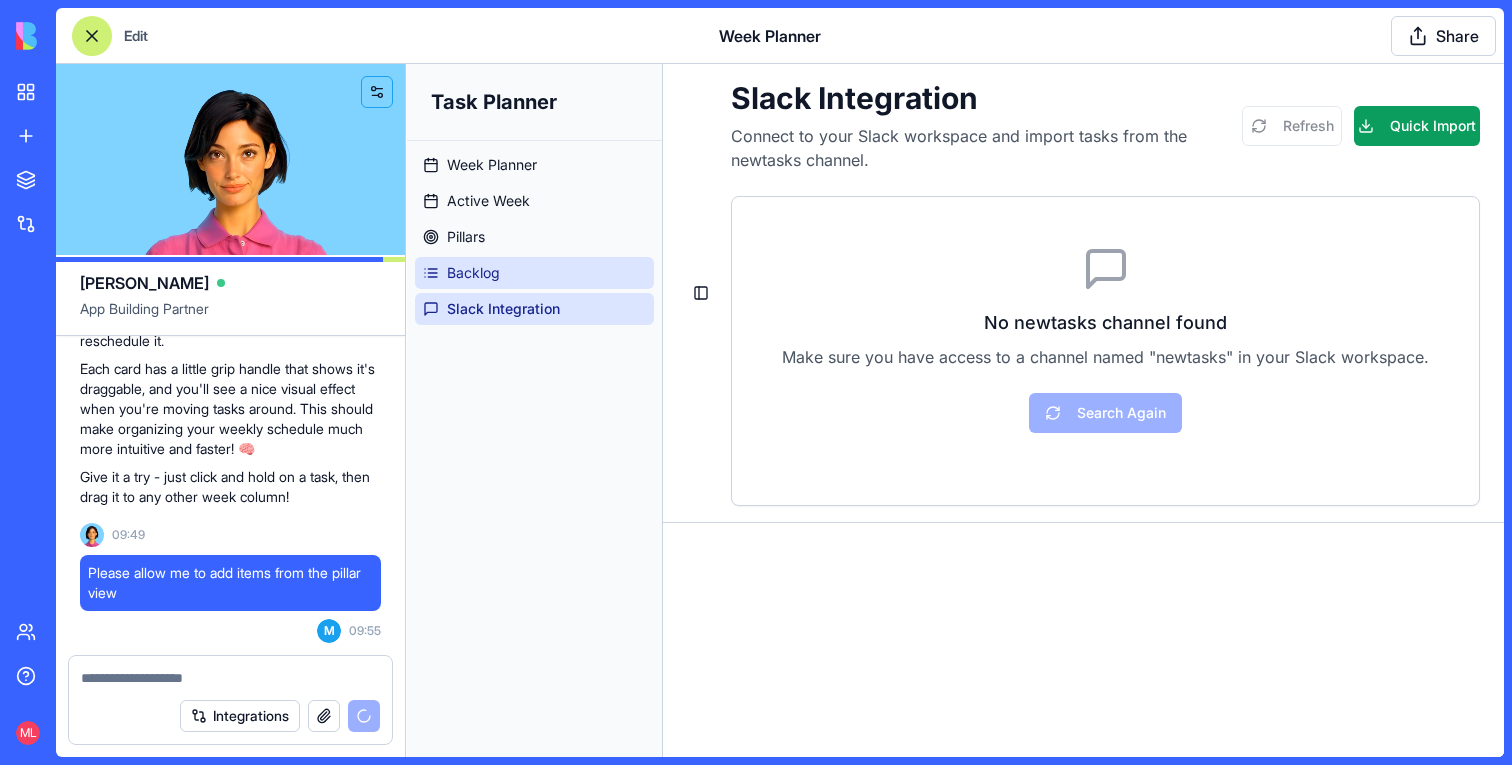 click on "Backlog" at bounding box center [473, 273] 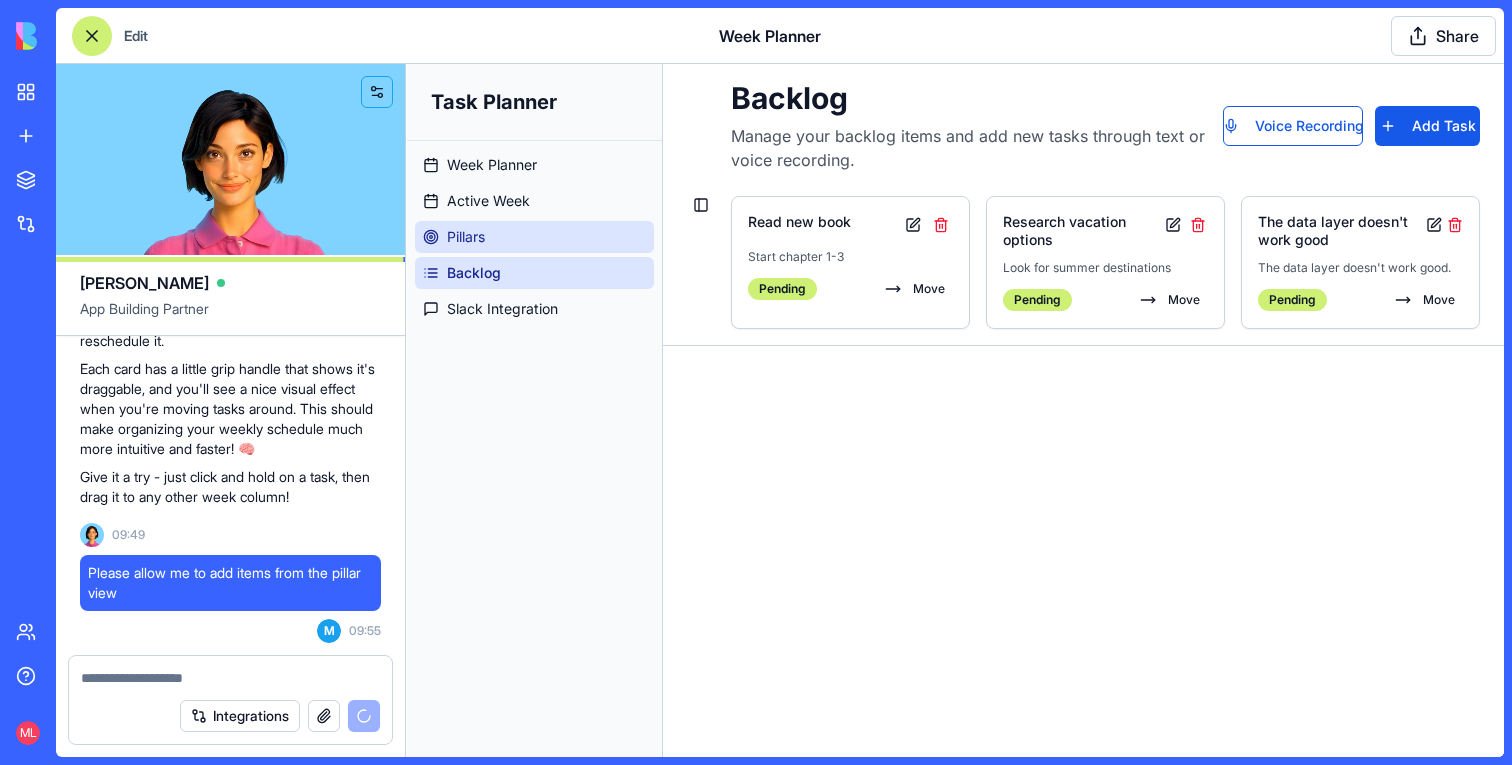 click on "Pillars" at bounding box center (466, 237) 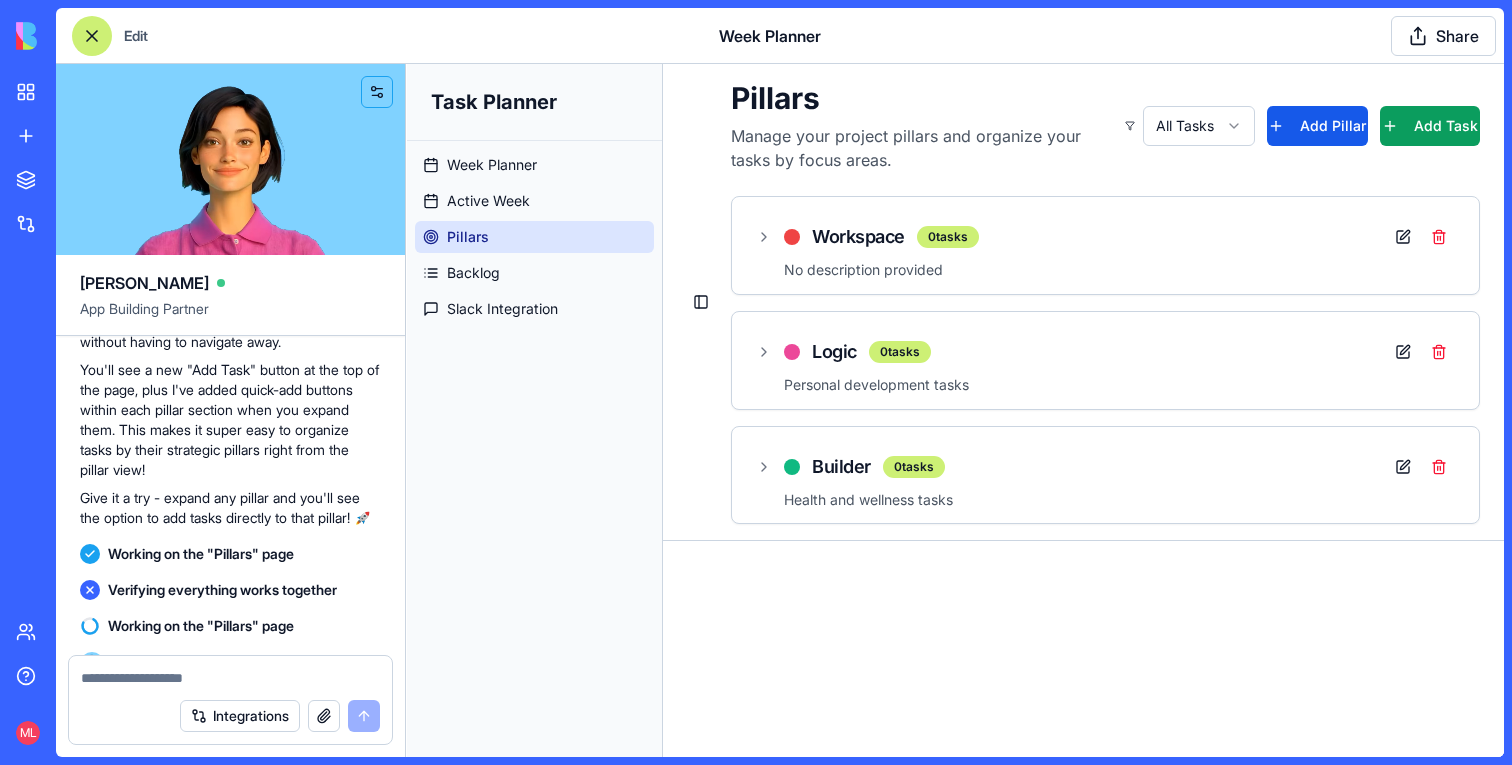 scroll, scrollTop: 8807, scrollLeft: 0, axis: vertical 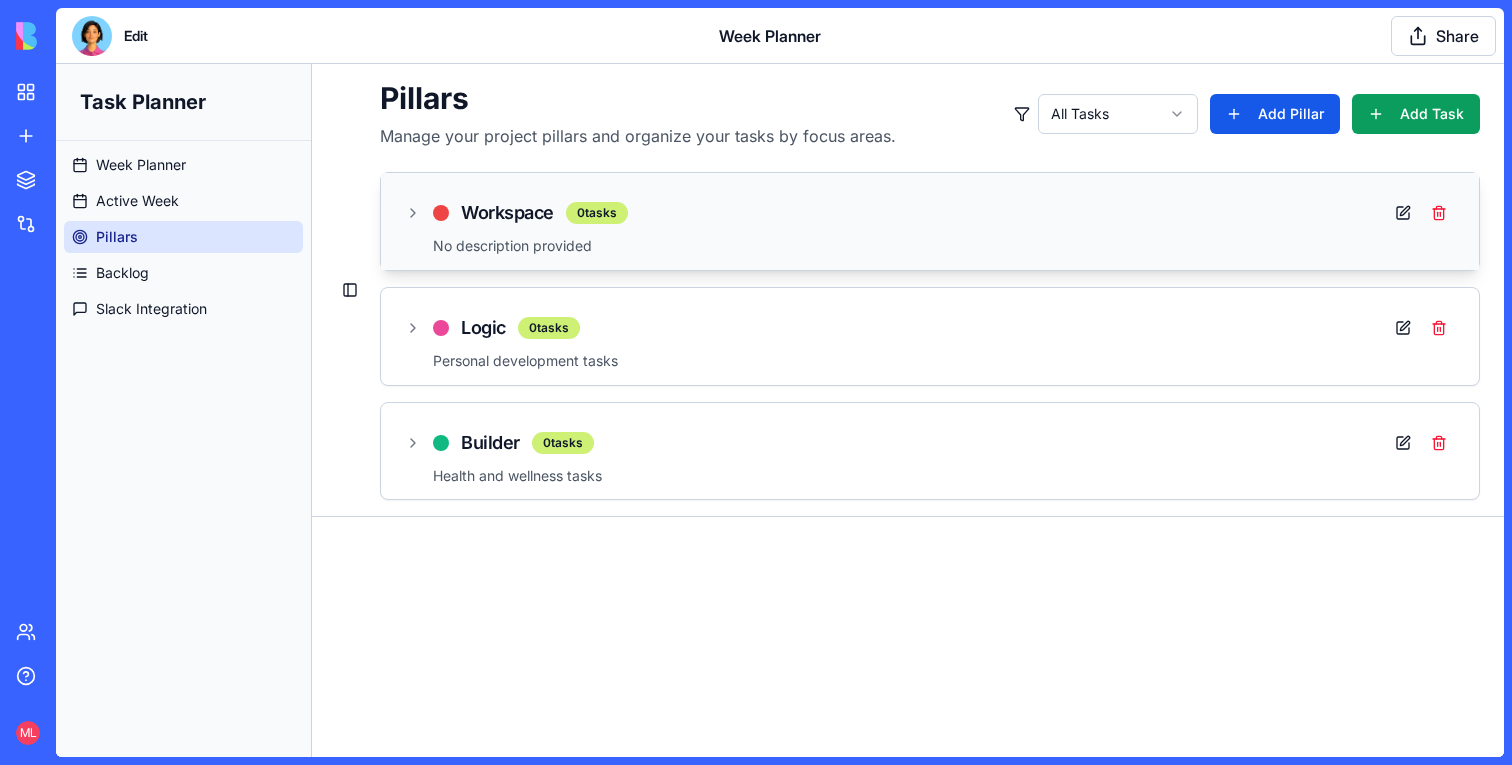 click 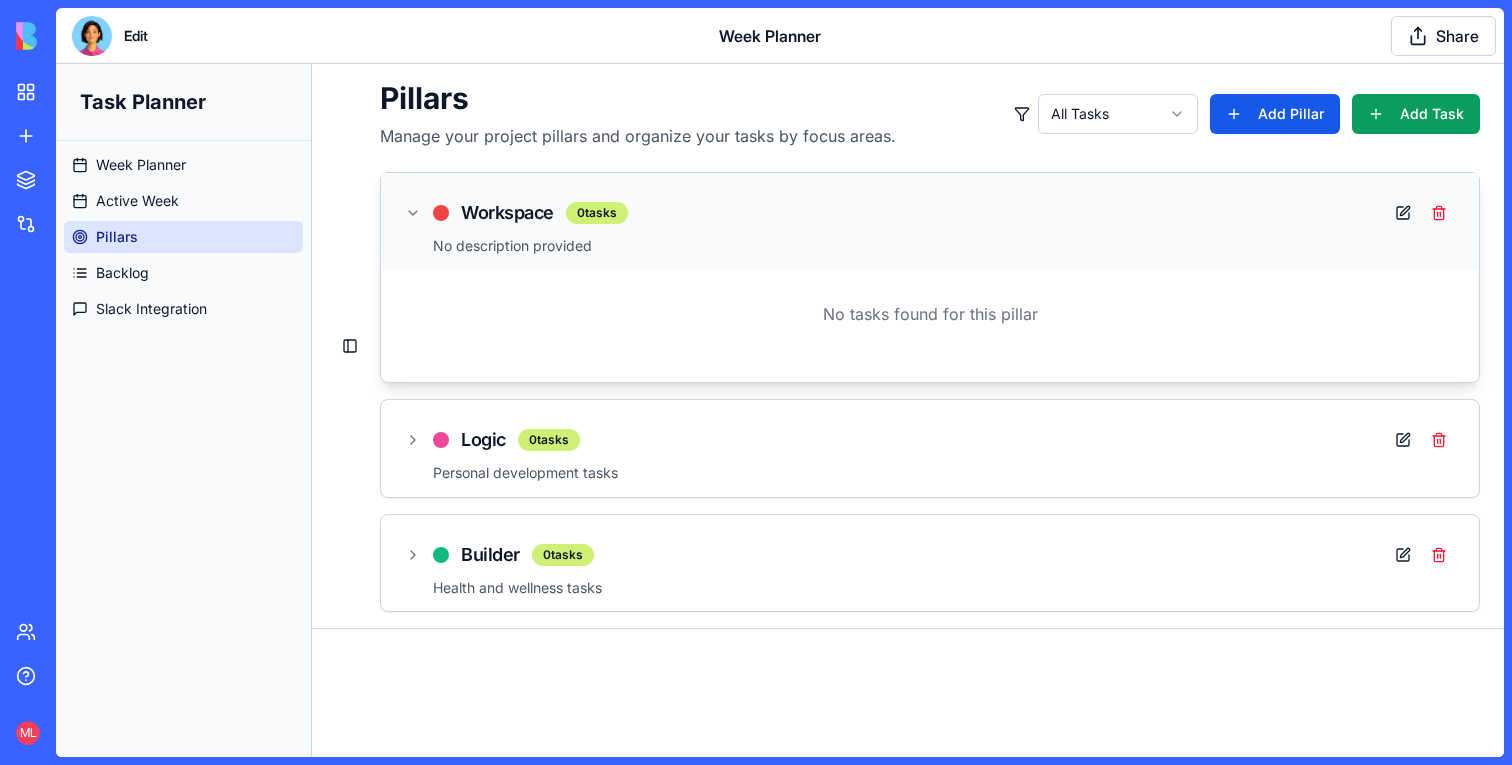 click 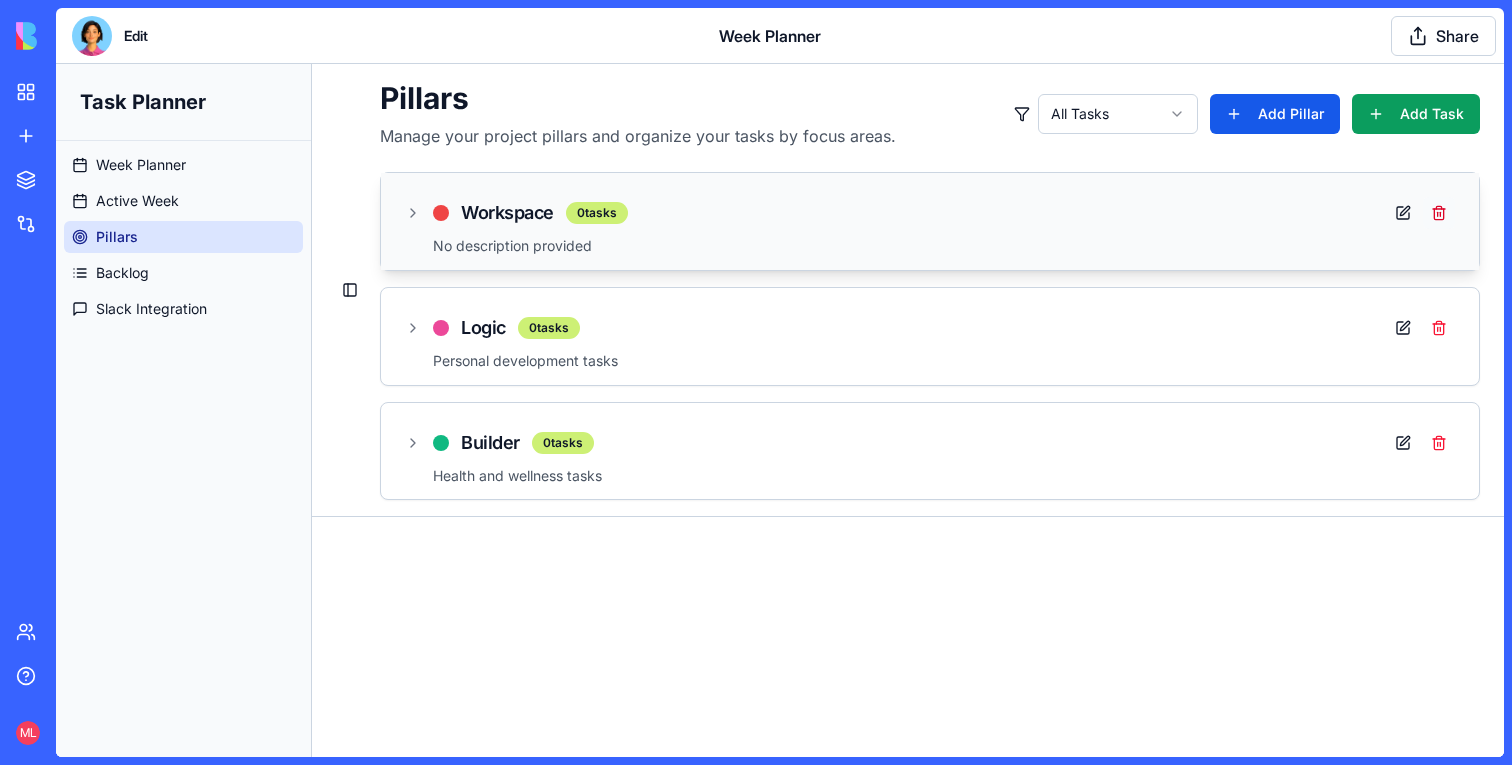 click at bounding box center [1439, 213] 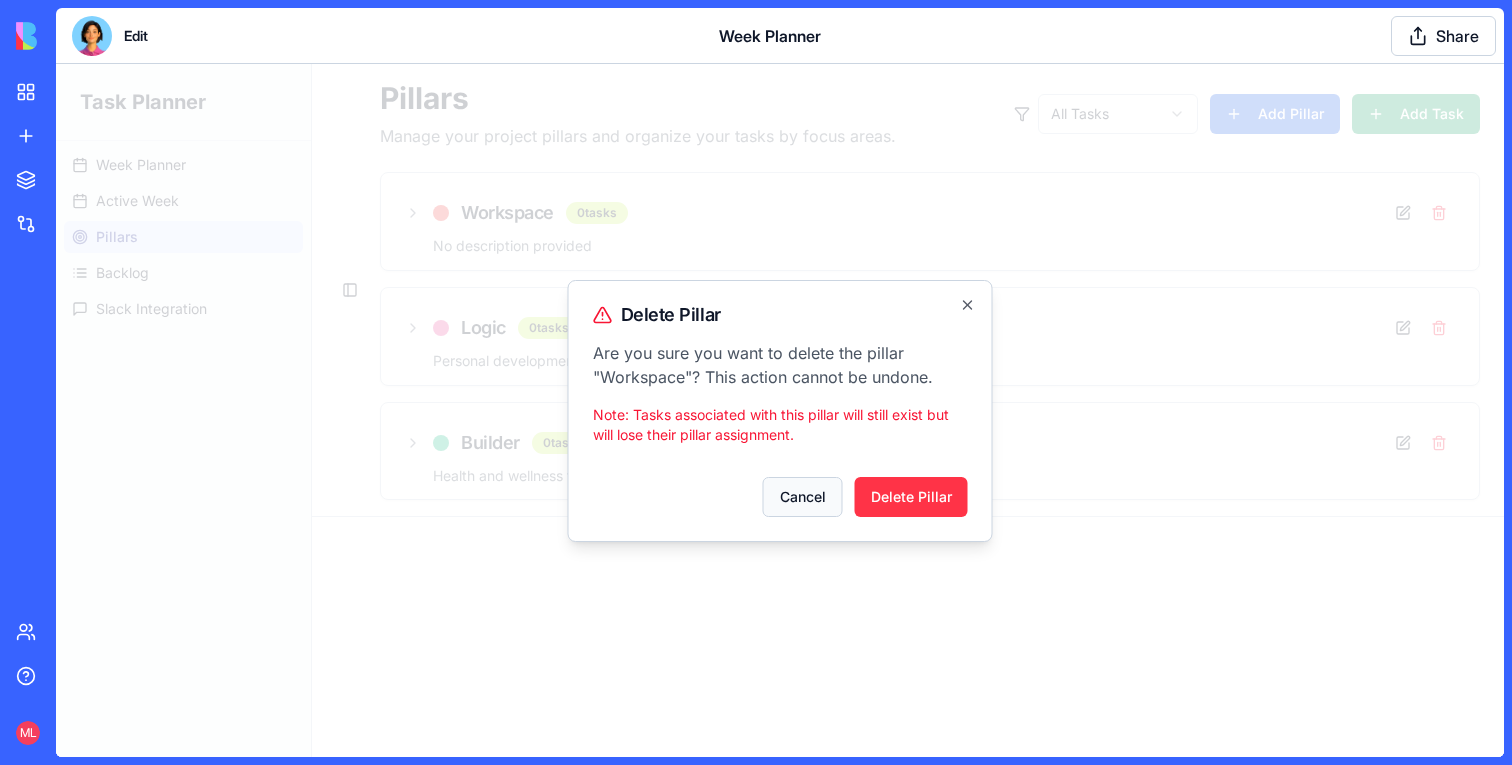 click on "Cancel" at bounding box center [803, 497] 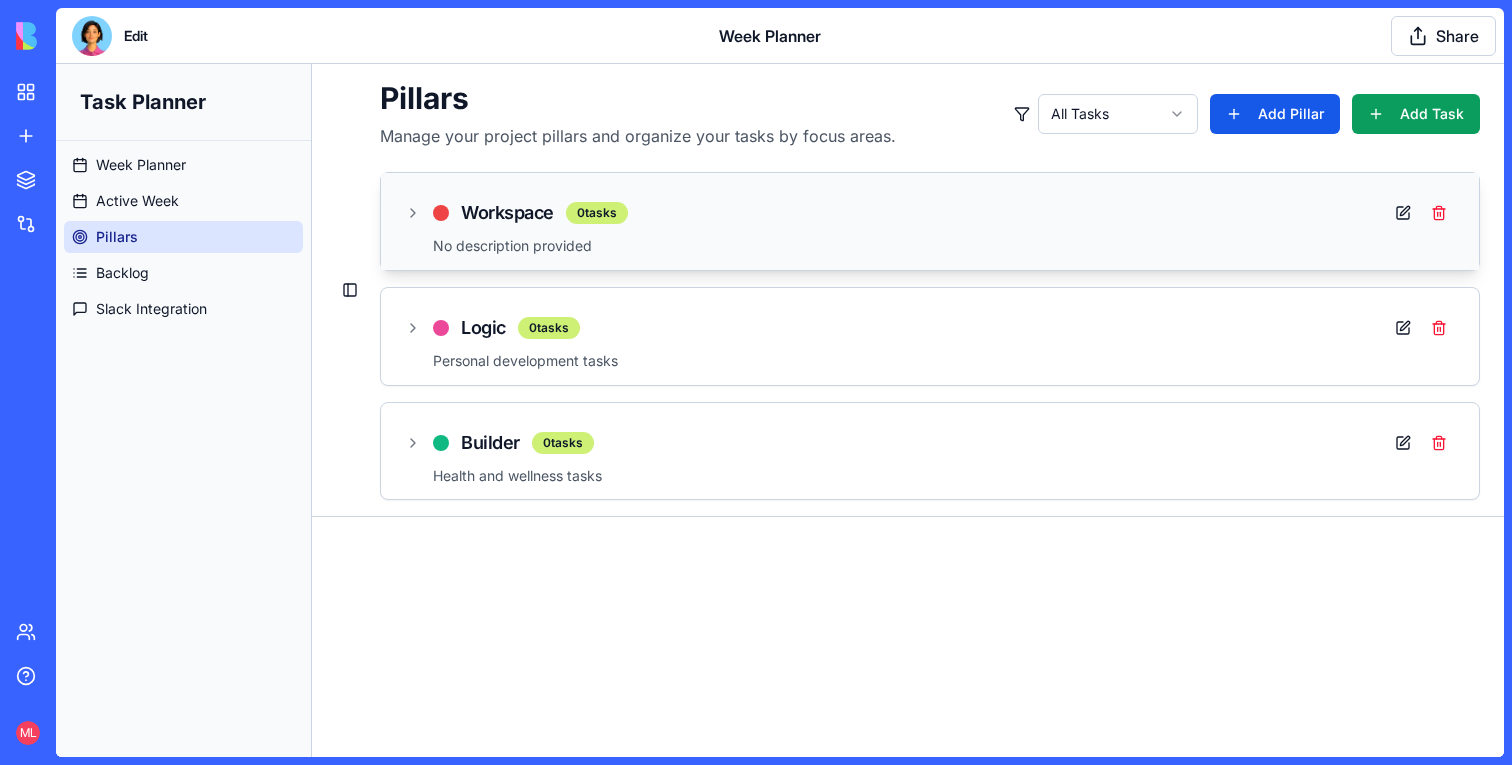 click at bounding box center (1403, 213) 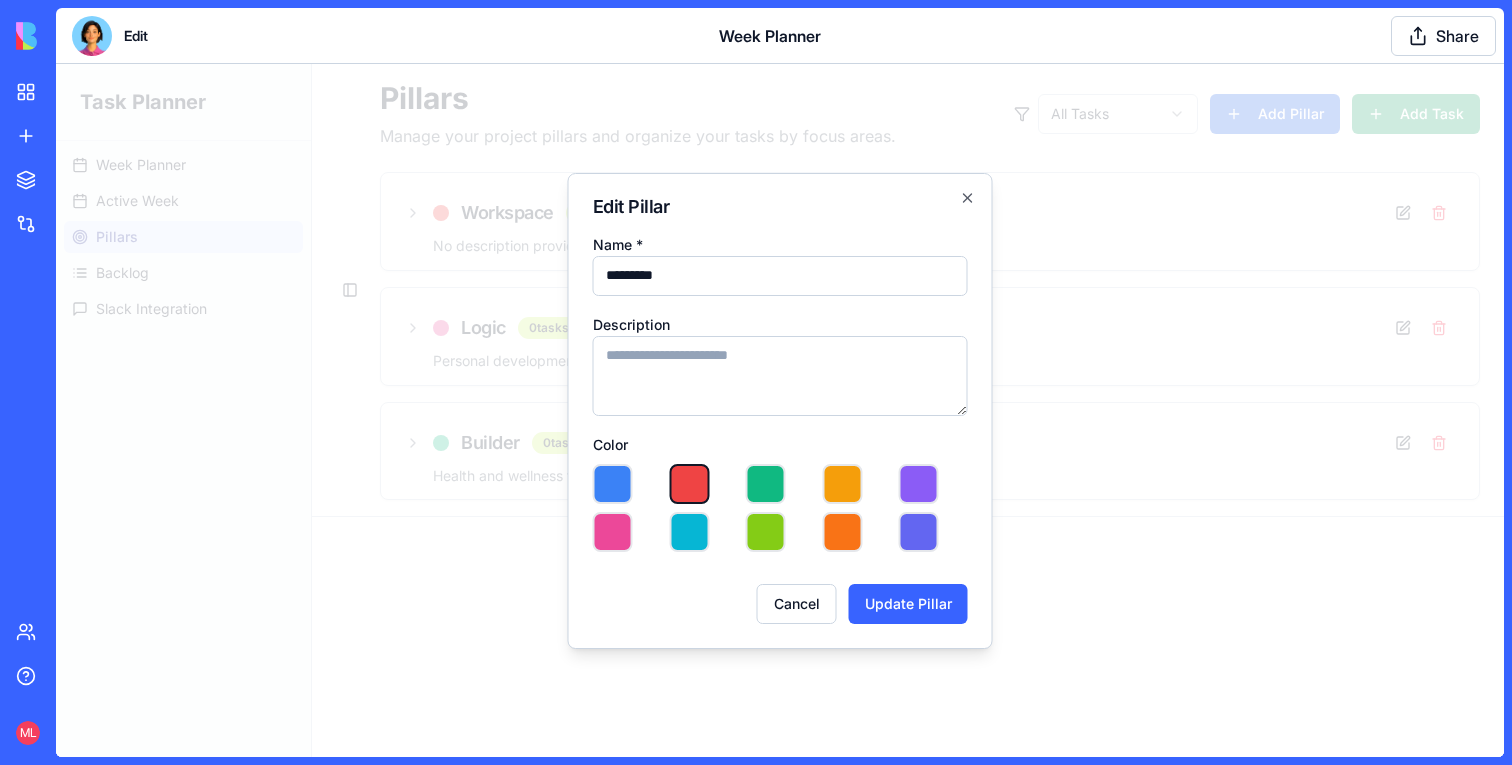type 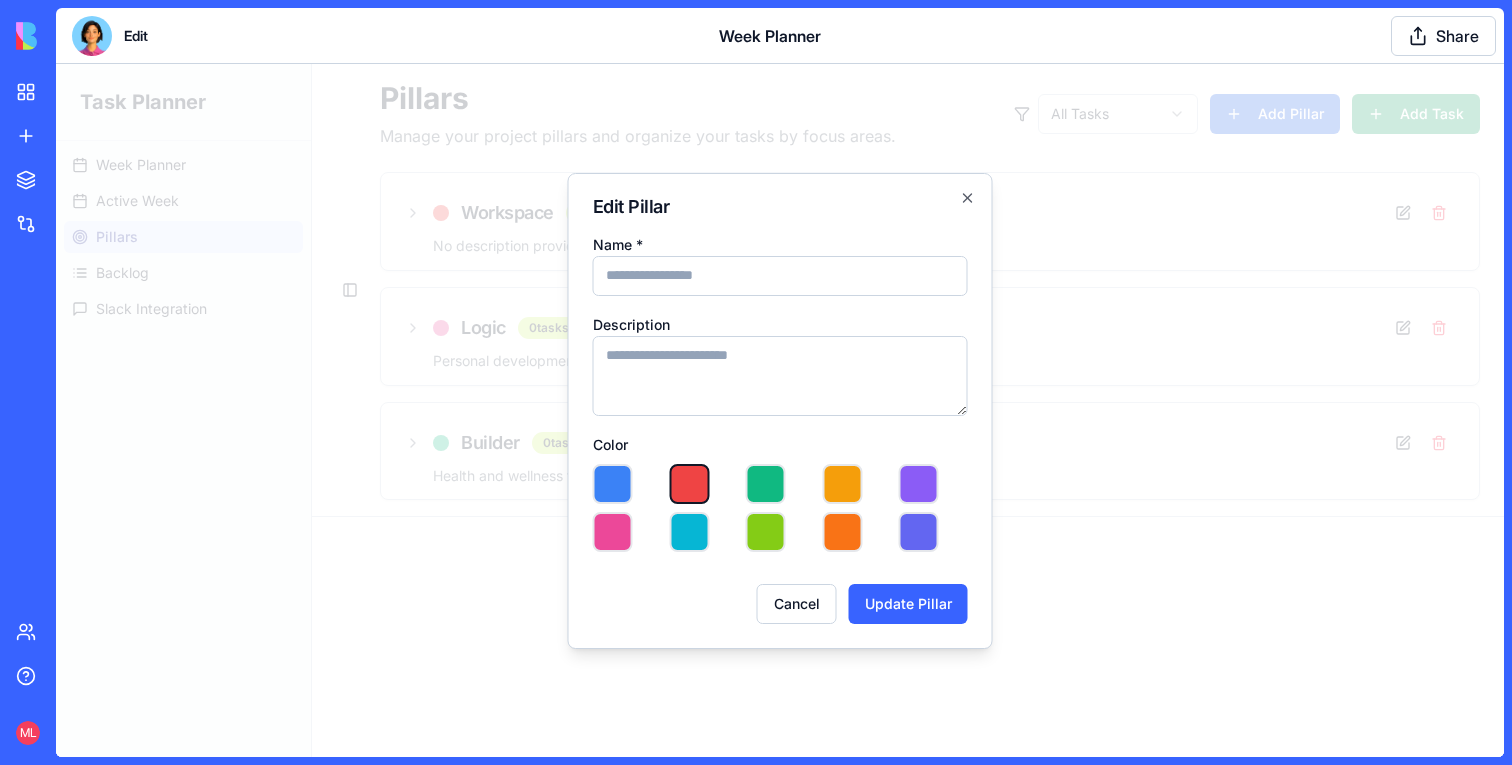click at bounding box center [780, 410] 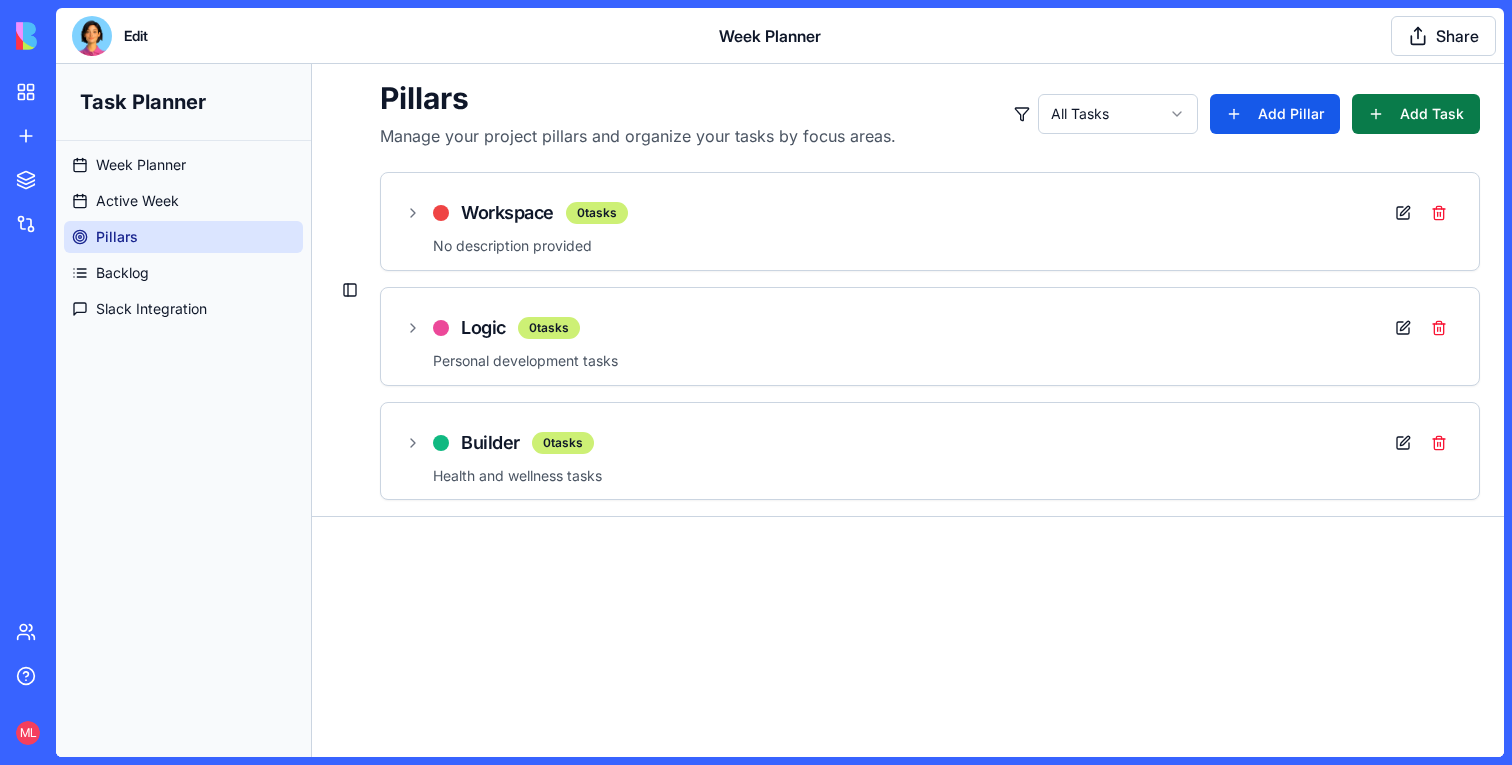 click on "Add Task" at bounding box center [1416, 114] 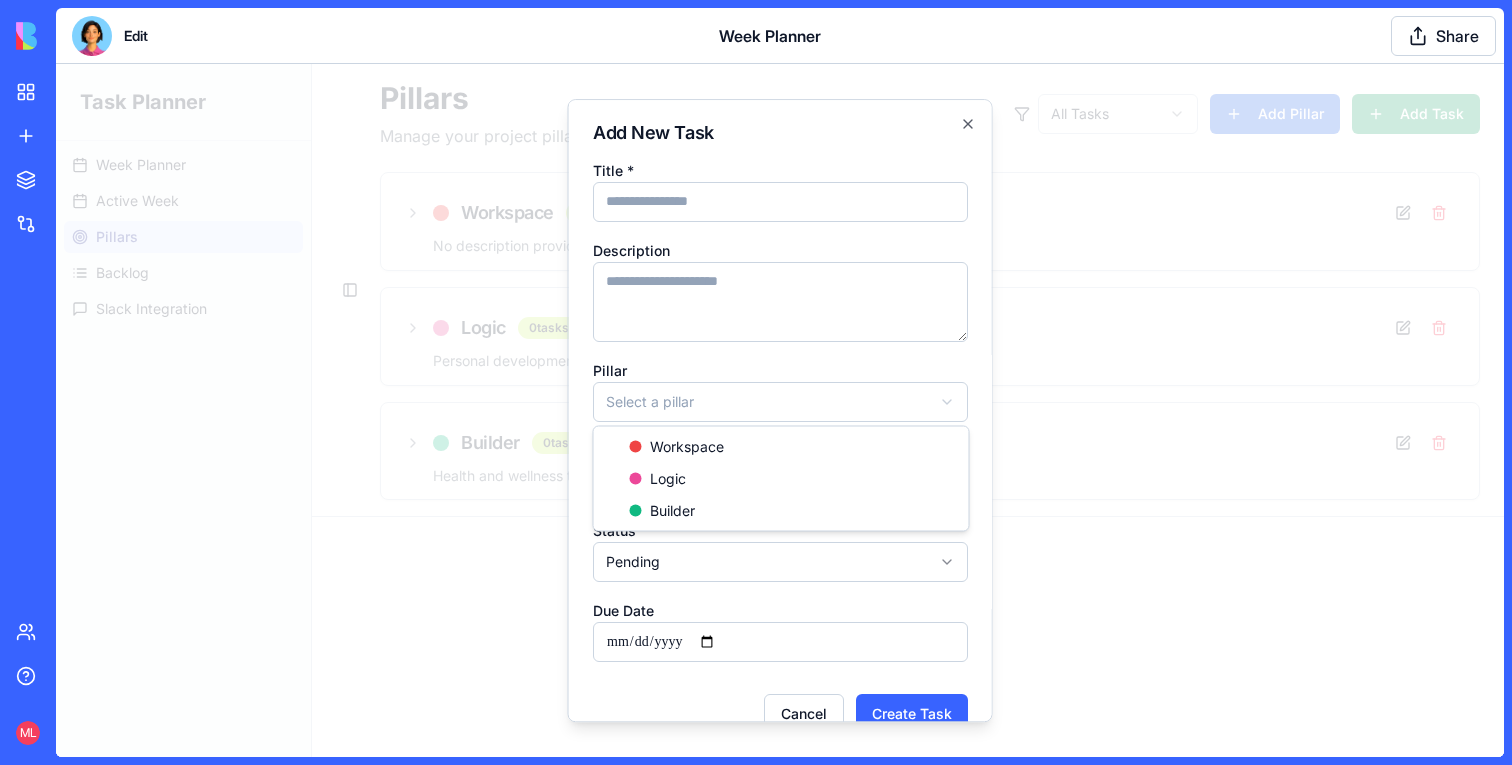 click on "**********" at bounding box center [780, 410] 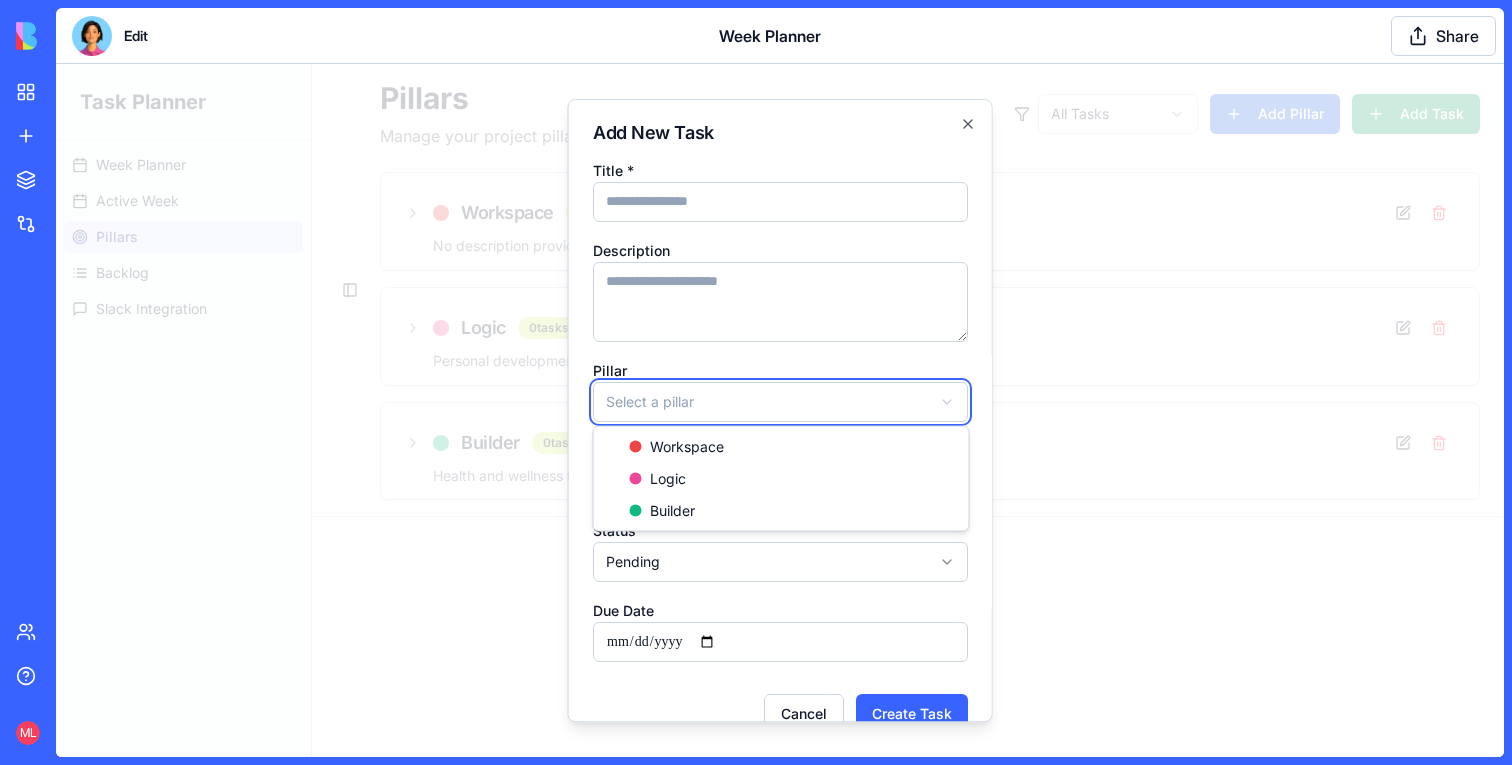 click at bounding box center (780, 410) 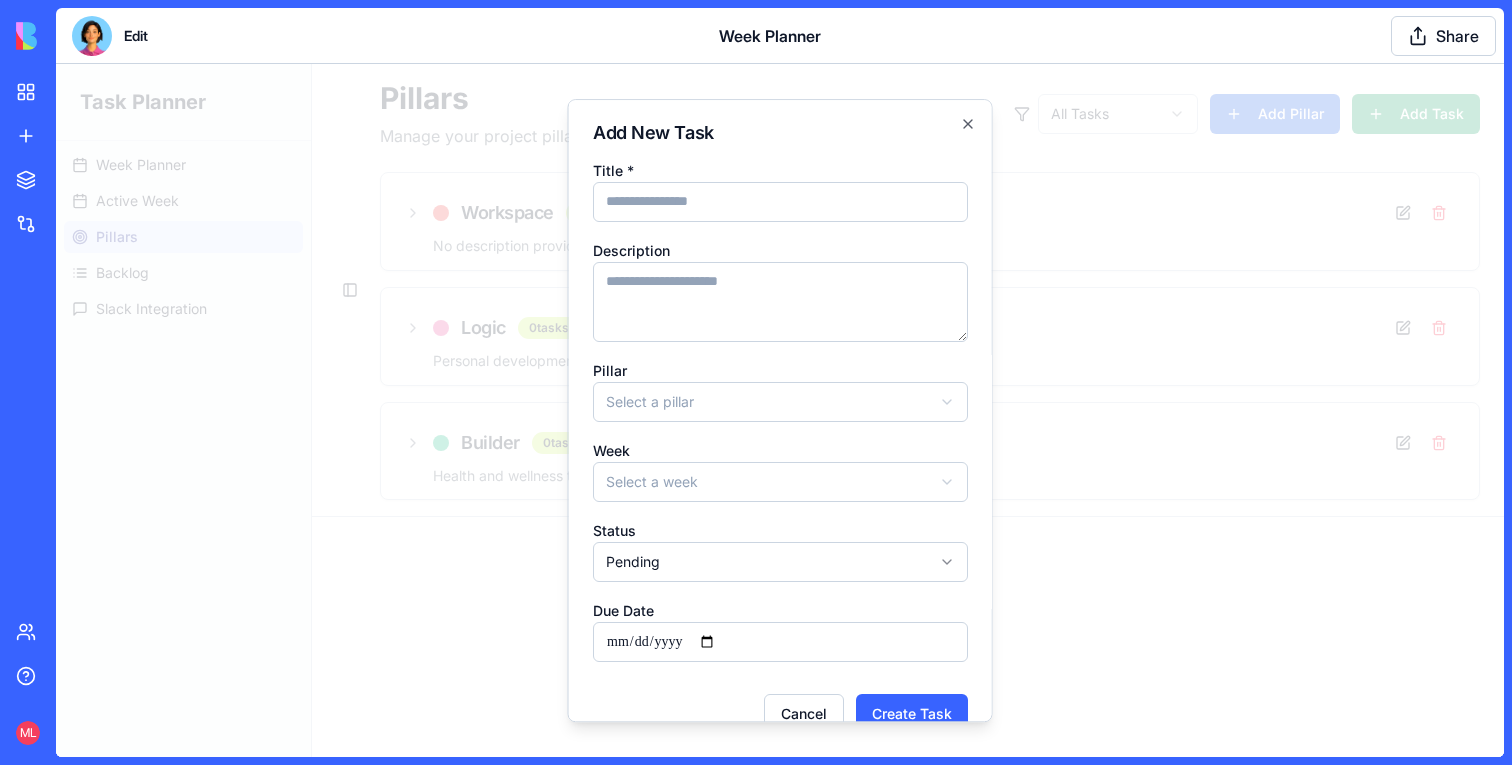 click at bounding box center (780, 410) 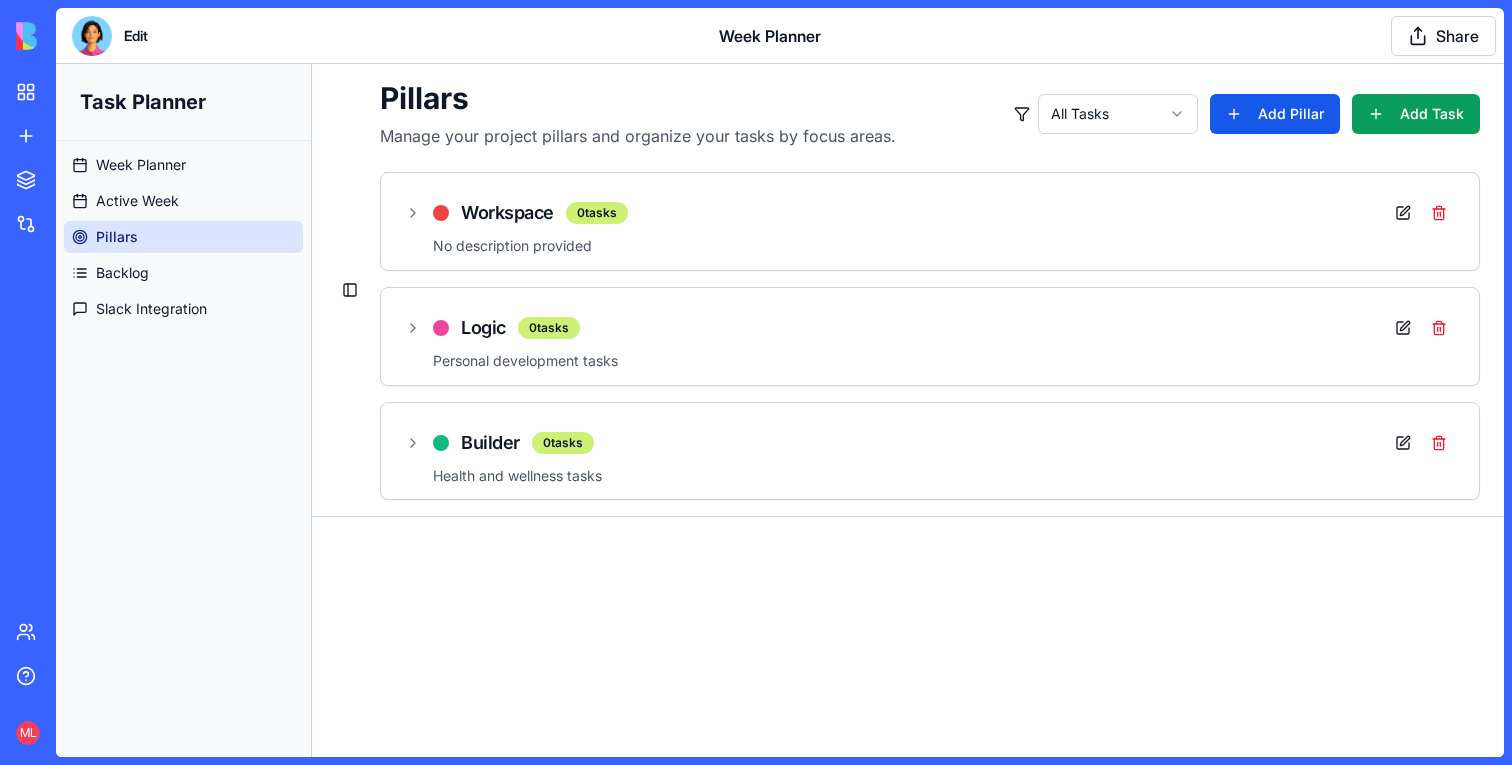 click at bounding box center [92, 36] 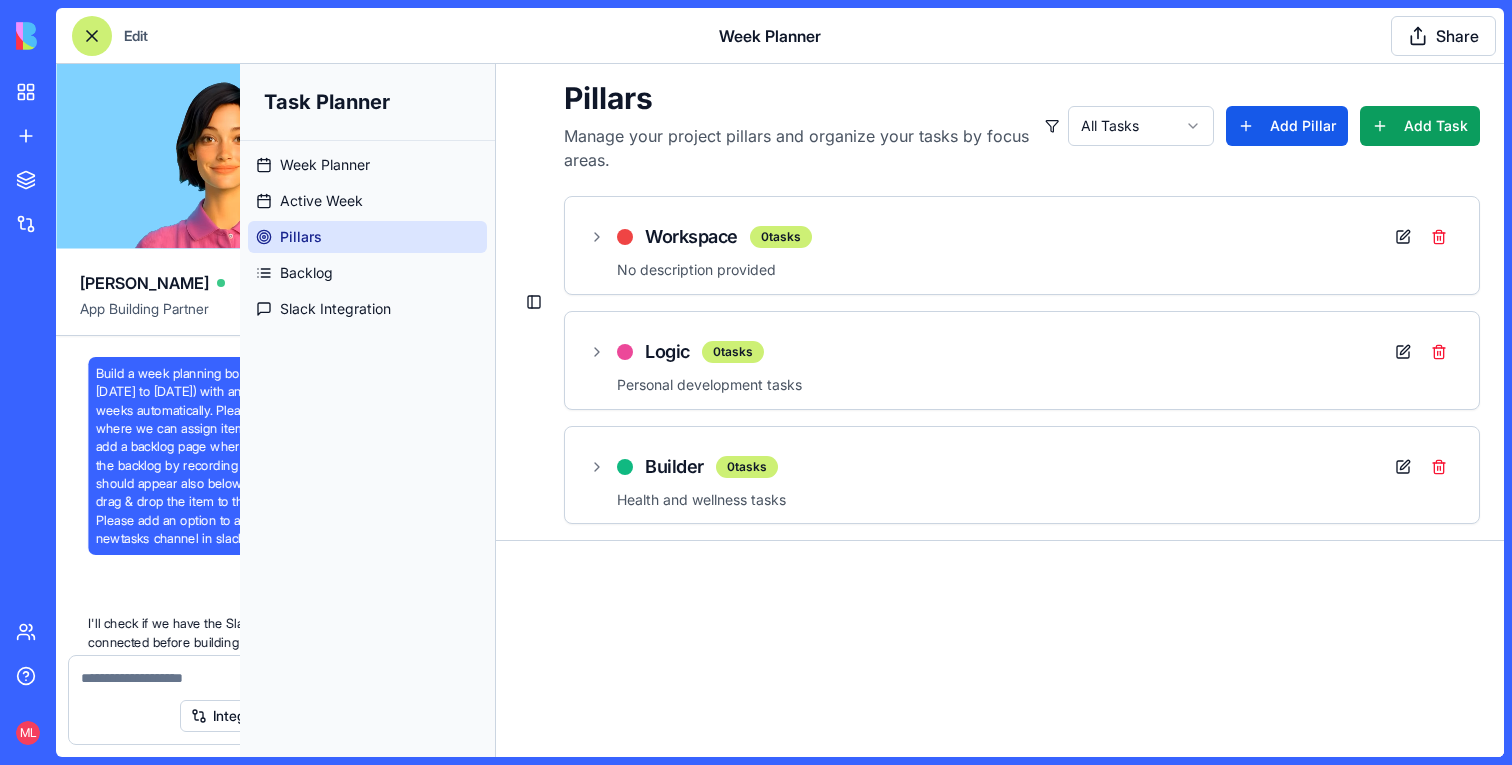 scroll, scrollTop: 9213, scrollLeft: 0, axis: vertical 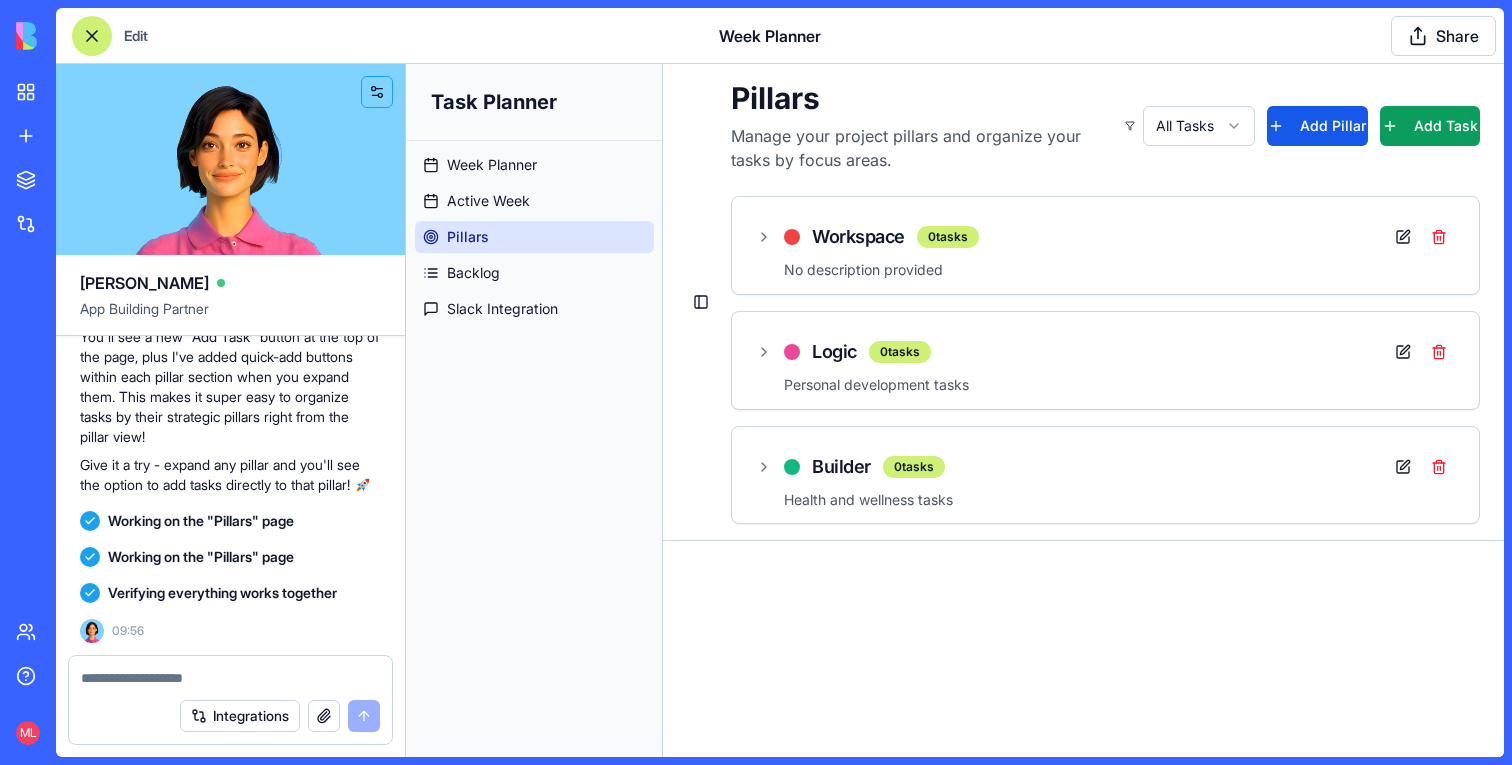 click at bounding box center [230, 678] 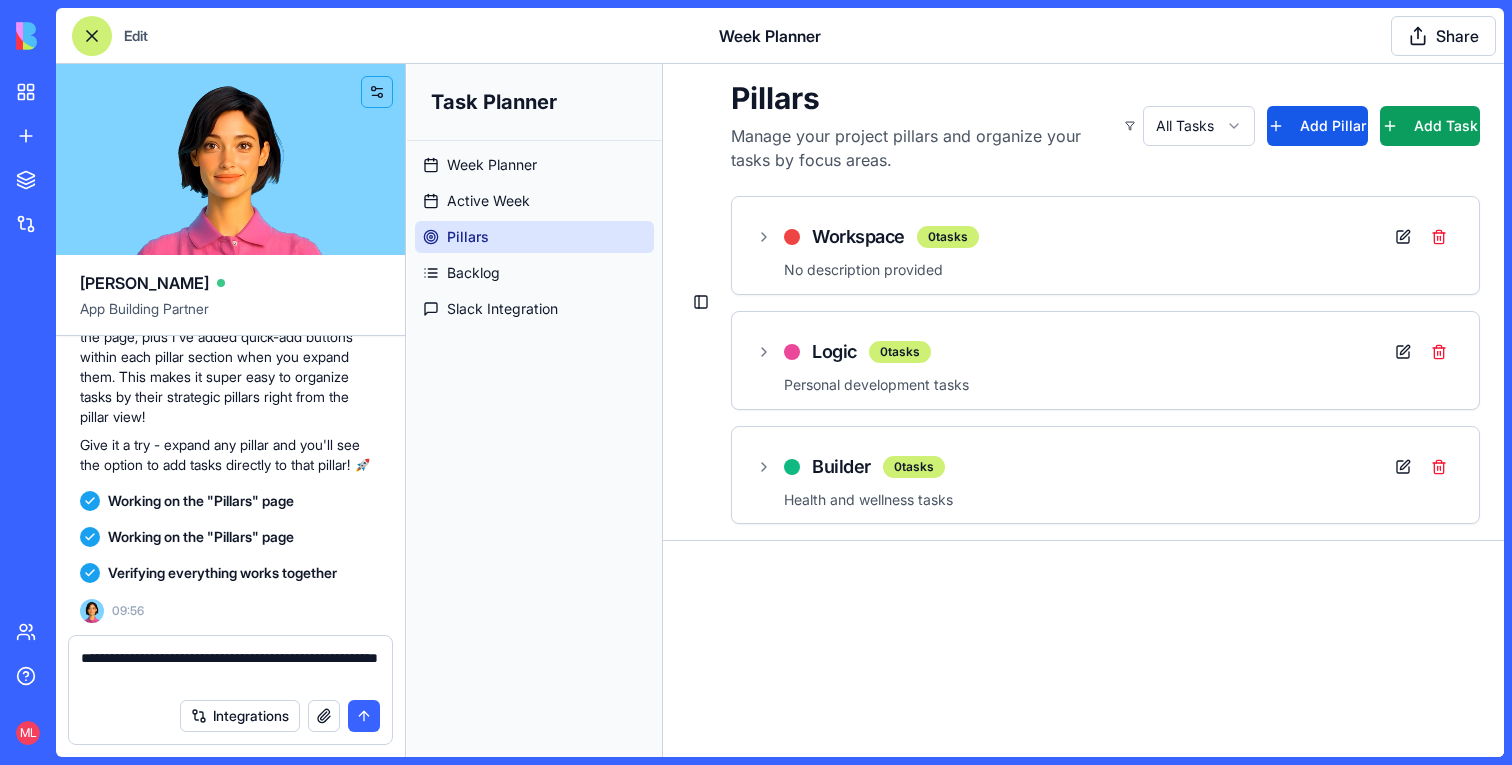 click on "**********" at bounding box center [230, 668] 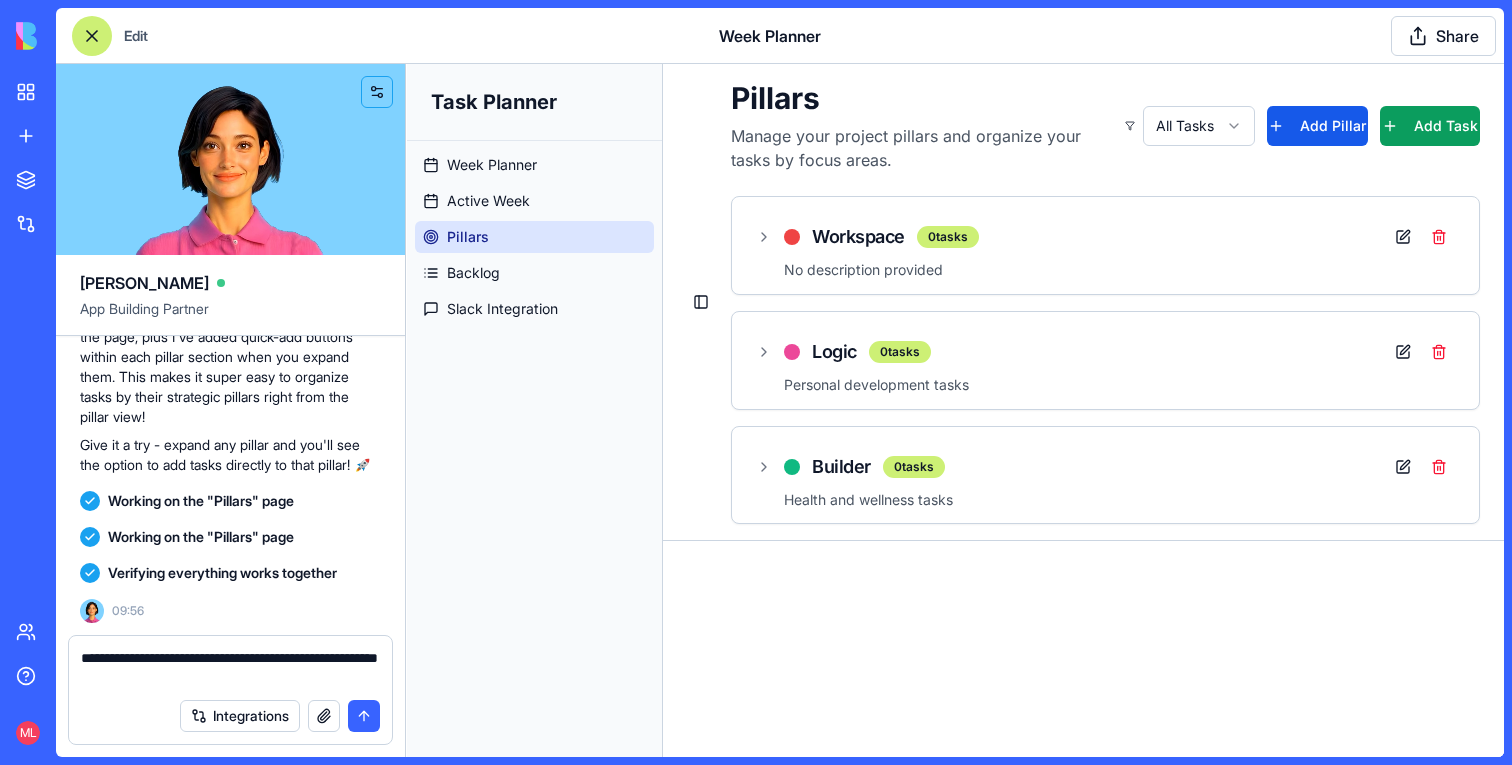 click on "**********" at bounding box center (230, 668) 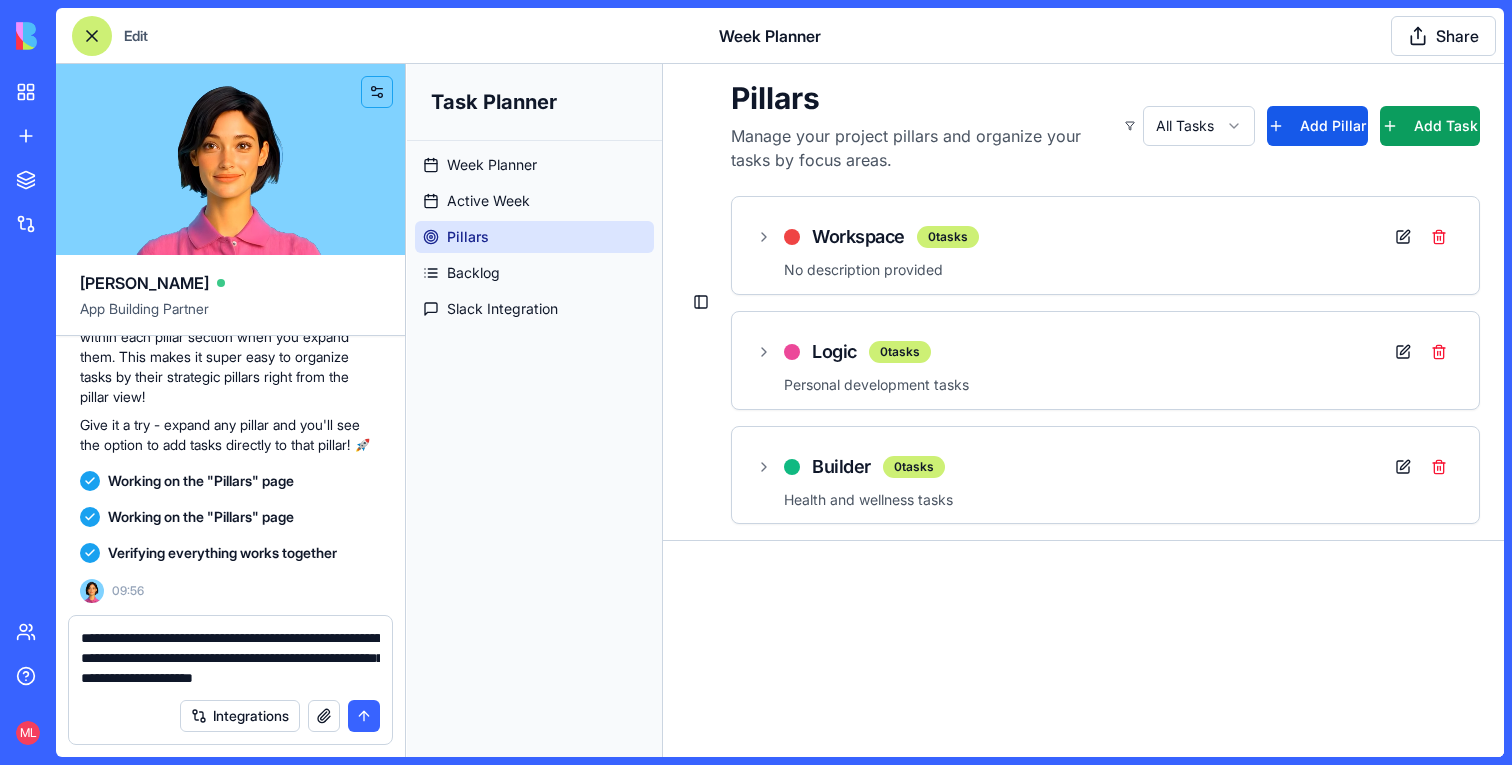 click on "**********" at bounding box center (230, 658) 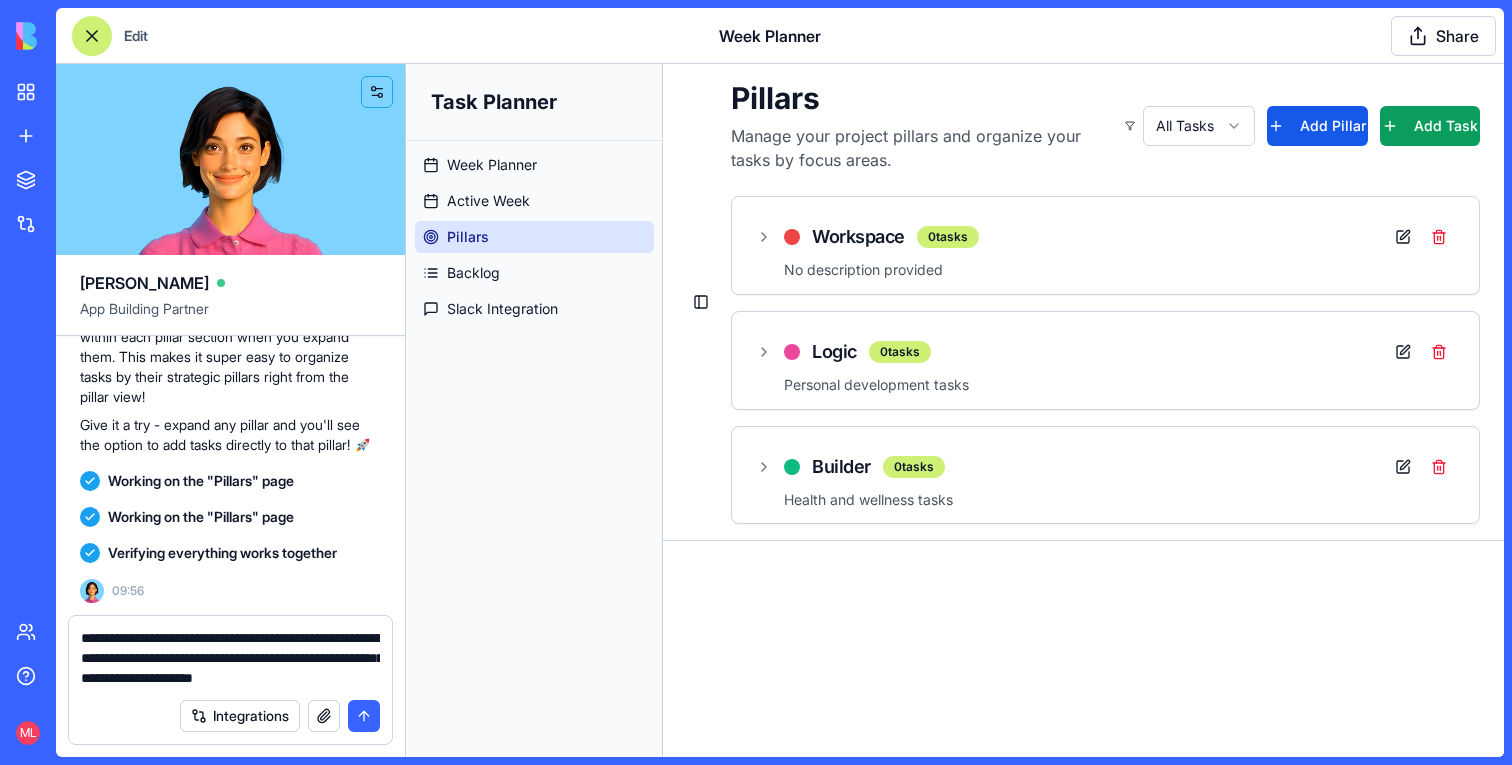 type on "**********" 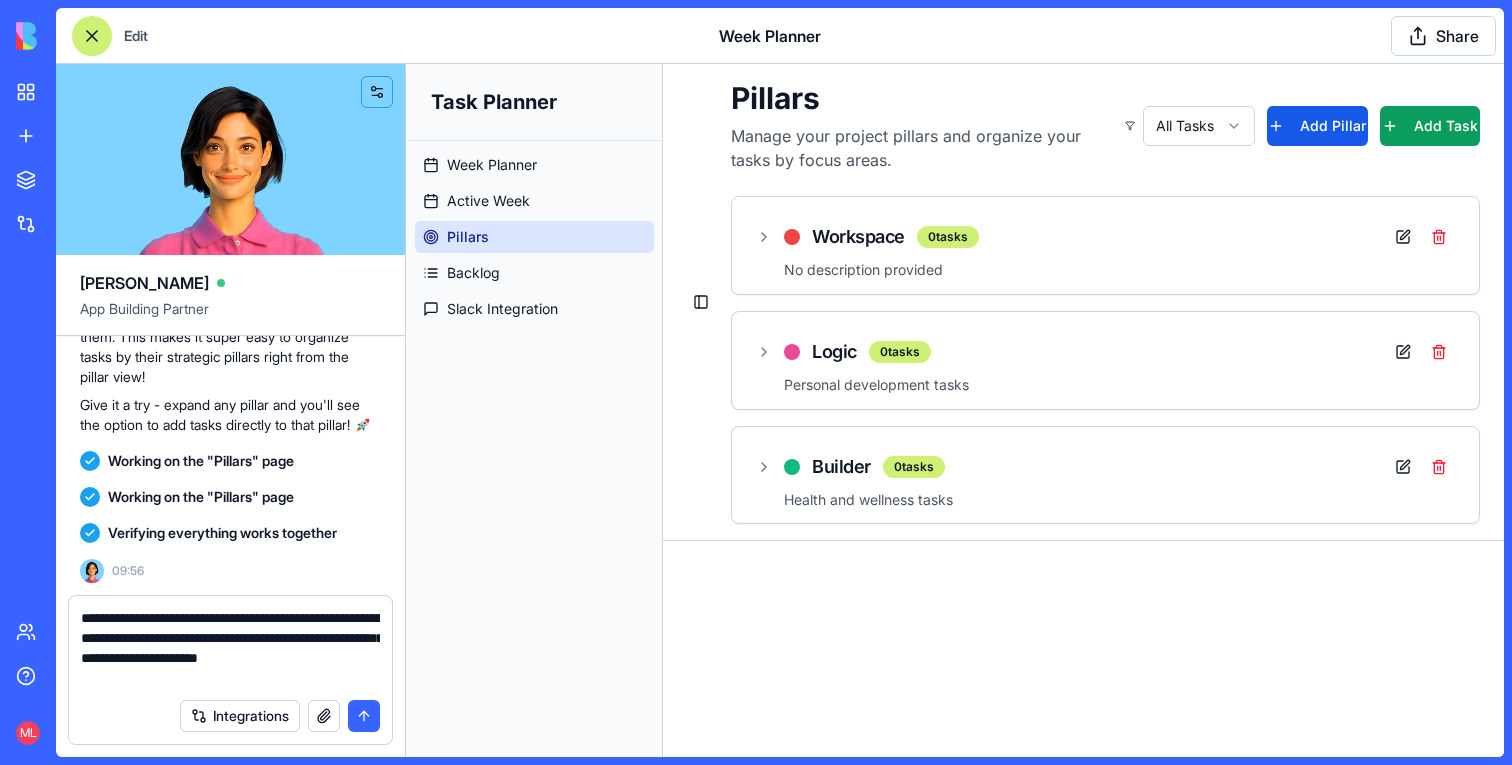 type 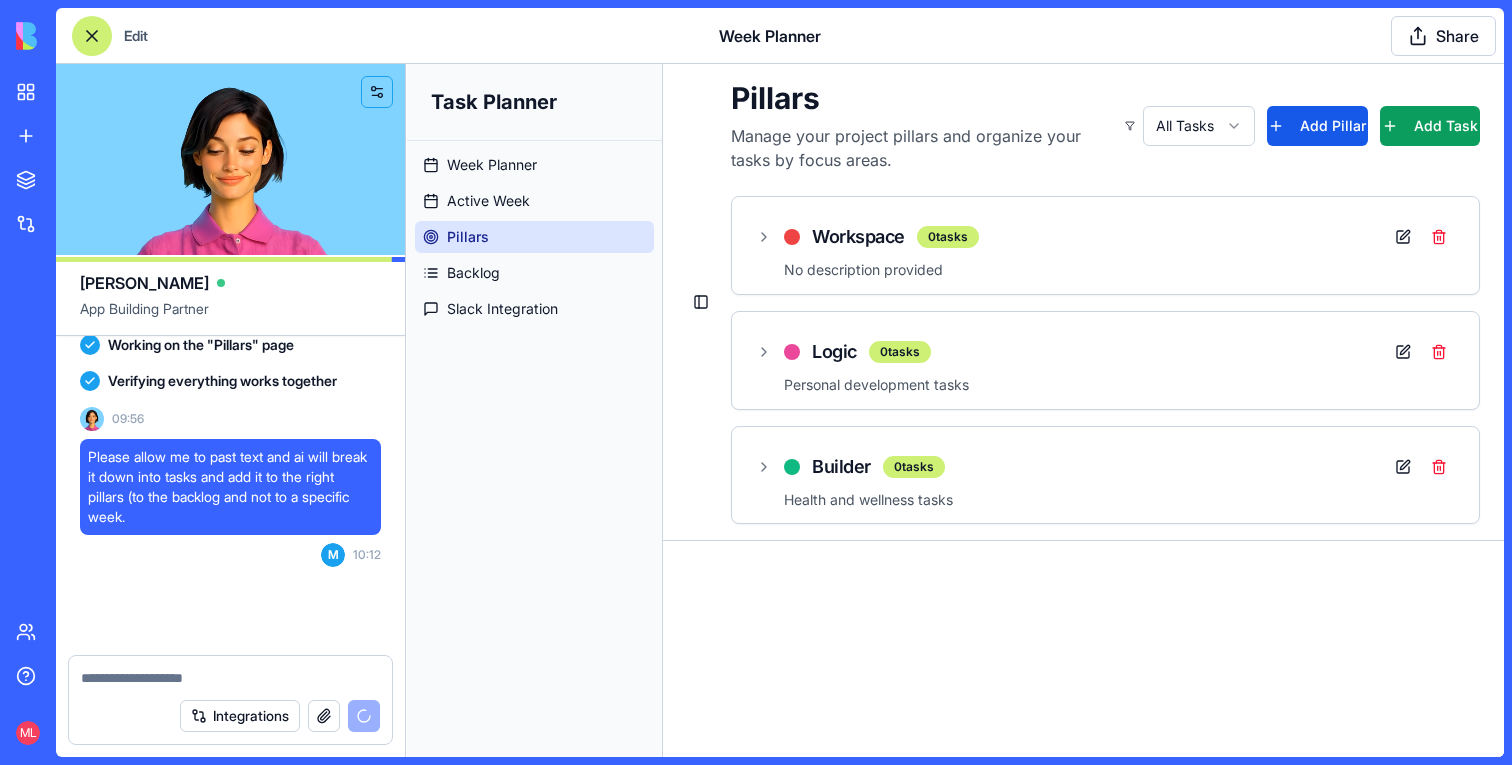 scroll, scrollTop: 9425, scrollLeft: 0, axis: vertical 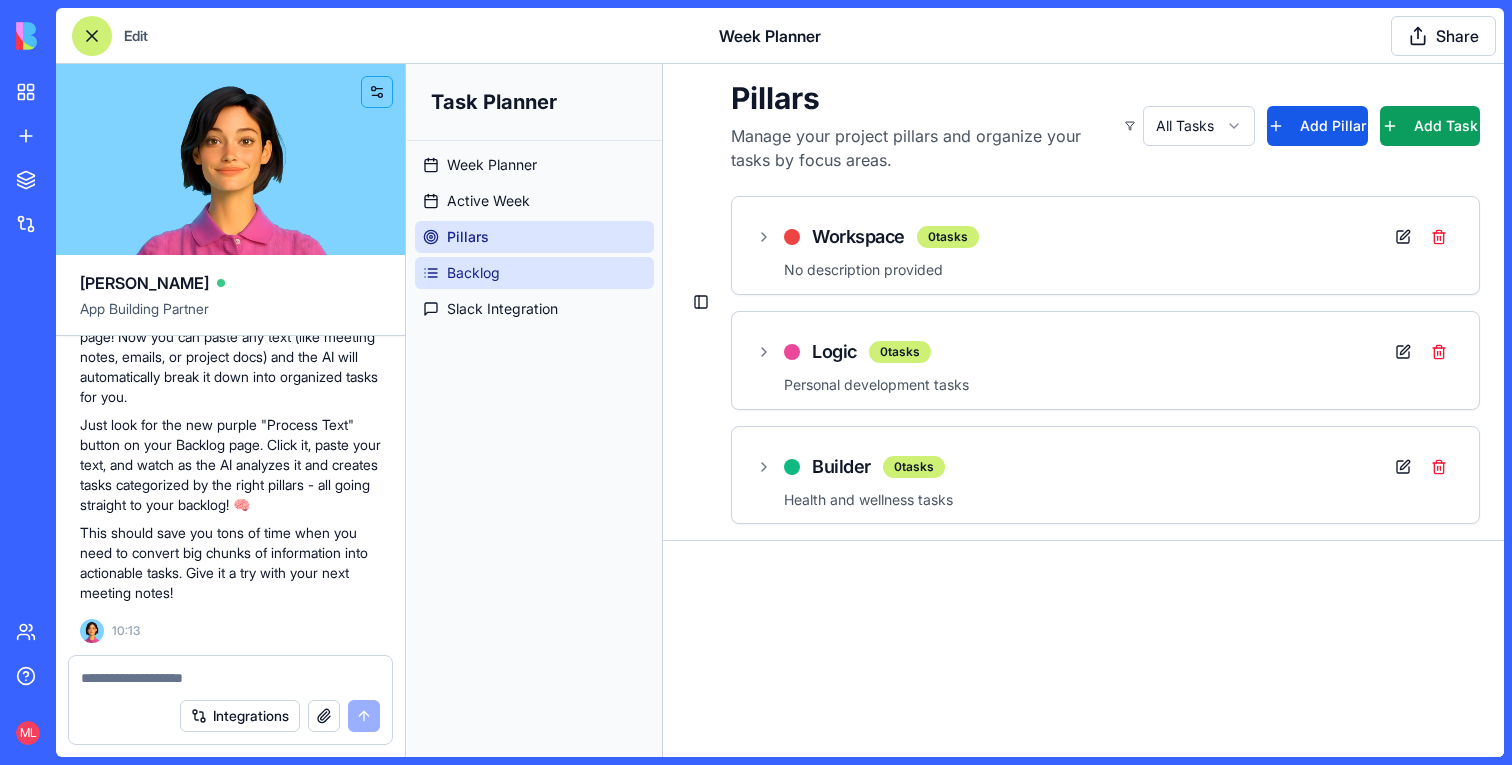 click on "Backlog" at bounding box center (473, 273) 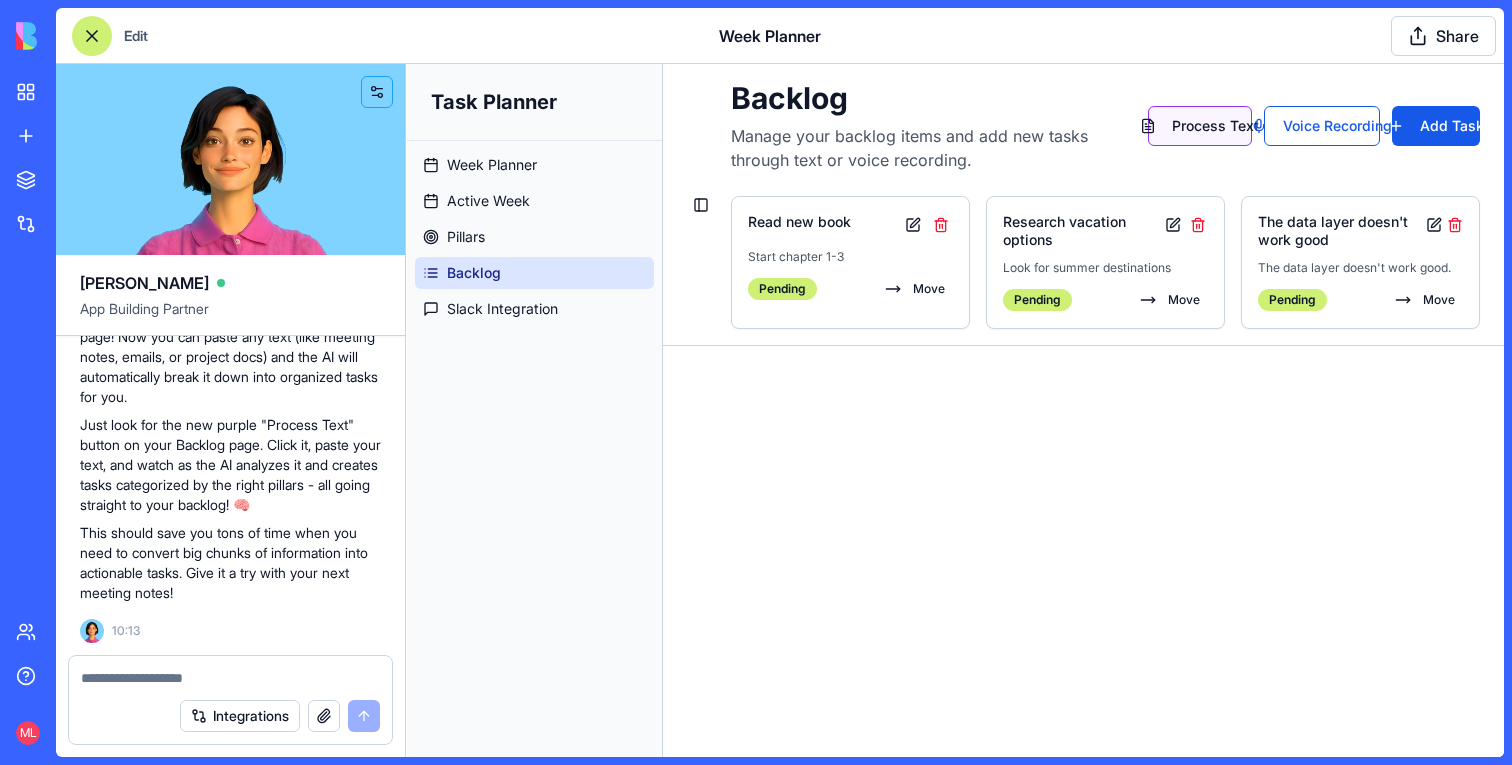 click on "Process Text" at bounding box center (1200, 126) 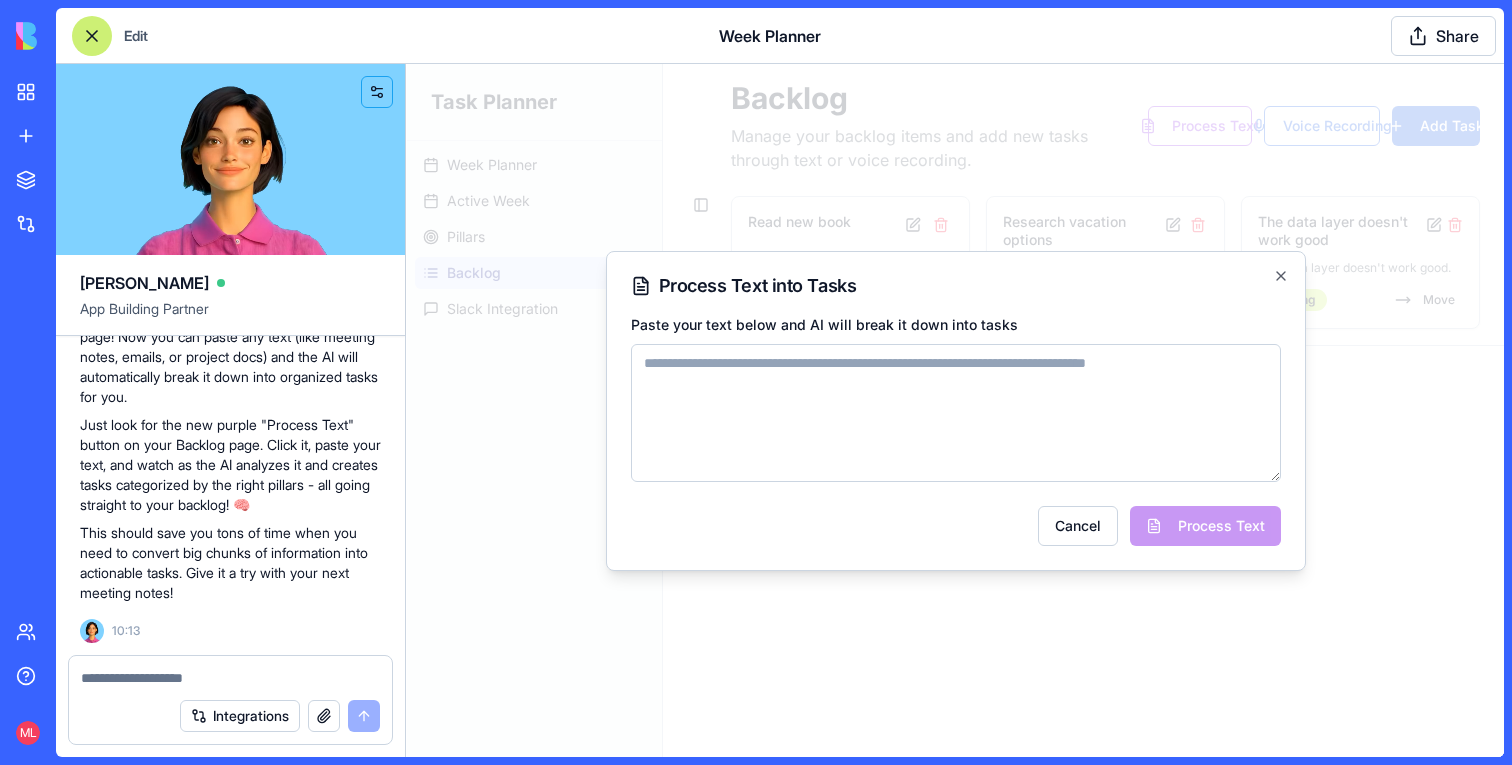paste on "**********" 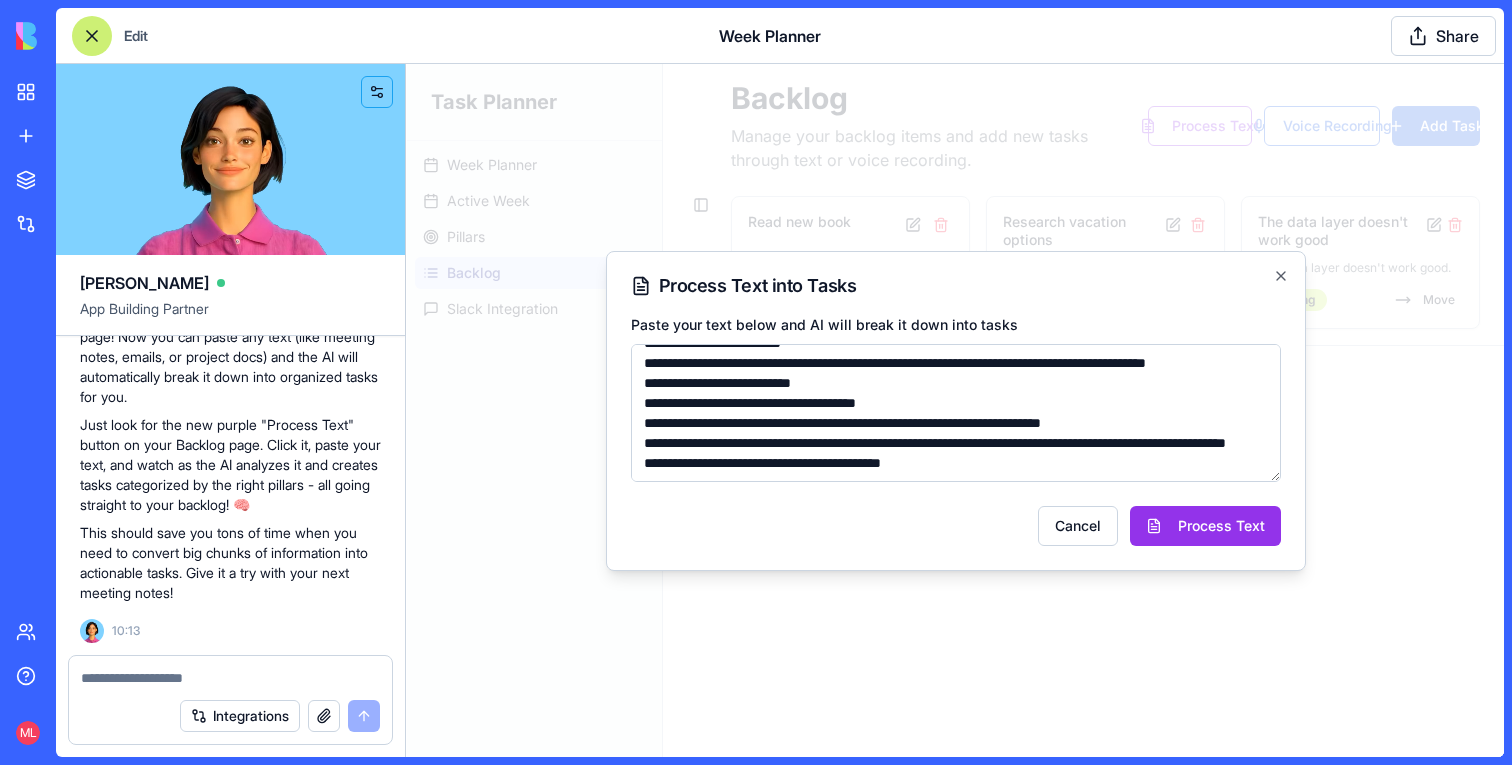 scroll, scrollTop: 300, scrollLeft: 0, axis: vertical 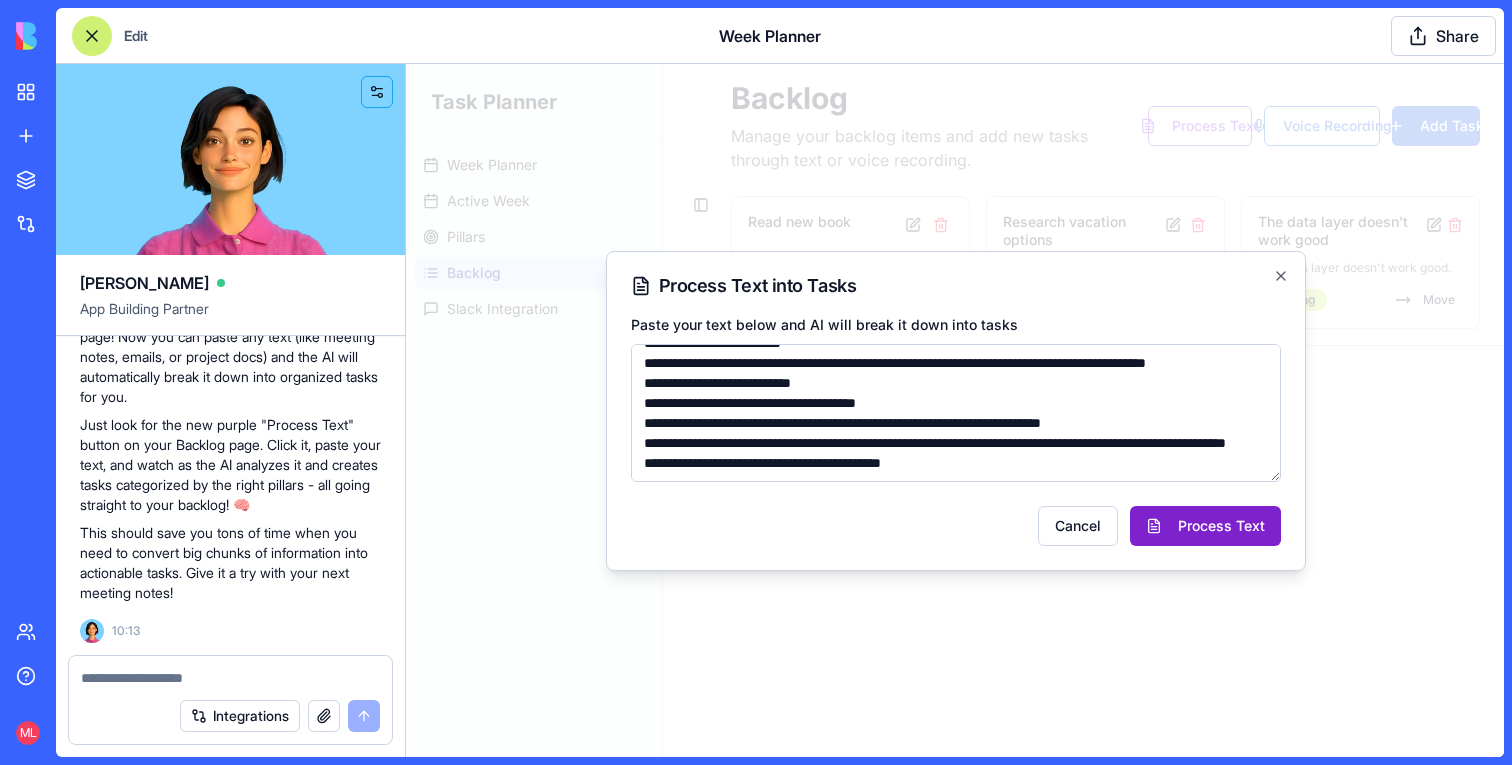 type on "**********" 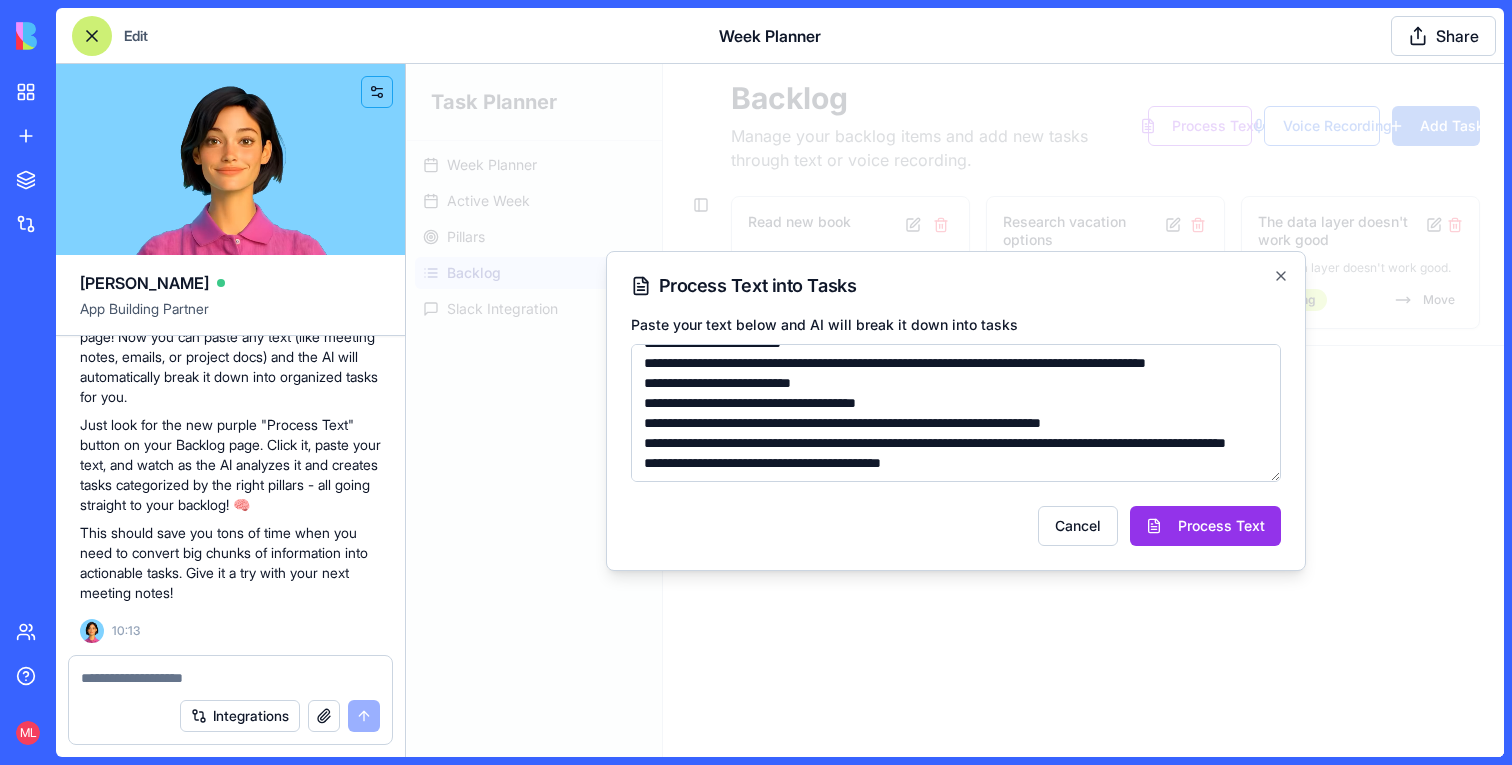 click on "**********" at bounding box center (956, 411) 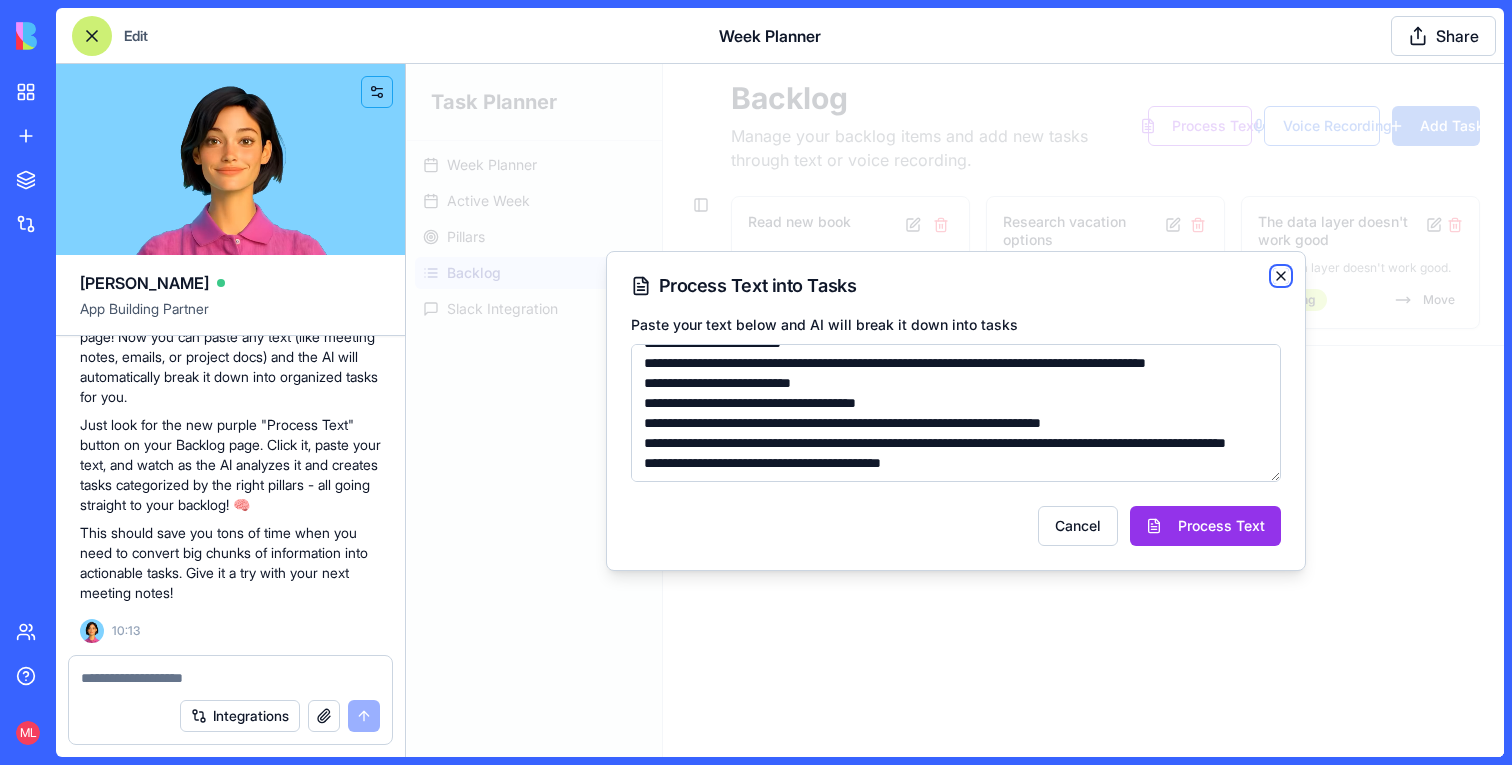 click 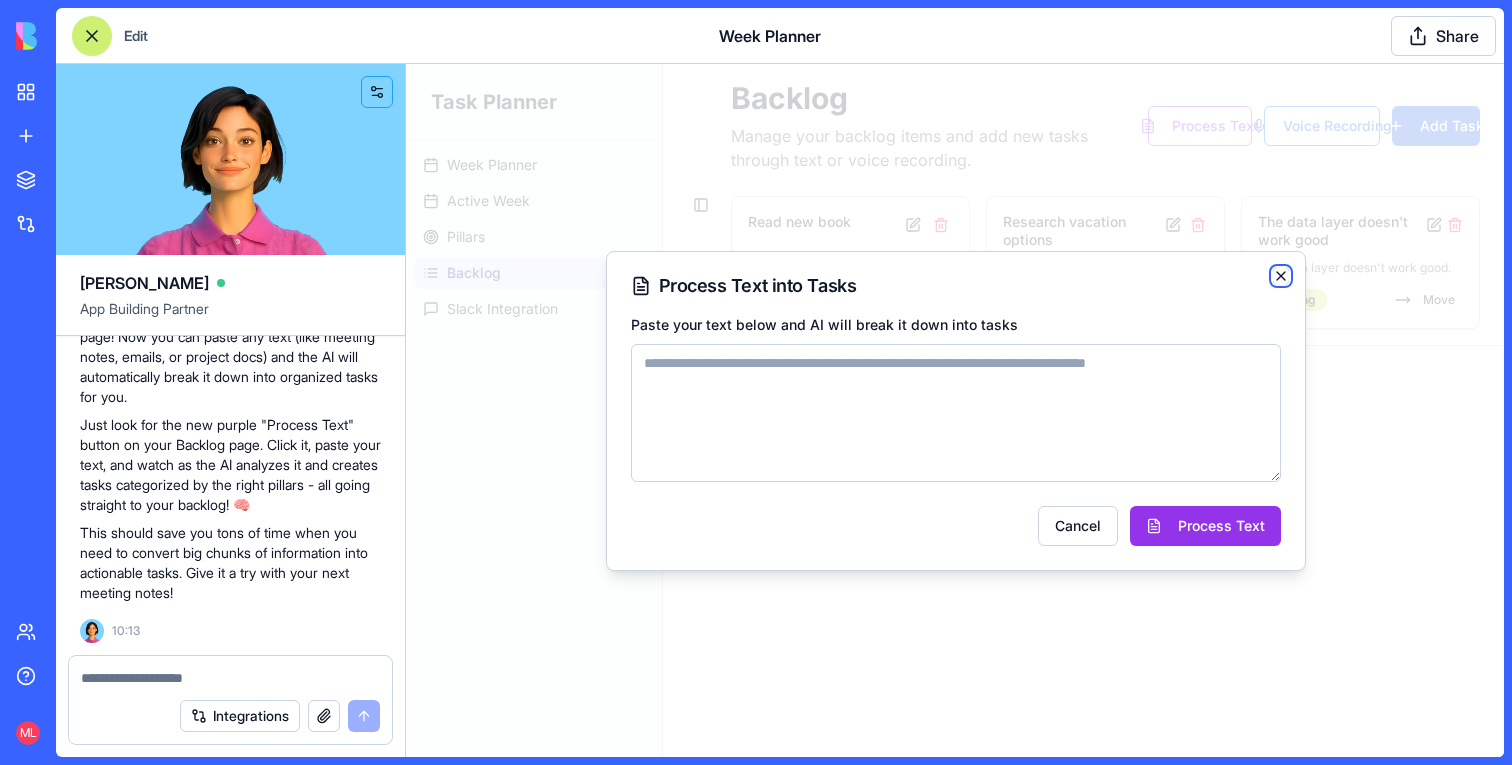 scroll, scrollTop: 0, scrollLeft: 0, axis: both 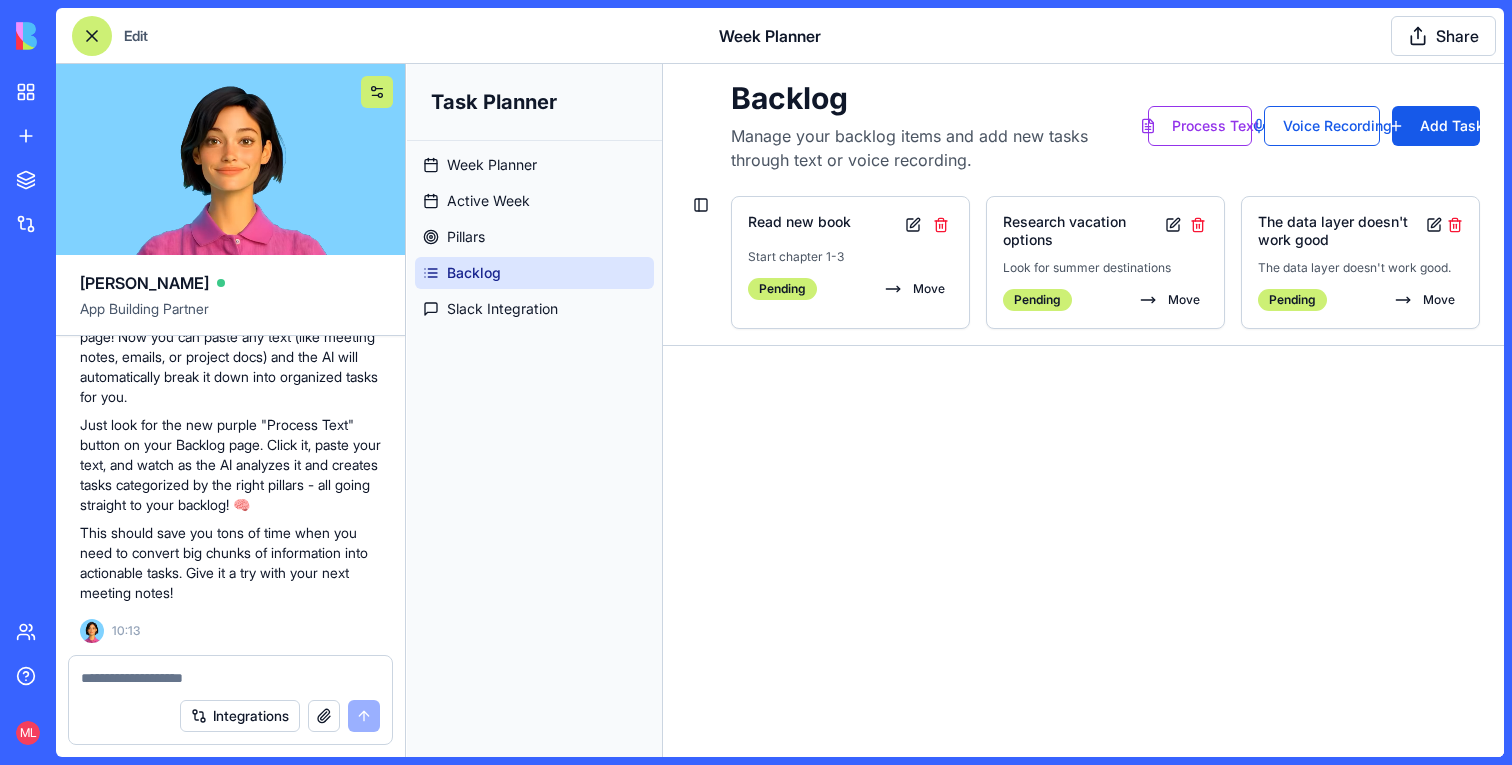 click at bounding box center [377, 92] 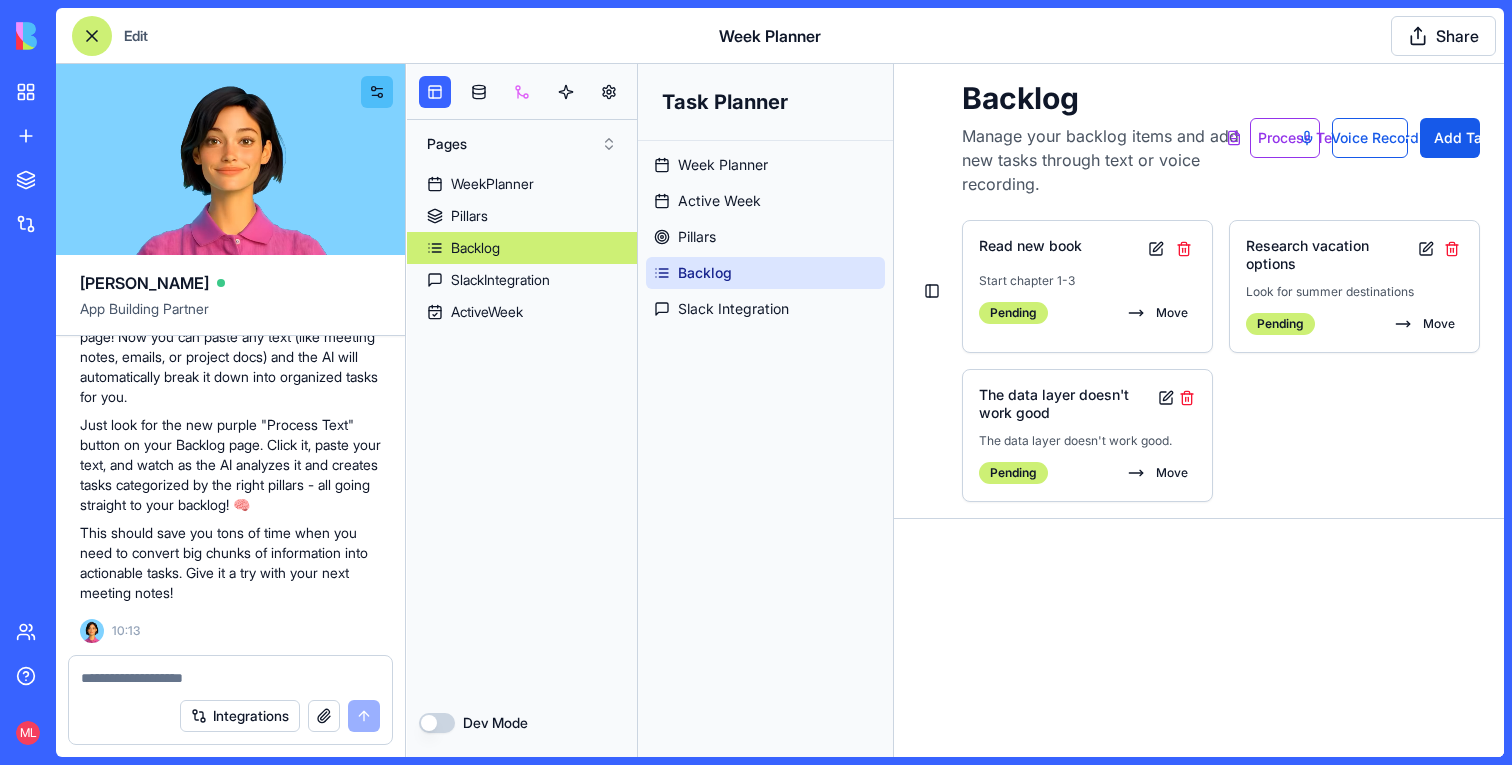 click at bounding box center (522, 92) 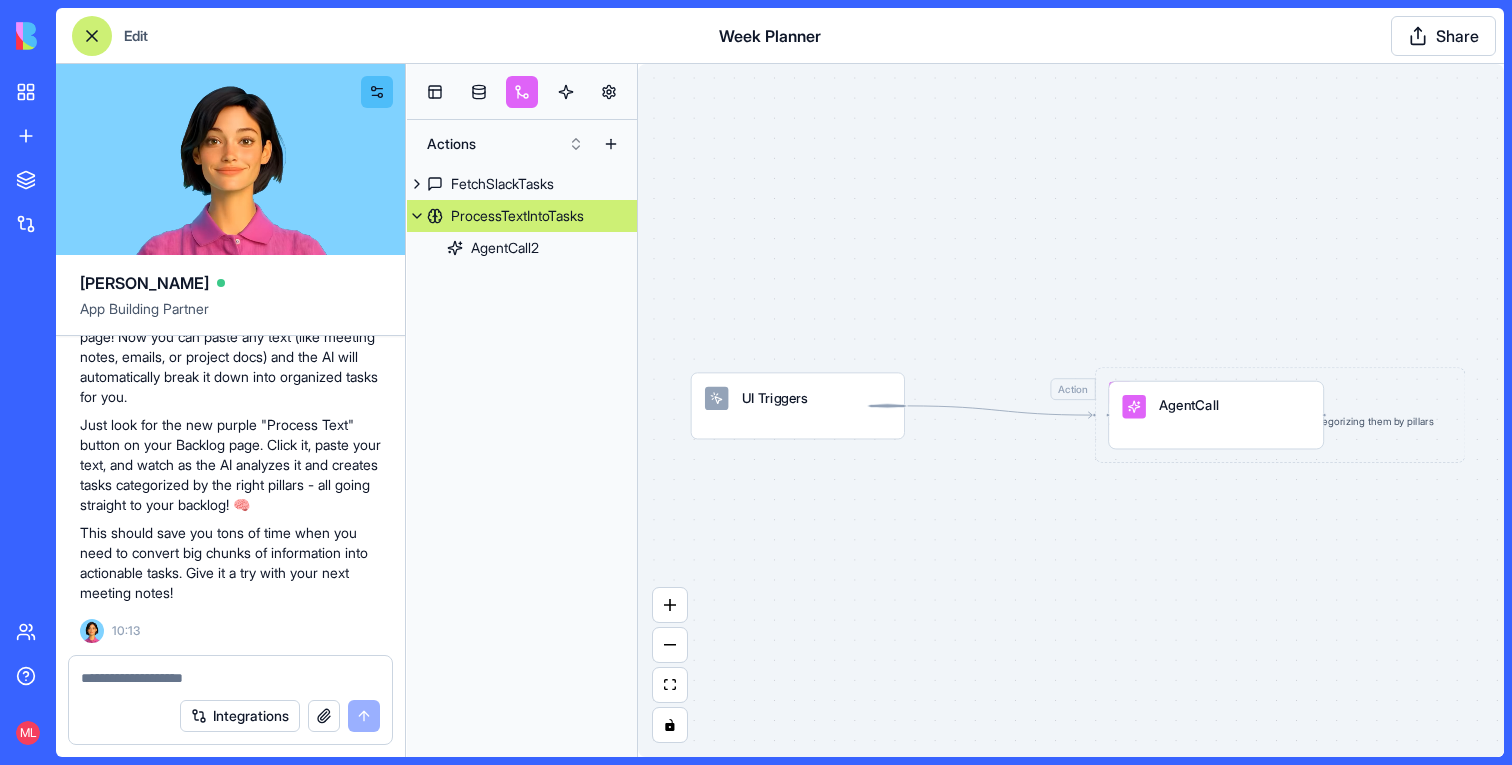 click on "ProcessTextIntoTasks" at bounding box center (522, 216) 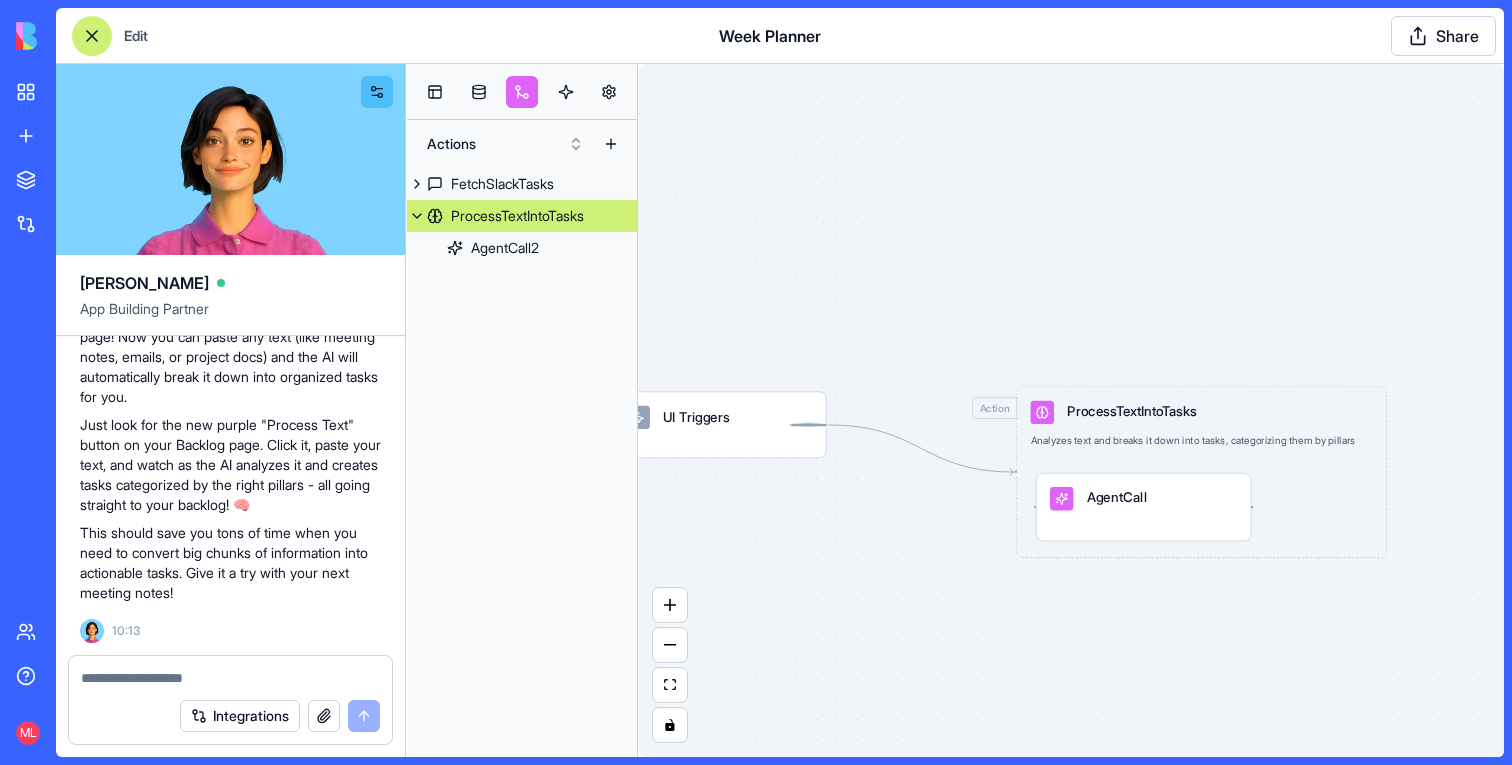 drag, startPoint x: 1120, startPoint y: 450, endPoint x: 1126, endPoint y: 522, distance: 72.249565 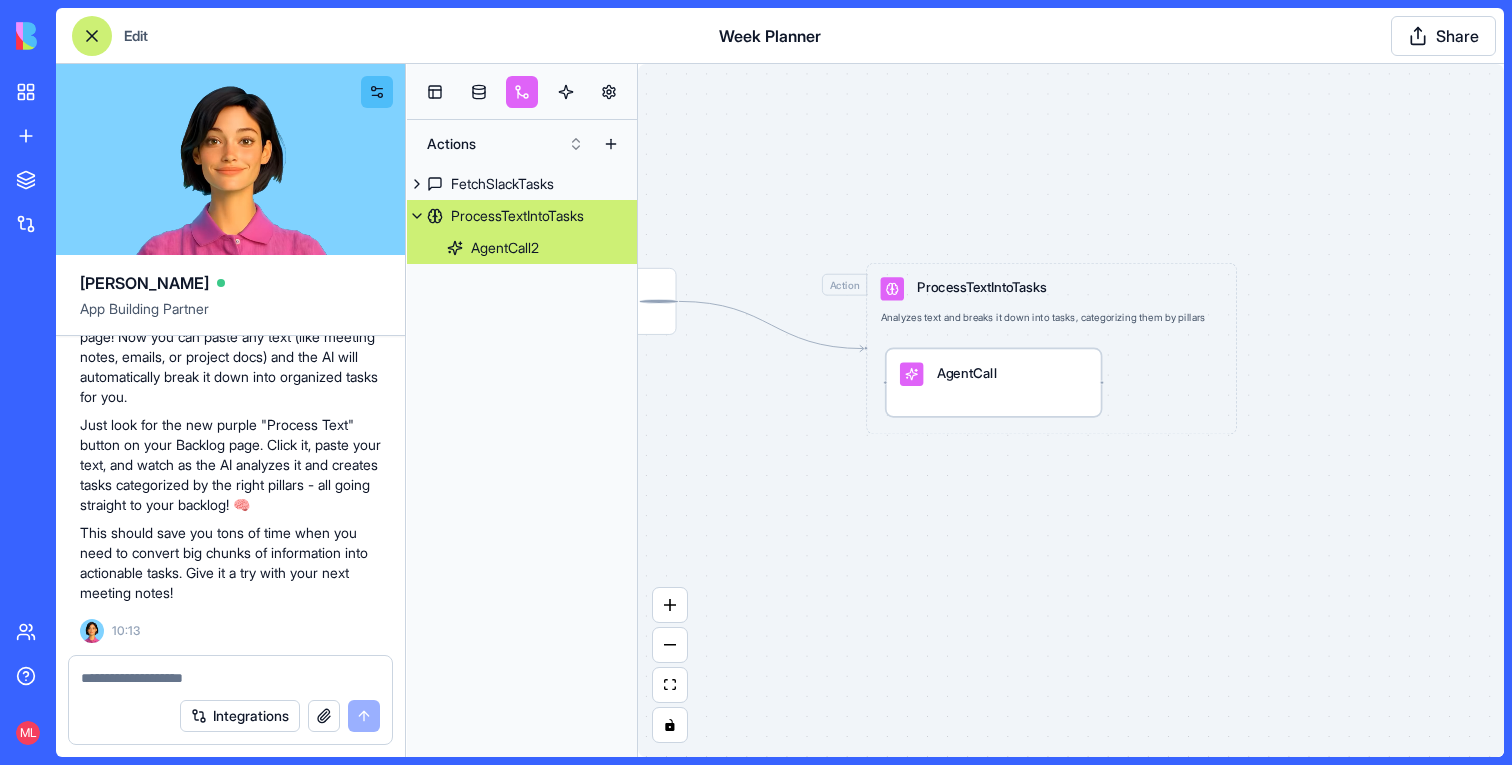 click on "AgentCall" at bounding box center [967, 373] 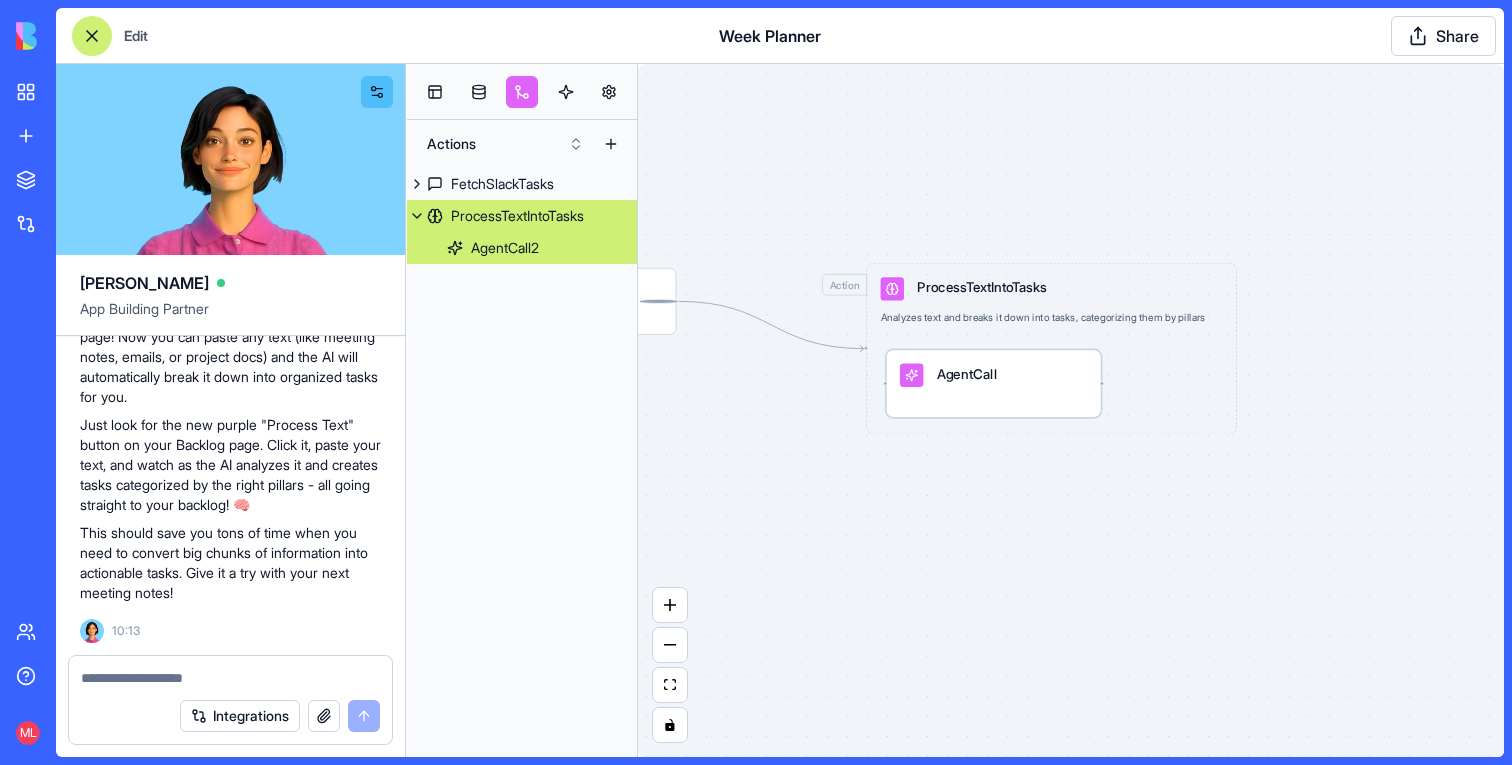 click on "AgentCall" at bounding box center [967, 374] 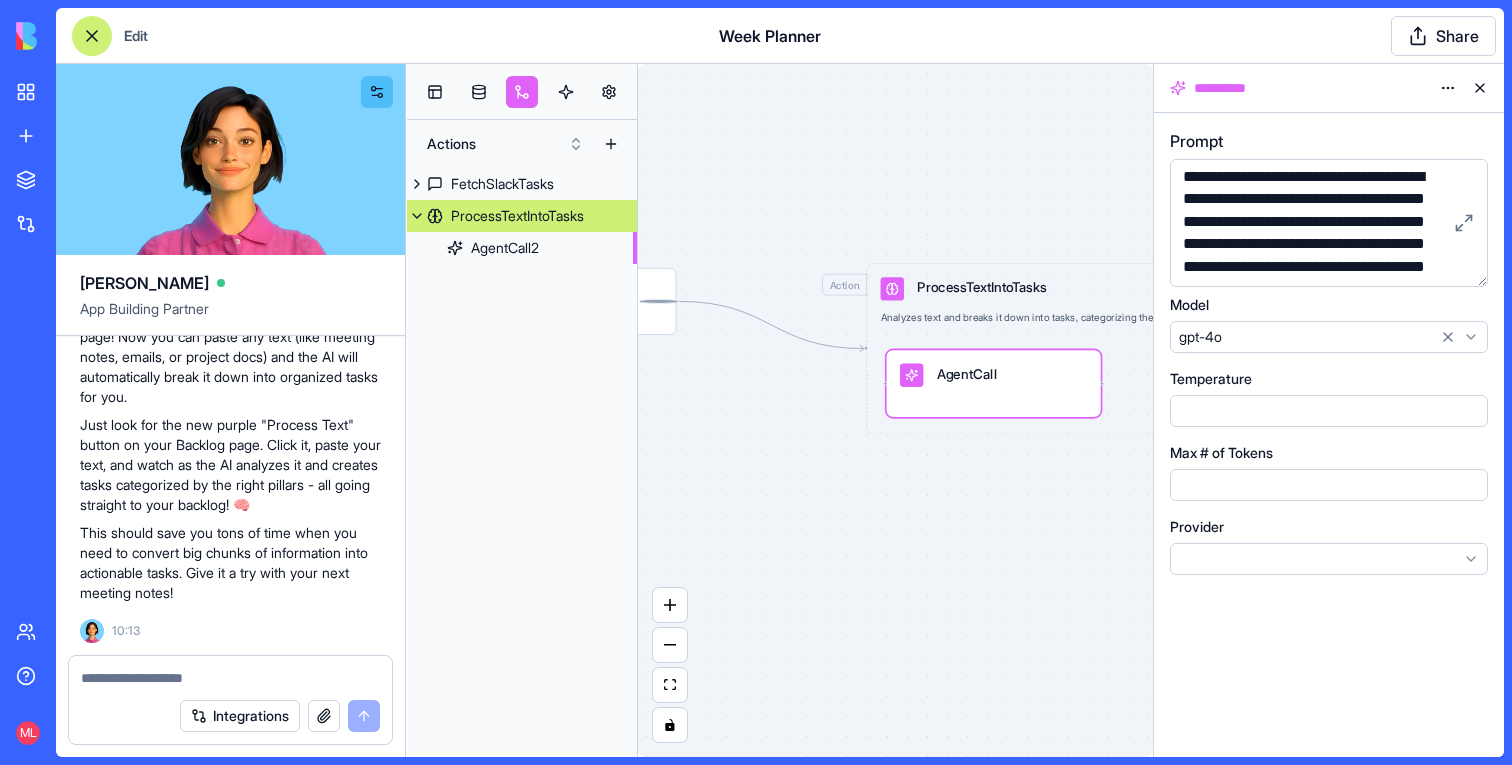 scroll, scrollTop: 0, scrollLeft: 0, axis: both 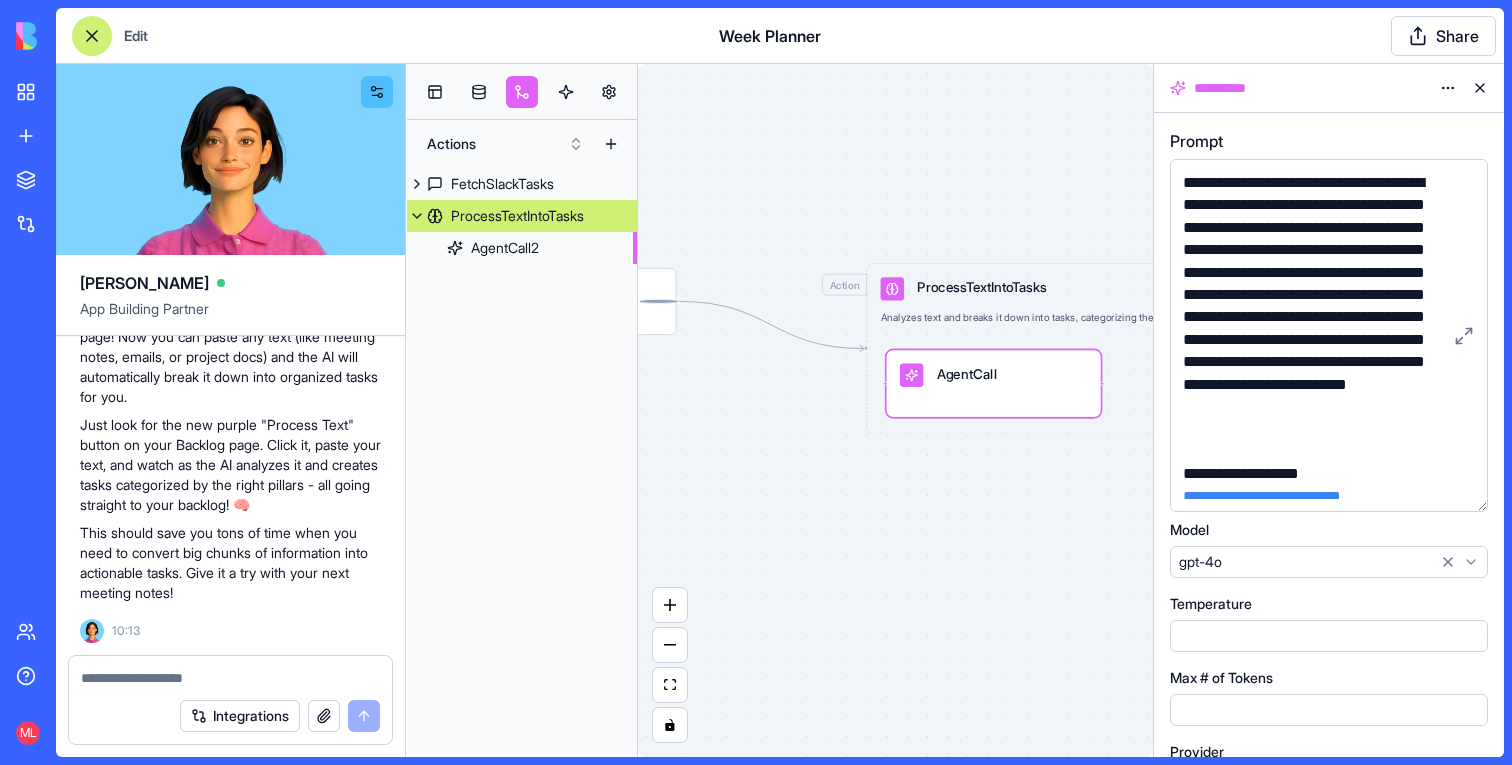 drag, startPoint x: 1480, startPoint y: 276, endPoint x: 1479, endPoint y: 519, distance: 243.00206 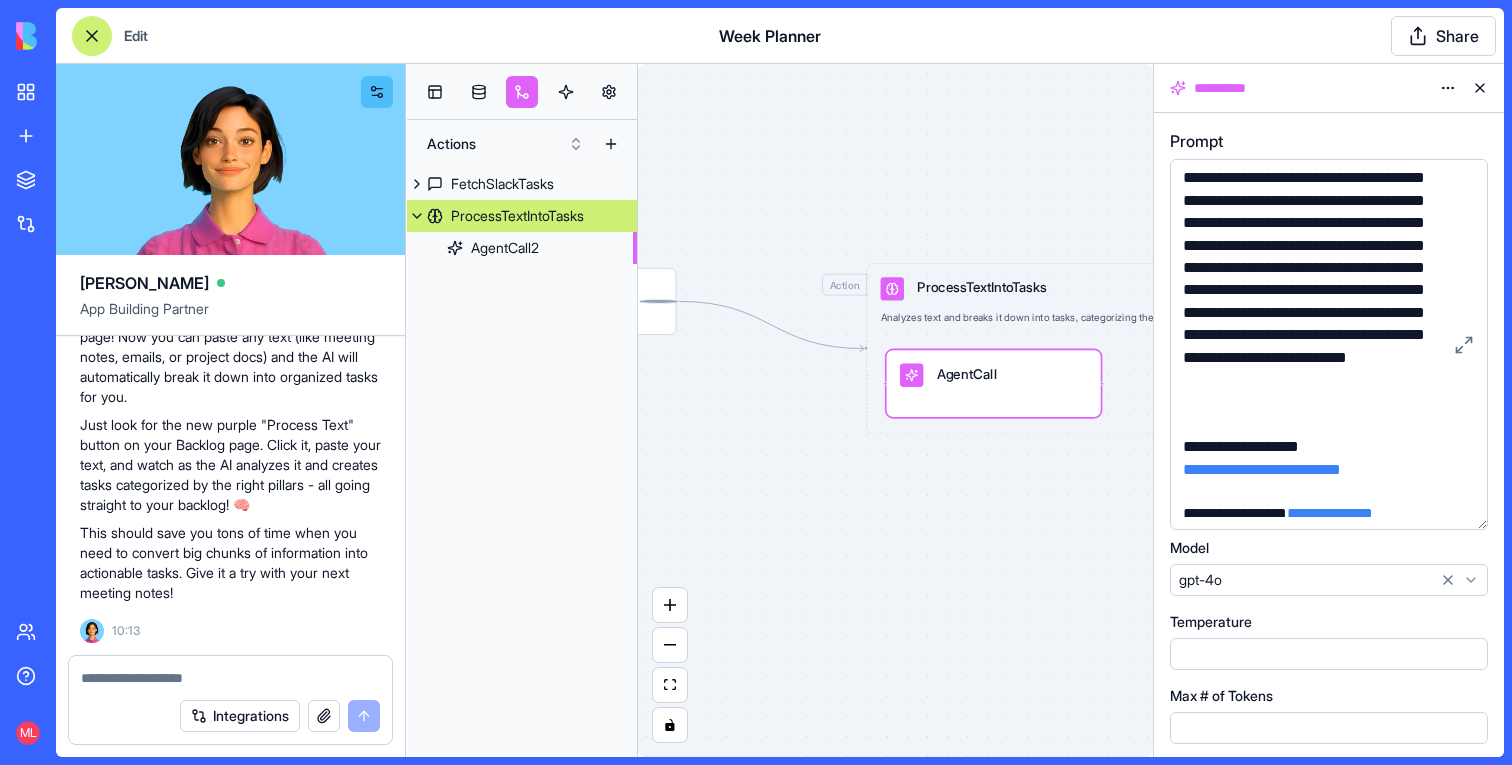 scroll, scrollTop: 36, scrollLeft: 0, axis: vertical 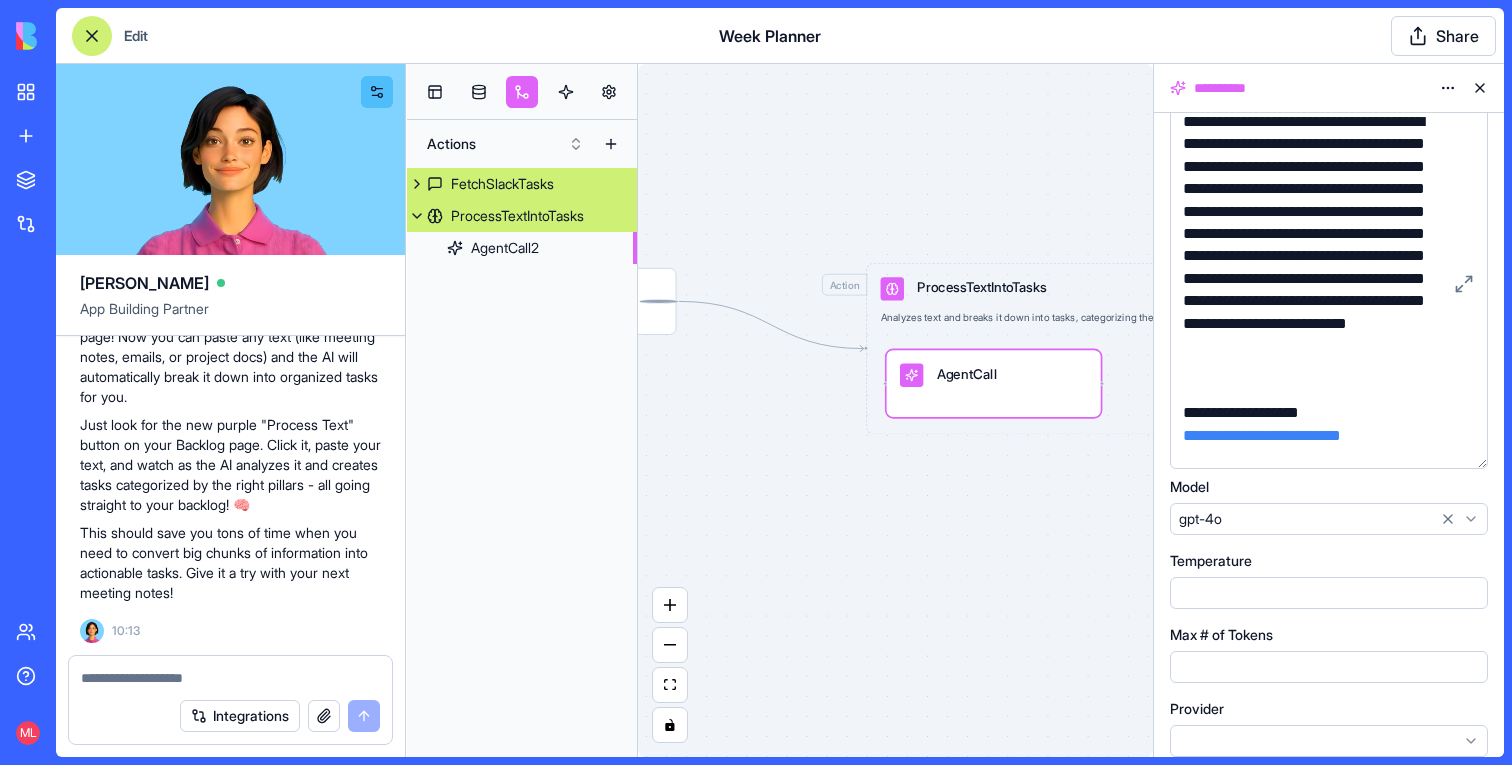 click on "FetchSlackTasks" at bounding box center [522, 184] 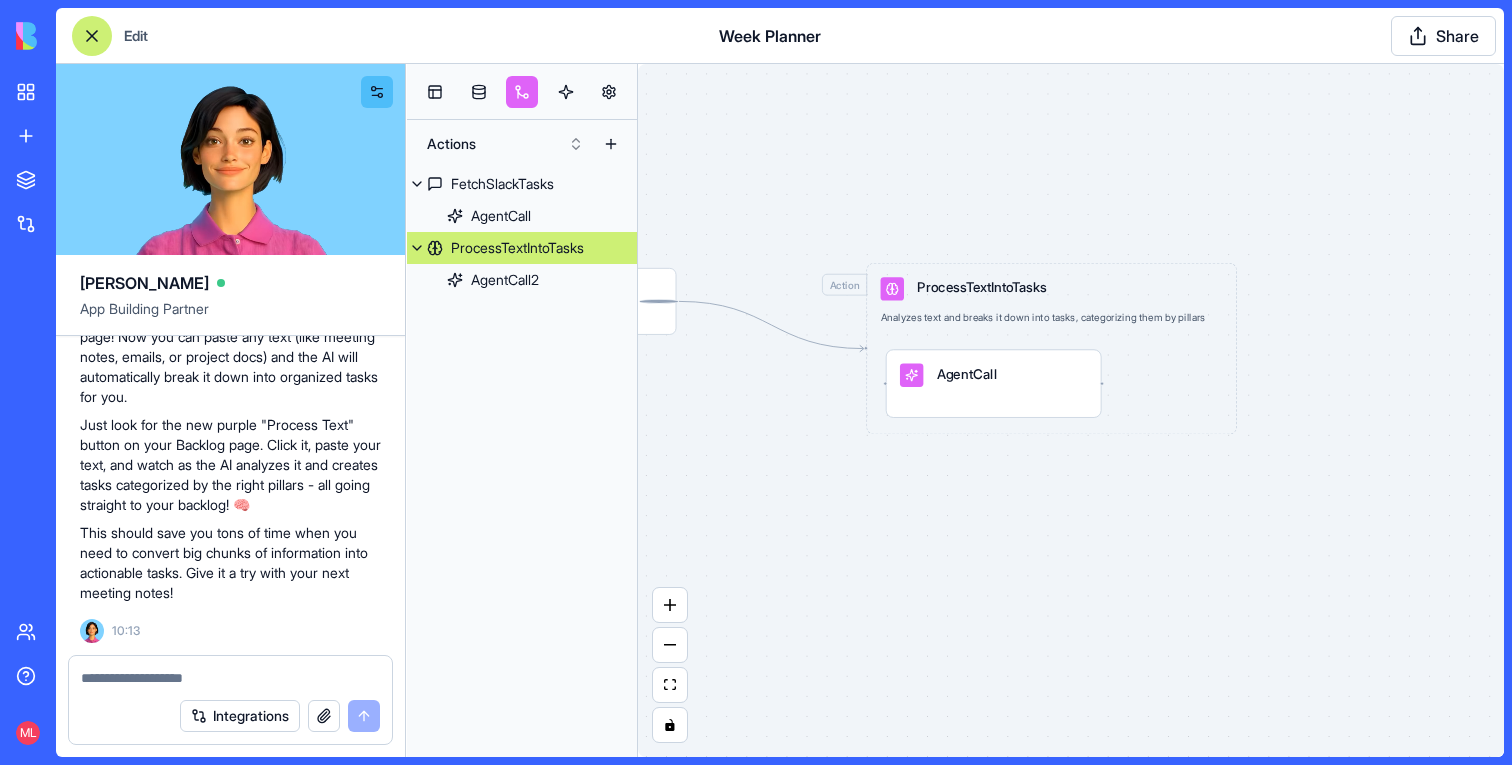 click on "ProcessTextIntoTasks" at bounding box center [517, 248] 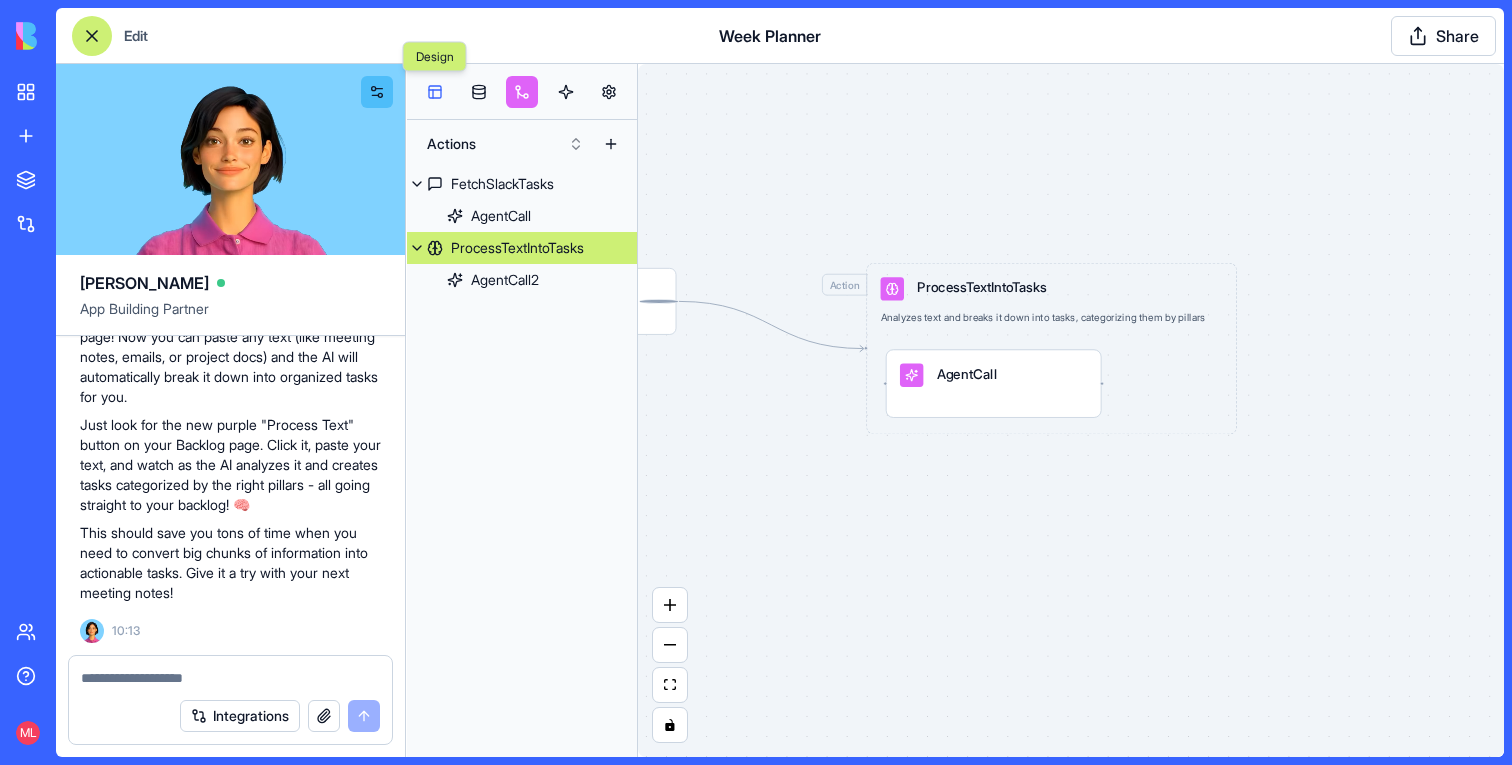 click at bounding box center [435, 92] 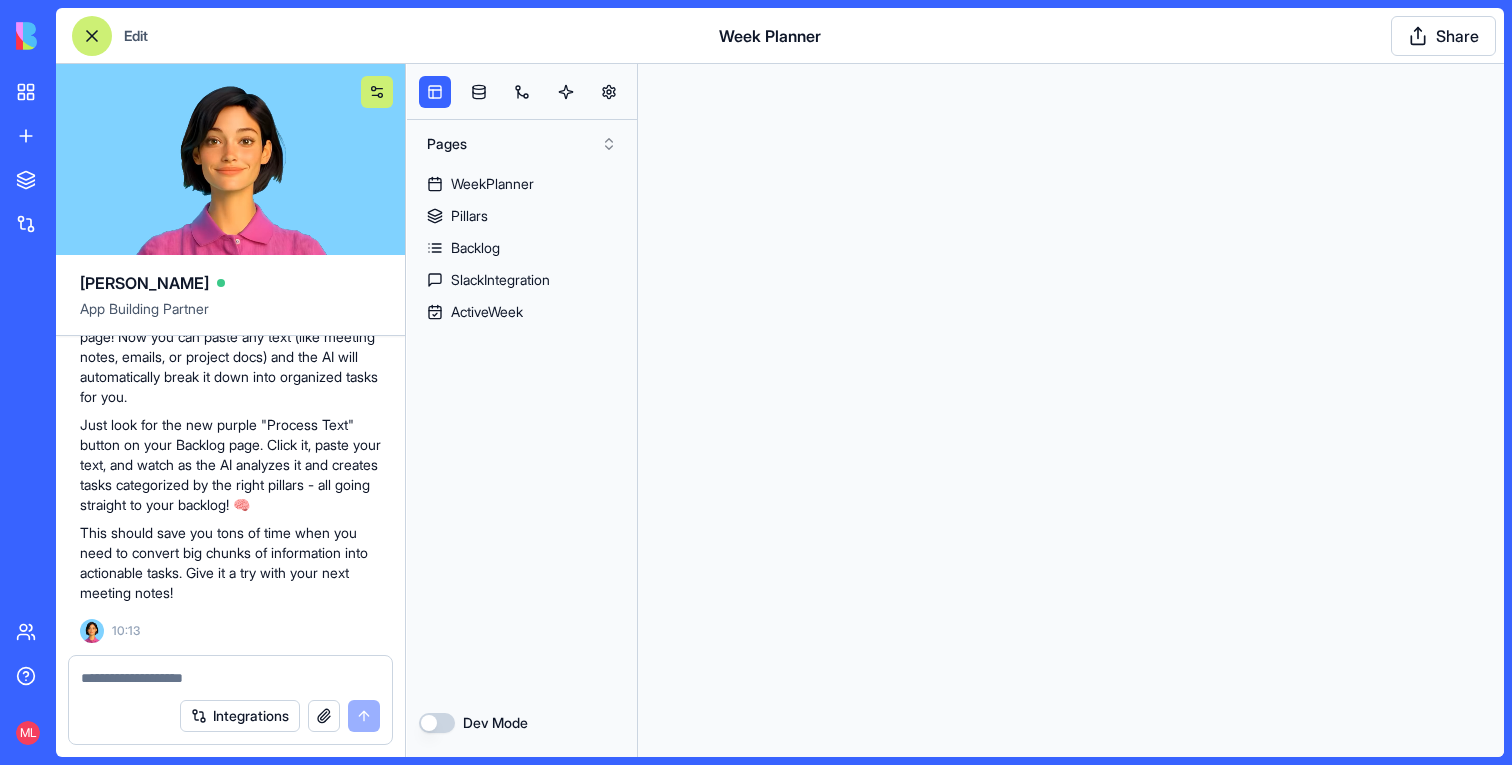 scroll, scrollTop: 0, scrollLeft: 0, axis: both 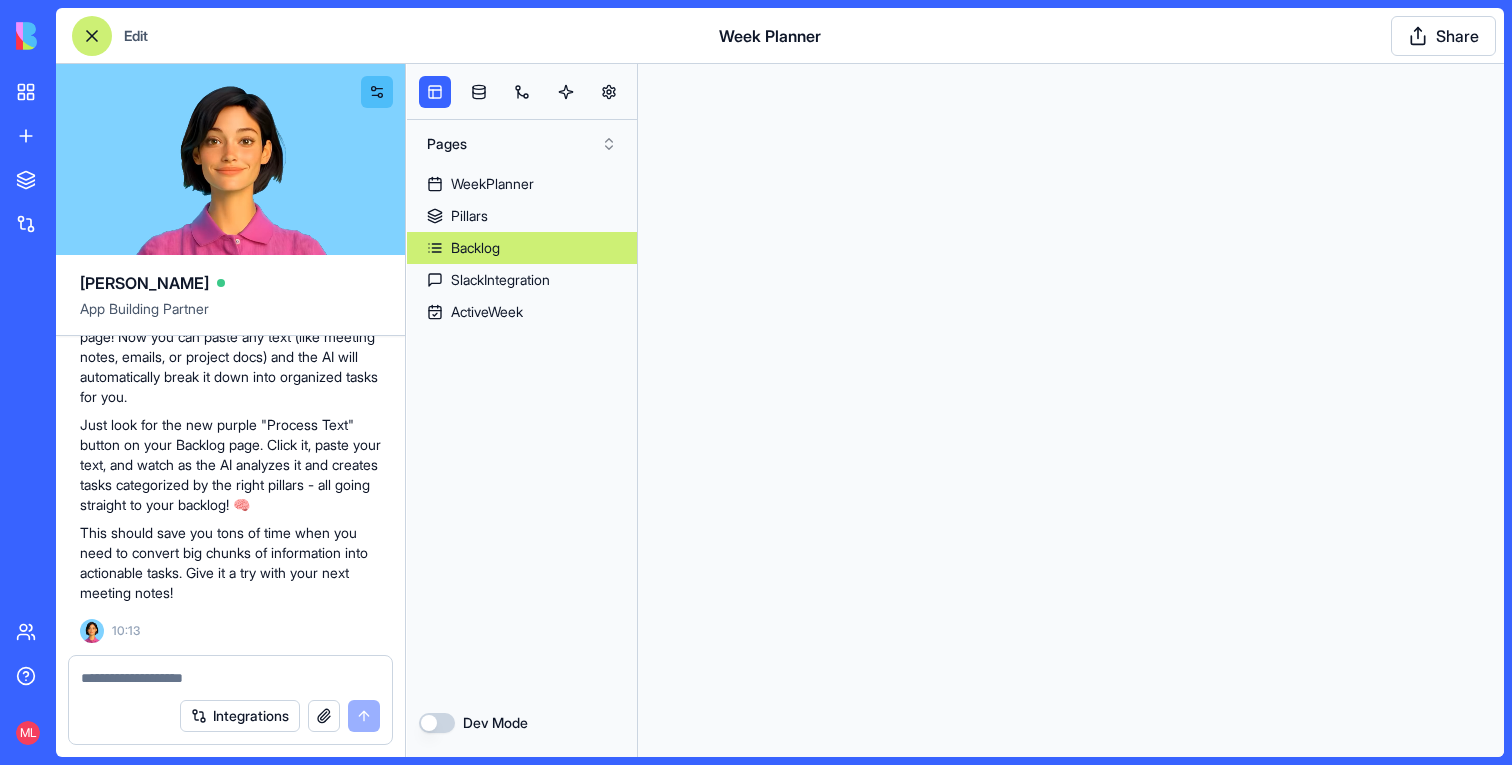 click on "Backlog" at bounding box center [522, 248] 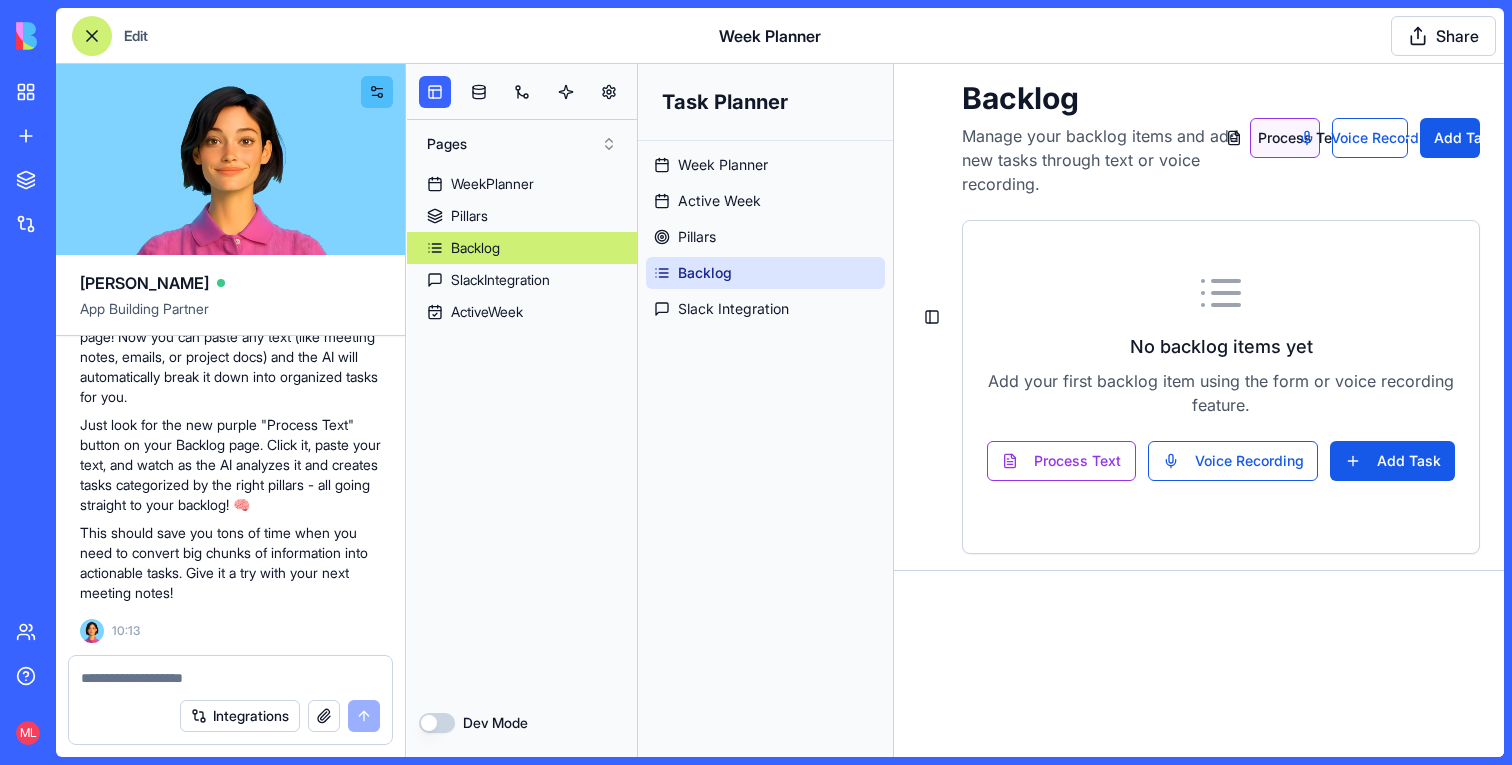 click on "Process Text" at bounding box center (1284, 138) 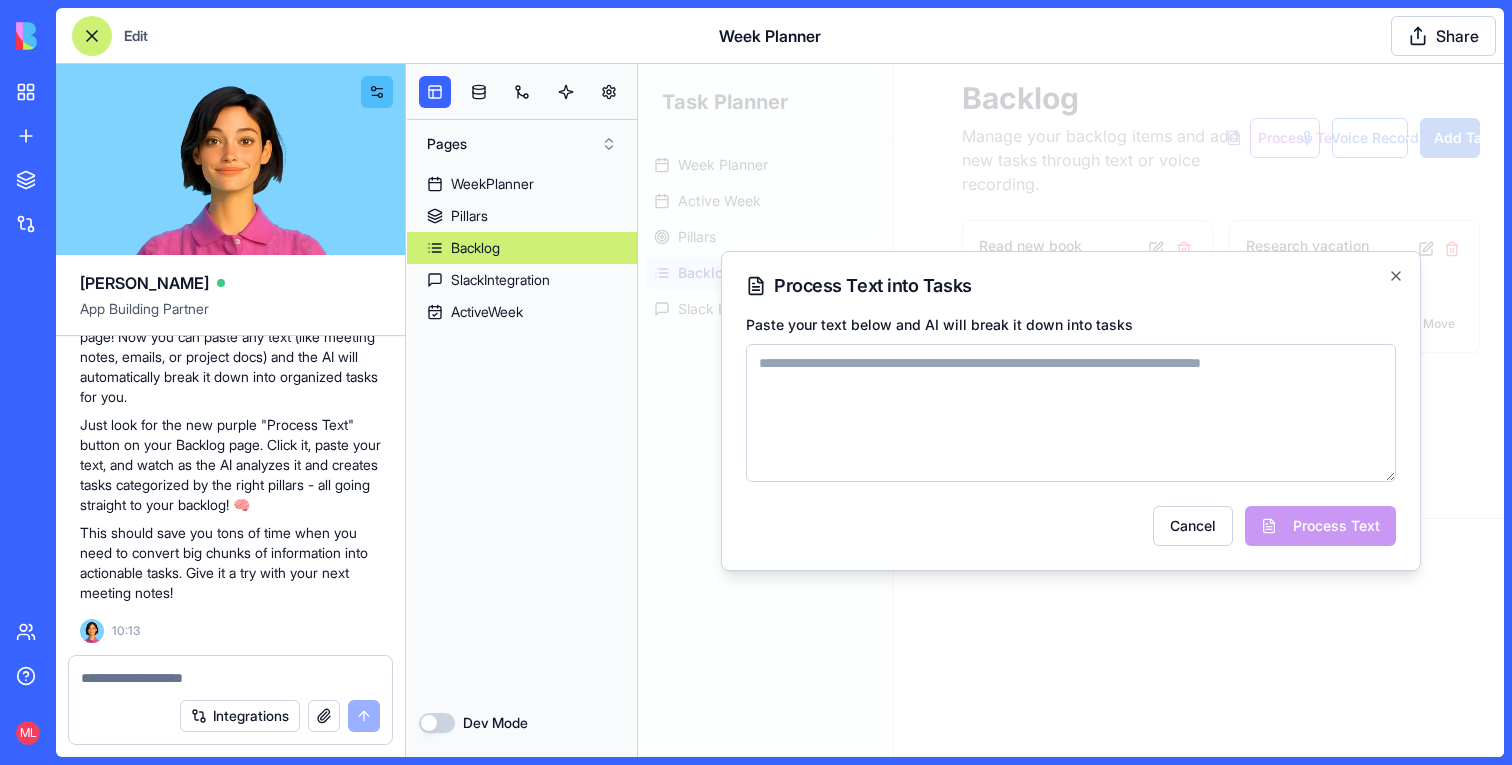 paste on "**********" 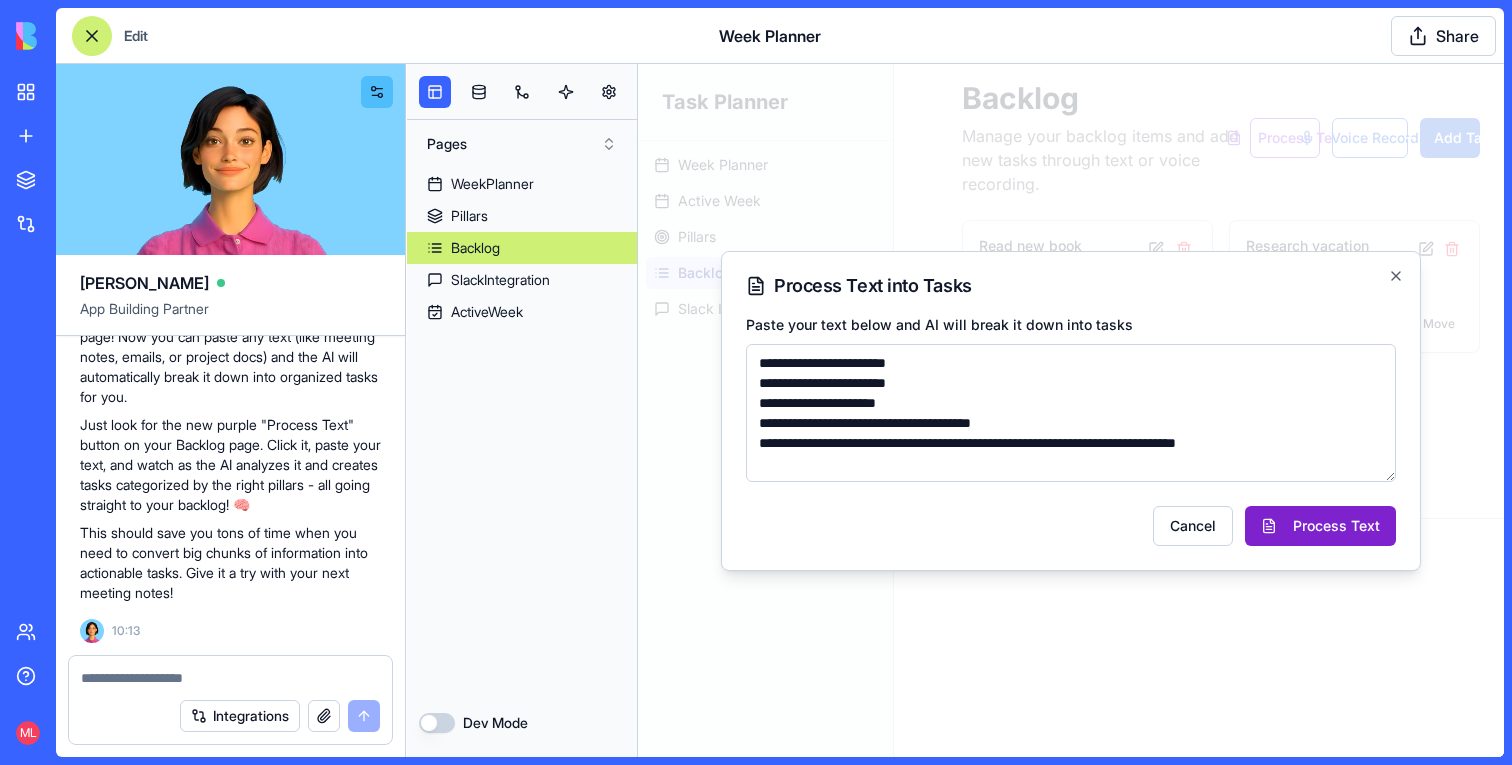 type on "**********" 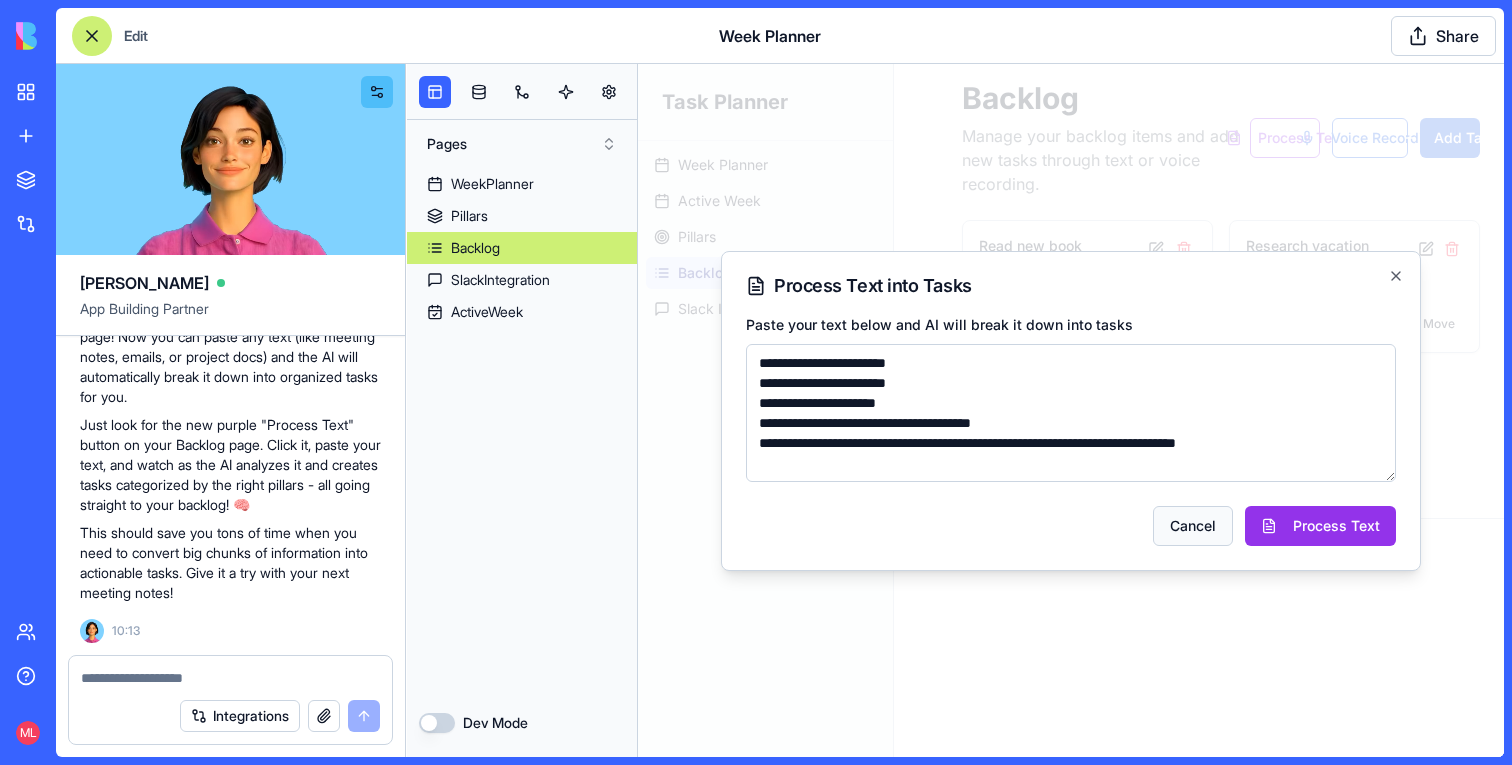 click on "Cancel" at bounding box center (1193, 526) 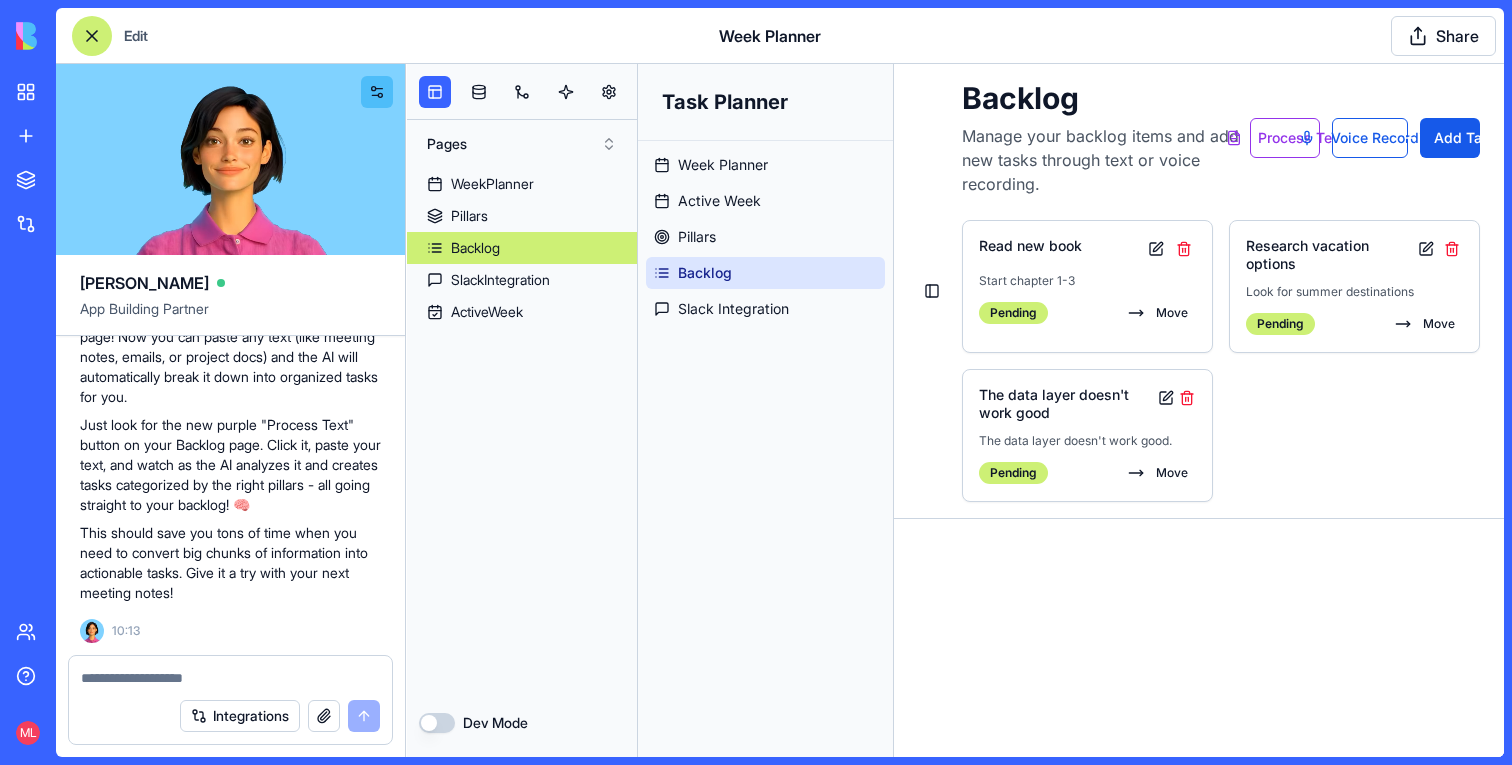 click on "Backlog" at bounding box center [765, 273] 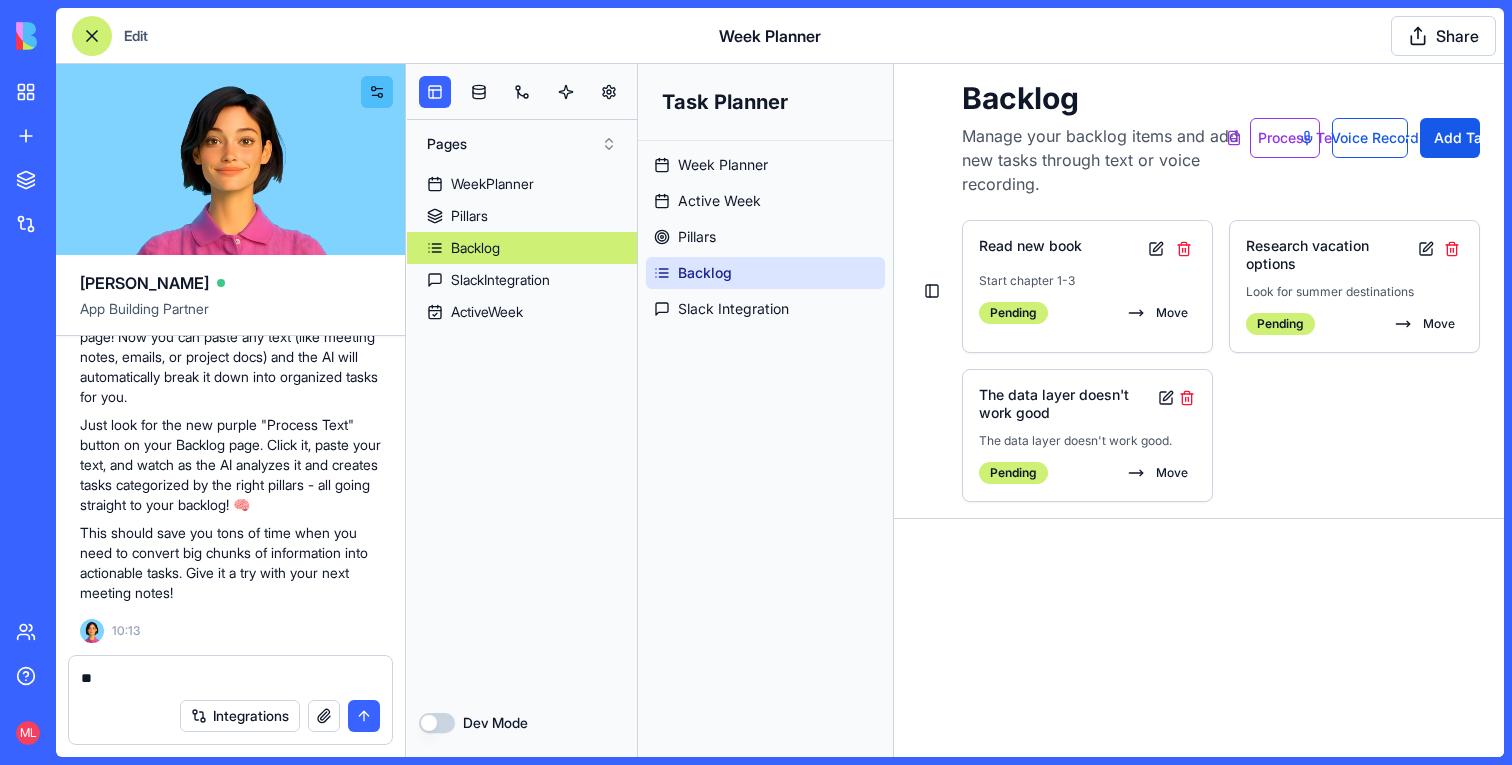 type on "*" 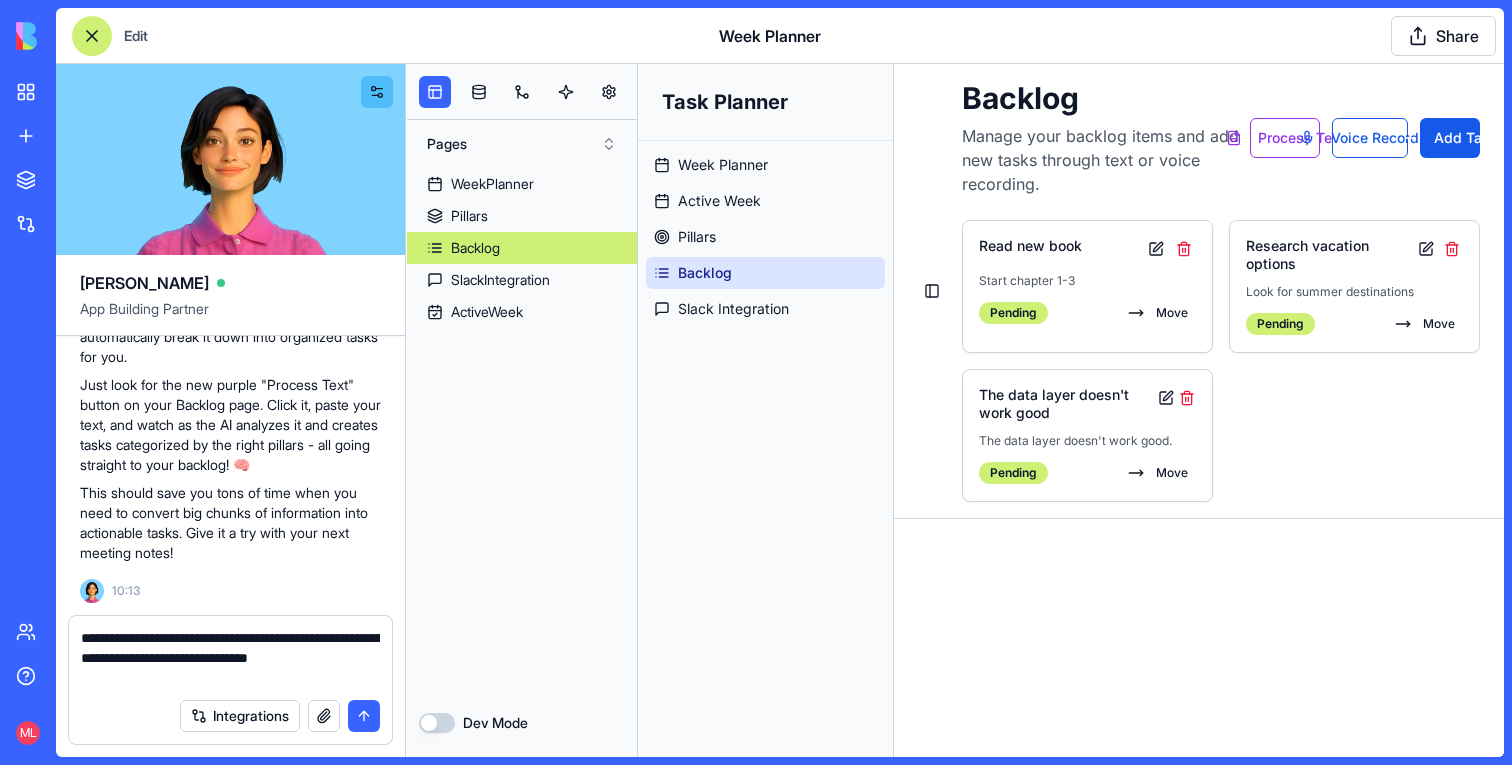 type on "**********" 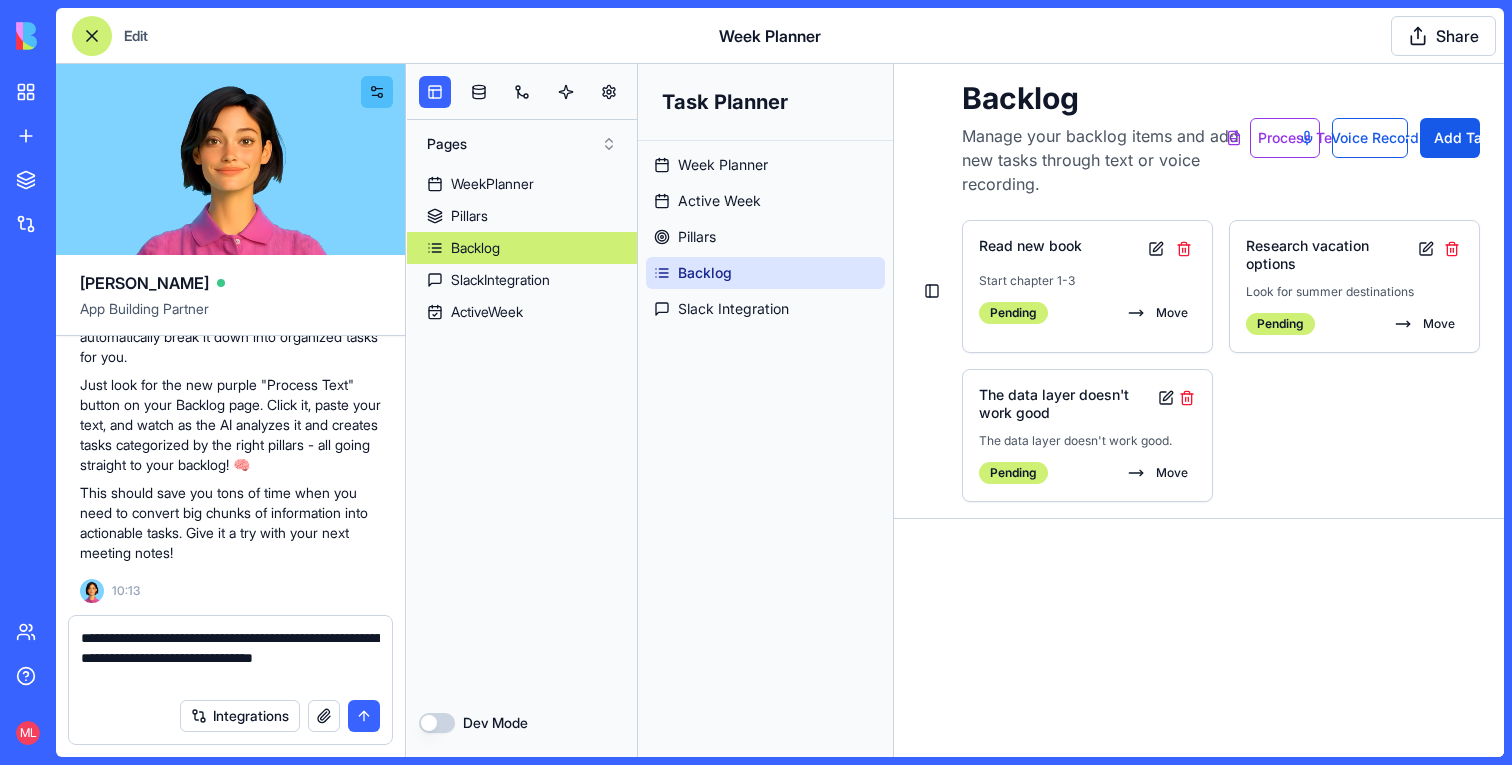 type 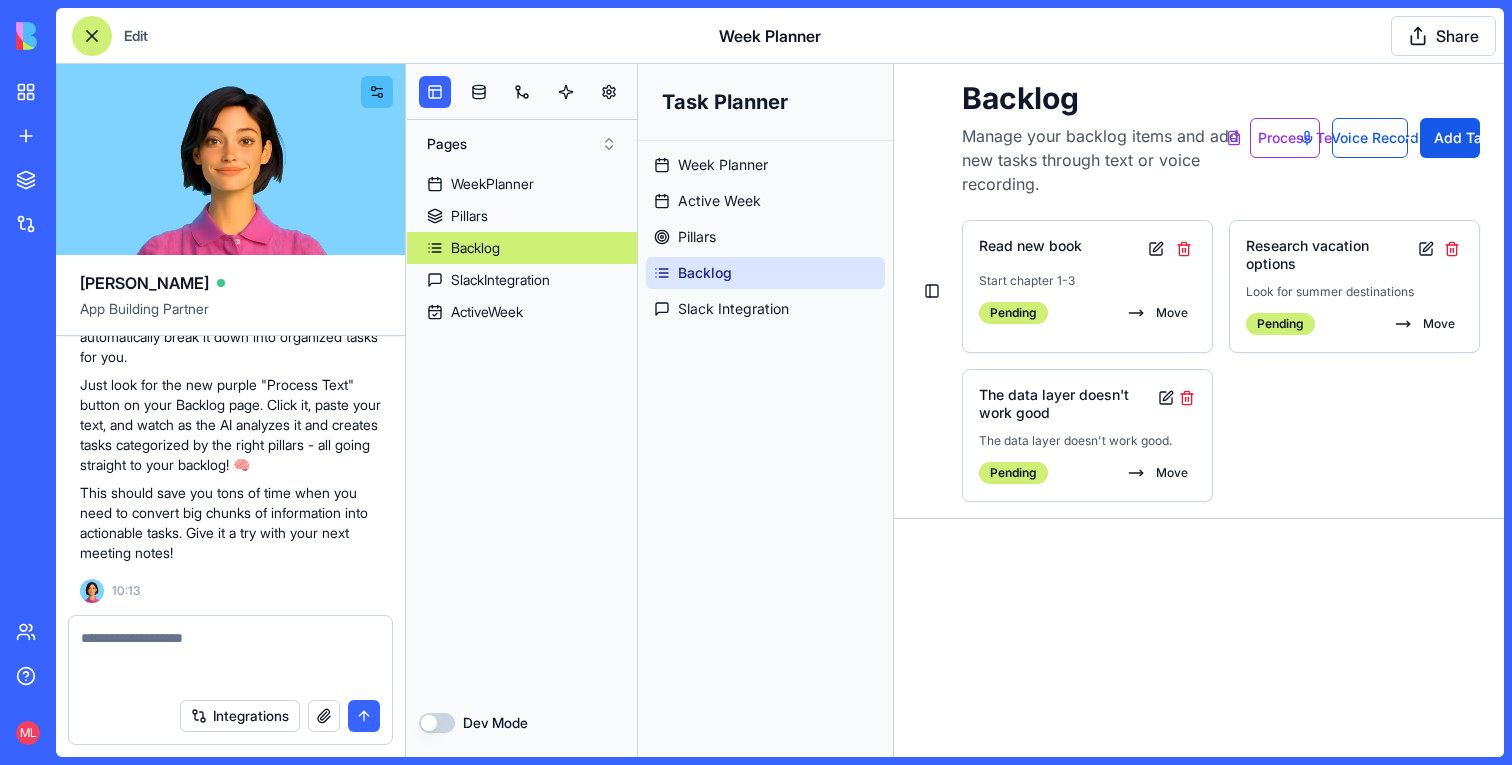 scroll, scrollTop: 9917, scrollLeft: 0, axis: vertical 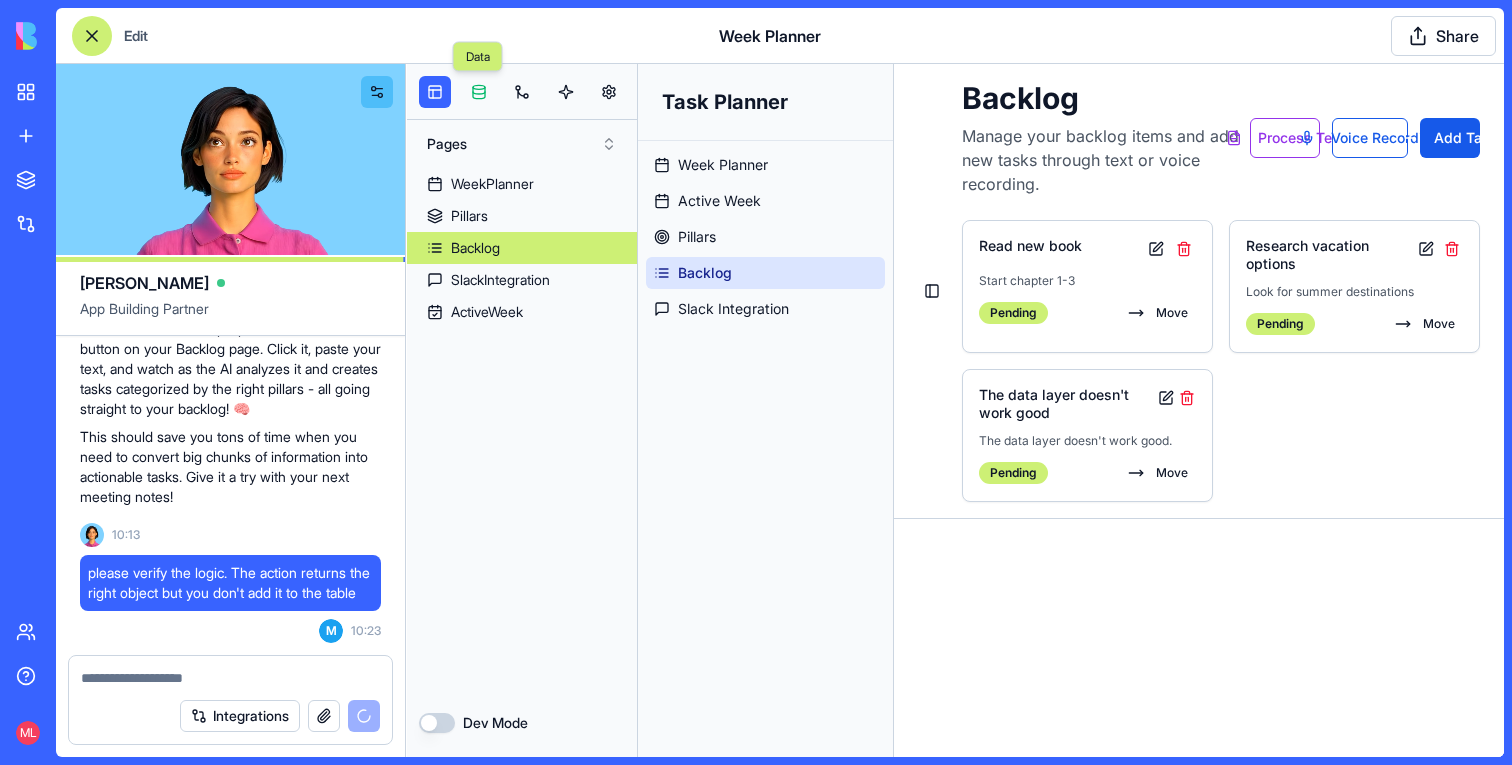 click at bounding box center (479, 92) 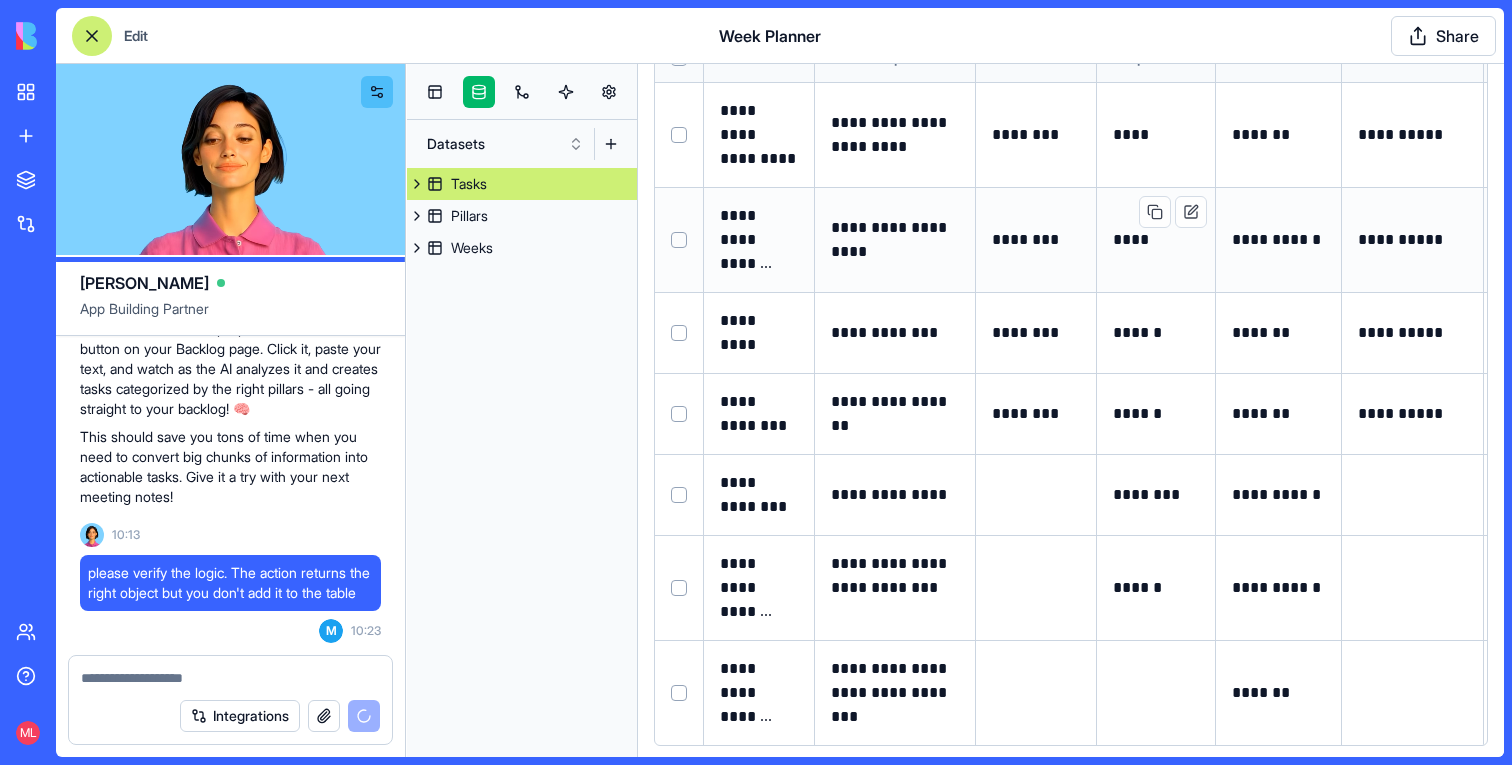 scroll, scrollTop: 171, scrollLeft: 0, axis: vertical 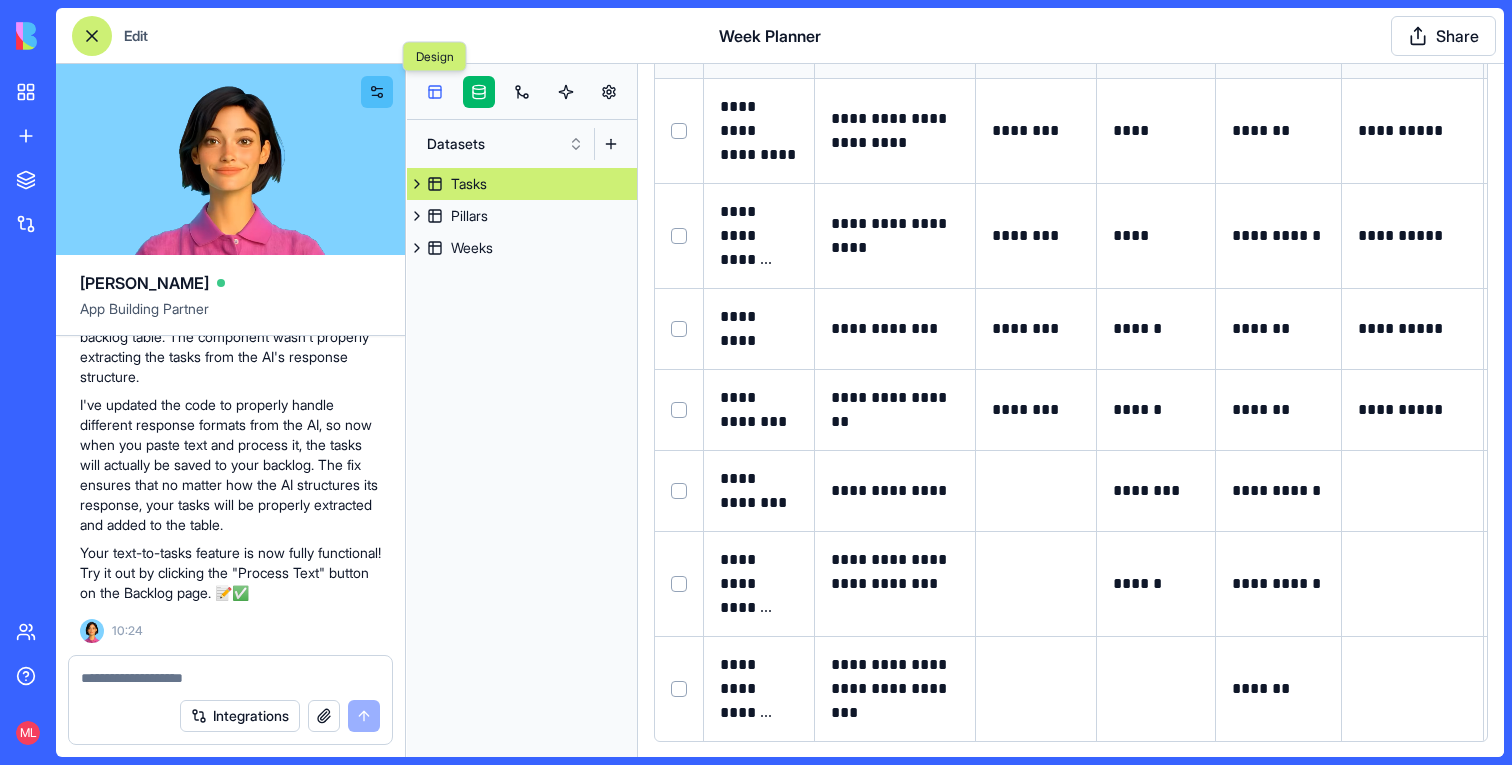 click at bounding box center [435, 92] 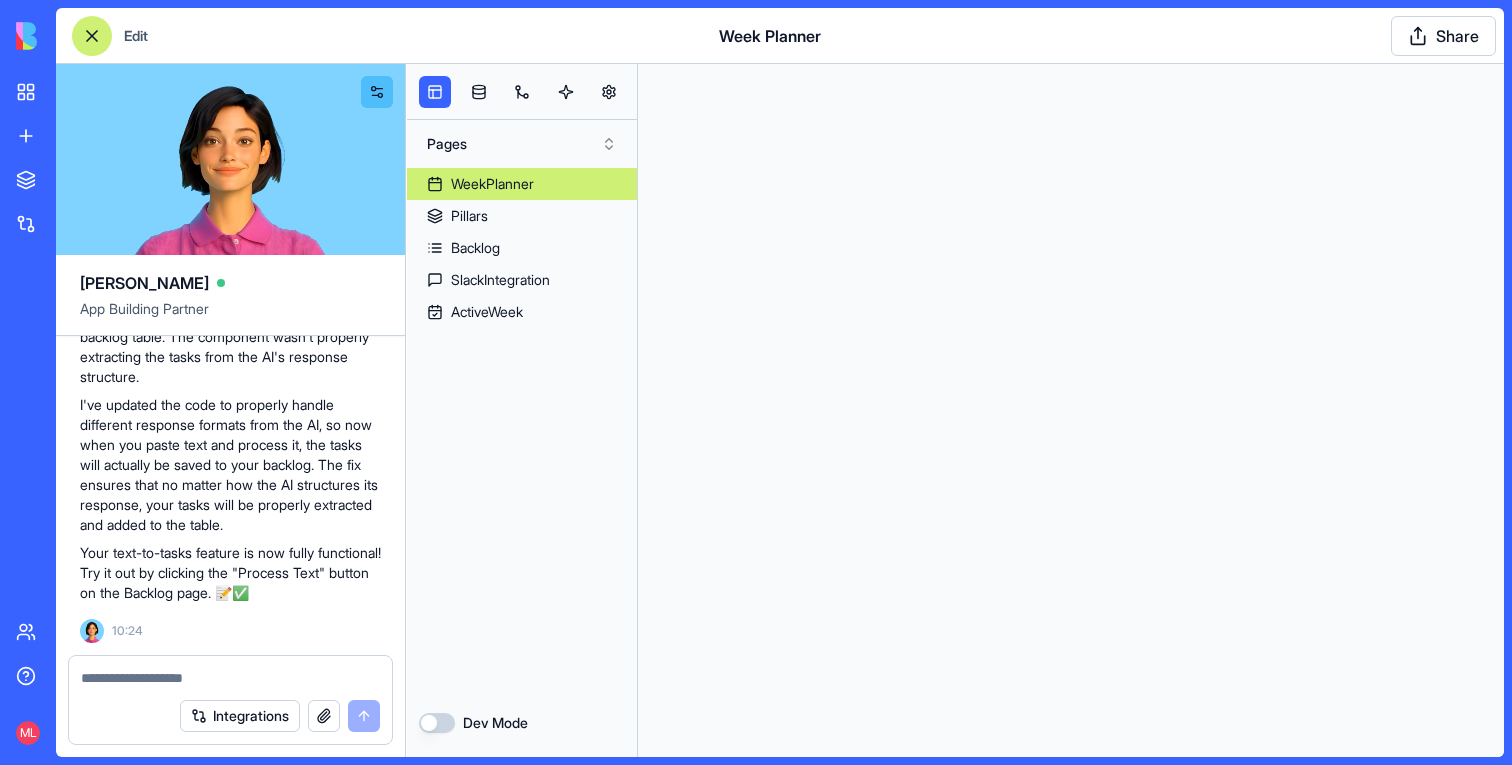 scroll, scrollTop: 0, scrollLeft: 0, axis: both 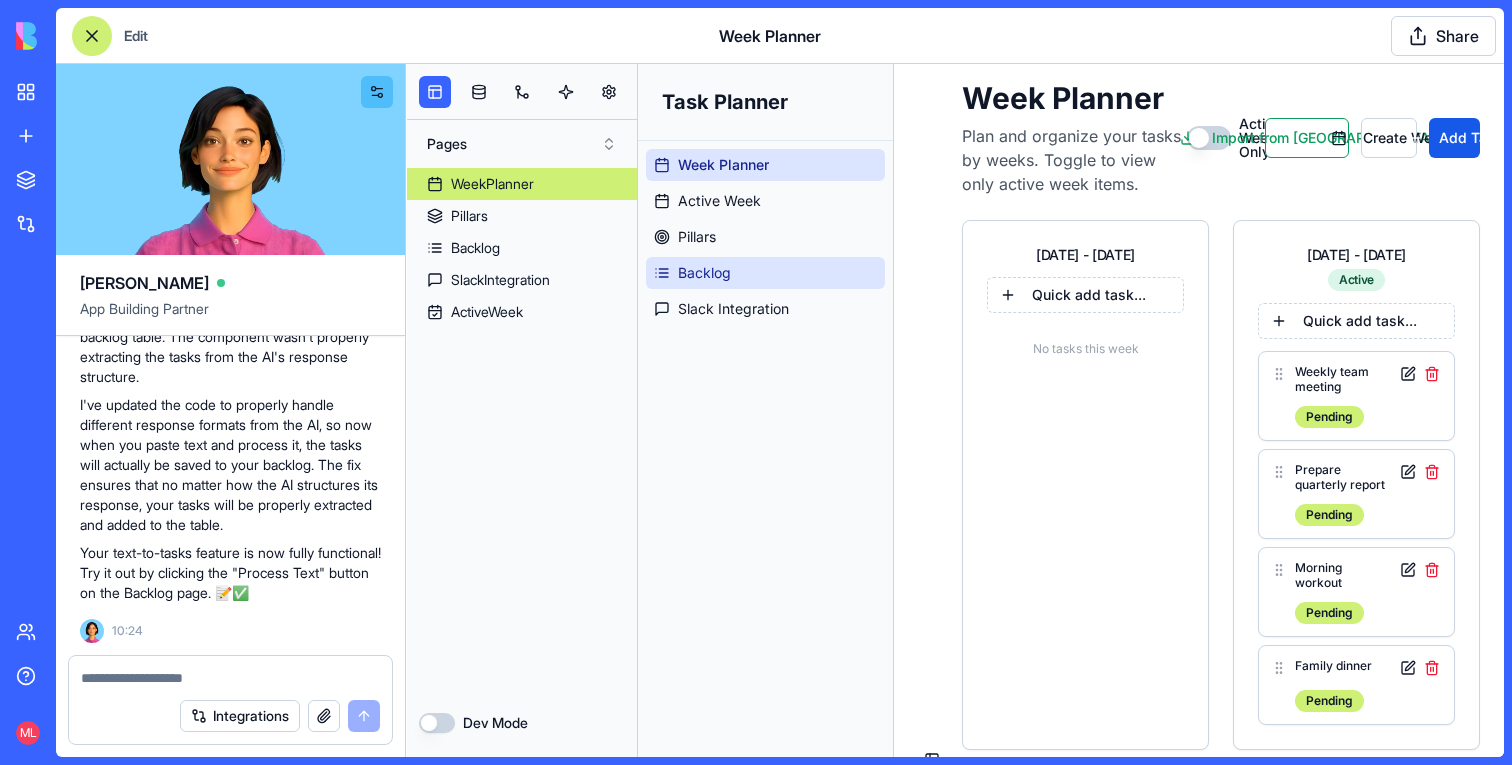 click on "Backlog" at bounding box center [704, 273] 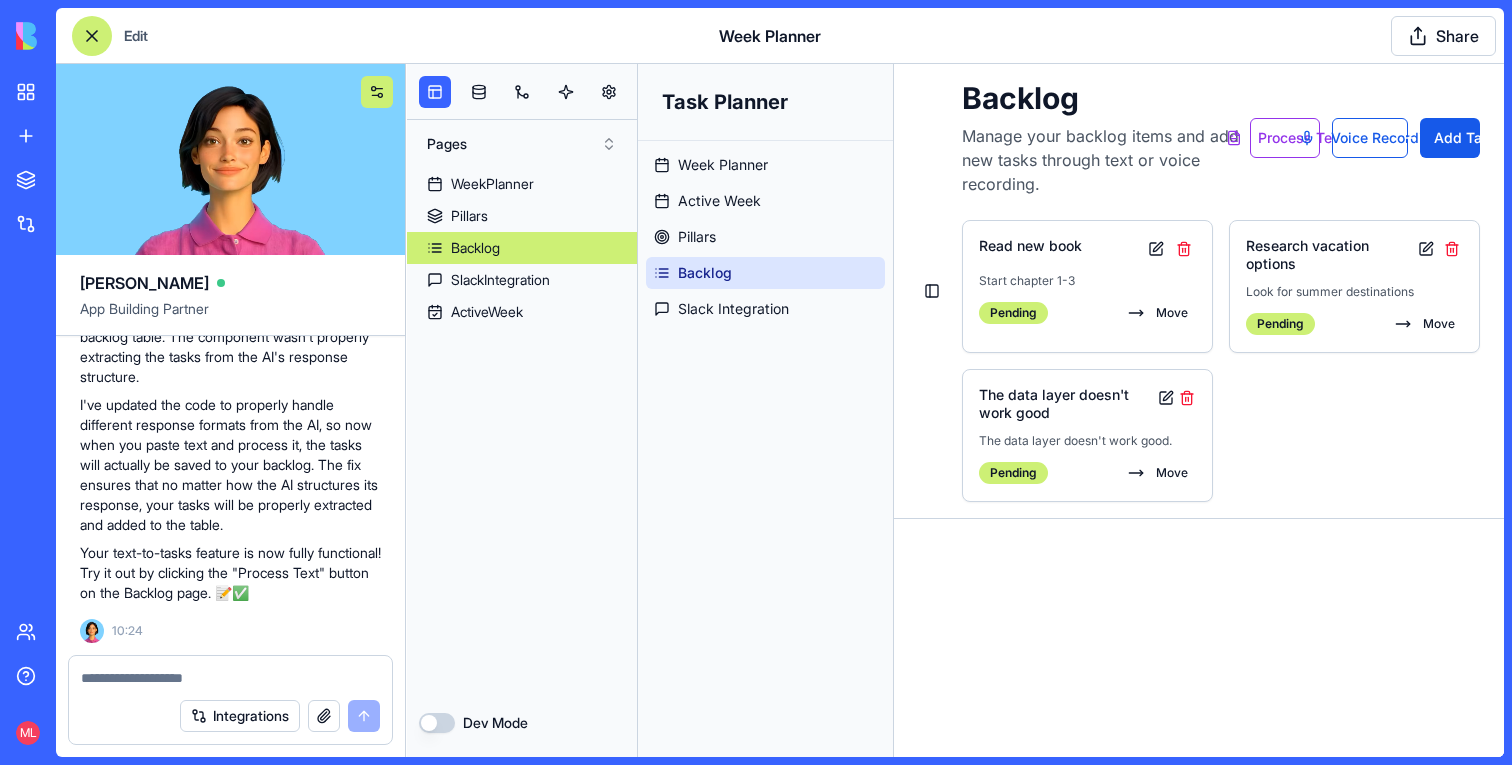 click at bounding box center [377, 92] 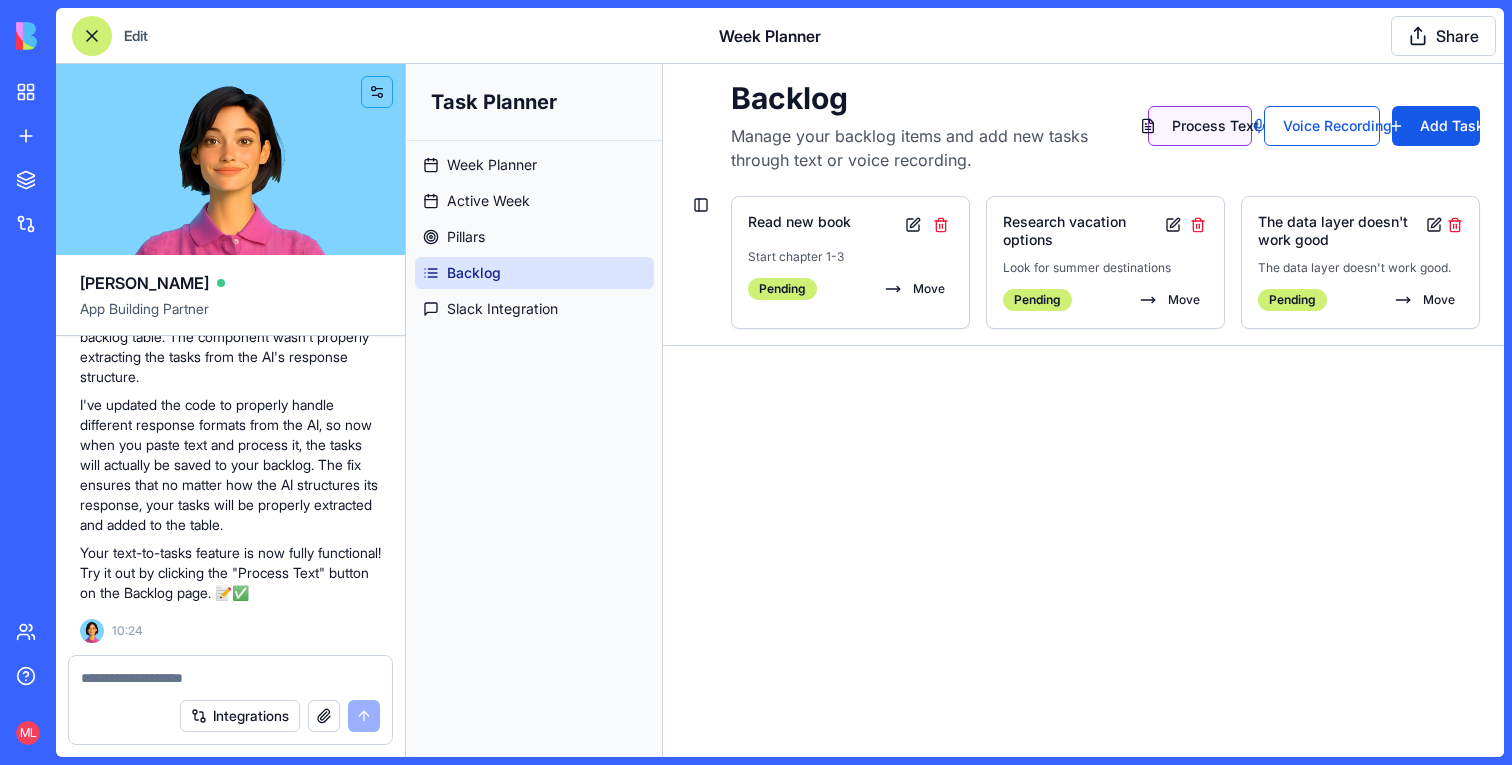 click on "Process Text" at bounding box center (1200, 126) 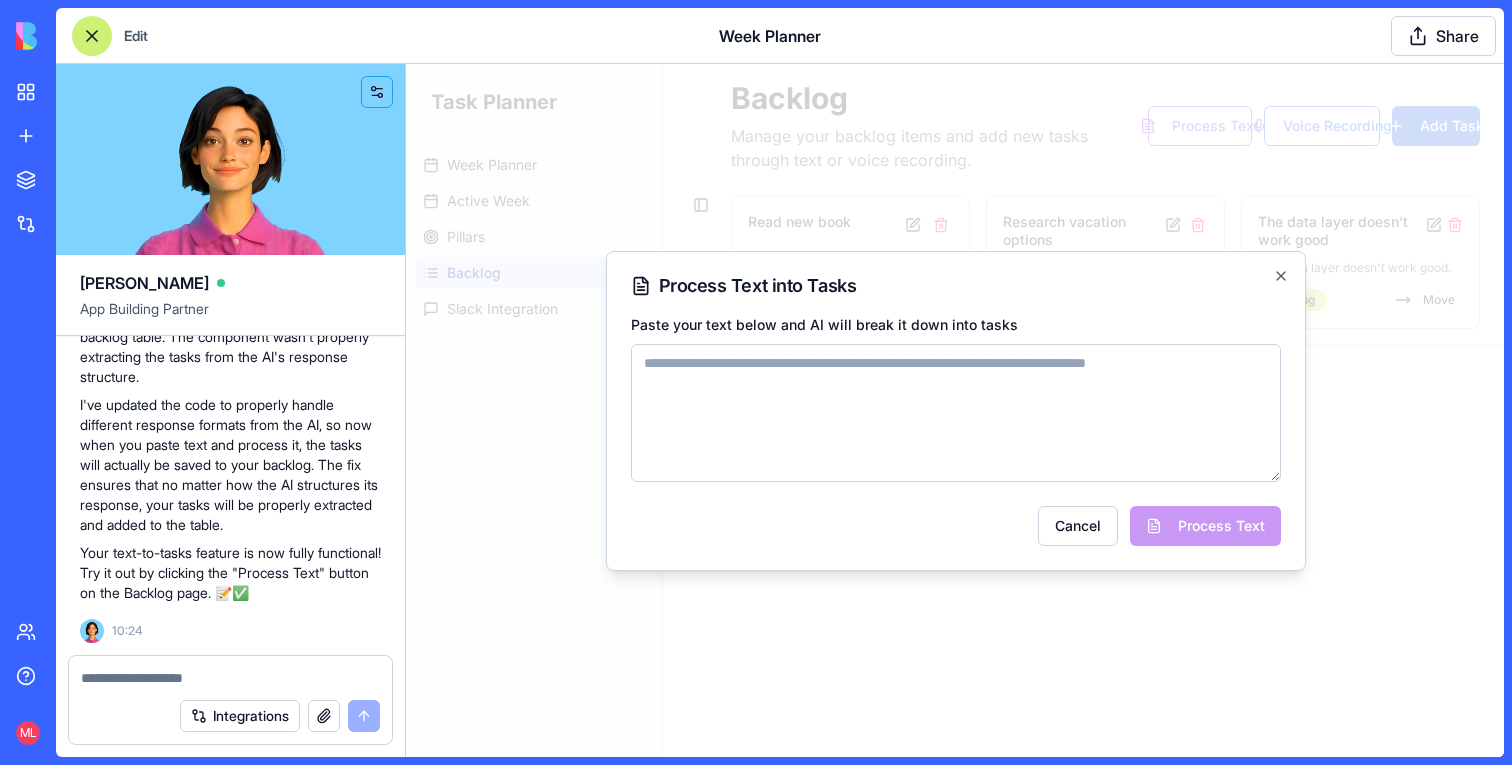 paste on "**********" 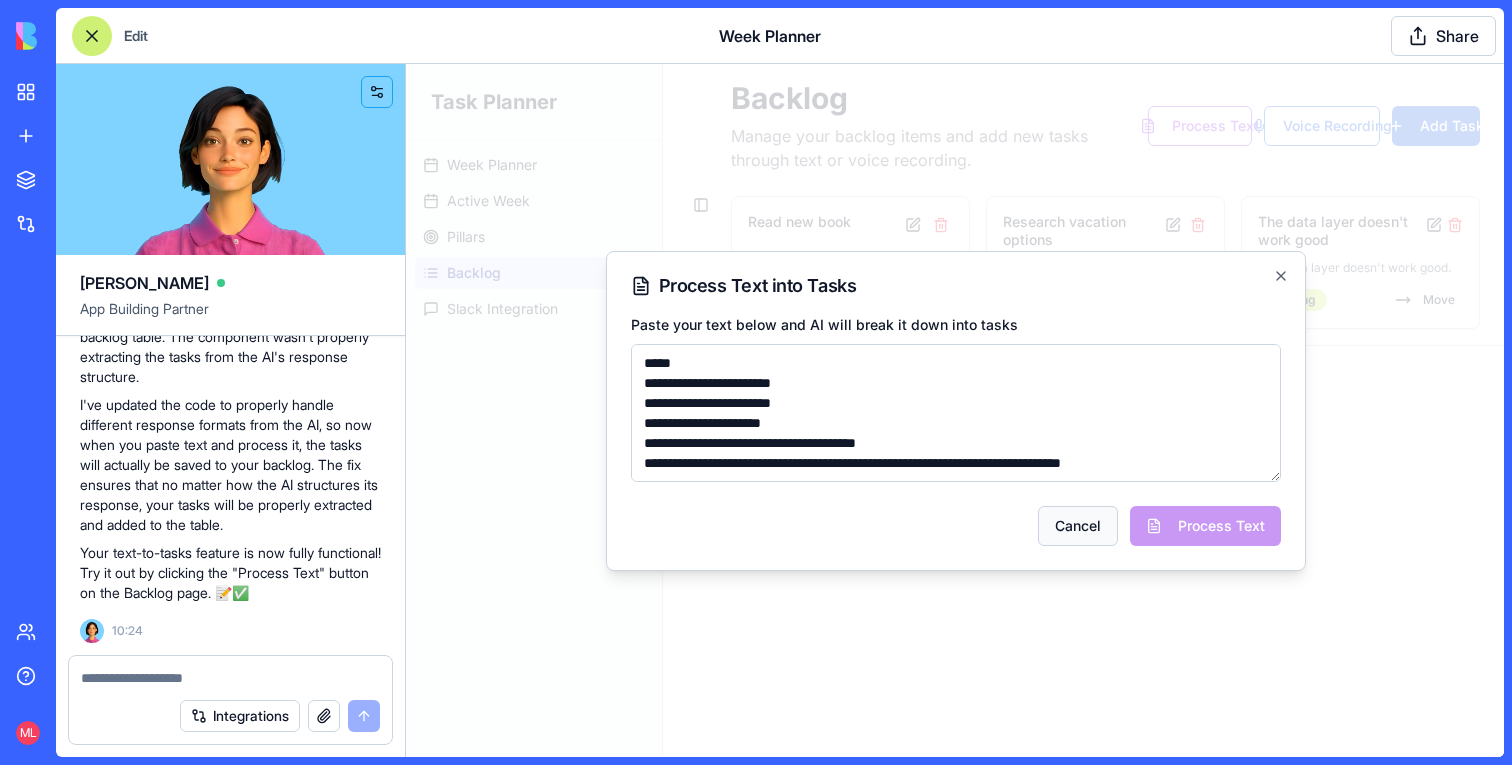 scroll, scrollTop: 290, scrollLeft: 0, axis: vertical 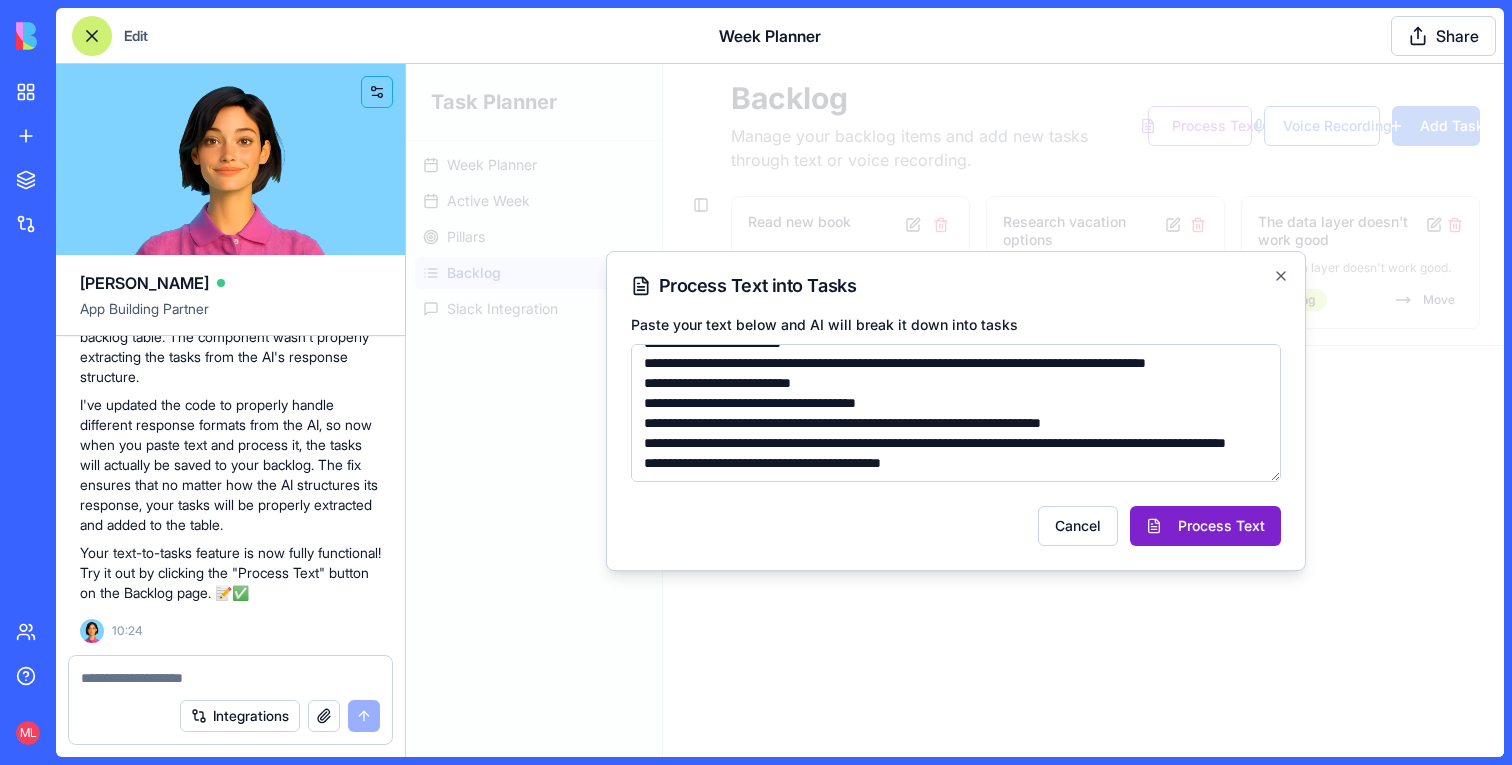 type on "**********" 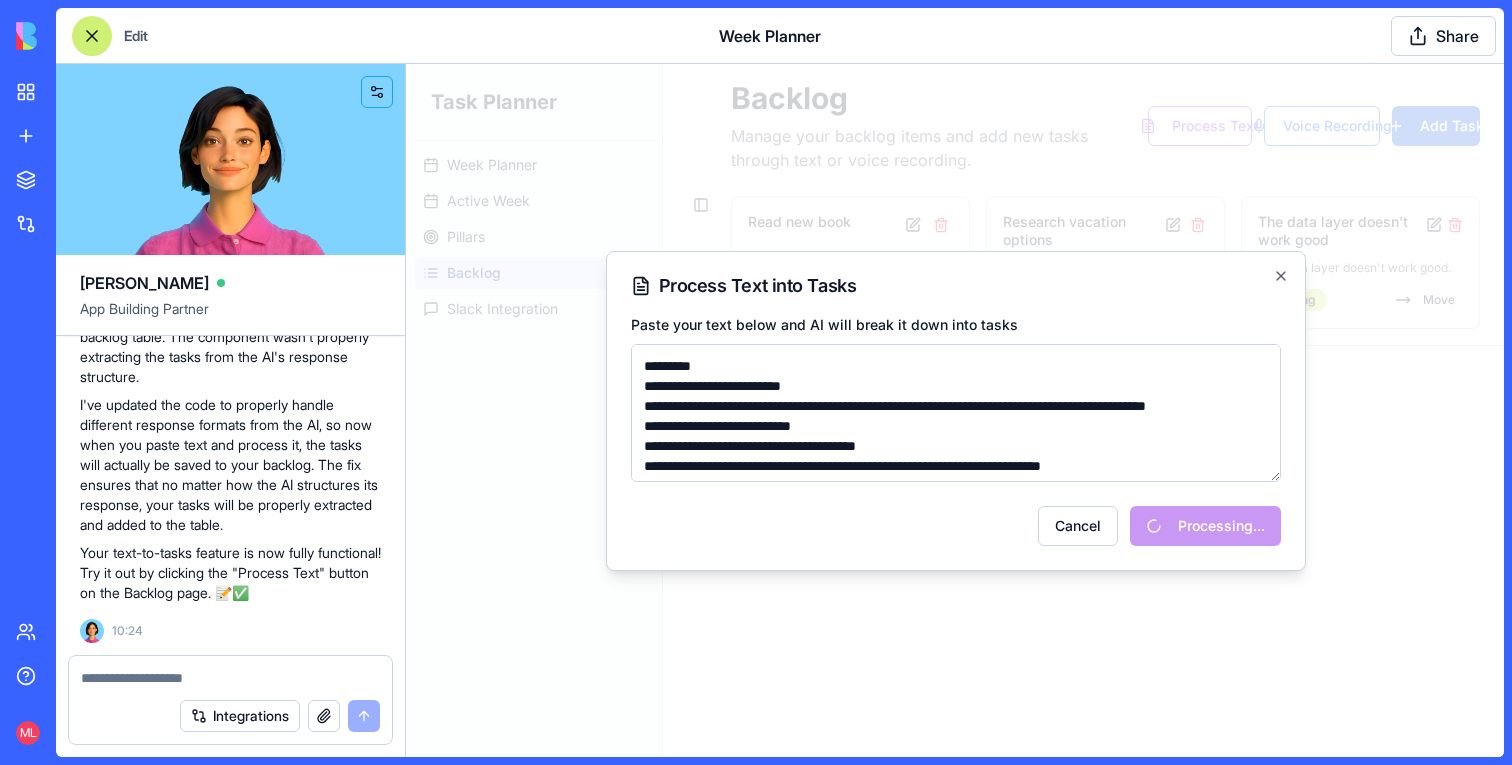 scroll, scrollTop: 174, scrollLeft: 0, axis: vertical 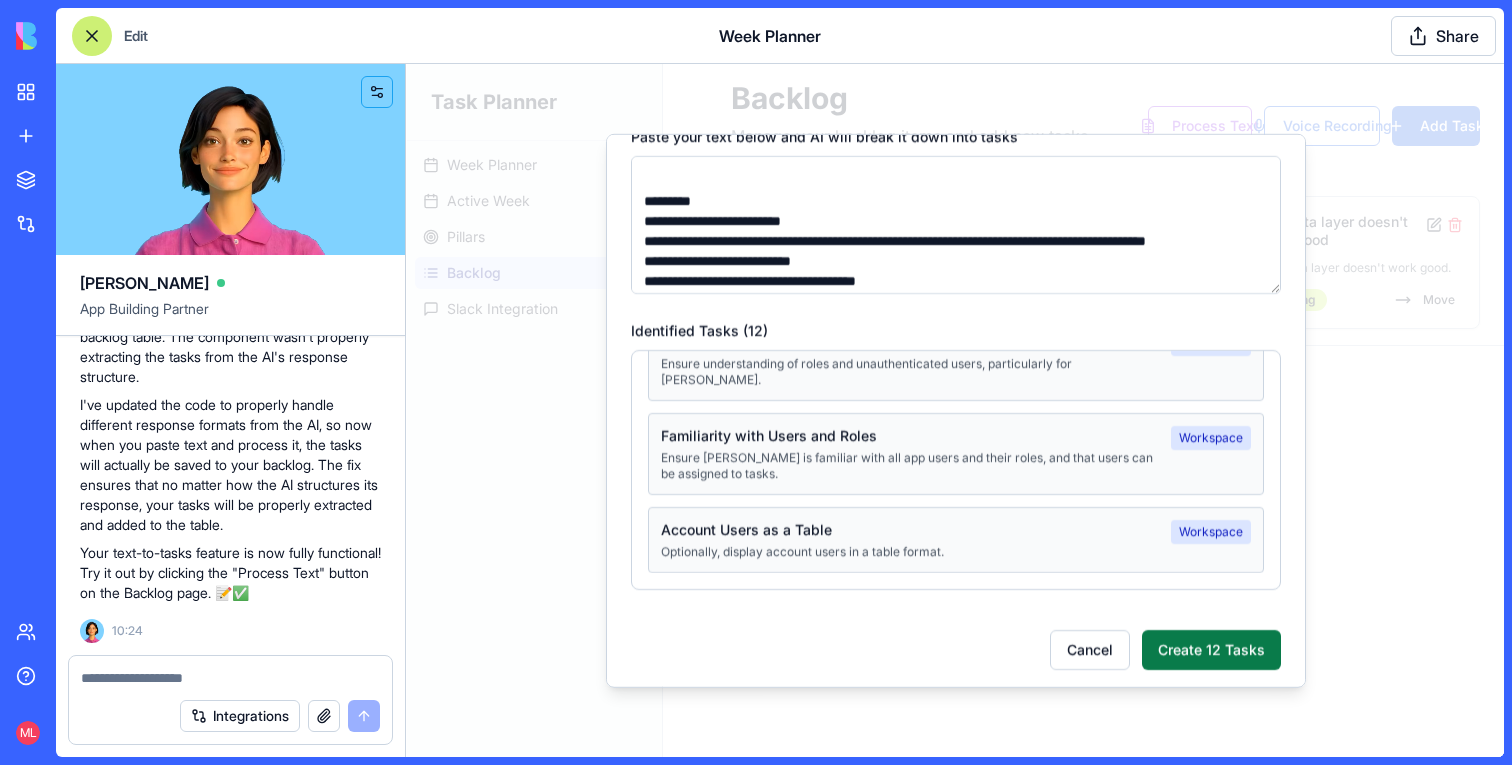 click on "Create 12 Tasks" at bounding box center (1211, 649) 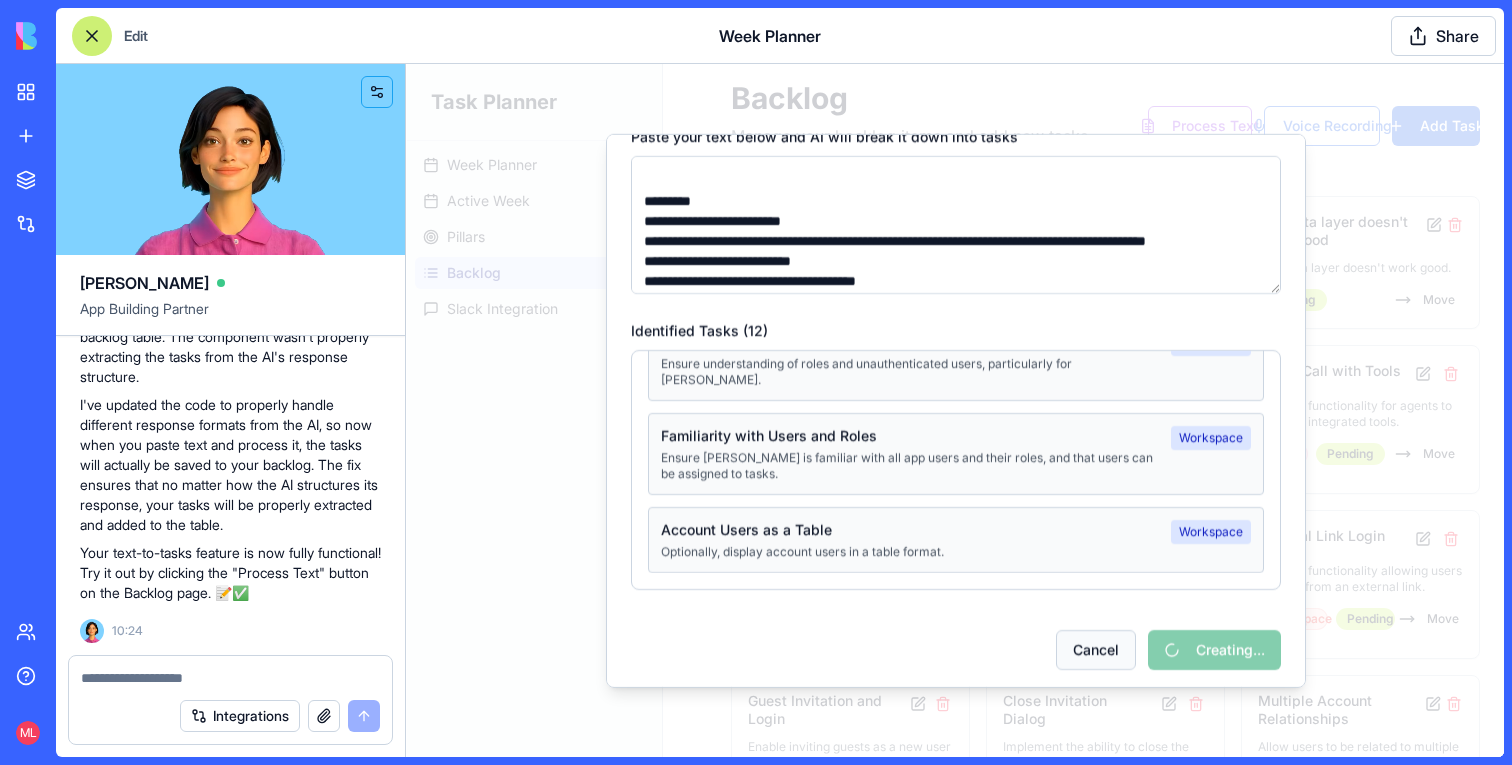 type 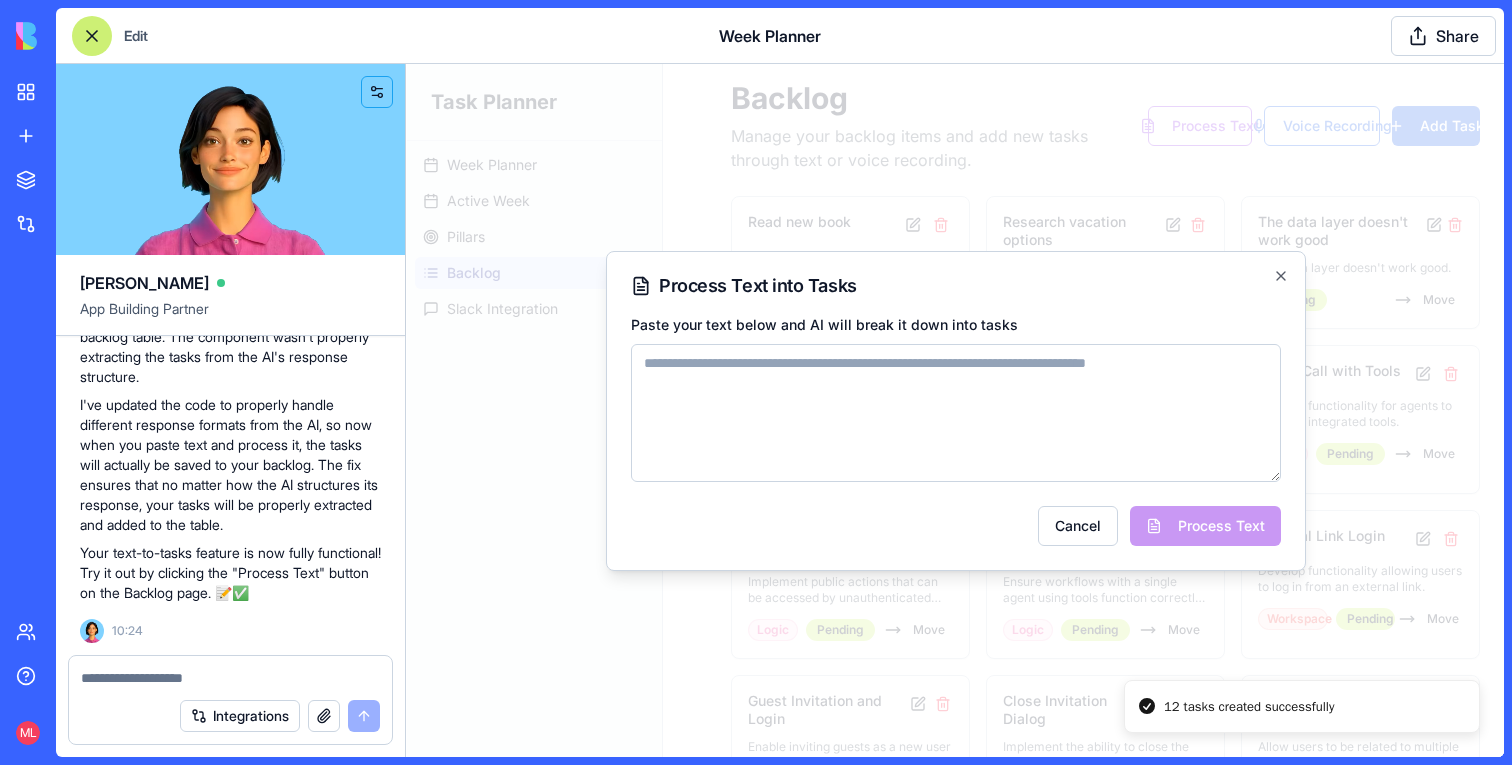 scroll, scrollTop: 0, scrollLeft: 0, axis: both 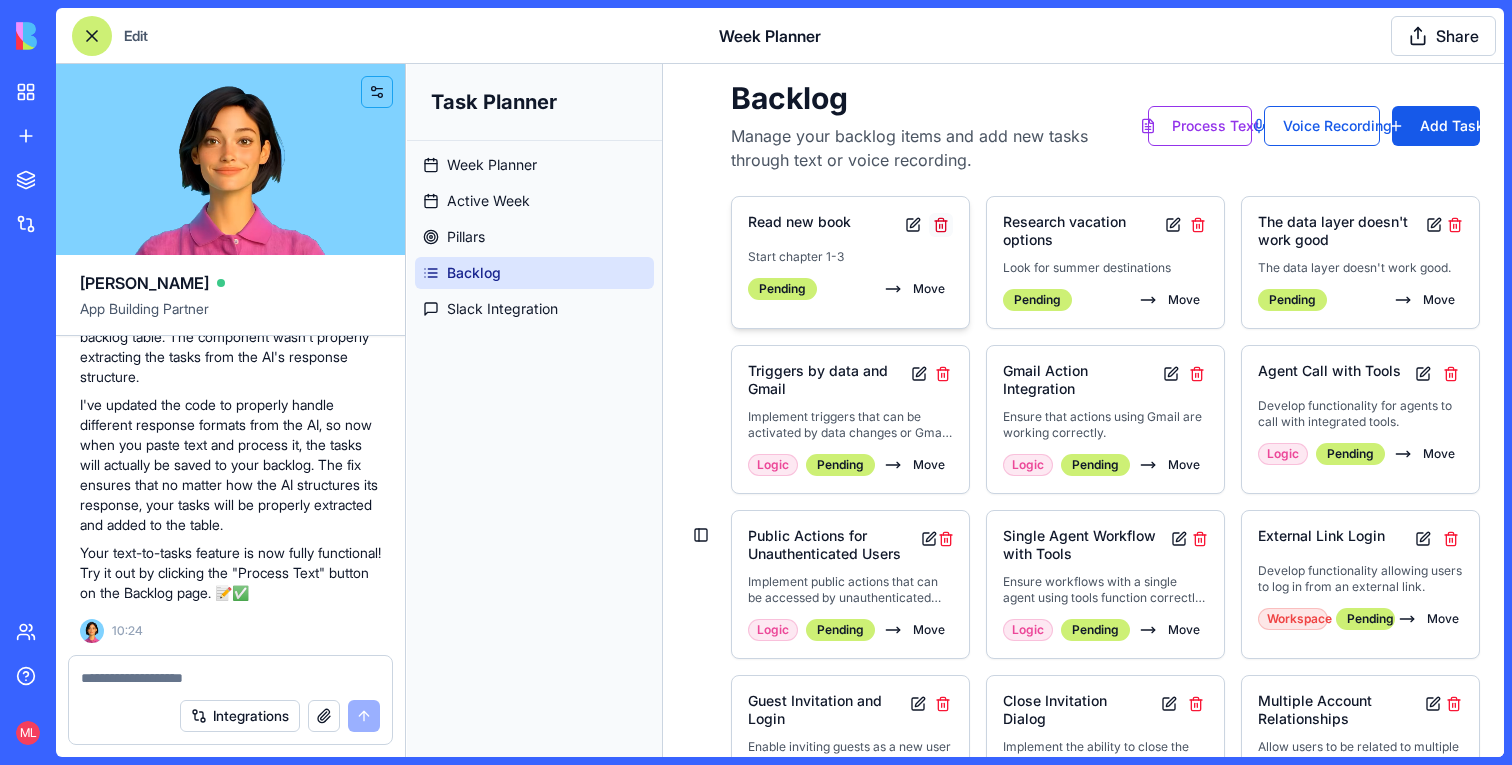 click at bounding box center (941, 225) 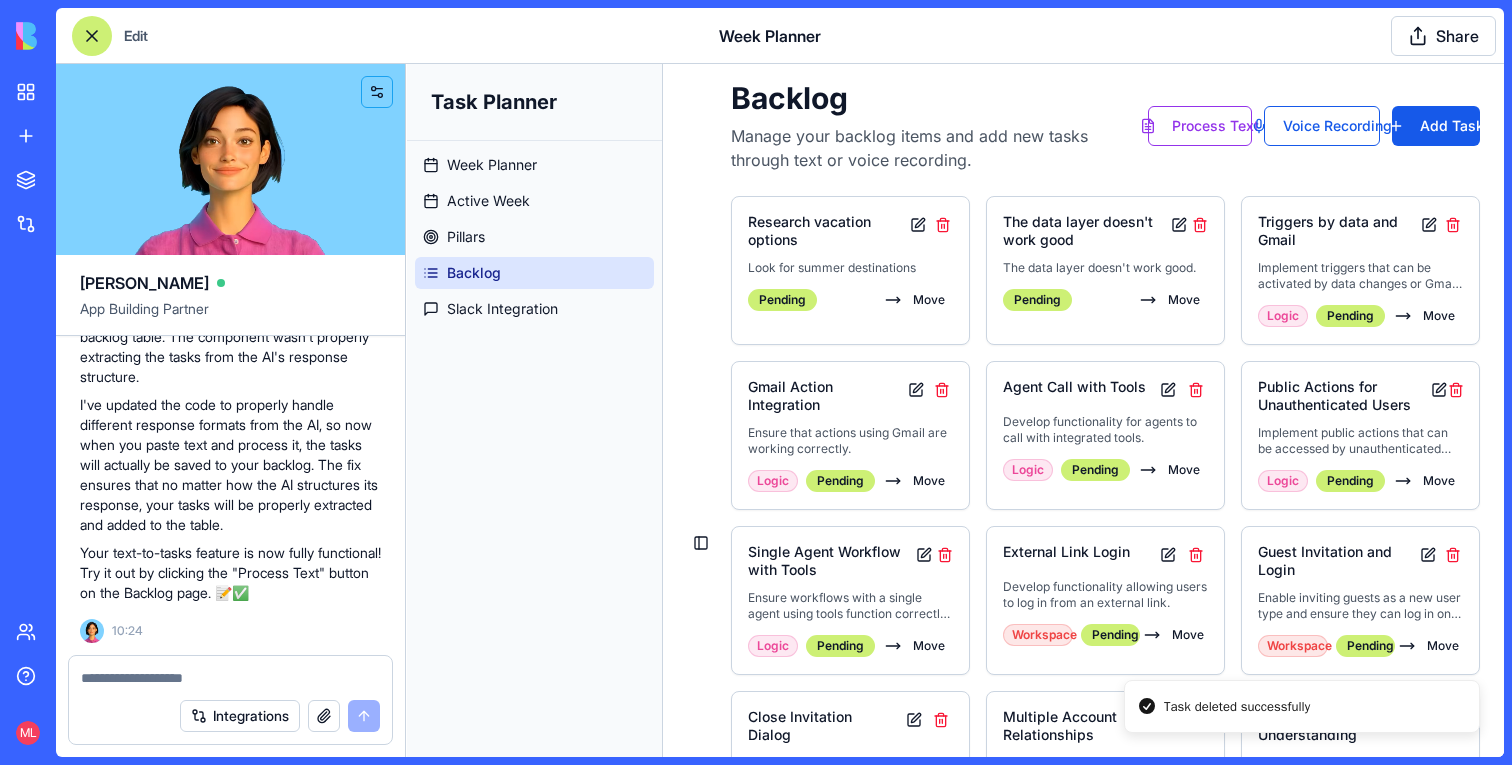 click at bounding box center (230, 678) 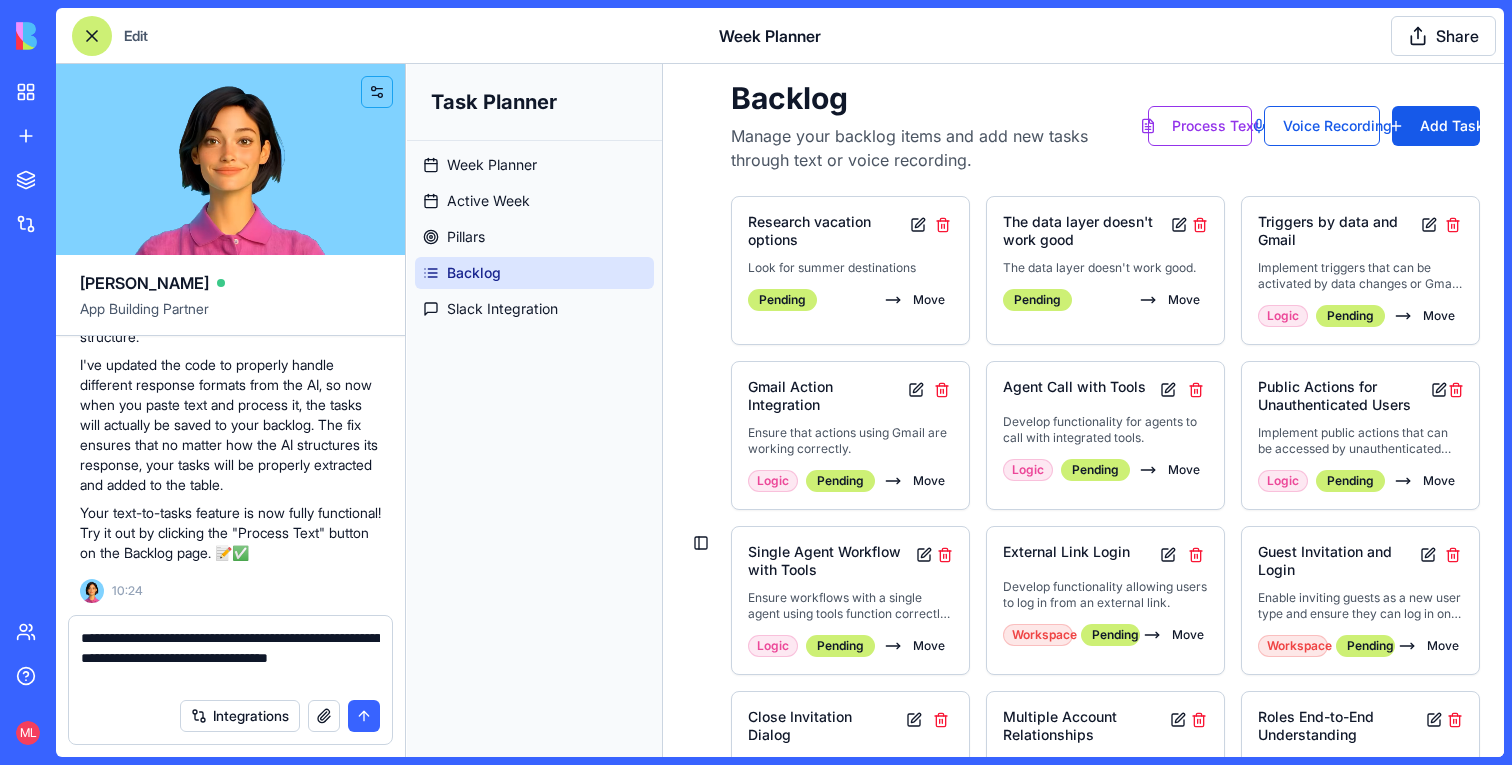 type on "**********" 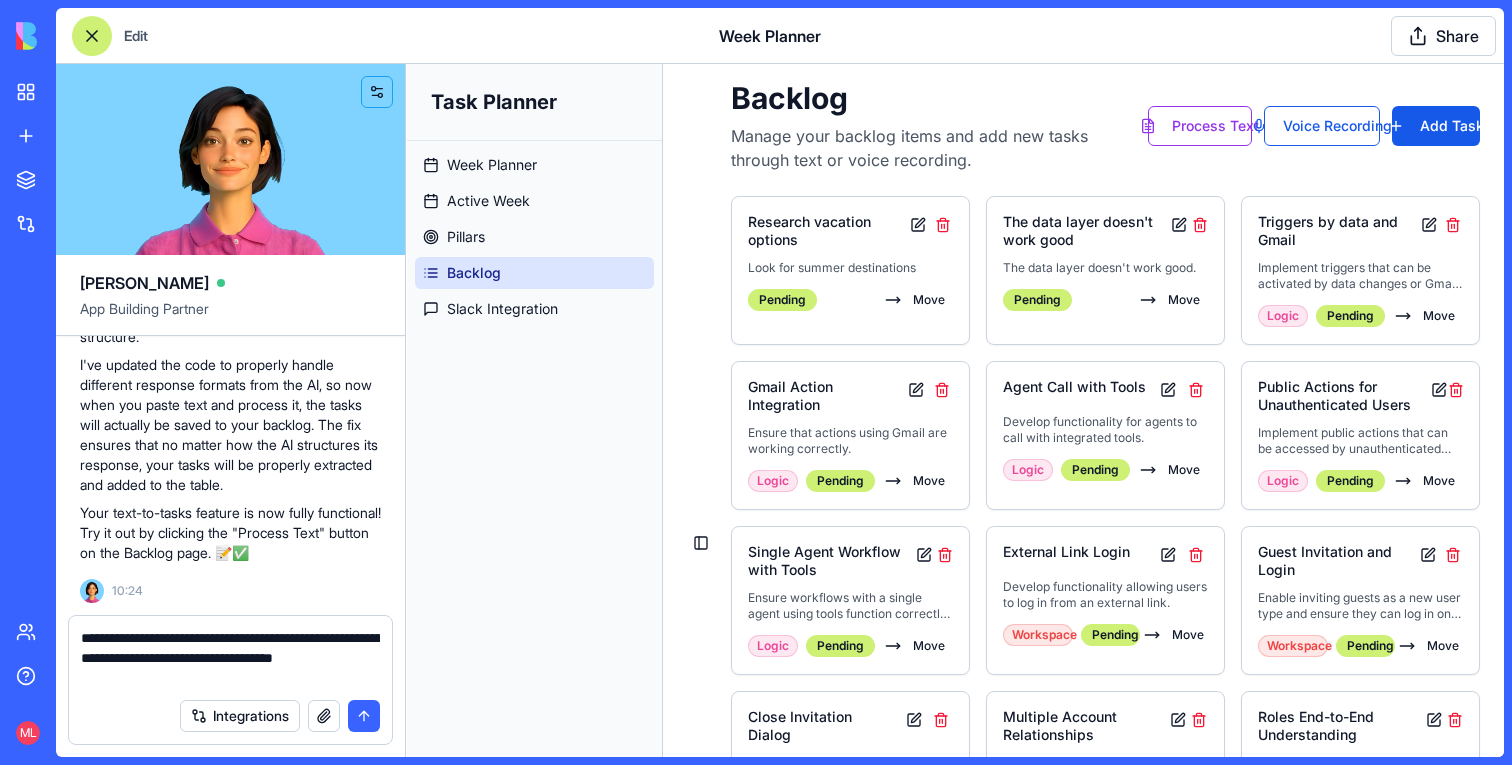 type 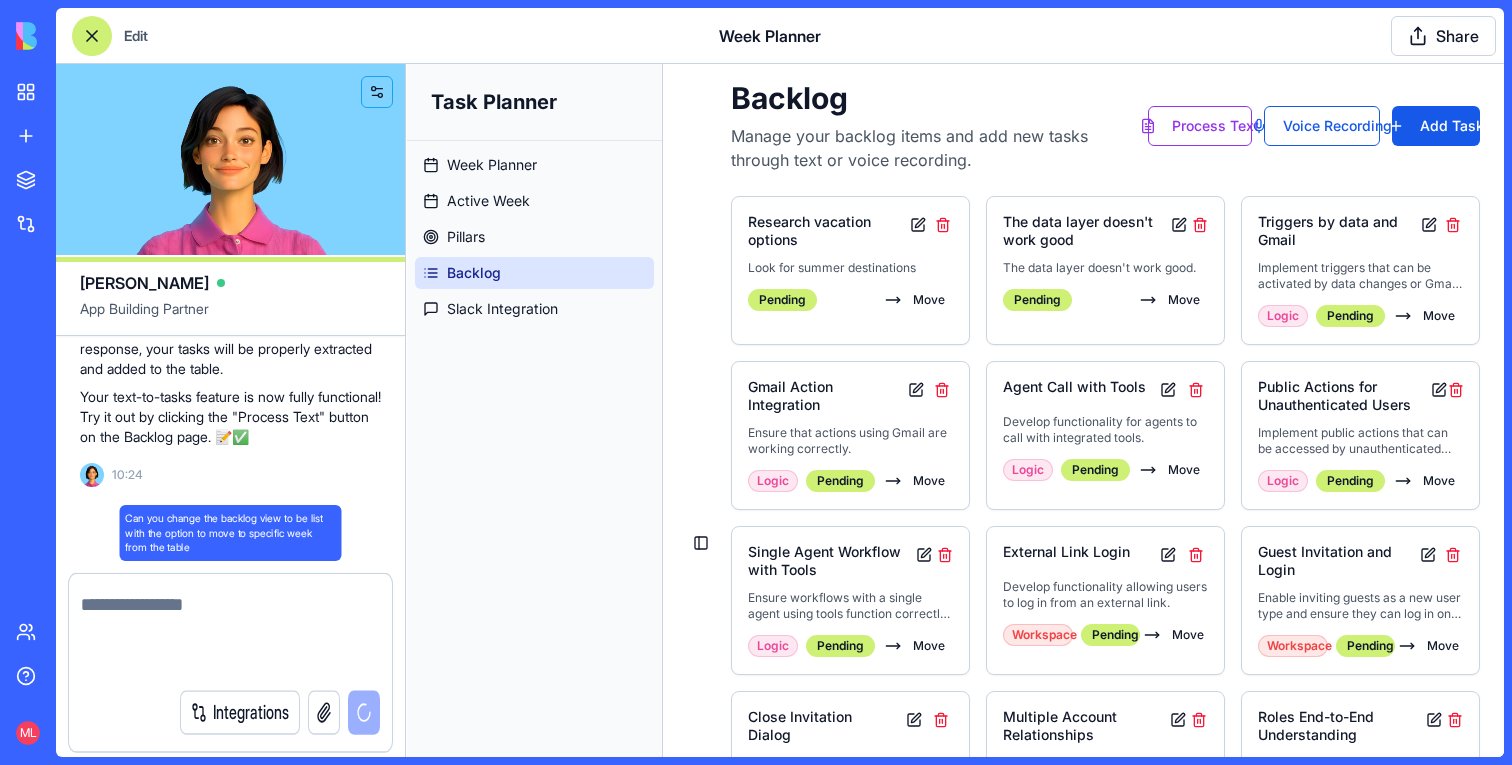 scroll, scrollTop: 10621, scrollLeft: 0, axis: vertical 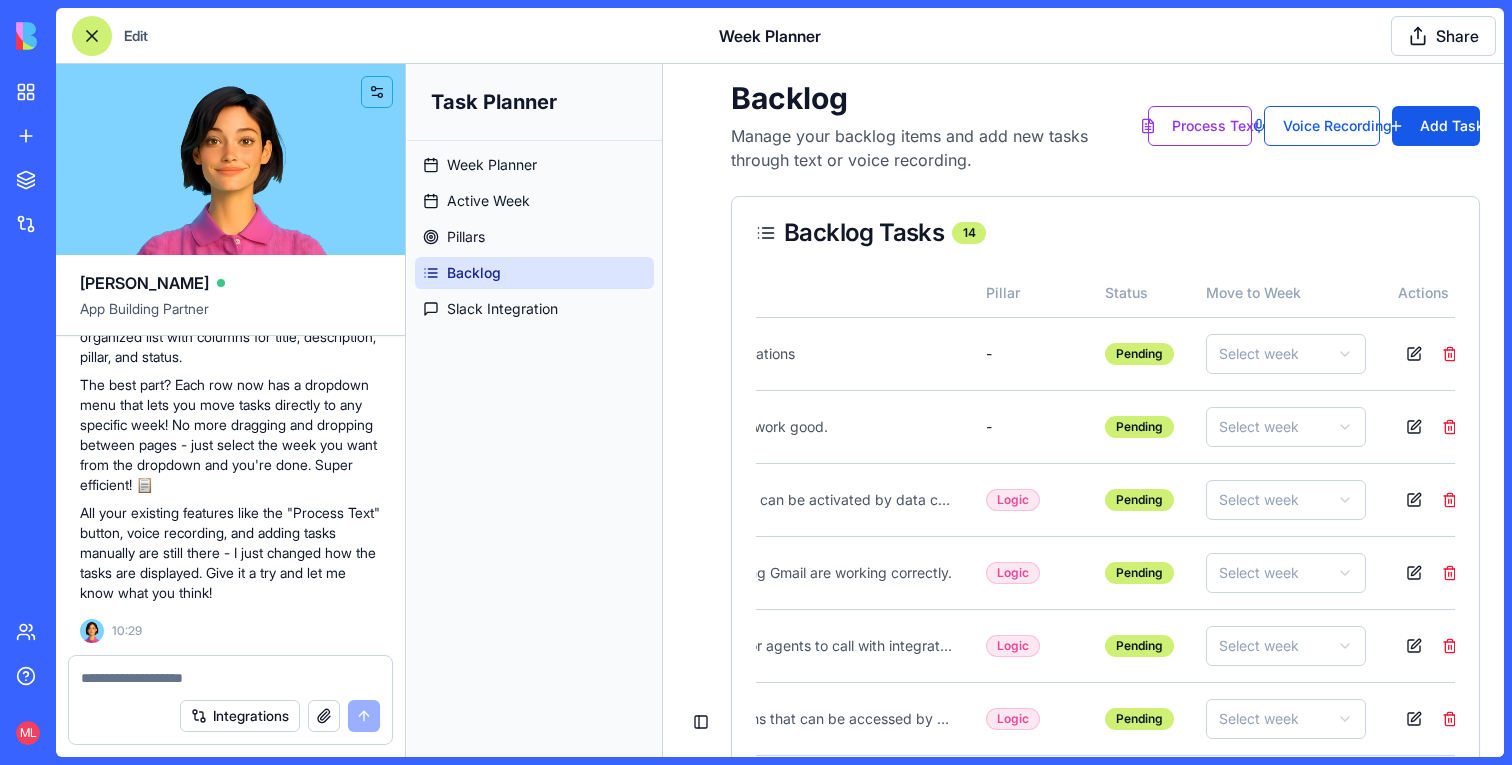 click at bounding box center (92, 36) 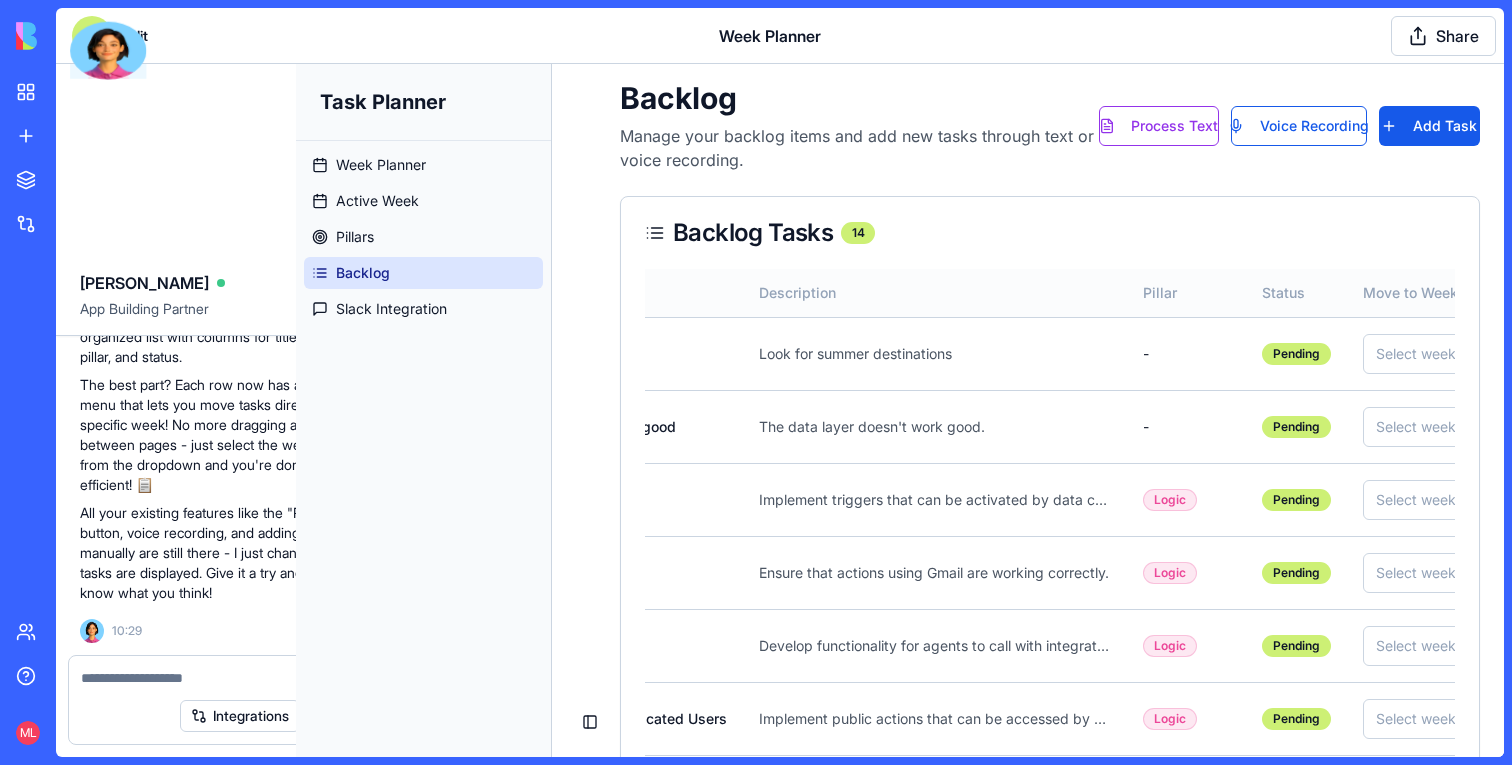 scroll, scrollTop: 0, scrollLeft: 155, axis: horizontal 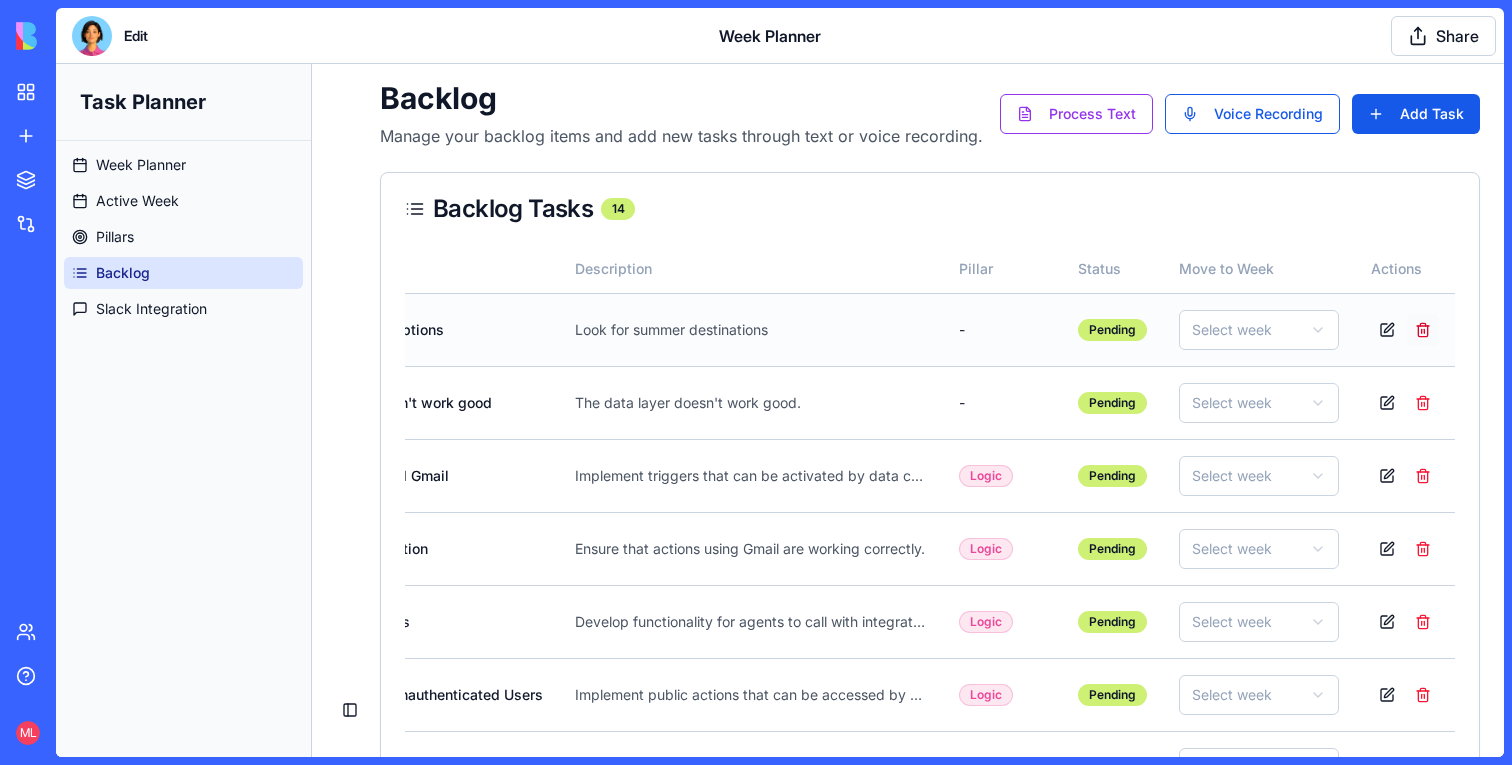 click at bounding box center [1423, 330] 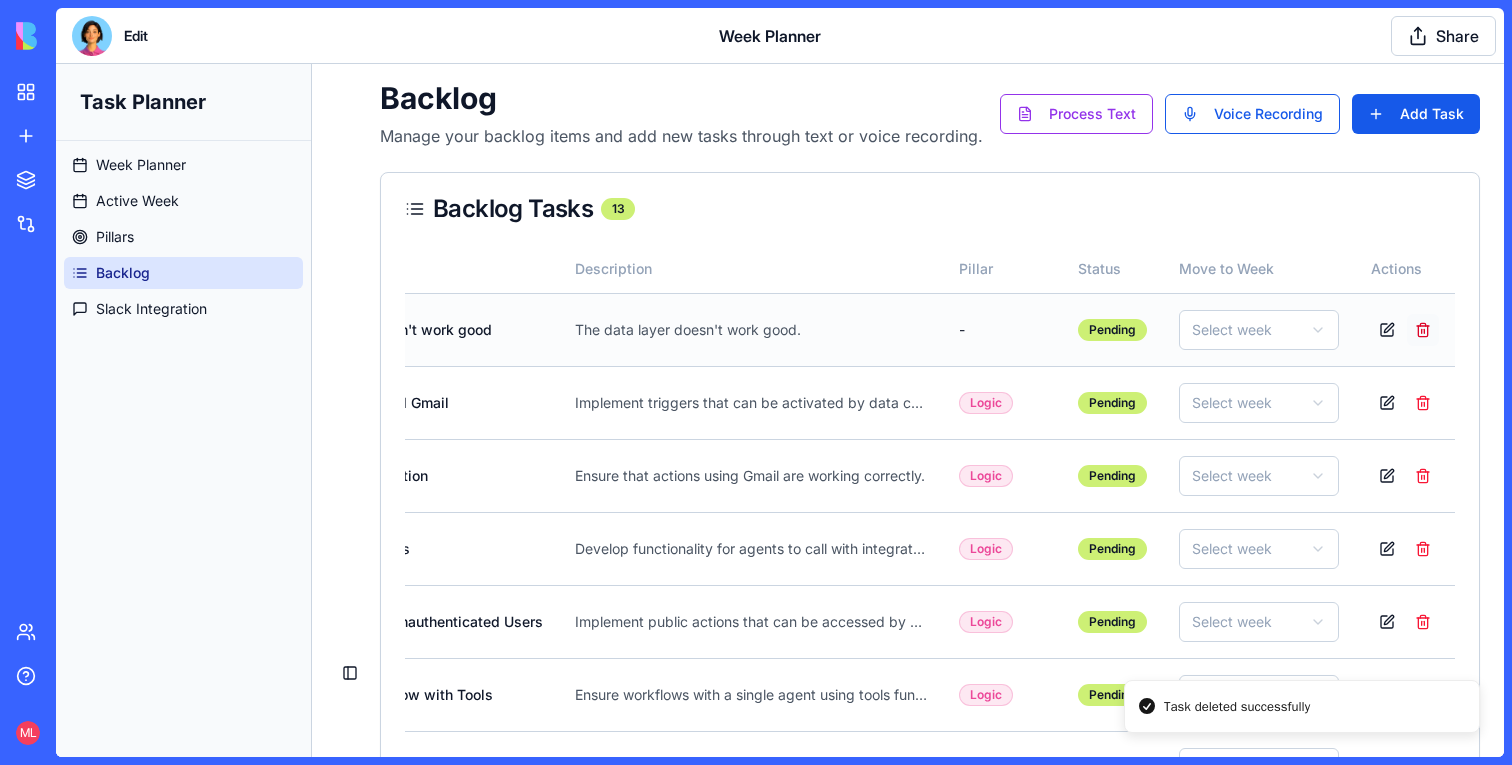 click at bounding box center [1423, 330] 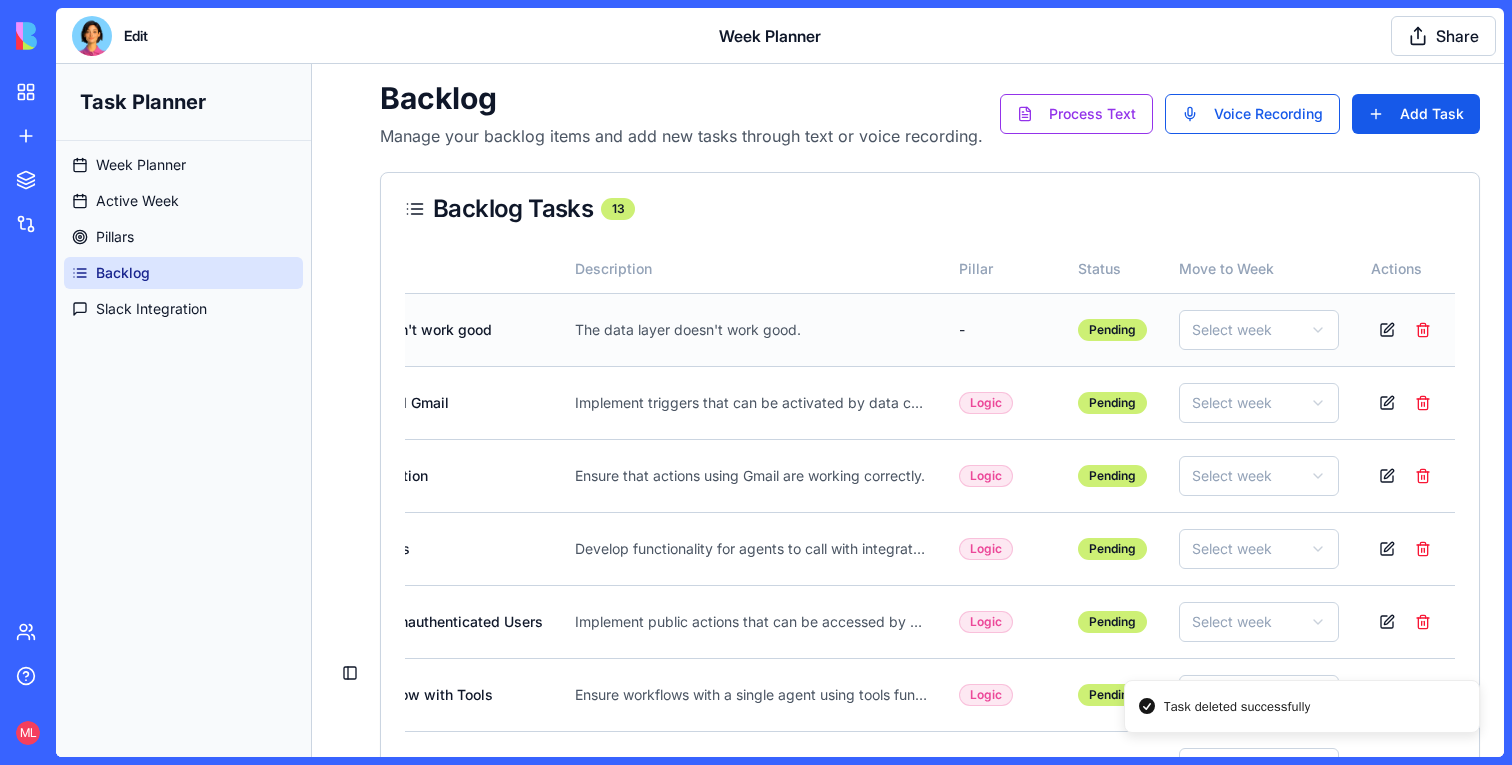 scroll, scrollTop: 0, scrollLeft: 0, axis: both 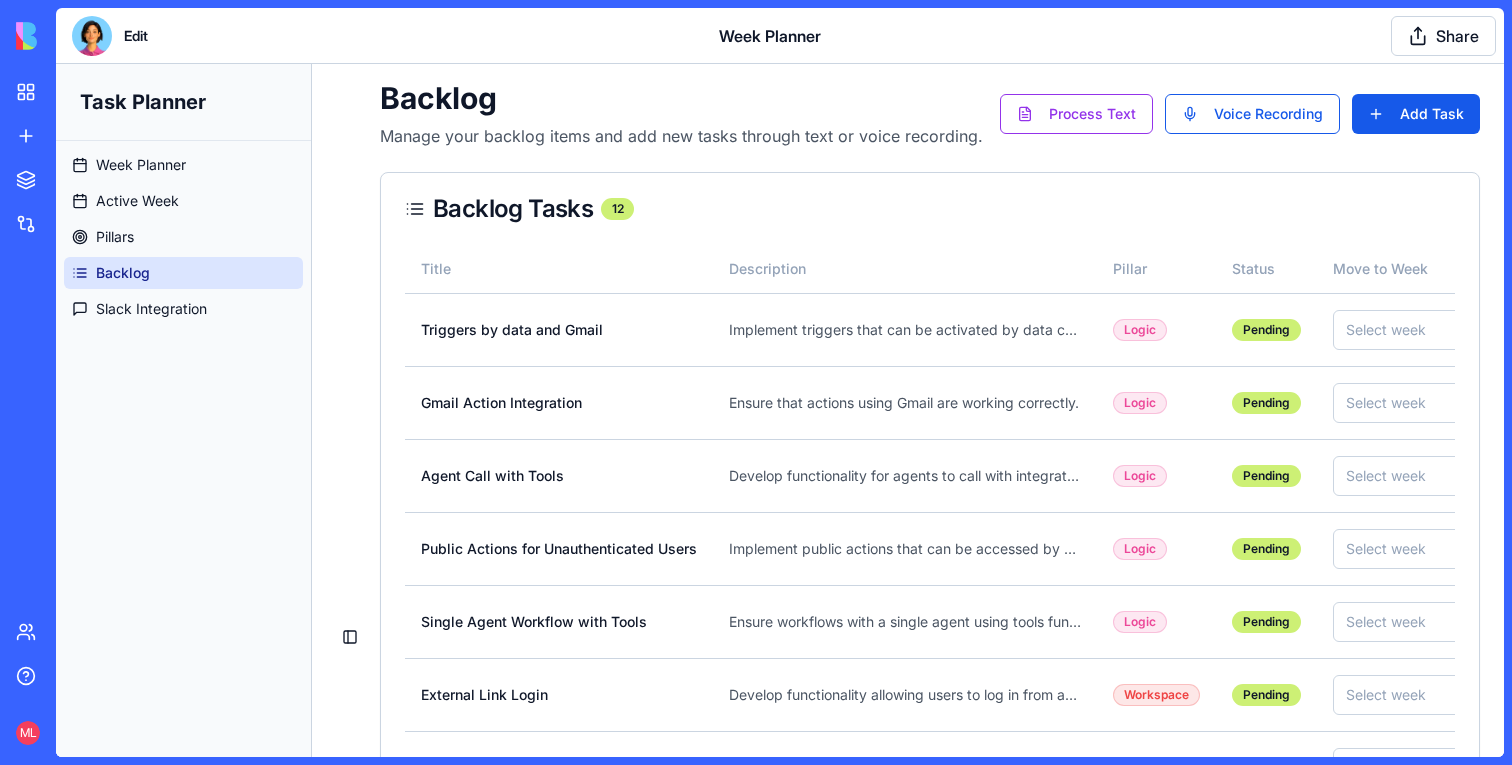 click at bounding box center (92, 36) 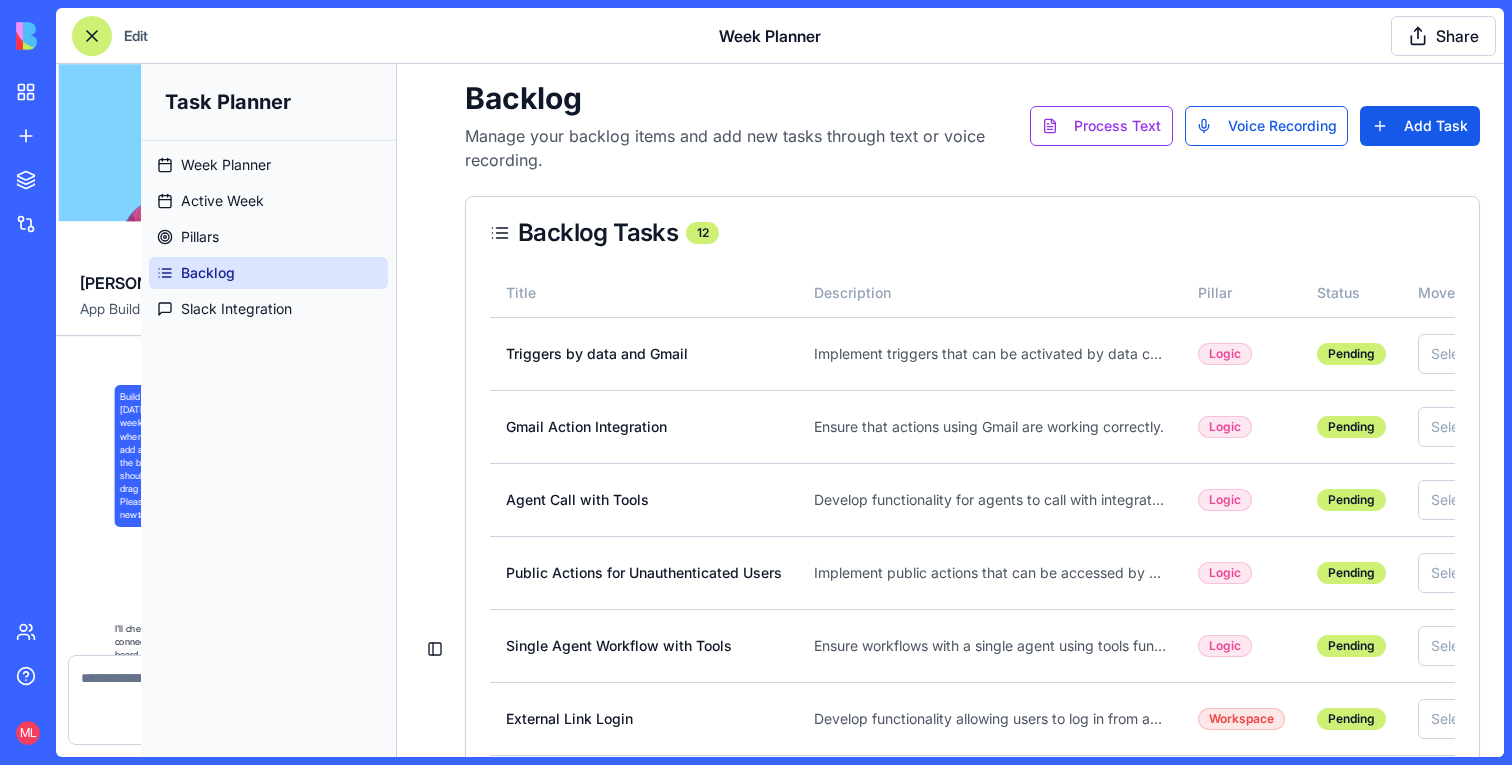 scroll, scrollTop: 11149, scrollLeft: 0, axis: vertical 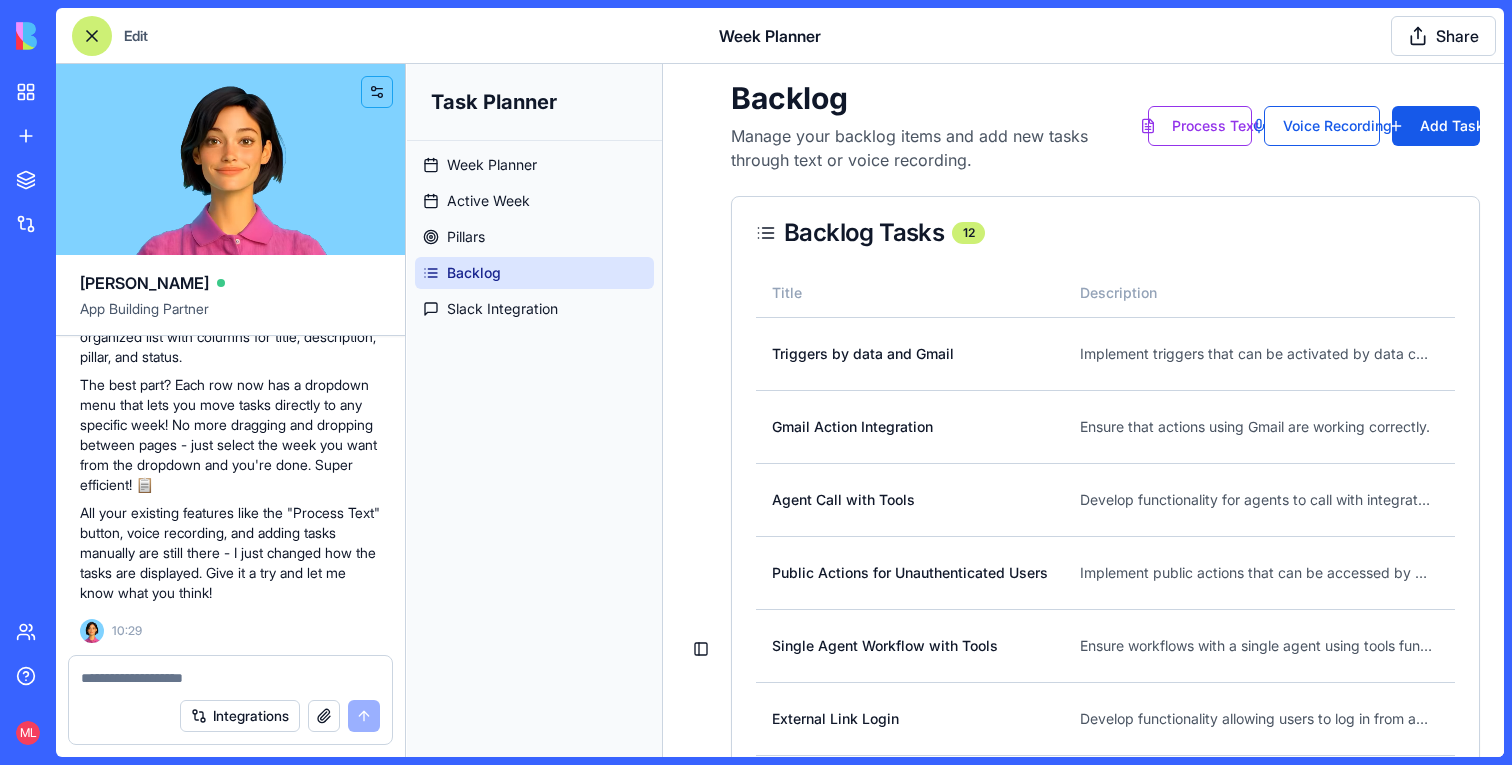 click at bounding box center (230, 678) 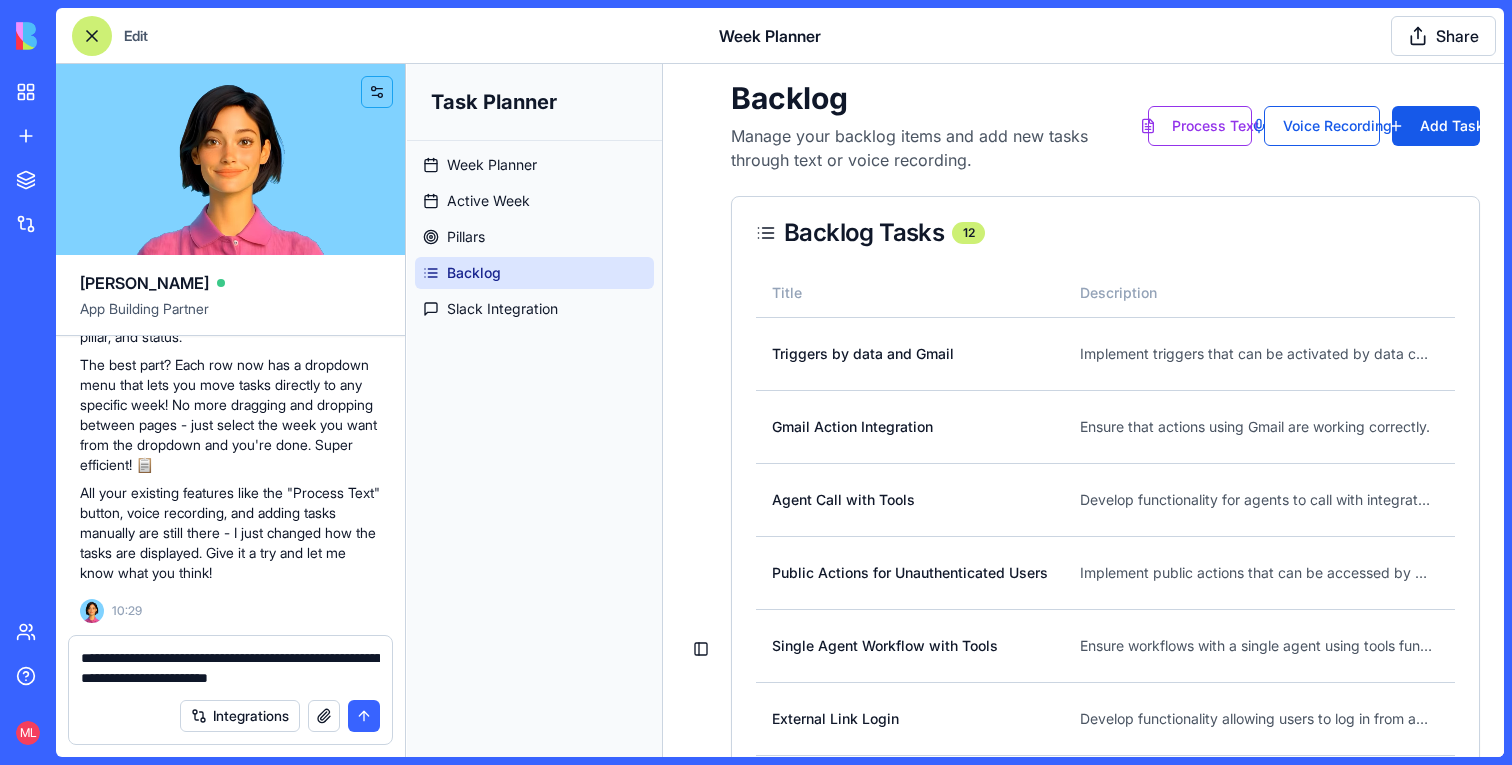 type on "**********" 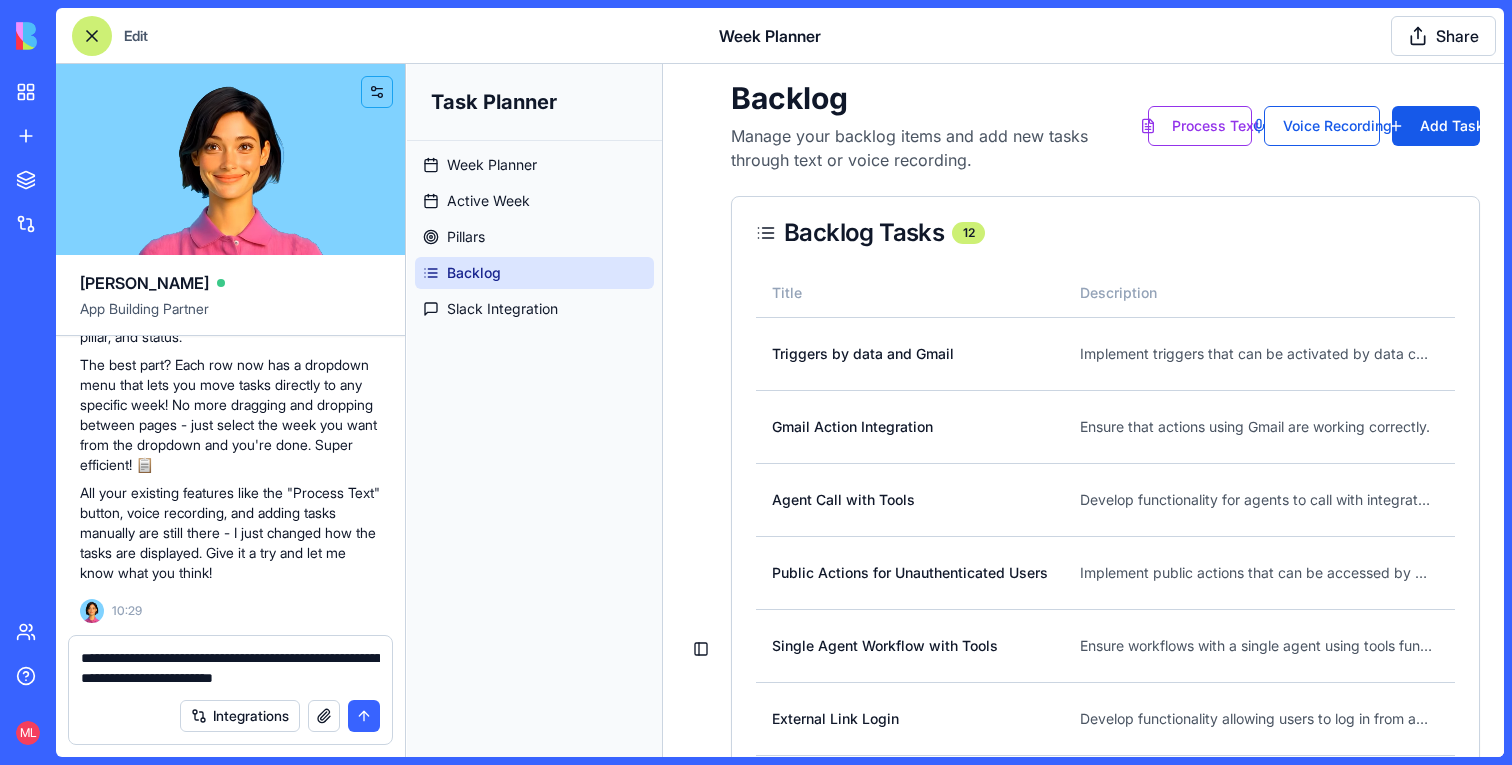 type 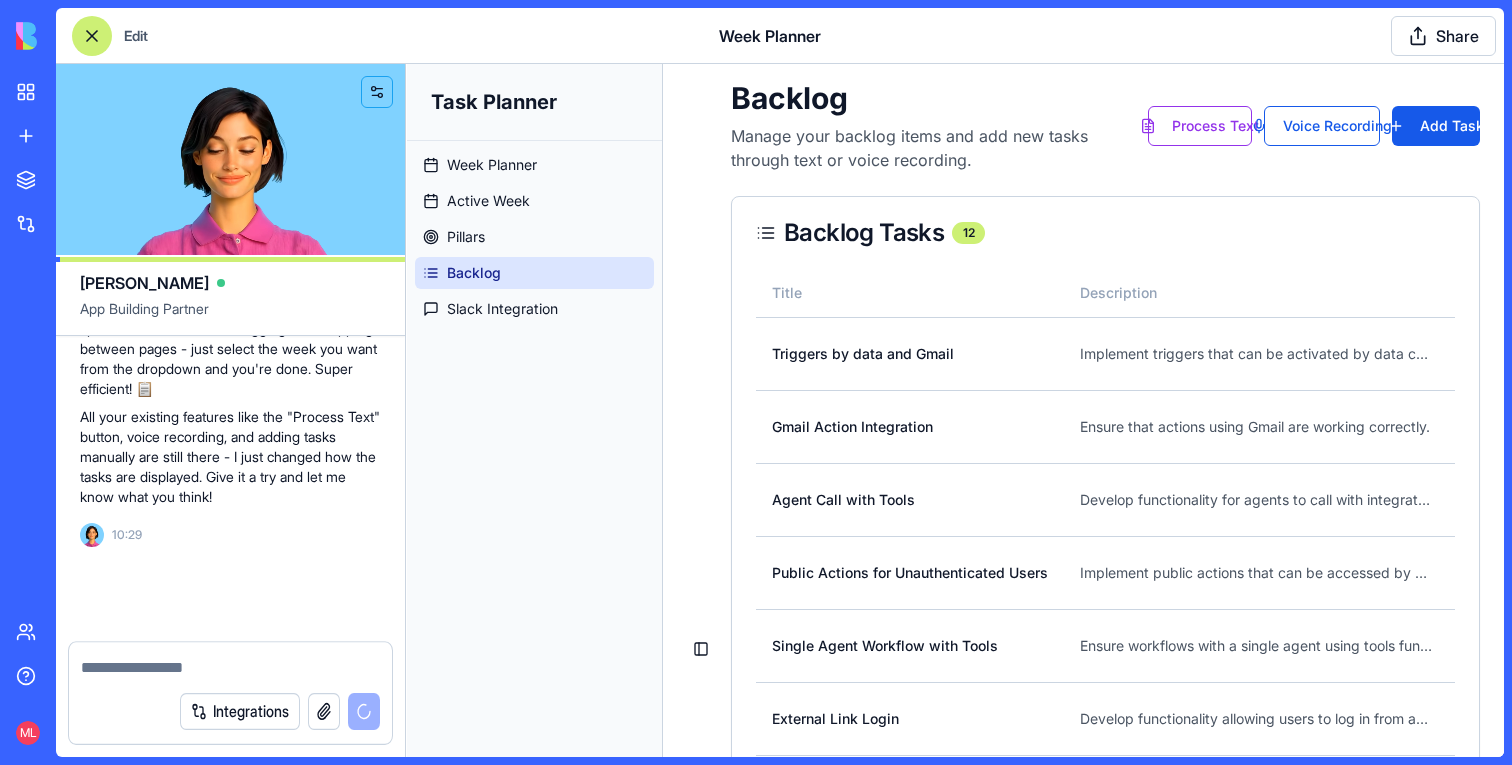 scroll, scrollTop: 11245, scrollLeft: 0, axis: vertical 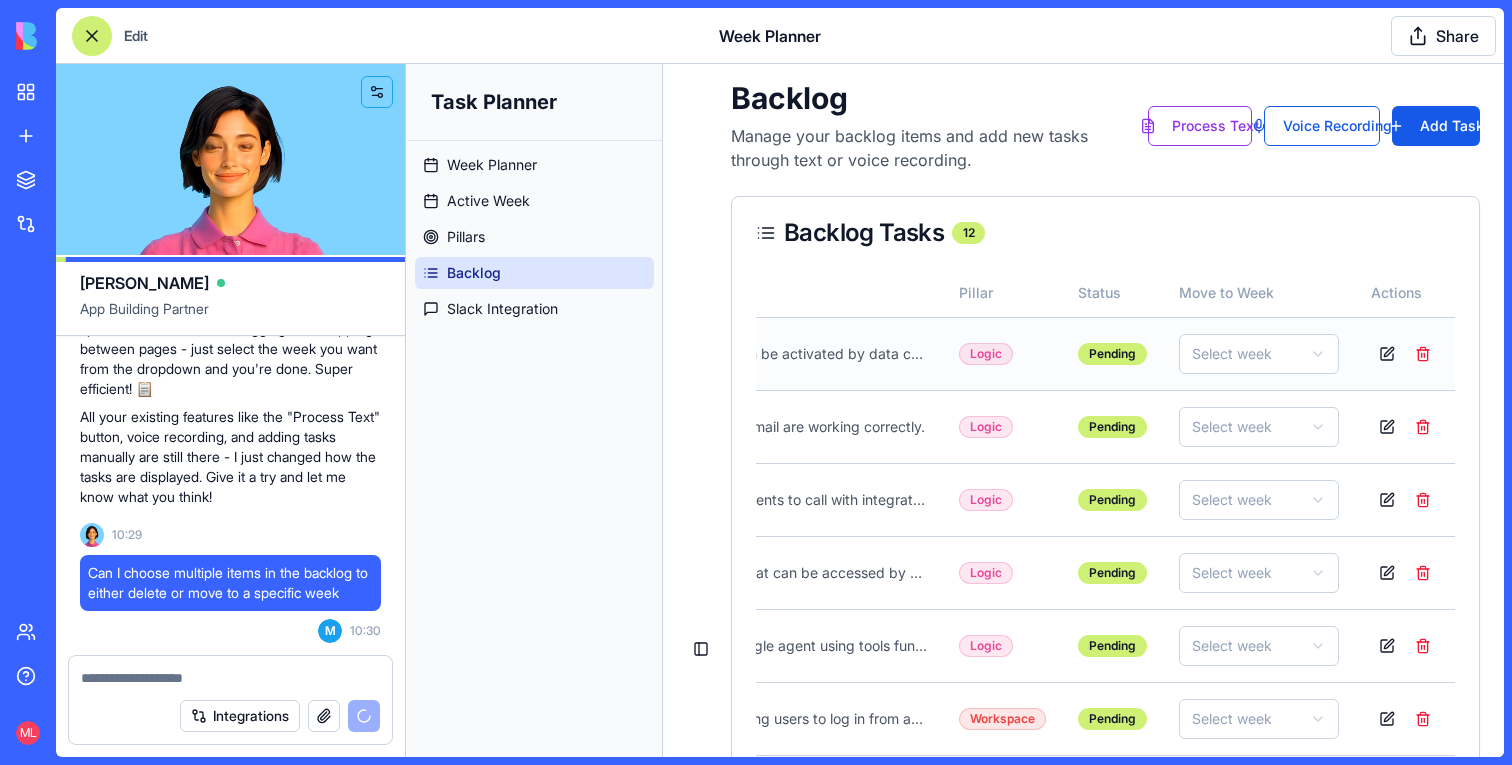 click on "Task Planner Week Planner Active Week Pillars Backlog Slack Integration Toggle Sidebar Backlog Manage your backlog items and add new tasks through text or voice recording. Process Text Voice Recording Add Task Backlog Tasks 12 Title Description Pillar Status Move to Week Actions Triggers by data and Gmail Implement triggers that can be activated by data changes or Gmail actions. Logic Pending Select week Gmail Action Integration Ensure that actions using Gmail are working correctly. Logic Pending Select week Agent Call with Tools Develop functionality for agents to call with integrated tools. Logic Pending Select week Public Actions for Unauthenticated Users Implement public actions that can be accessed by unauthenticated users. Logic Pending Select week Single Agent Workflow with Tools Ensure workflows with a single agent using tools function correctly, including handling updates. Logic Pending Select week External Link Login Develop functionality allowing users to log in from an external link." at bounding box center [955, 649] 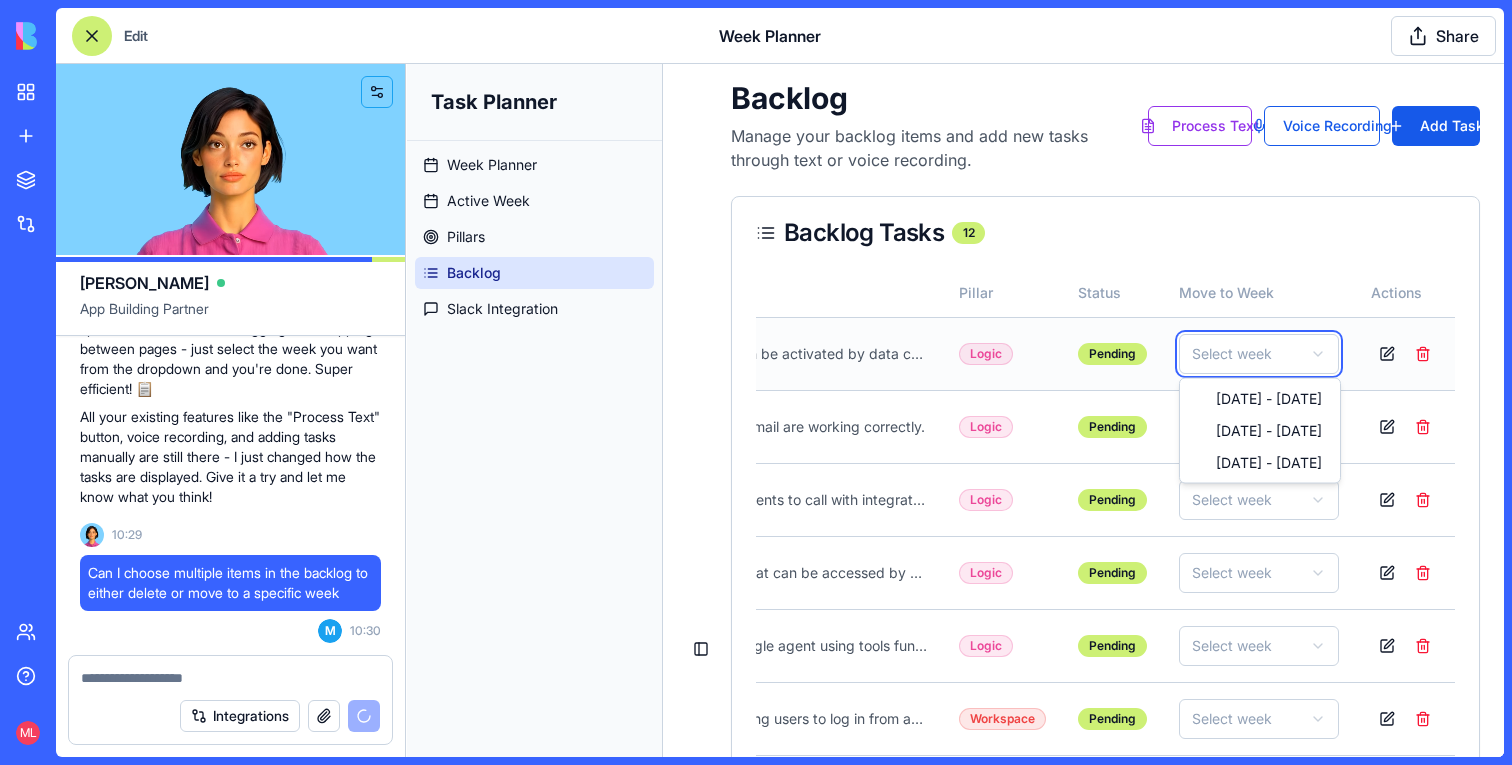 click on "Task Planner Week Planner Active Week Pillars Backlog Slack Integration Toggle Sidebar Backlog Manage your backlog items and add new tasks through text or voice recording. Process Text Voice Recording Add Task Backlog Tasks 12 Title Description Pillar Status Move to Week Actions Triggers by data and Gmail Implement triggers that can be activated by data changes or Gmail actions. Logic Pending Select week Gmail Action Integration Ensure that actions using Gmail are working correctly. Logic Pending Select week Agent Call with Tools Develop functionality for agents to call with integrated tools. Logic Pending Select week Public Actions for Unauthenticated Users Implement public actions that can be accessed by unauthenticated users. Logic Pending Select week Single Agent Workflow with Tools Ensure workflows with a single agent using tools function correctly, including handling updates. Logic Pending Select week External Link Login Develop functionality allowing users to log in from an external link." at bounding box center (955, 649) 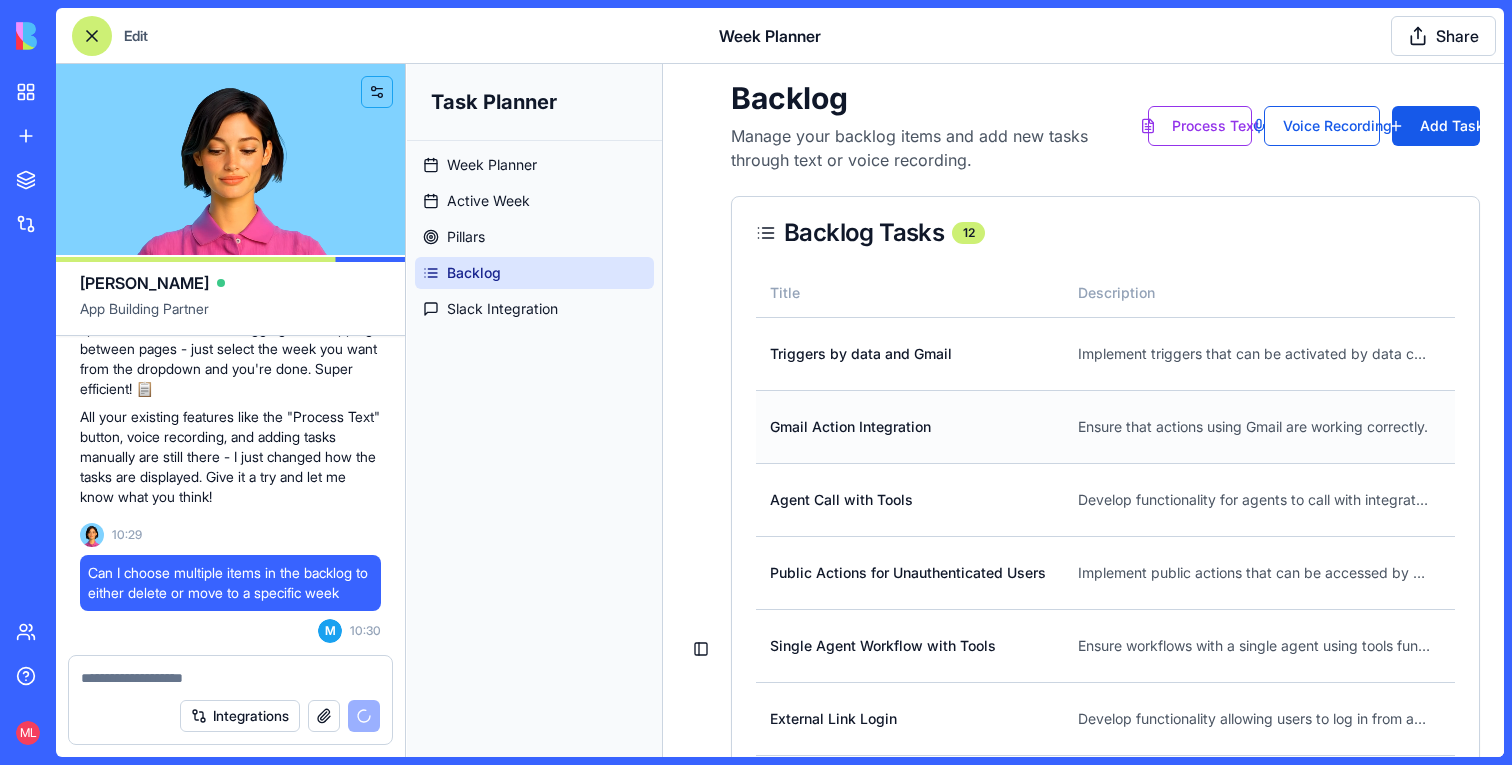 scroll, scrollTop: 0, scrollLeft: 0, axis: both 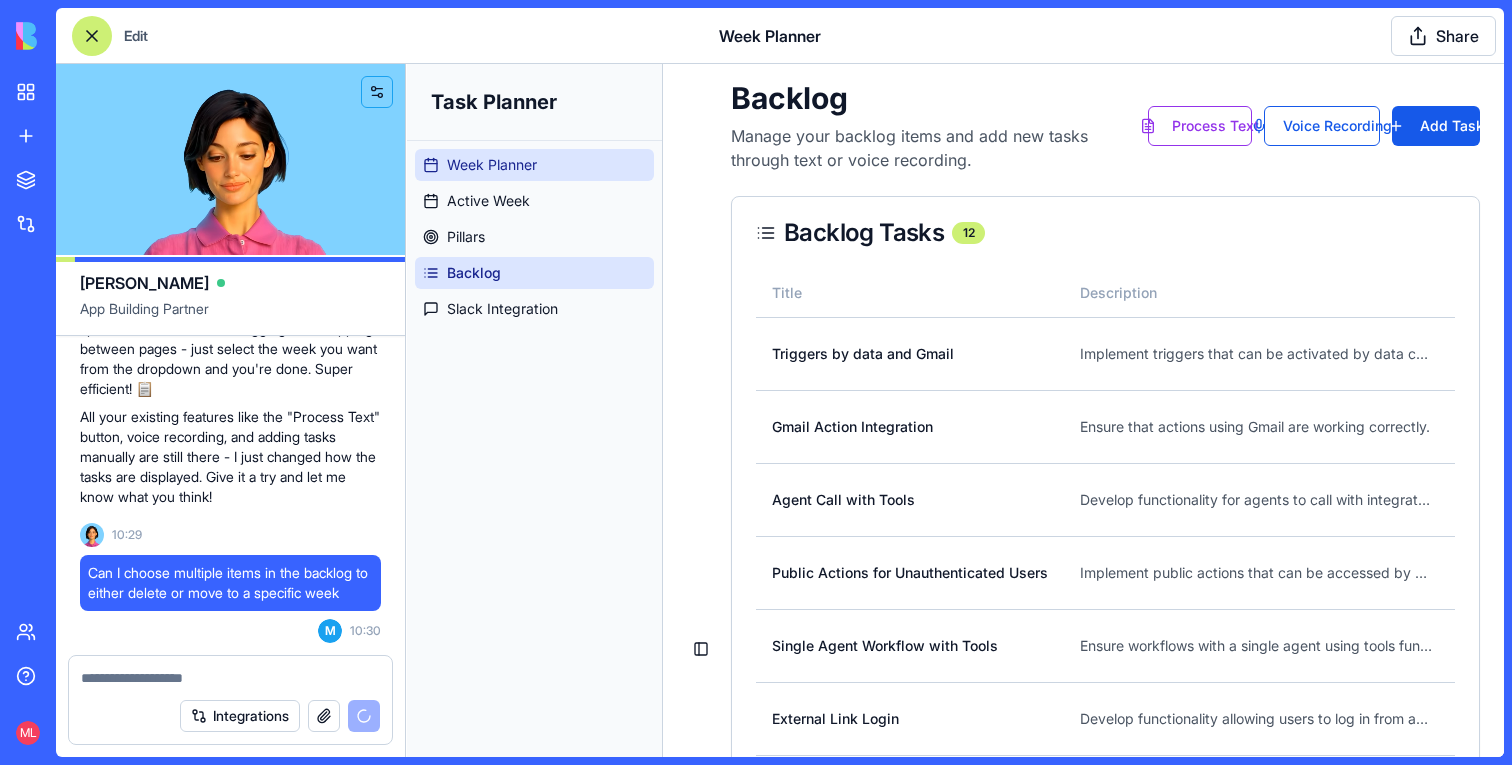 click on "Week Planner" at bounding box center (492, 165) 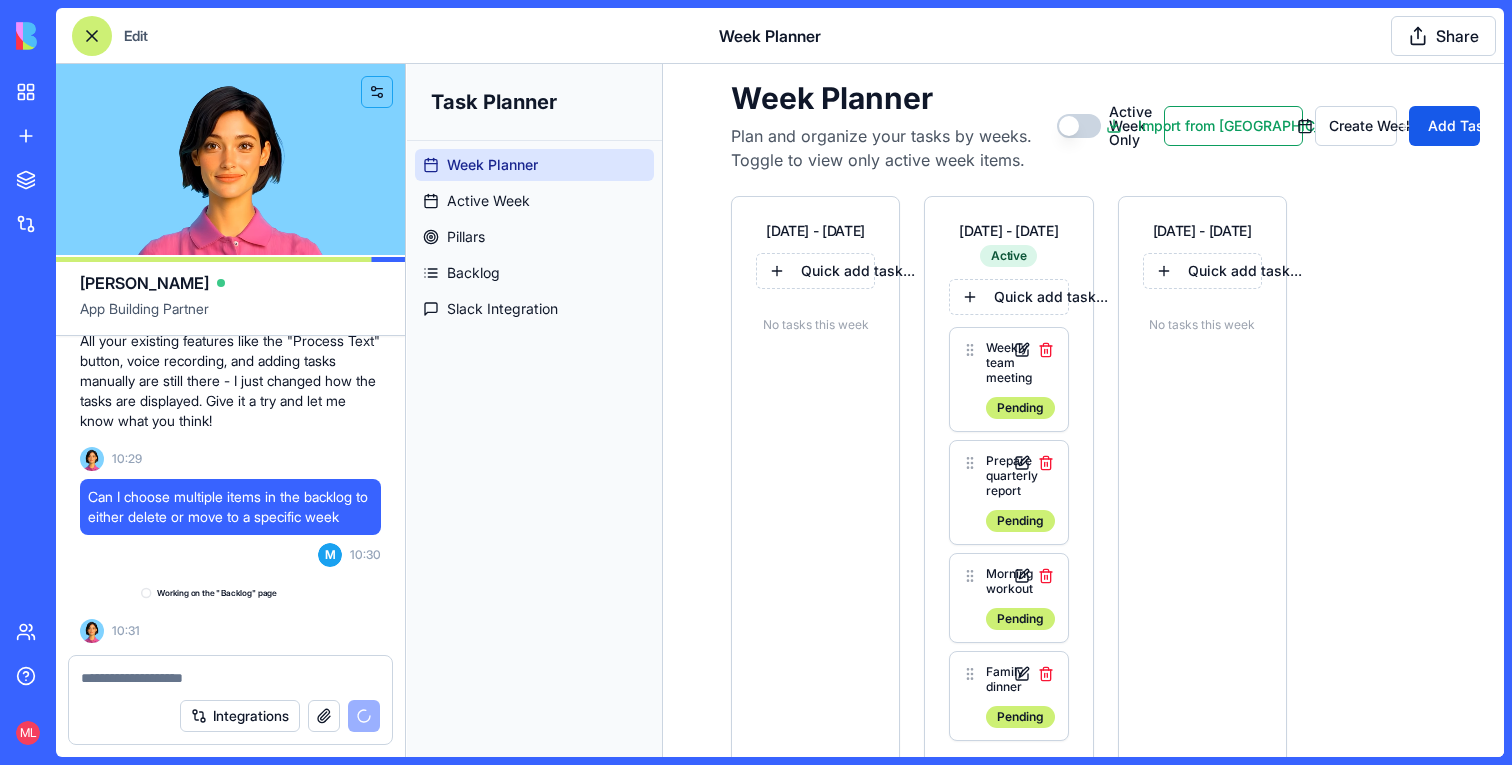 scroll, scrollTop: 11321, scrollLeft: 0, axis: vertical 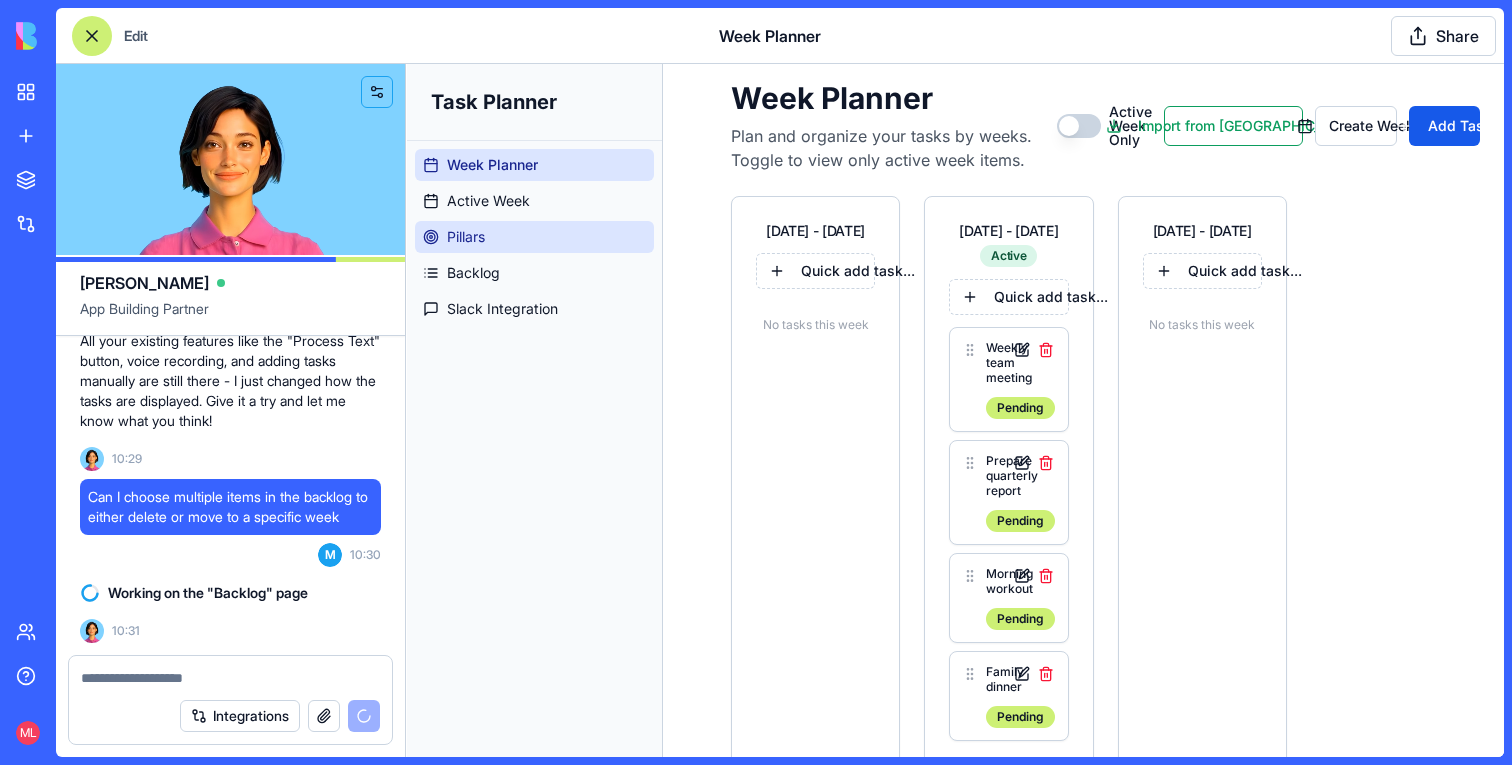 click on "Pillars" at bounding box center (534, 237) 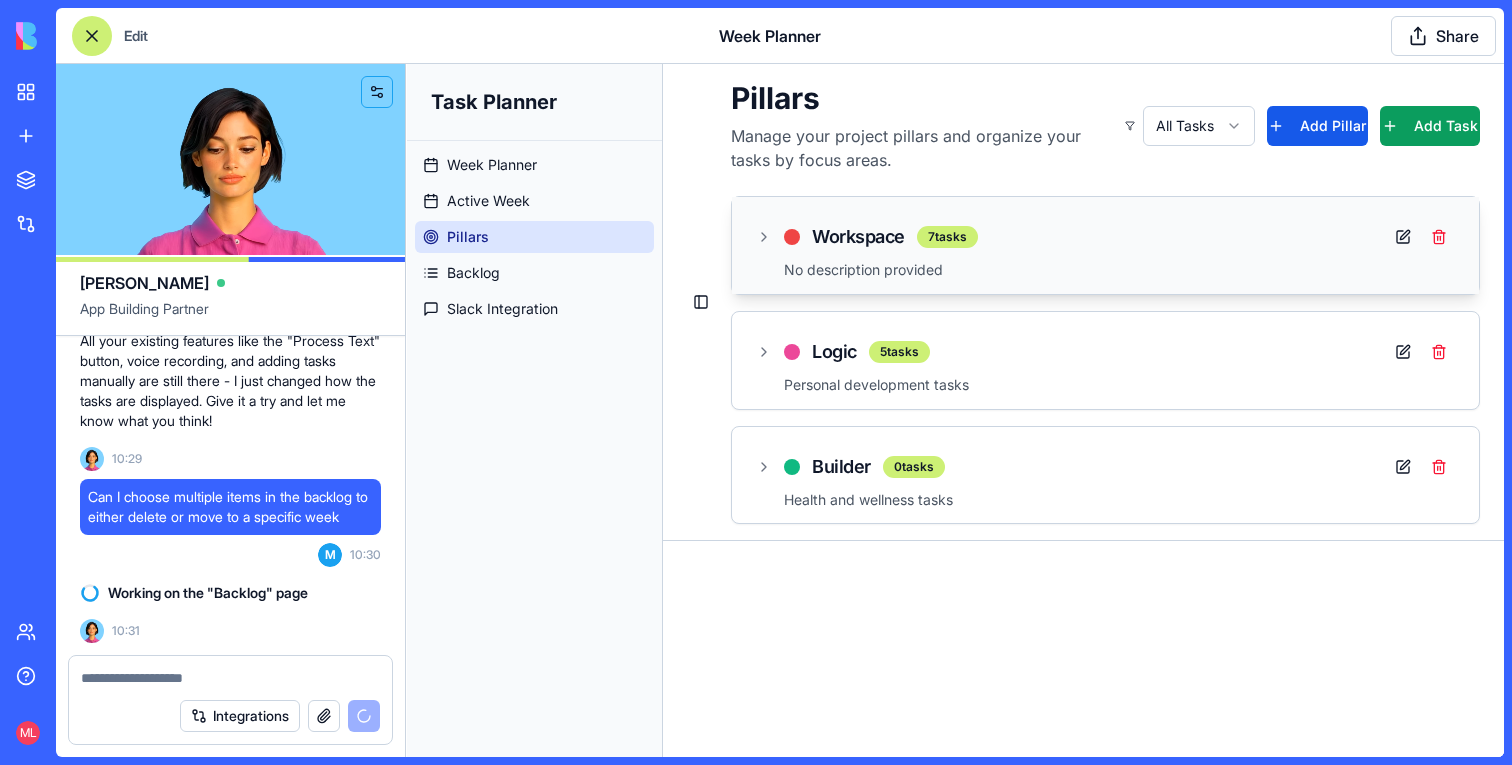 click on "Workspace 7  tasks" at bounding box center [867, 237] 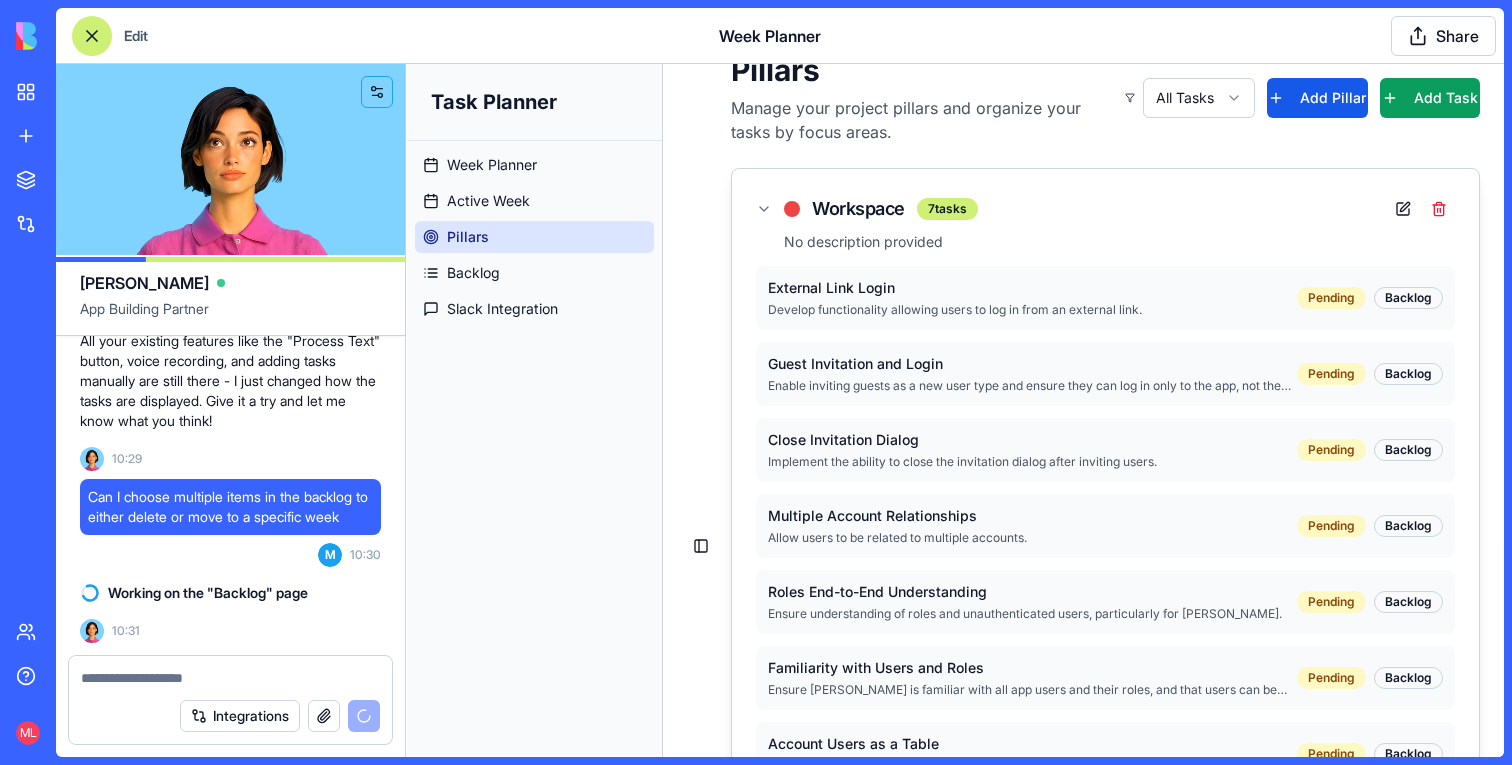 scroll, scrollTop: 35, scrollLeft: 0, axis: vertical 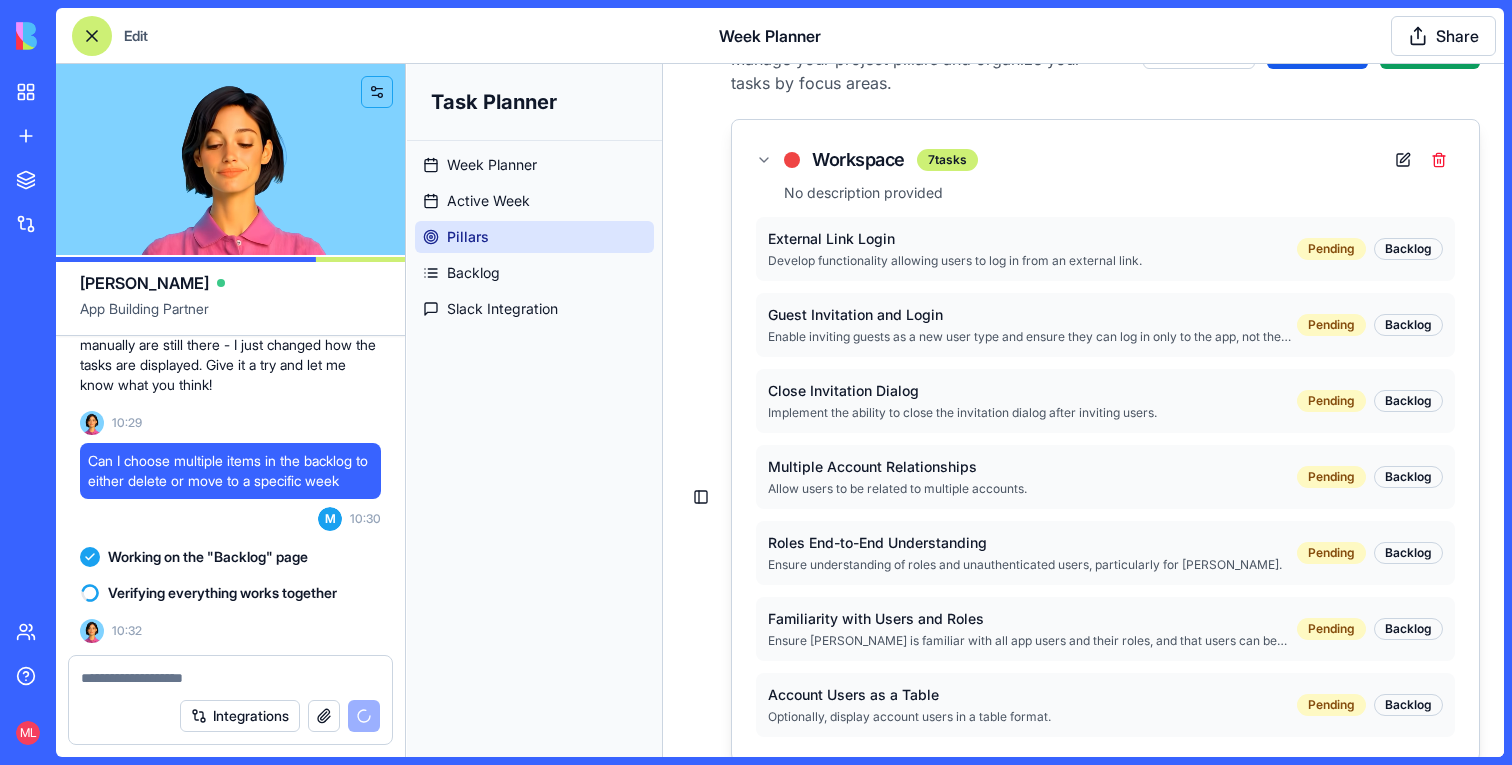 click on "External Link Login Develop functionality allowing users to log in from an external link. Pending Backlog" at bounding box center (1105, 249) 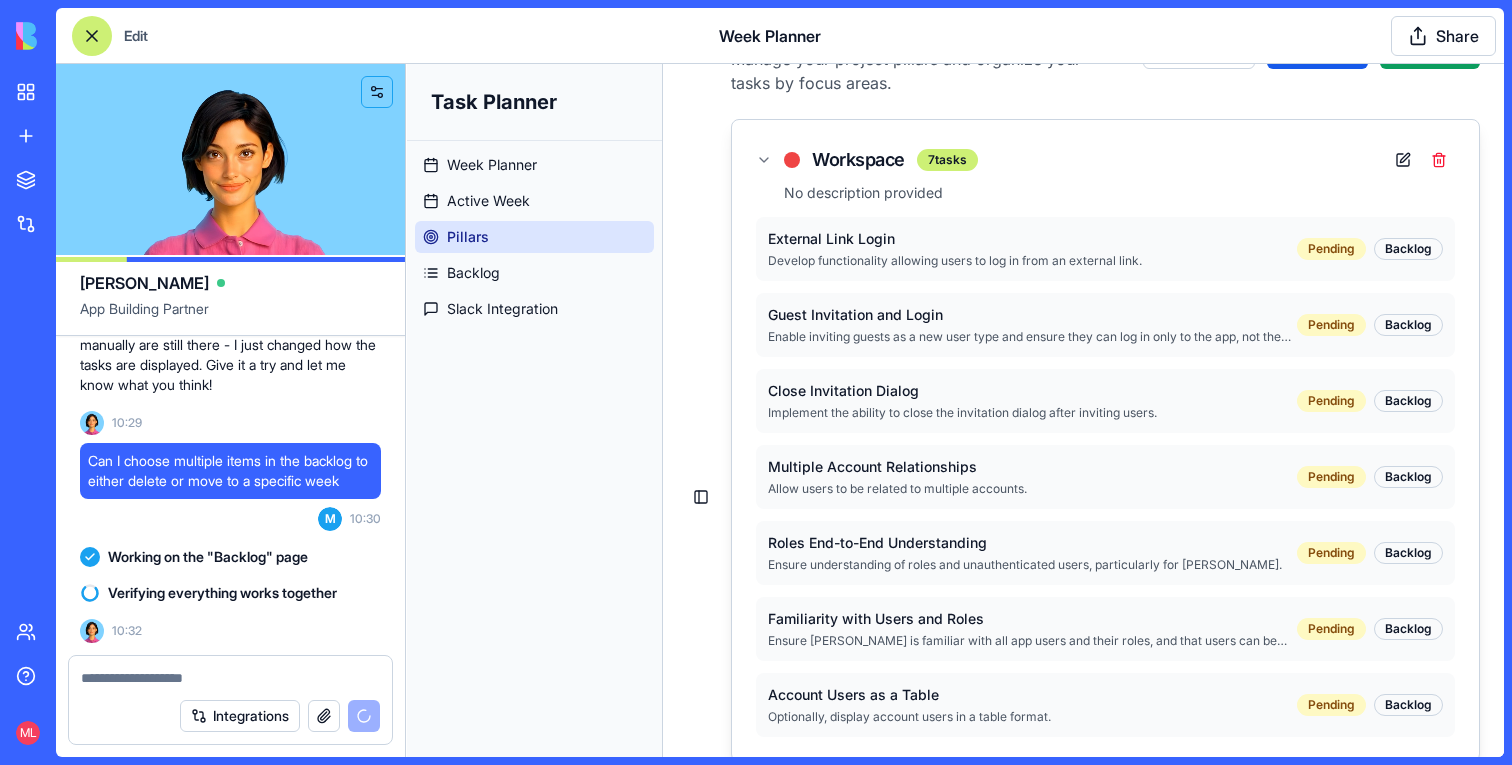 click on "Develop functionality allowing users to log in from an external link." at bounding box center (1032, 261) 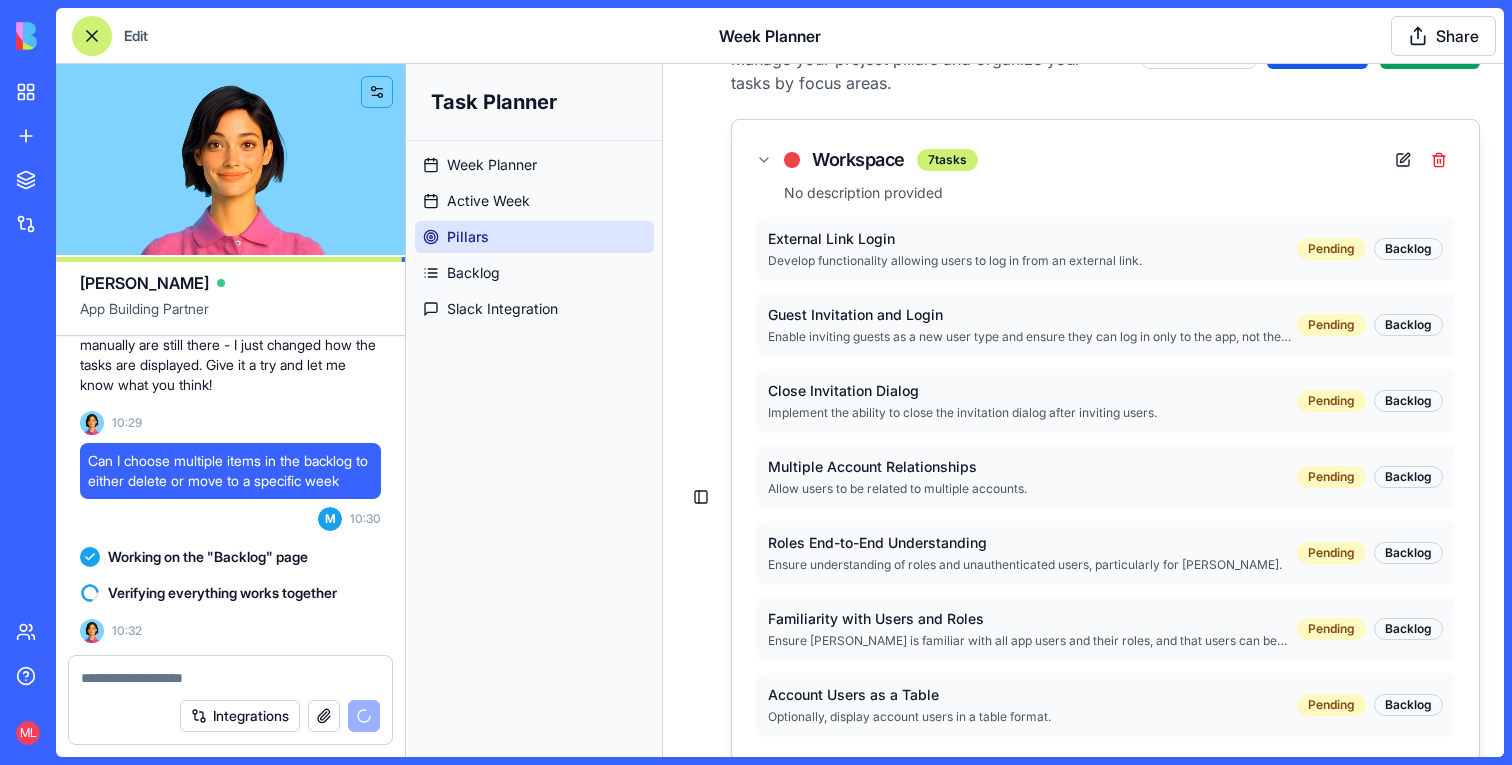 click on "Develop functionality allowing users to log in from an external link." at bounding box center [1032, 261] 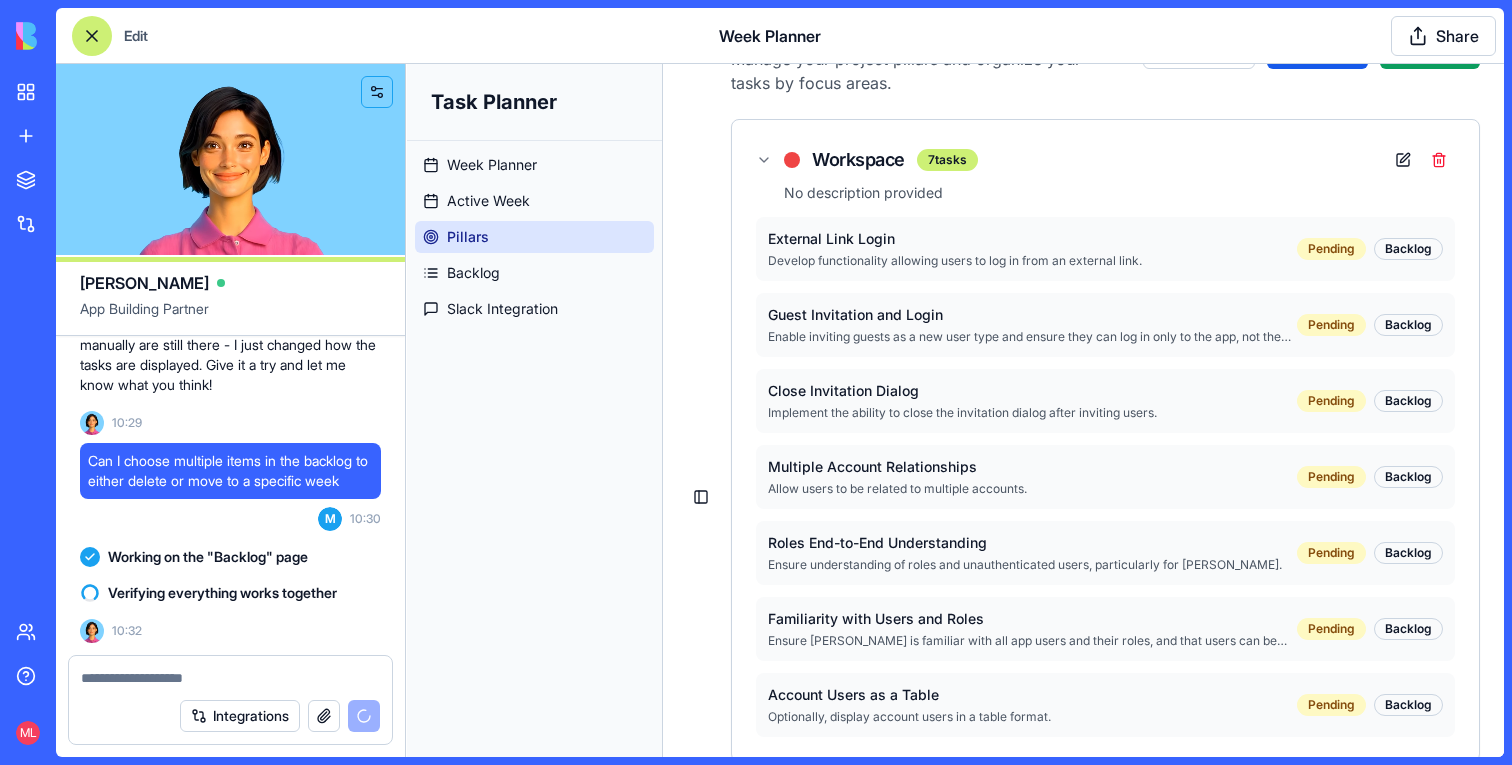 scroll, scrollTop: 0, scrollLeft: 0, axis: both 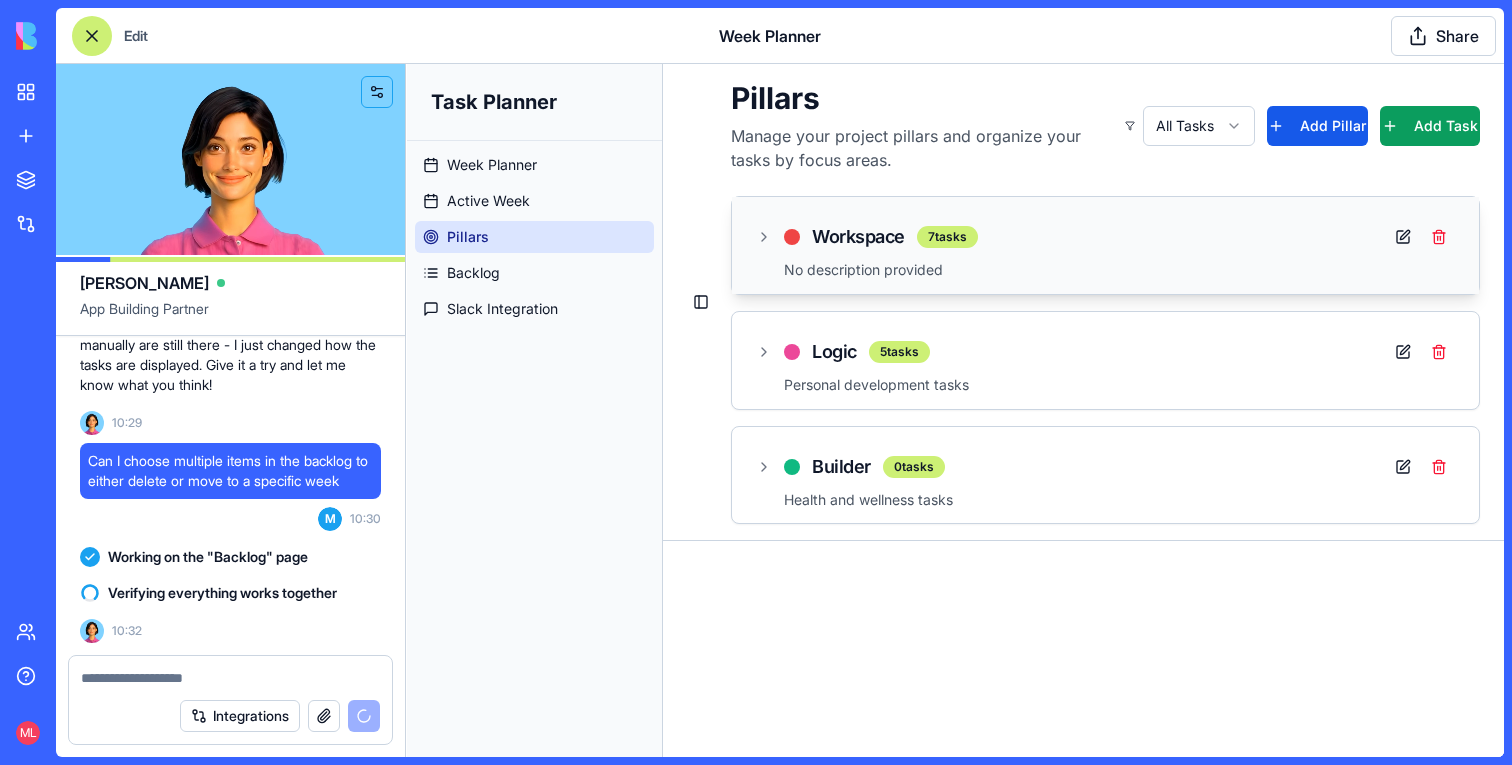 click on "Workspace 7  tasks No description provided" at bounding box center (1105, 245) 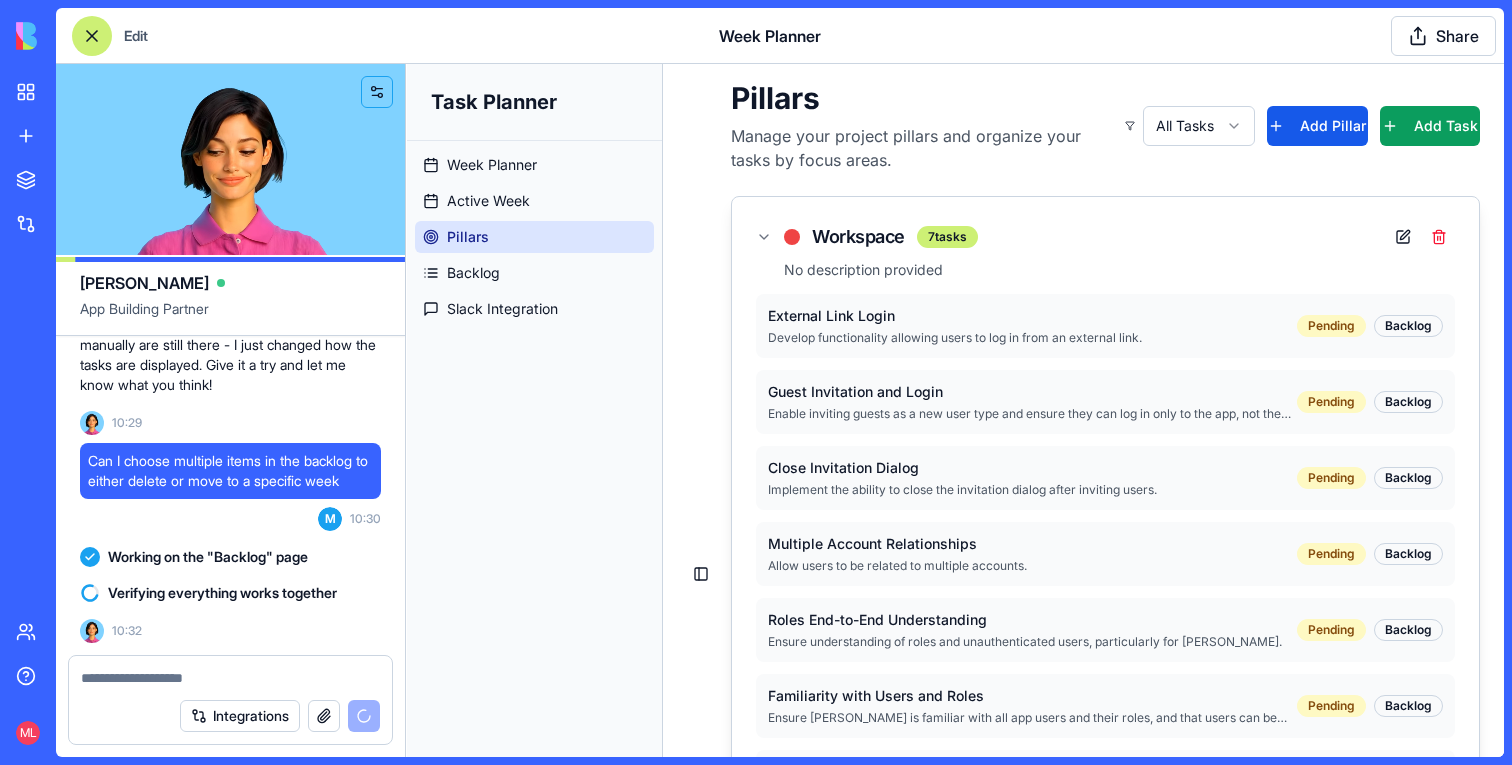 scroll, scrollTop: 11897, scrollLeft: 0, axis: vertical 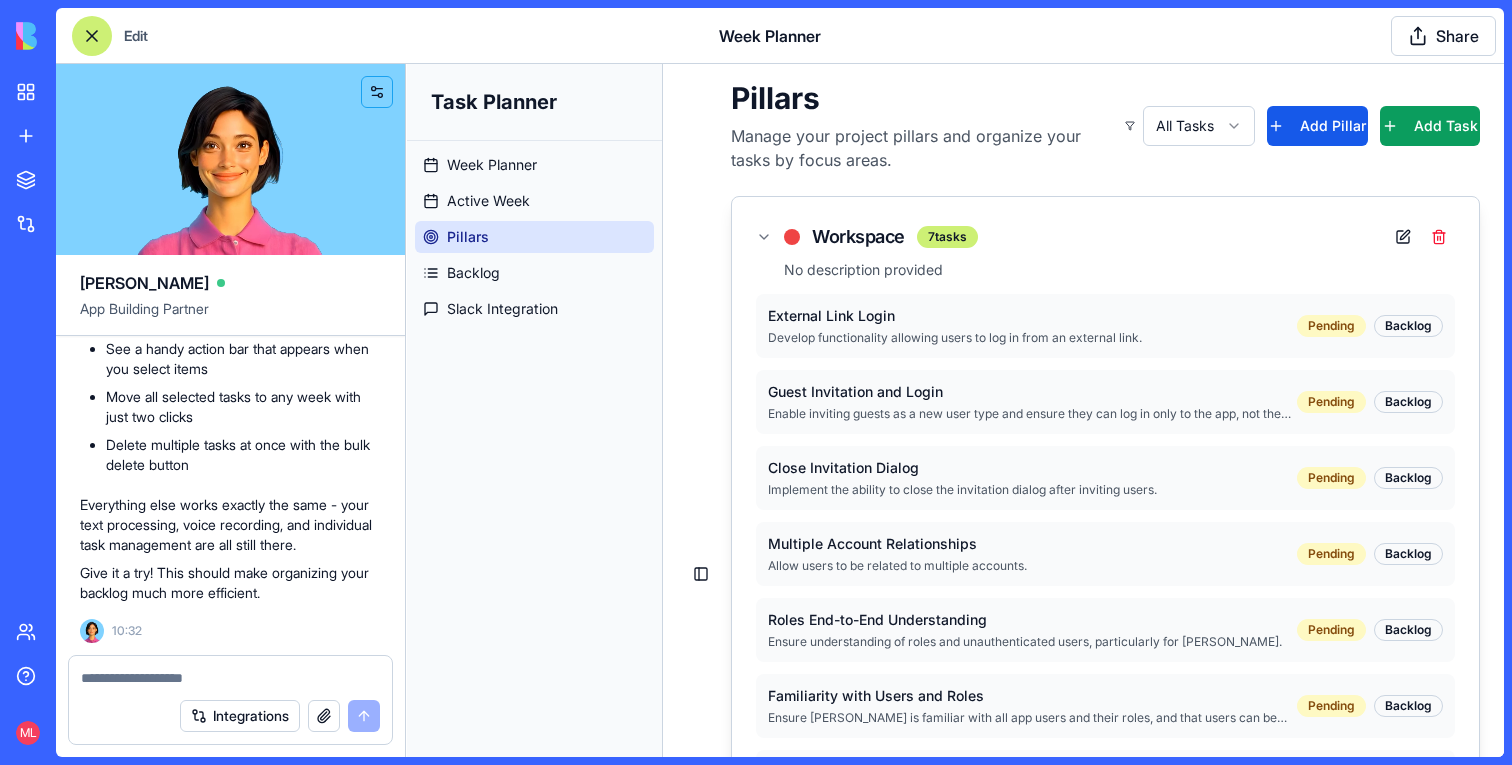 click on "Implement the ability to close the invitation dialog after inviting users." at bounding box center (1032, 490) 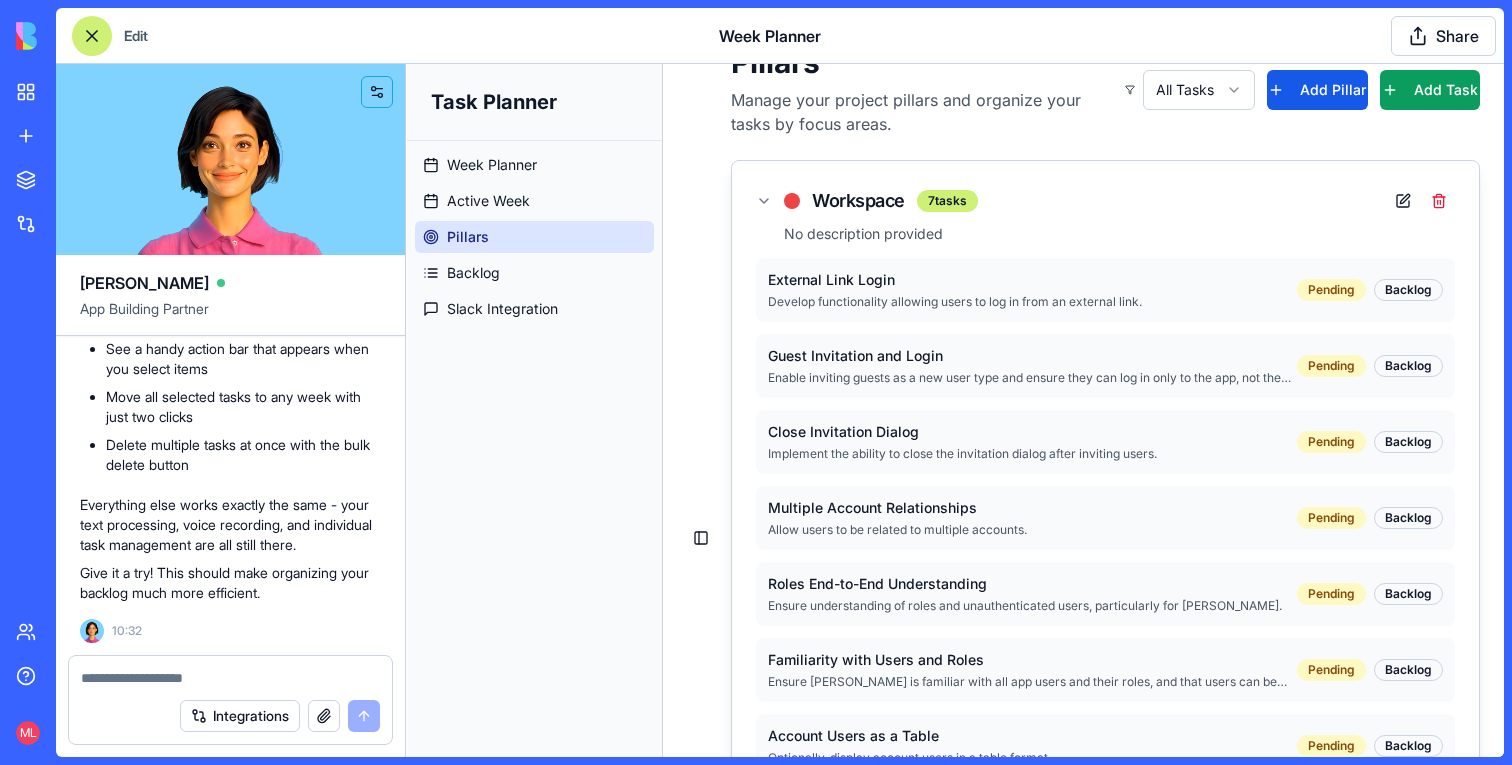 scroll, scrollTop: 39, scrollLeft: 0, axis: vertical 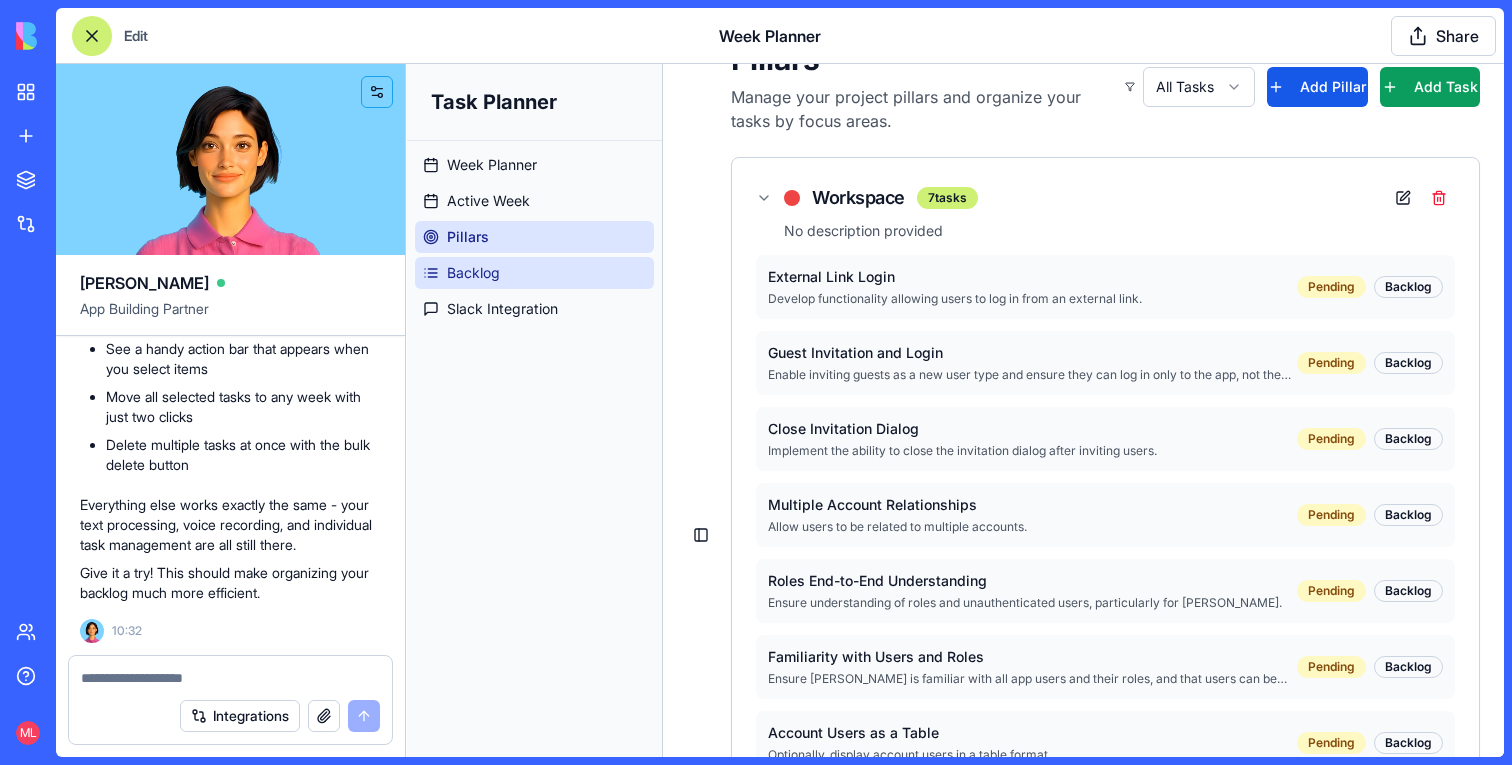 click on "Backlog" at bounding box center [473, 273] 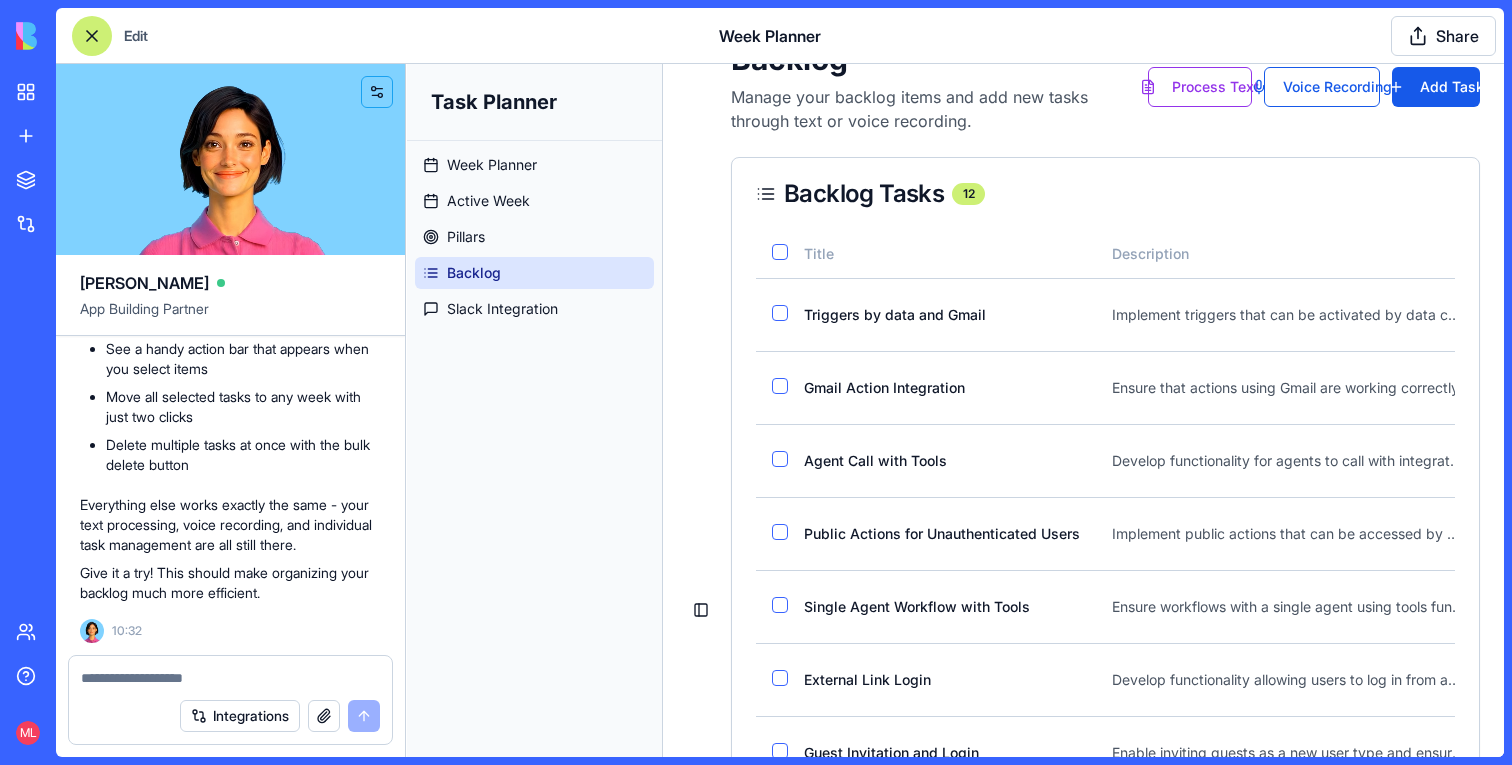 click at bounding box center (92, 36) 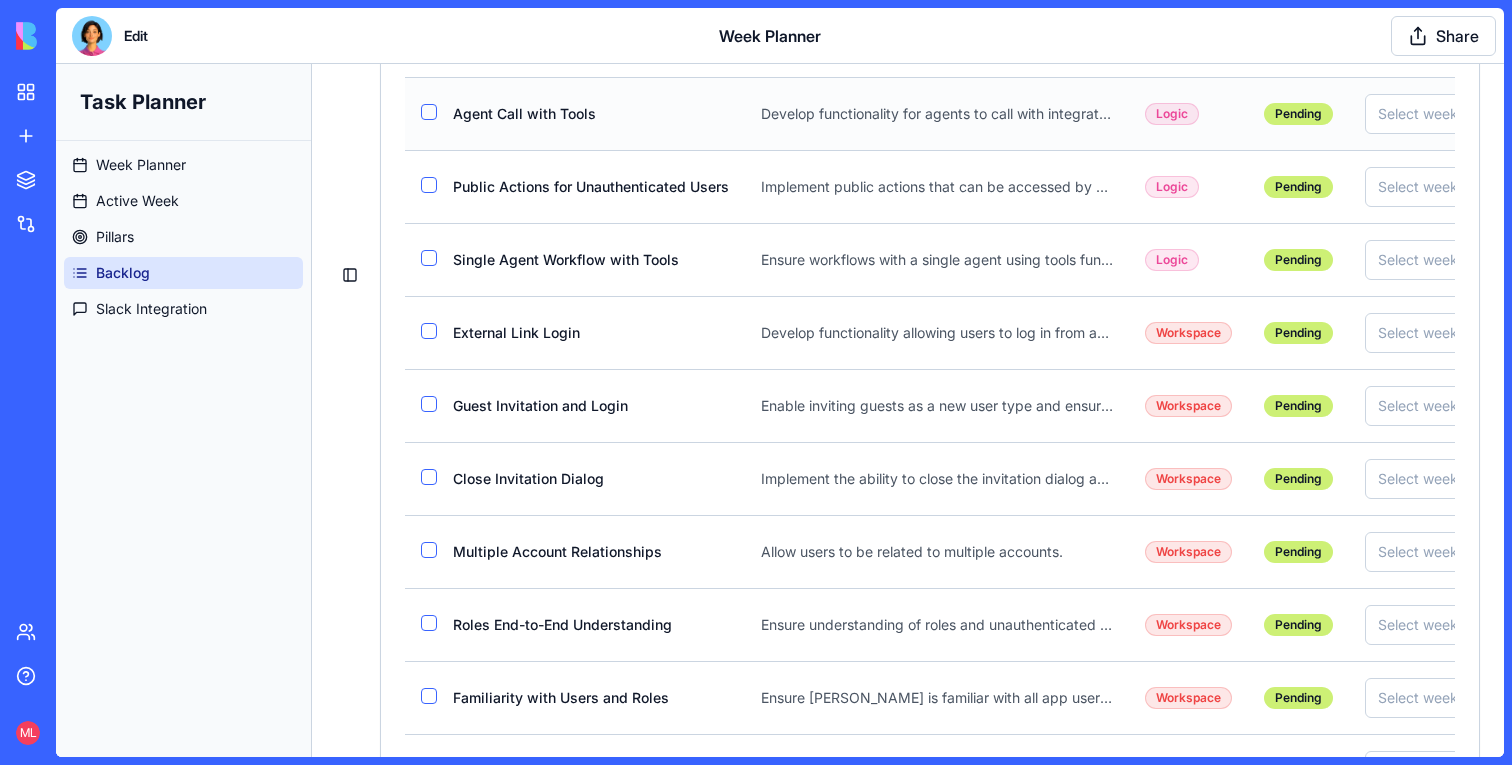 scroll, scrollTop: 453, scrollLeft: 0, axis: vertical 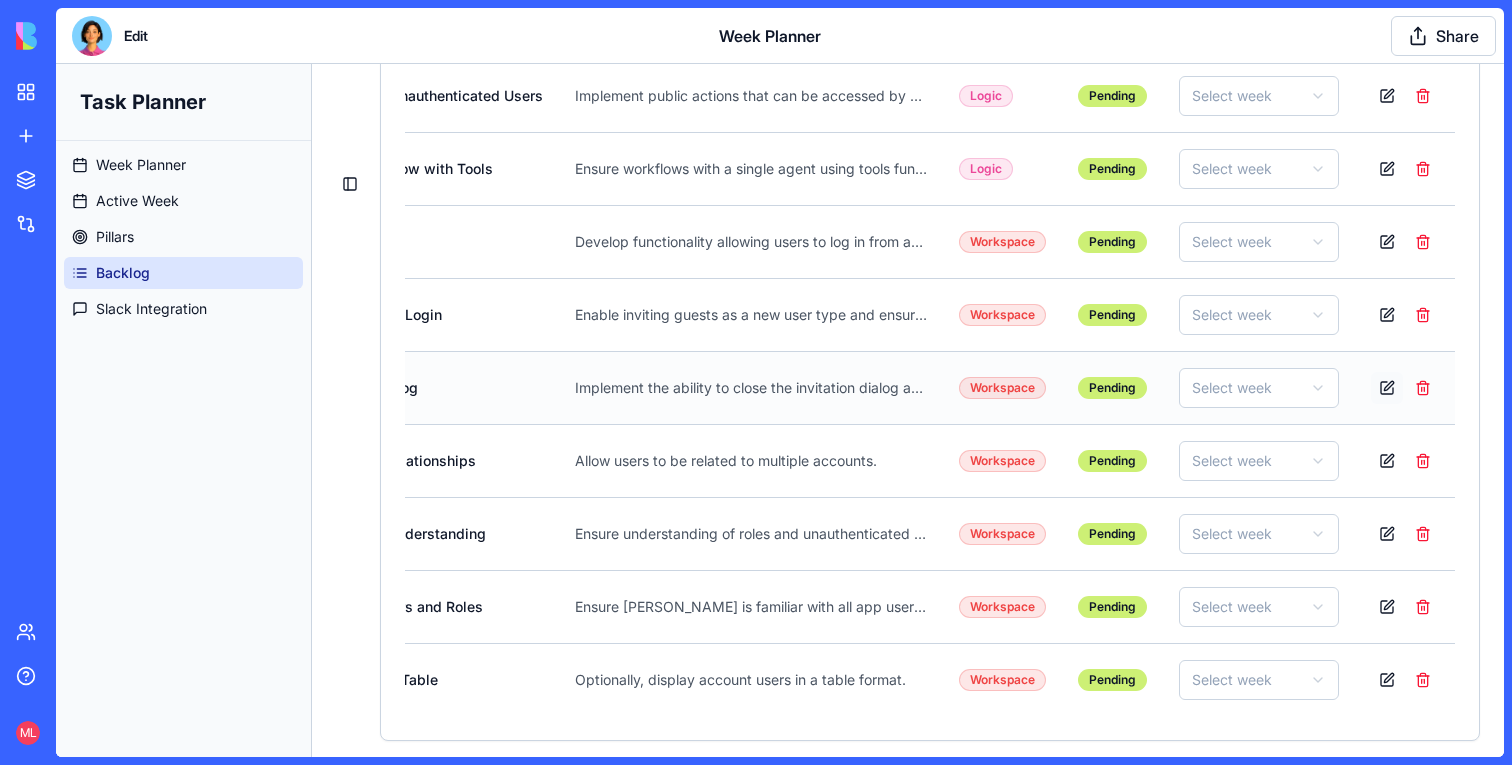 click at bounding box center (1387, 388) 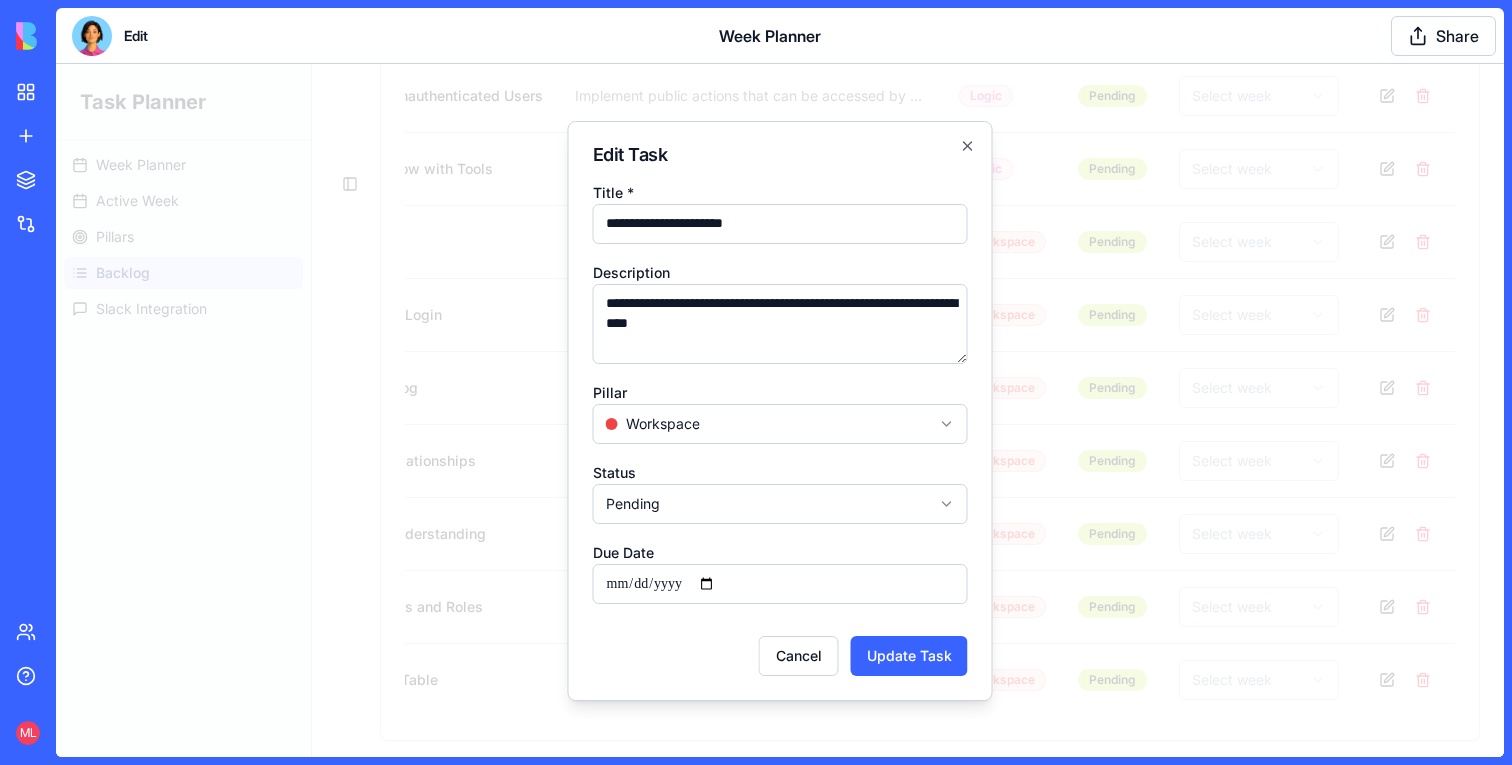click on "**********" at bounding box center (780, 224) 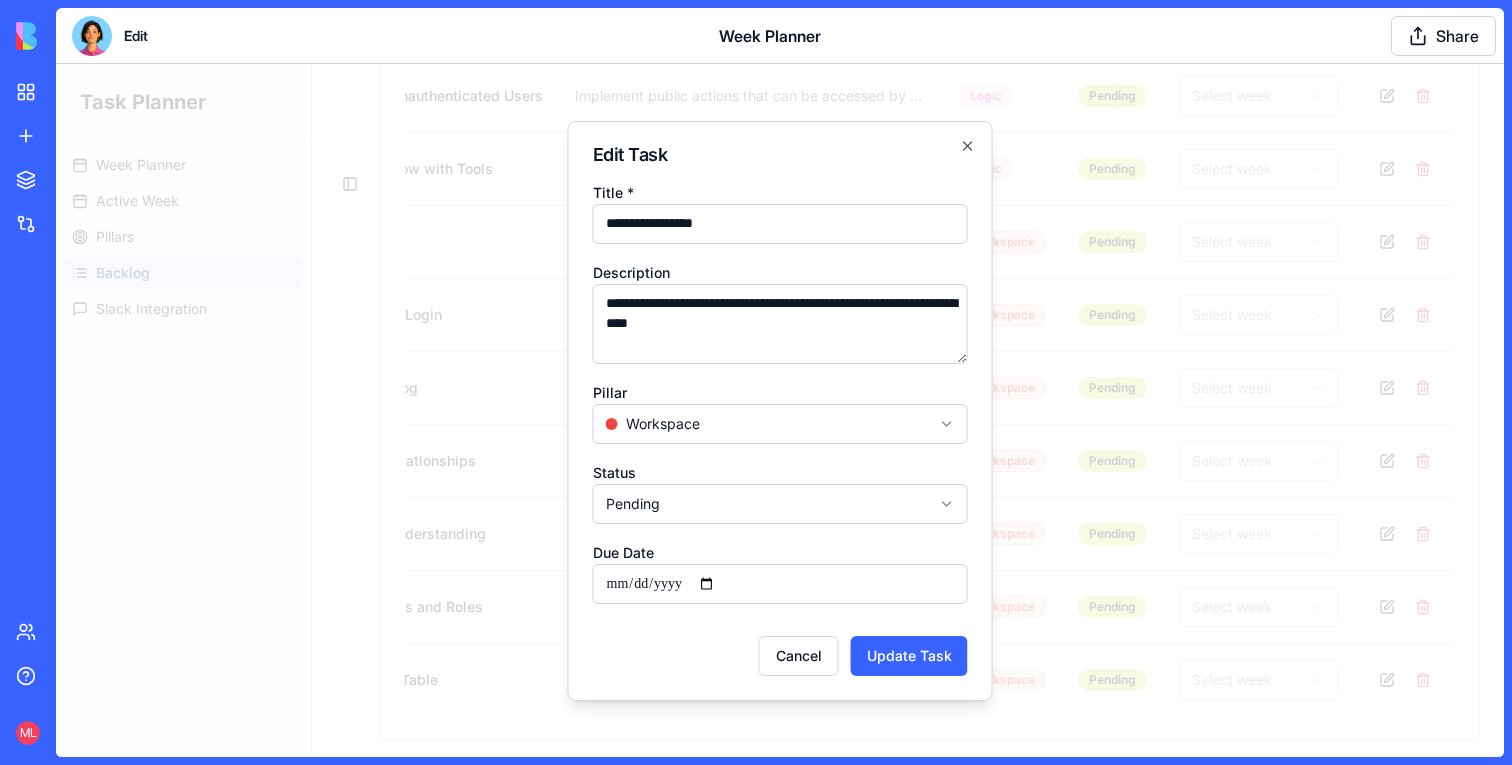 click on "**********" at bounding box center [780, 224] 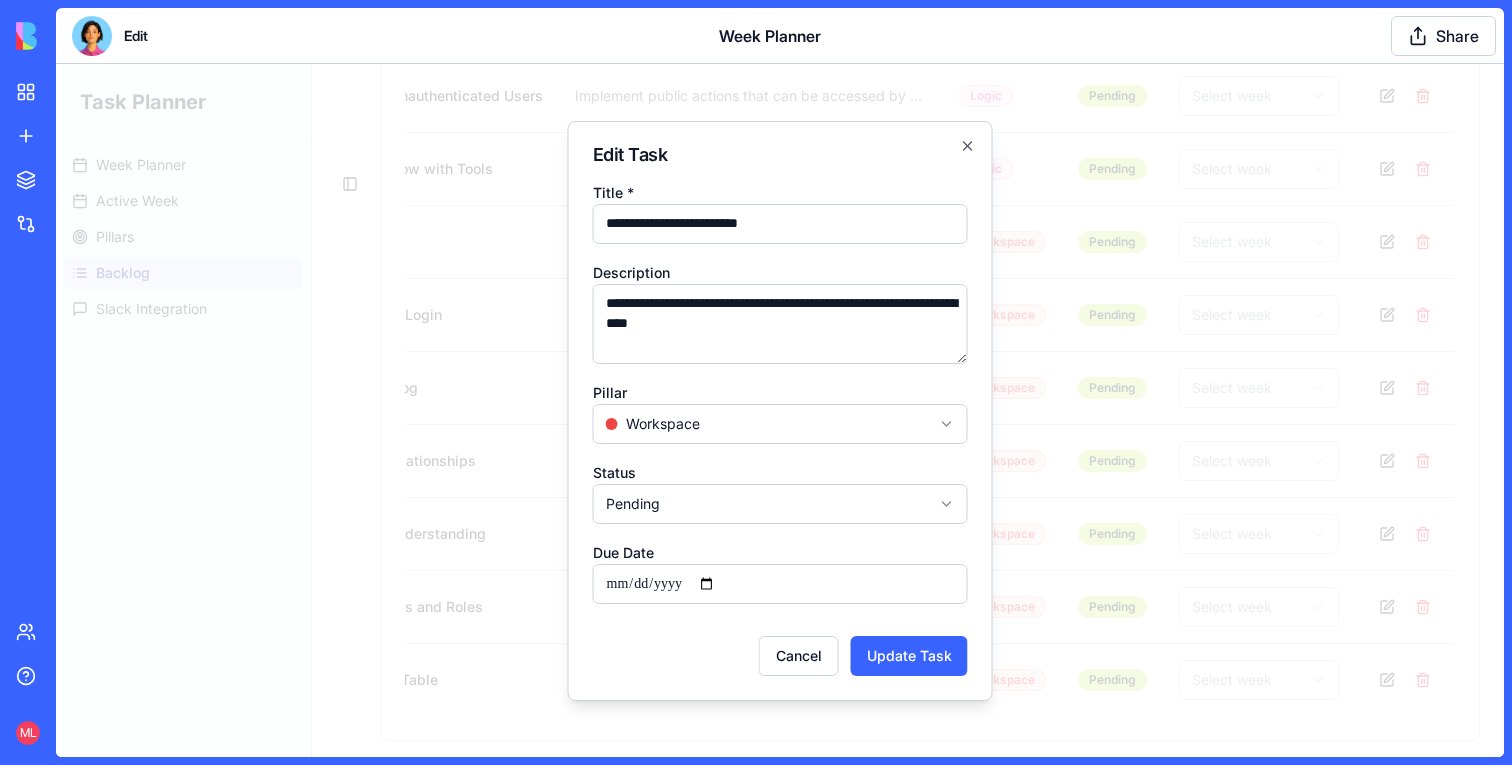 type on "**********" 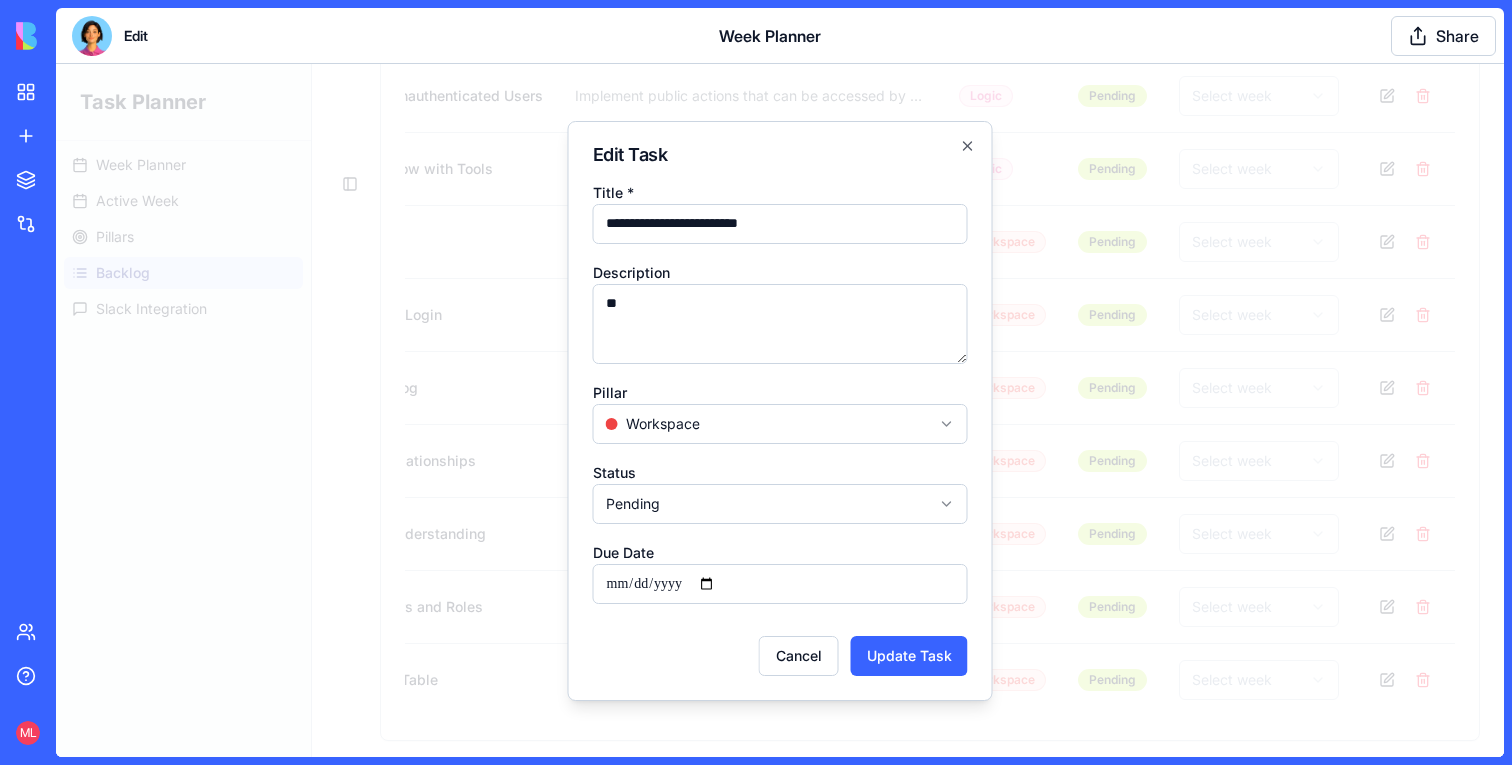 type on "*" 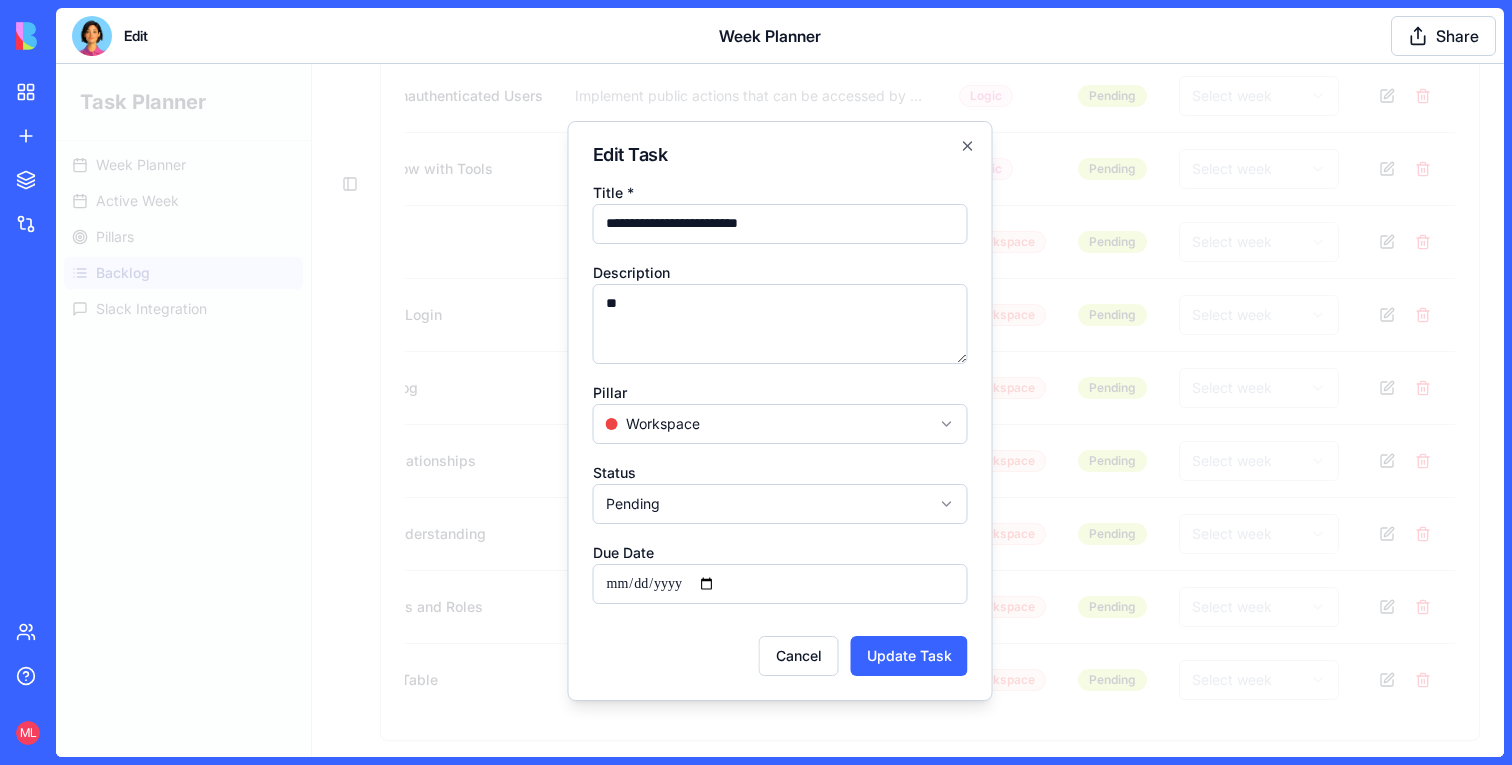 type on "*" 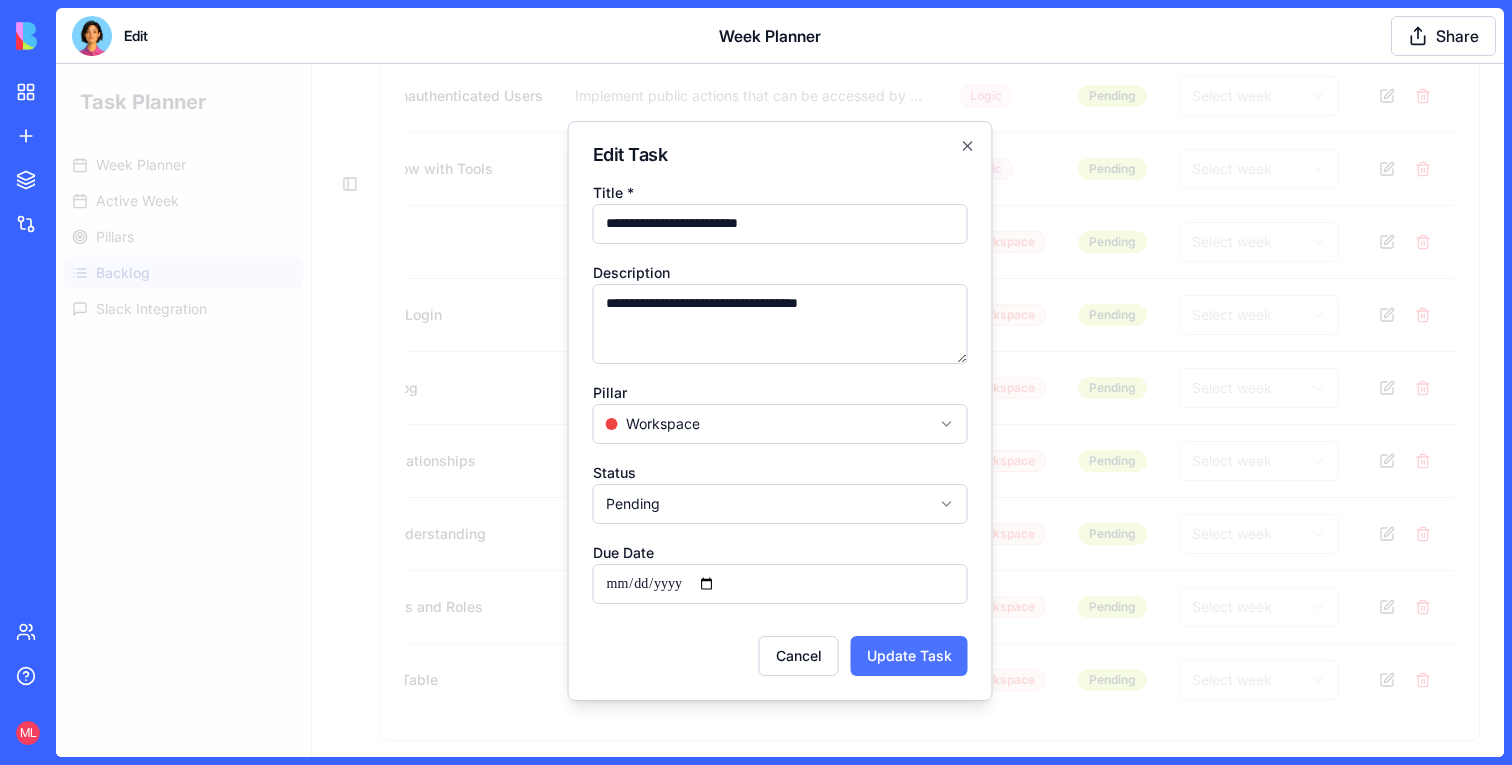 type on "**********" 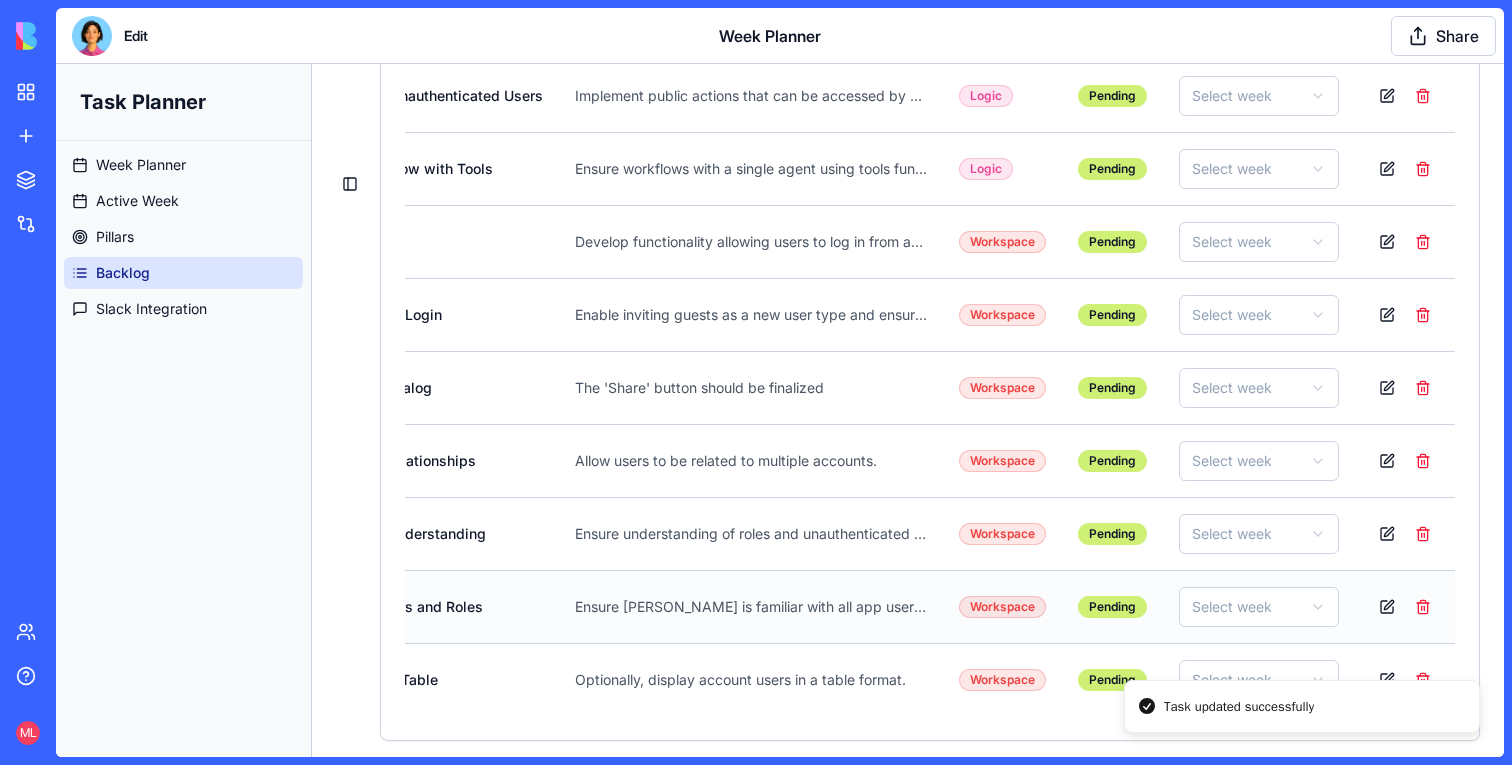 scroll, scrollTop: 0, scrollLeft: 0, axis: both 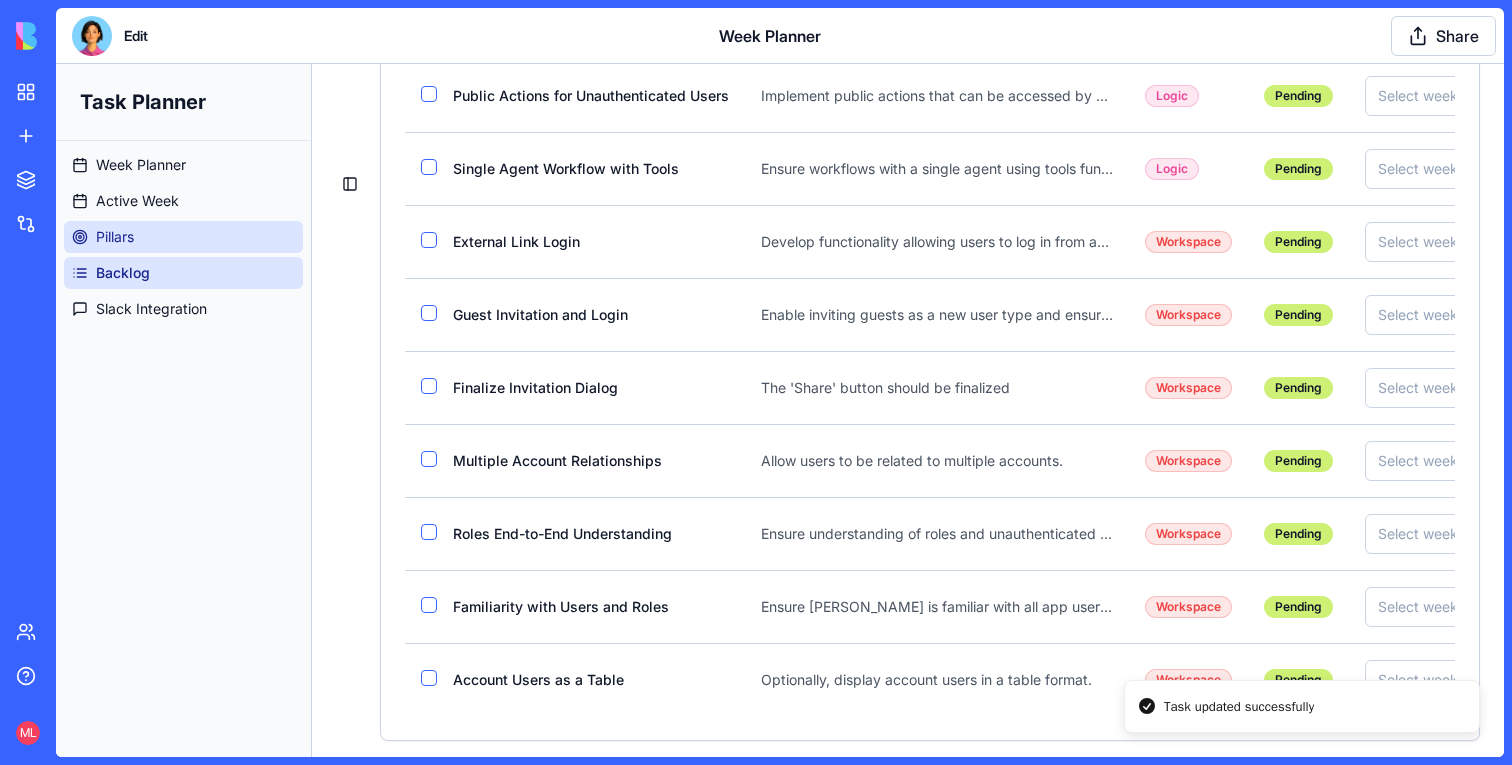click on "Pillars" at bounding box center (183, 237) 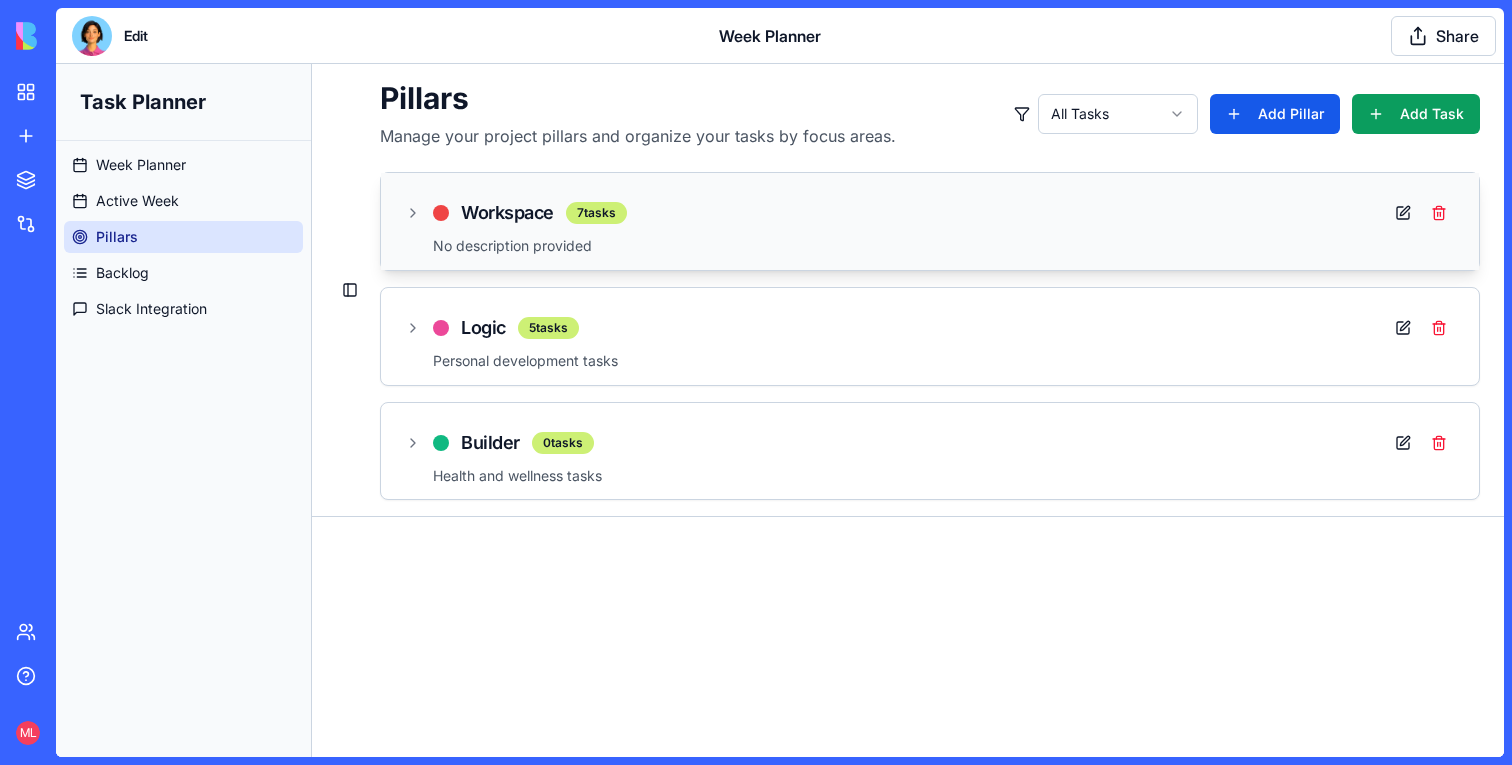 click on "Workspace 7  tasks" at bounding box center [930, 213] 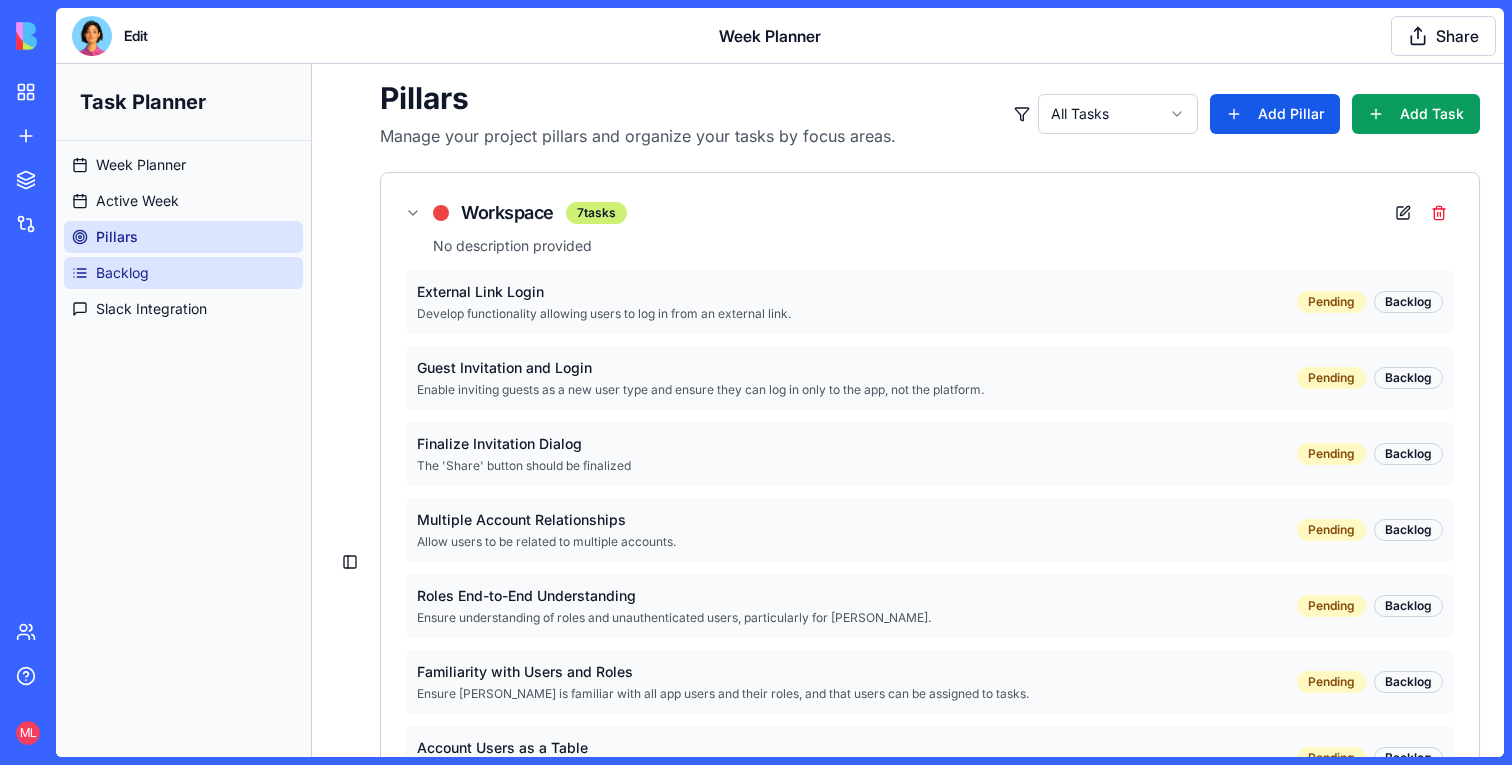 click on "Backlog" at bounding box center [122, 273] 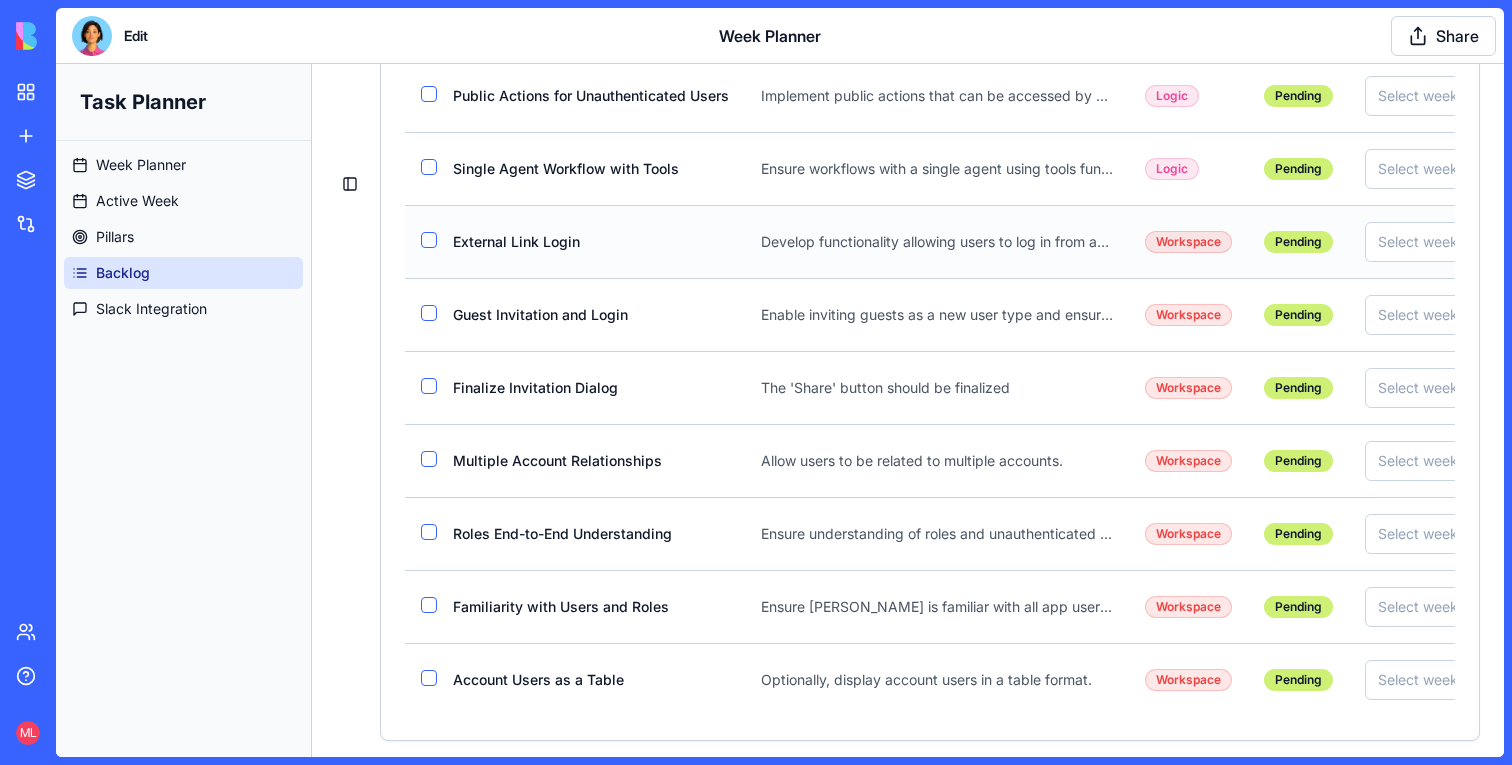 scroll, scrollTop: 0, scrollLeft: 0, axis: both 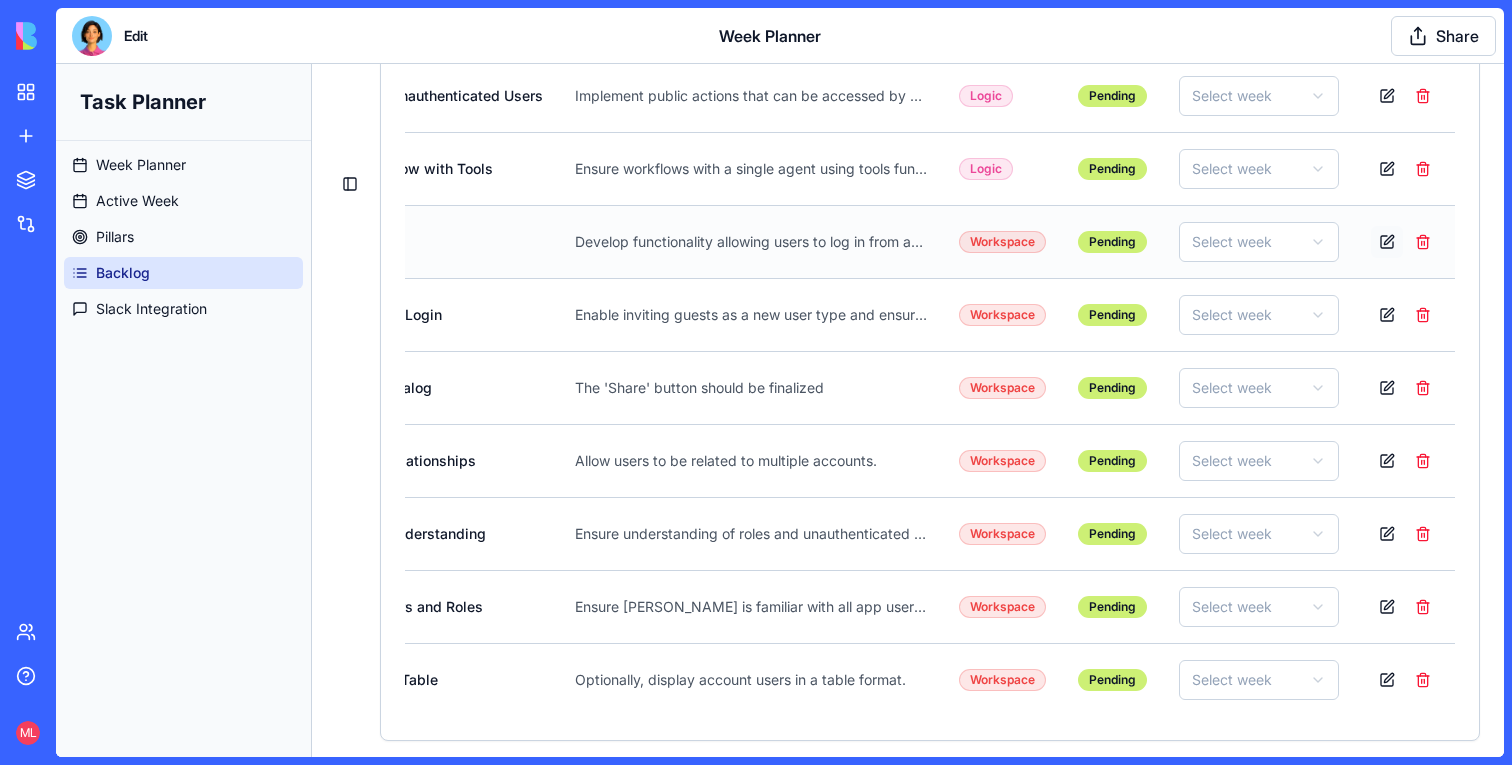 click at bounding box center (1387, 242) 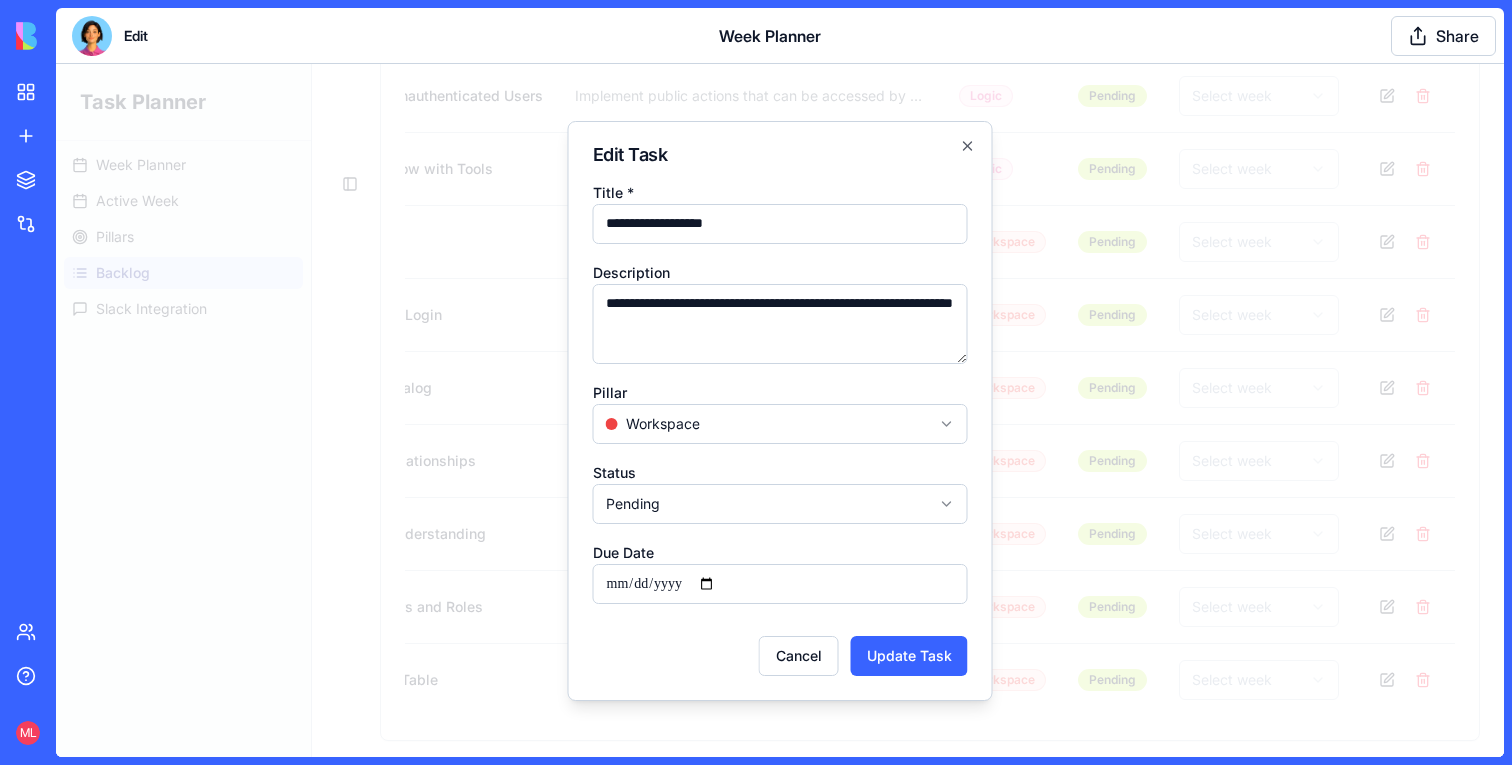 drag, startPoint x: 779, startPoint y: 222, endPoint x: 565, endPoint y: 219, distance: 214.02103 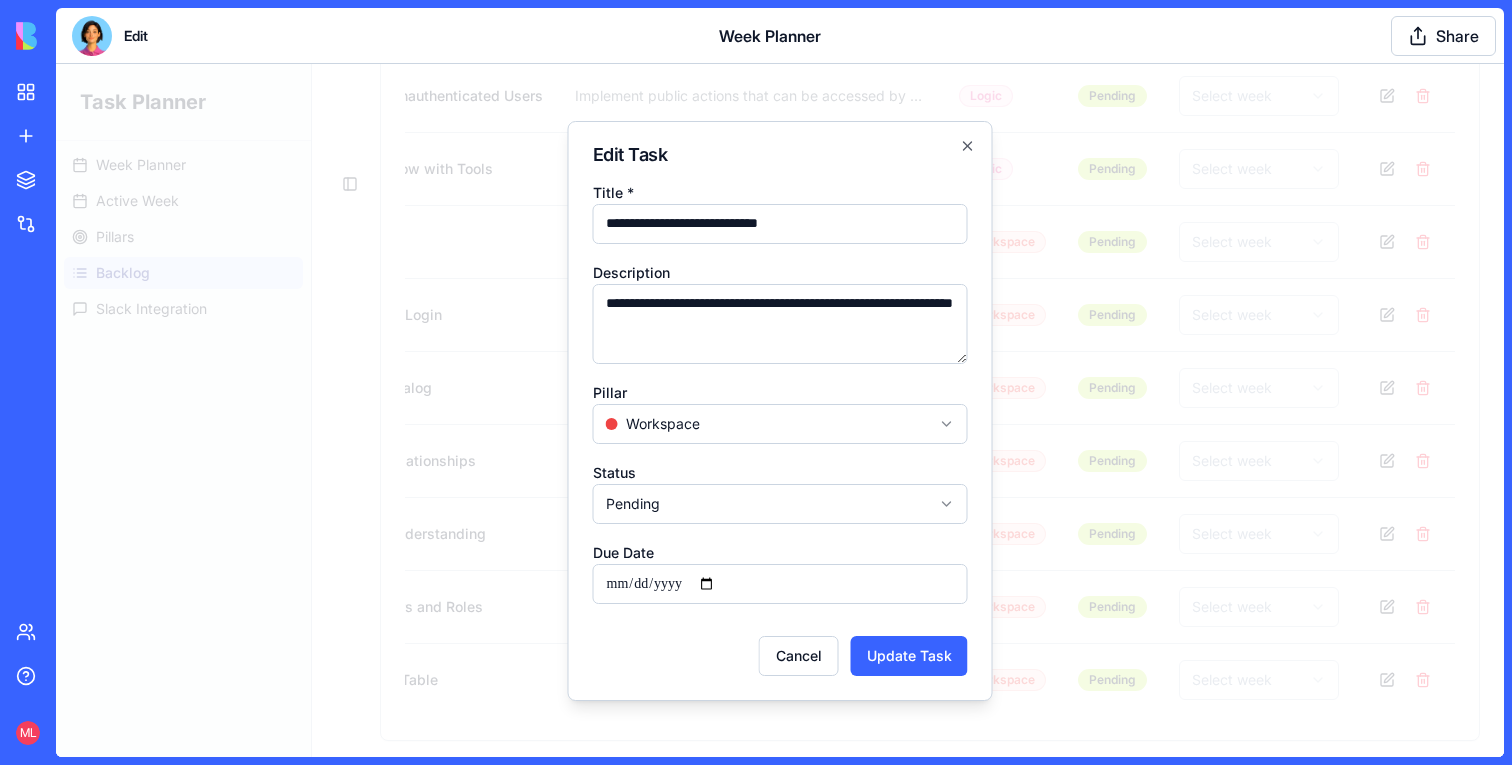type on "**********" 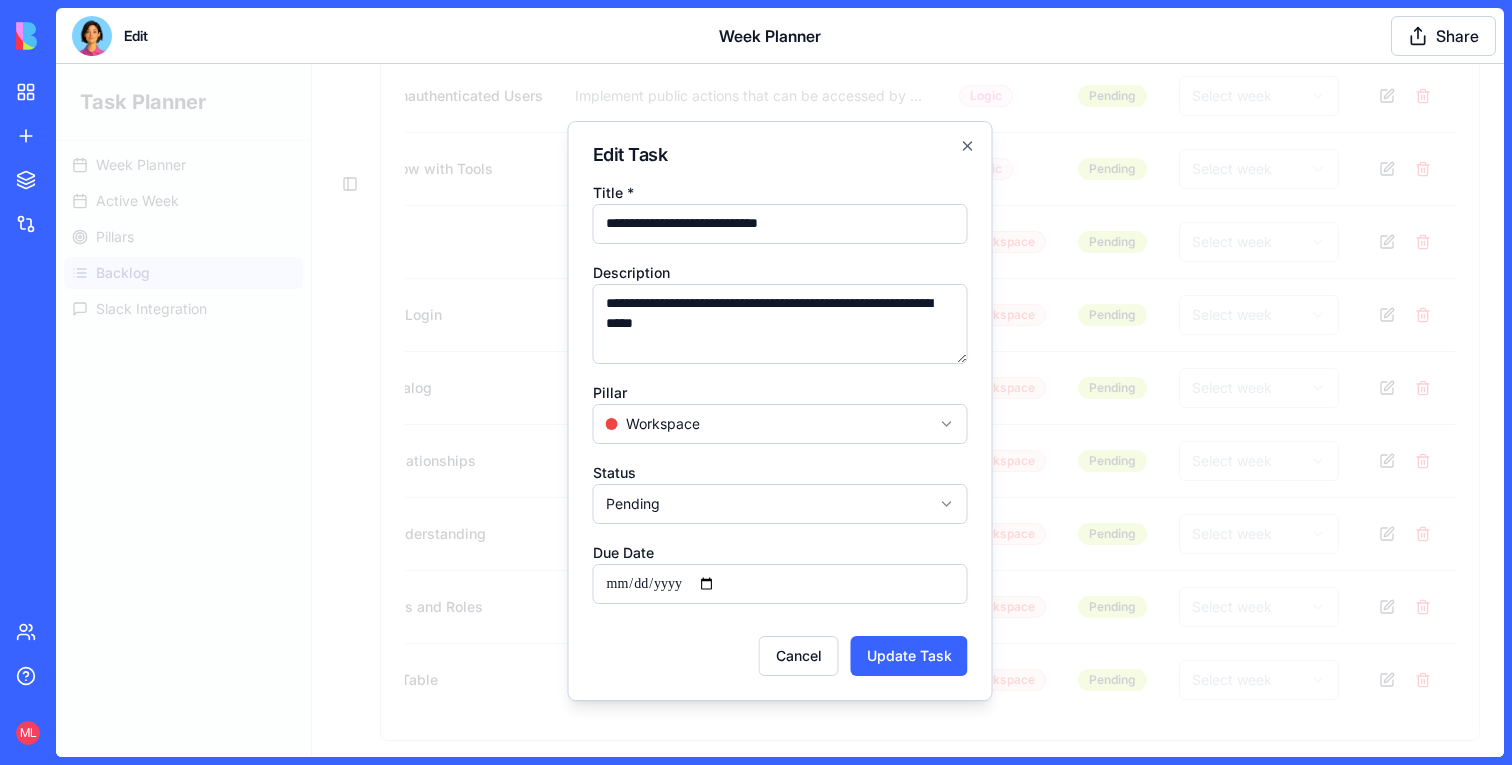 click on "**********" at bounding box center (780, 324) 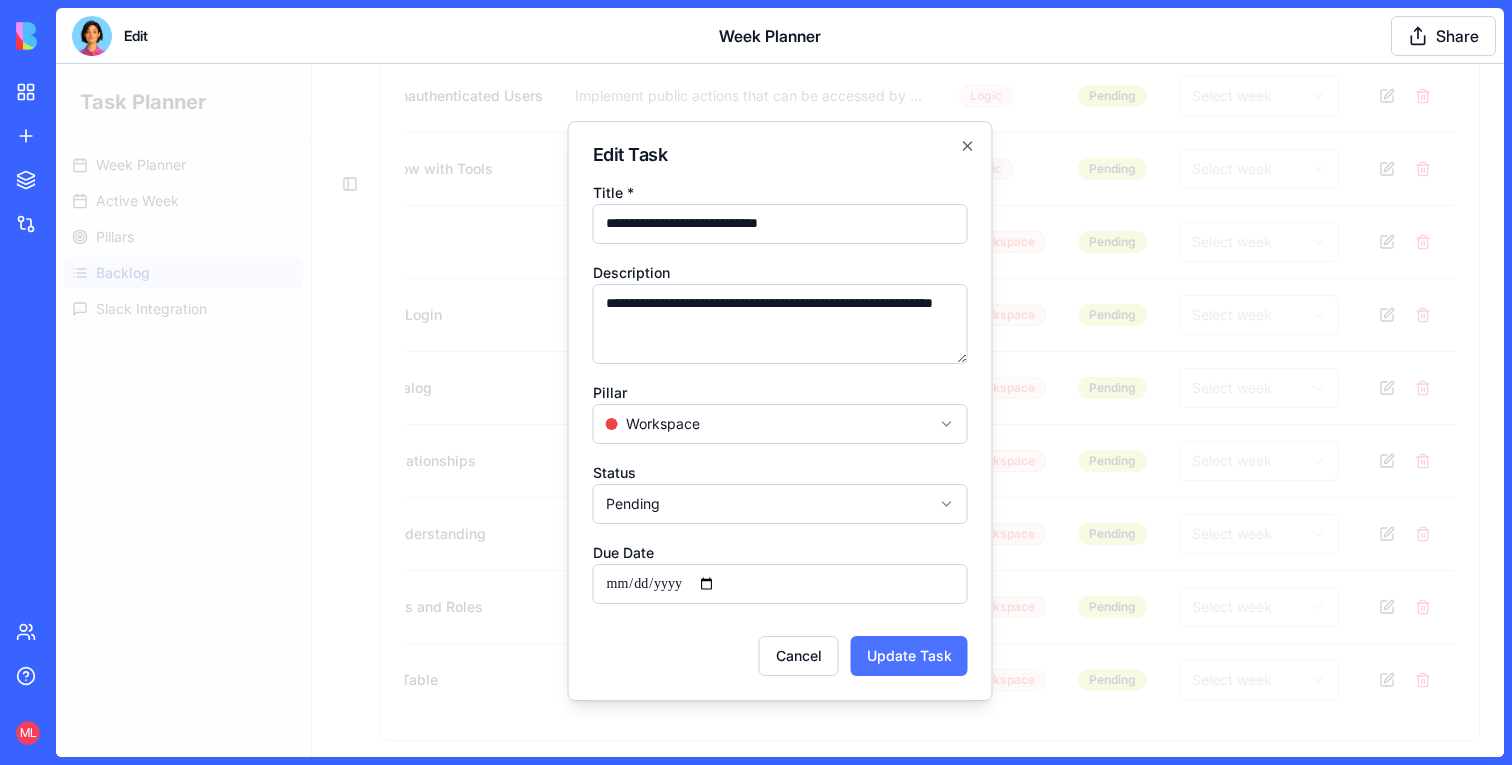 type on "**********" 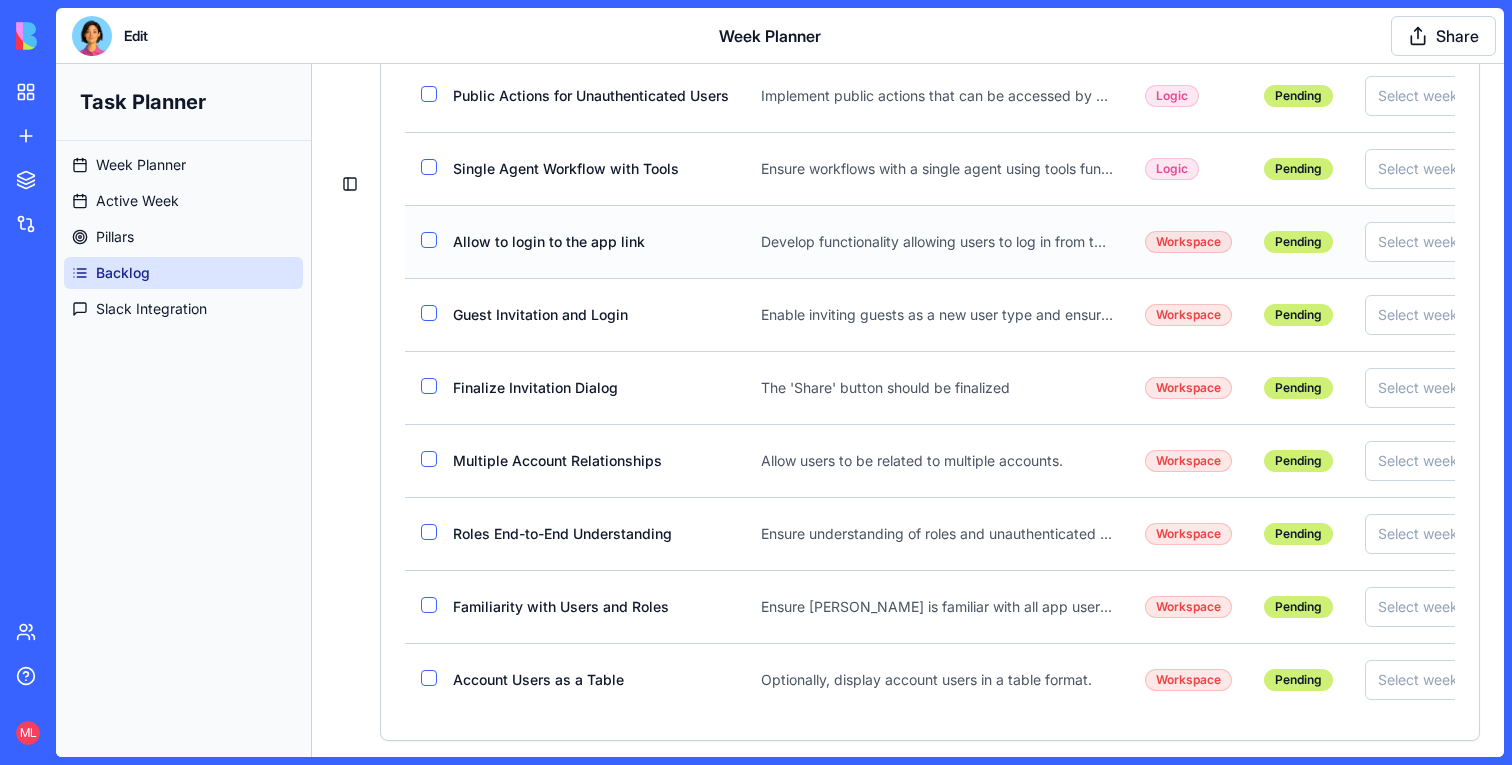 scroll, scrollTop: 0, scrollLeft: 187, axis: horizontal 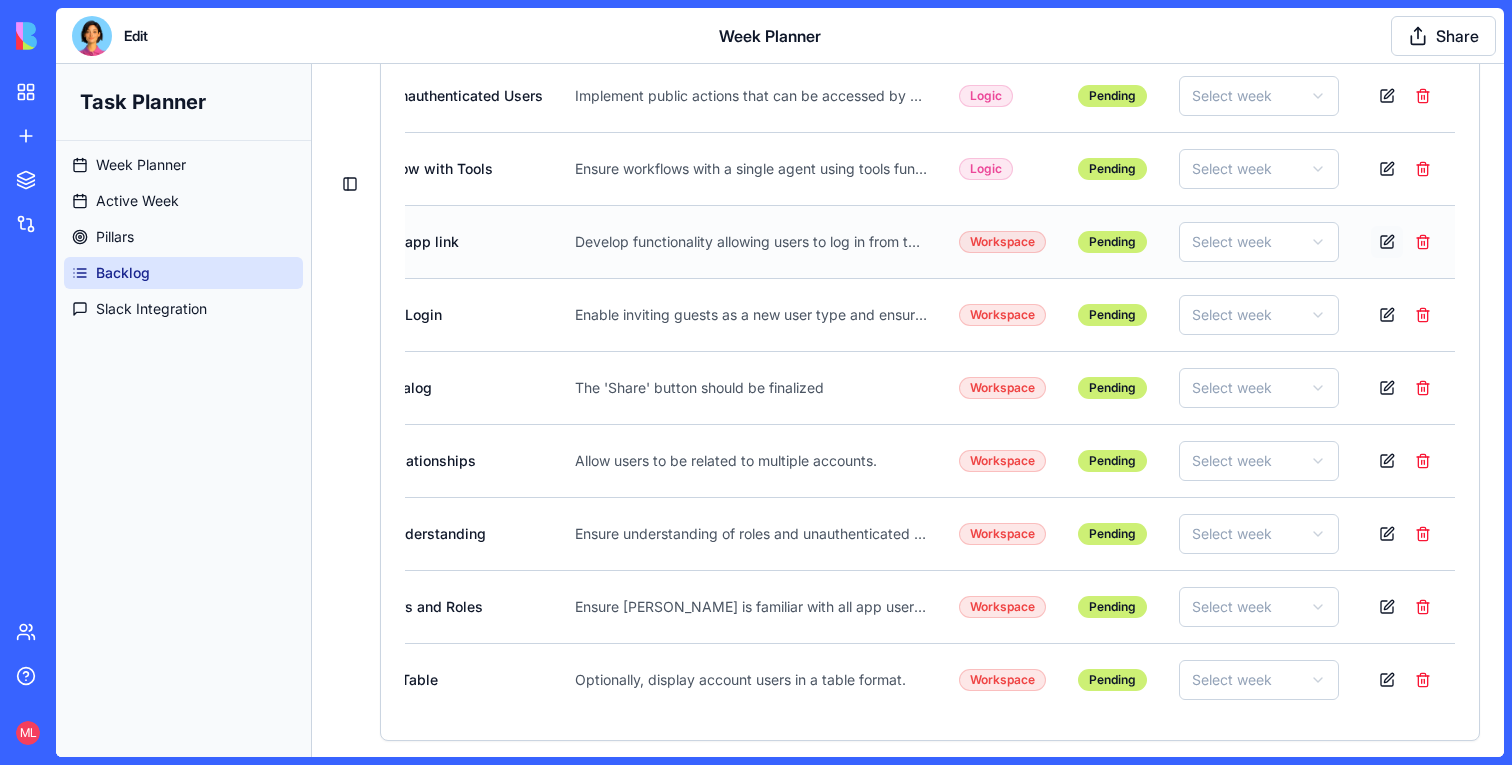 click at bounding box center [1387, 242] 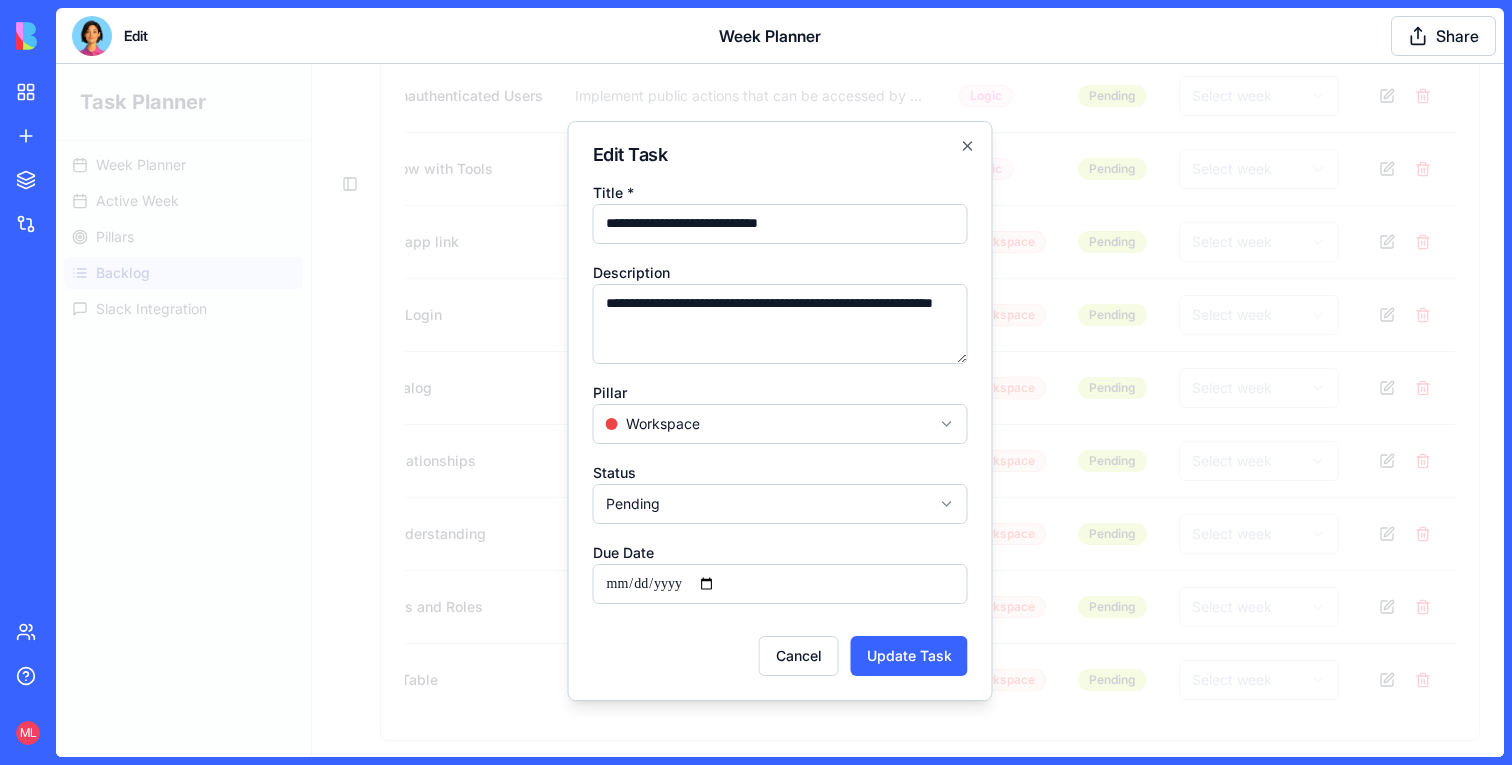 click on "**********" at bounding box center (780, 224) 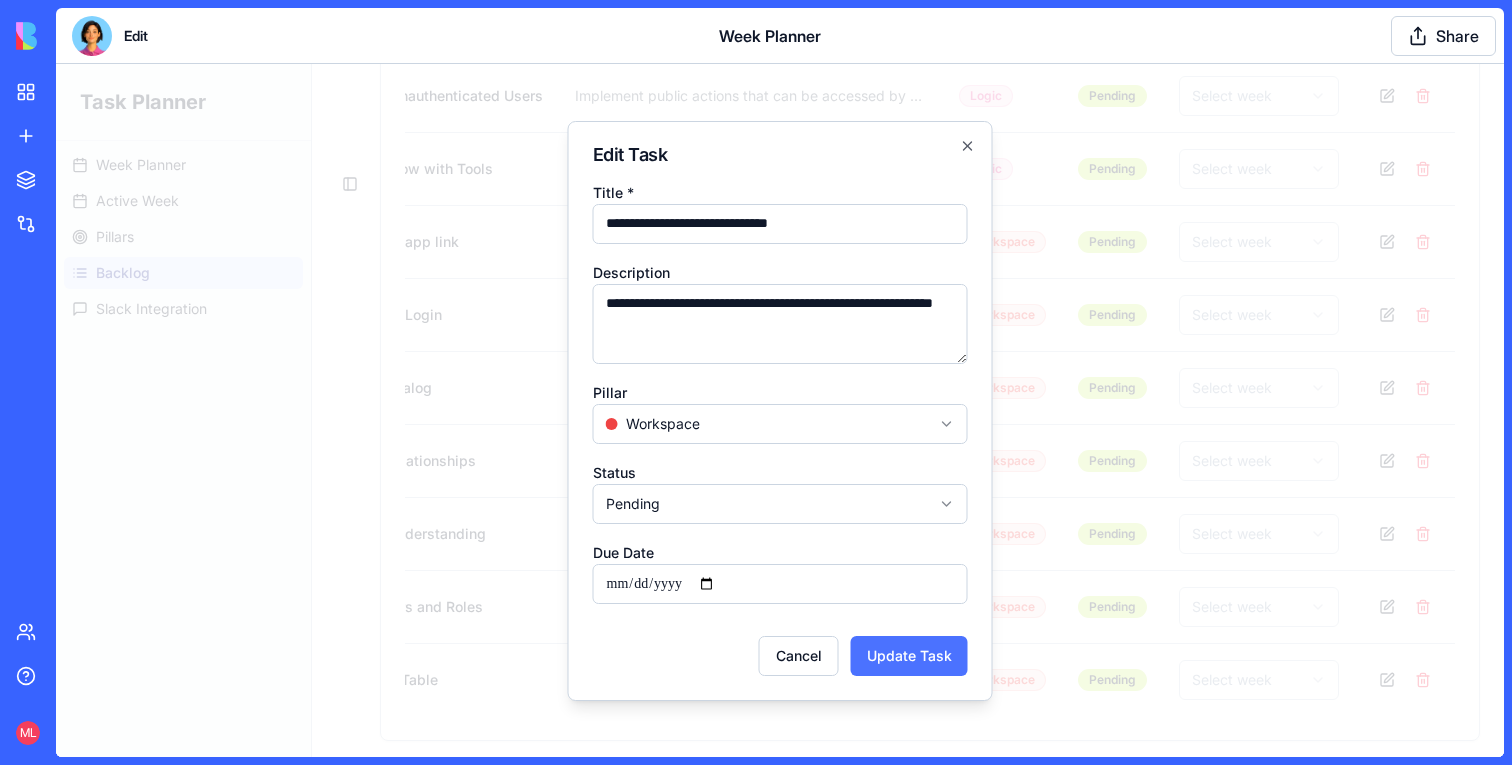 type on "**********" 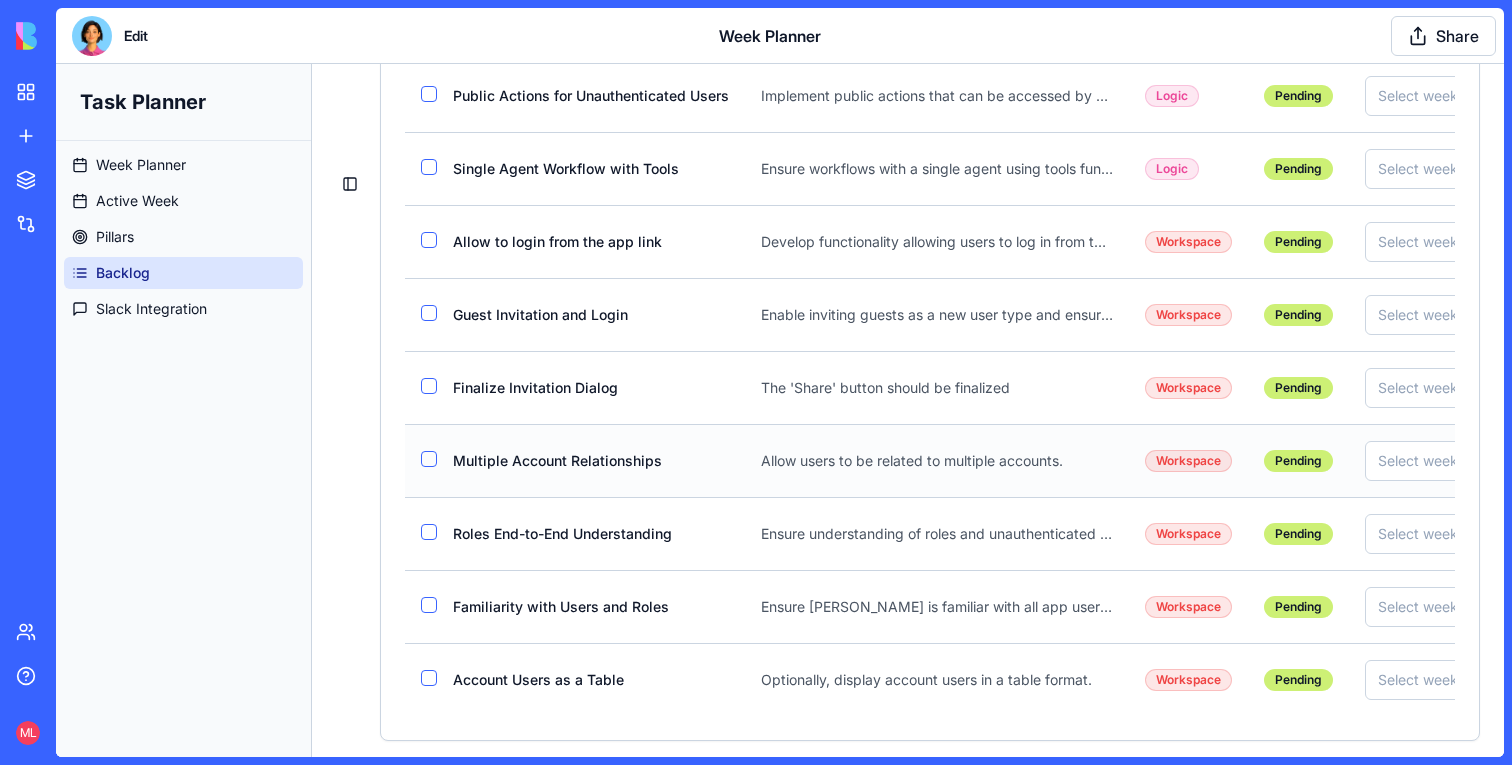scroll, scrollTop: 0, scrollLeft: 187, axis: horizontal 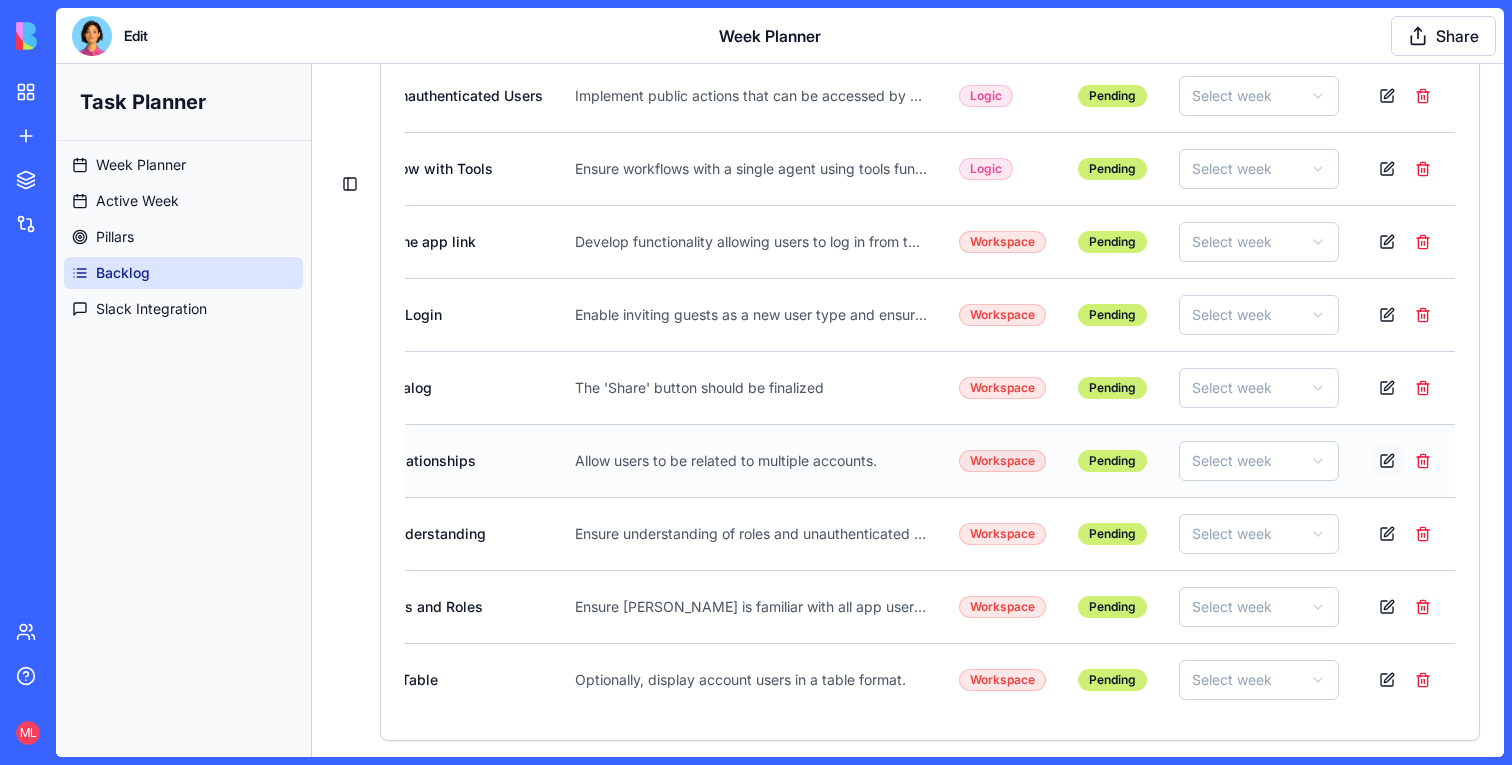 click at bounding box center (1387, 461) 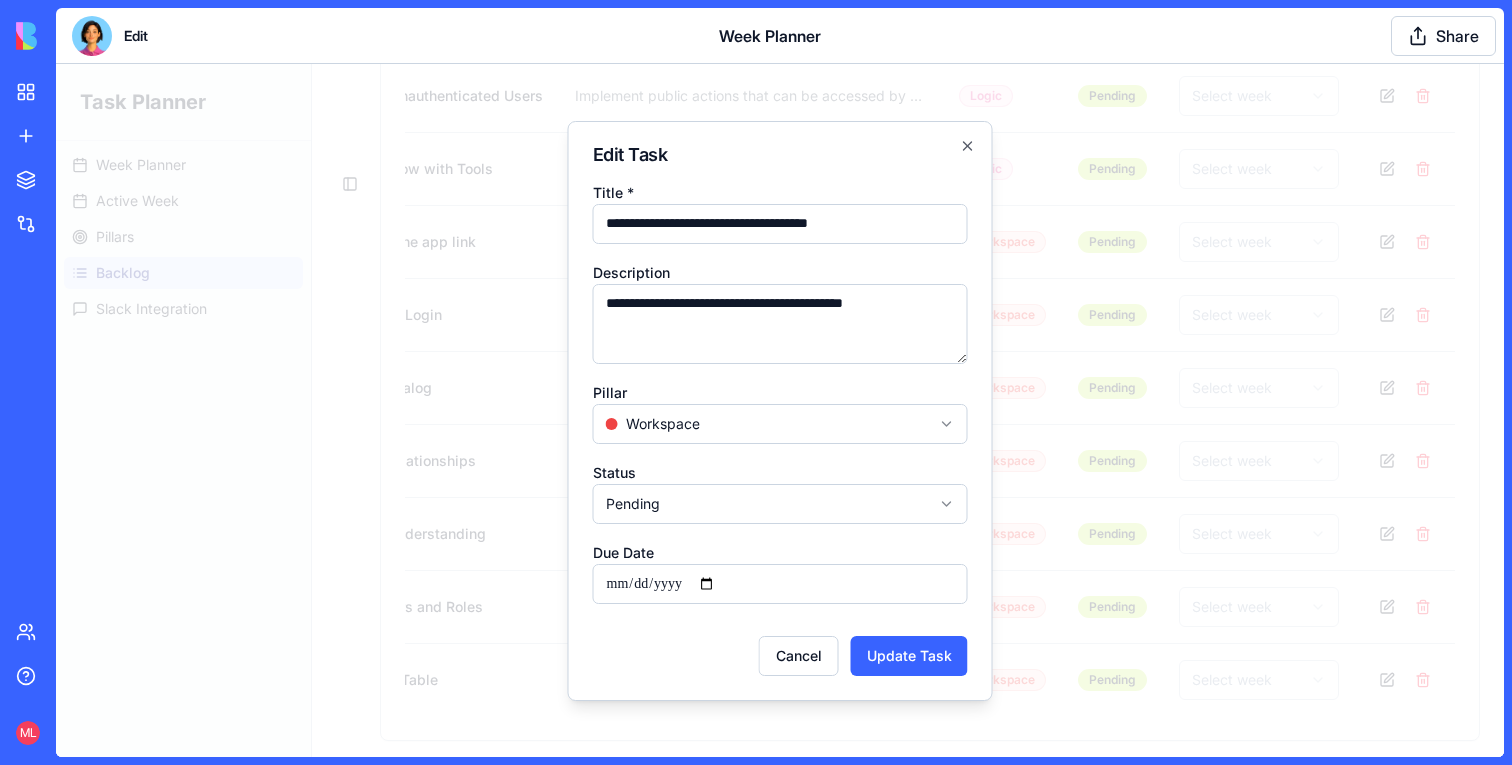 type on "**********" 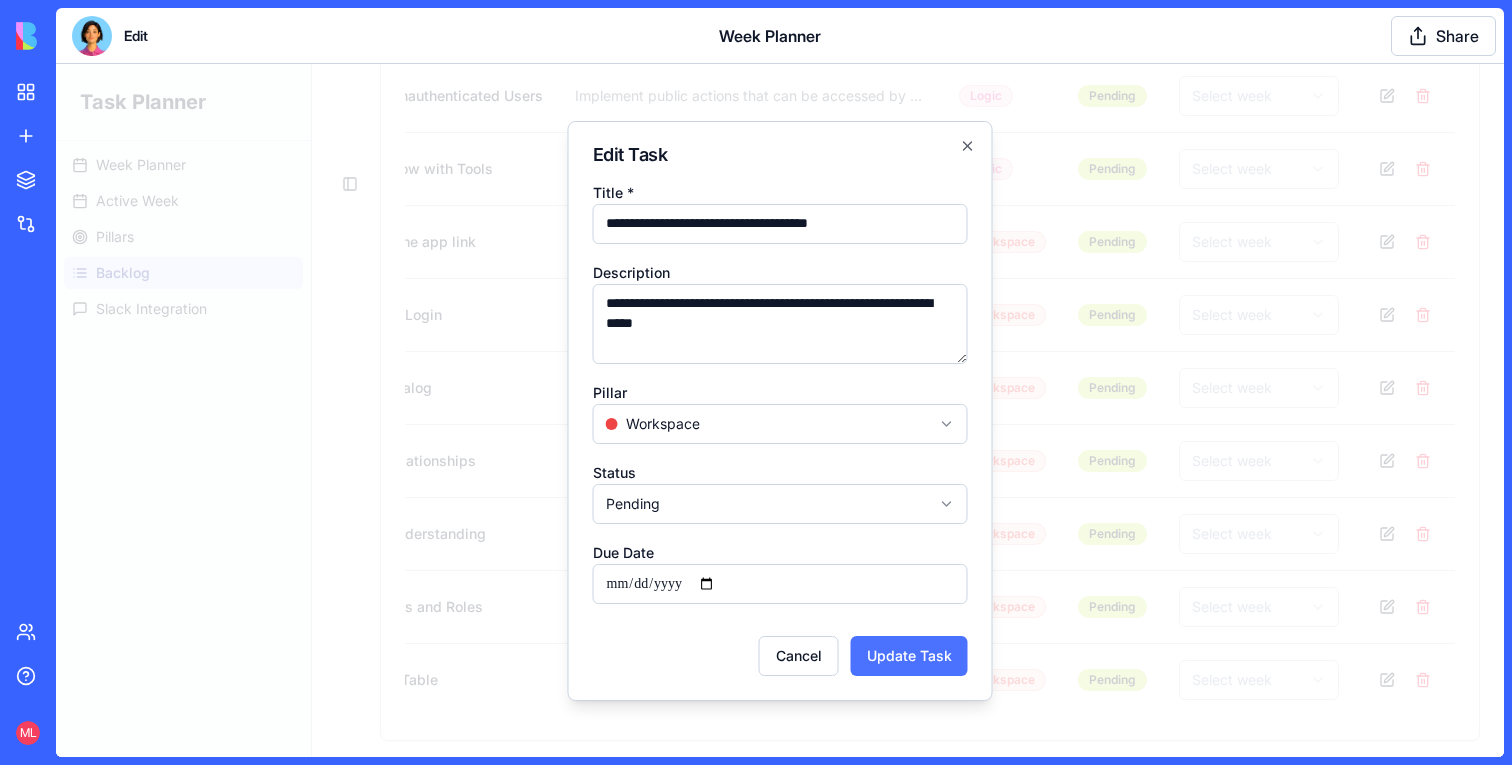 type on "**********" 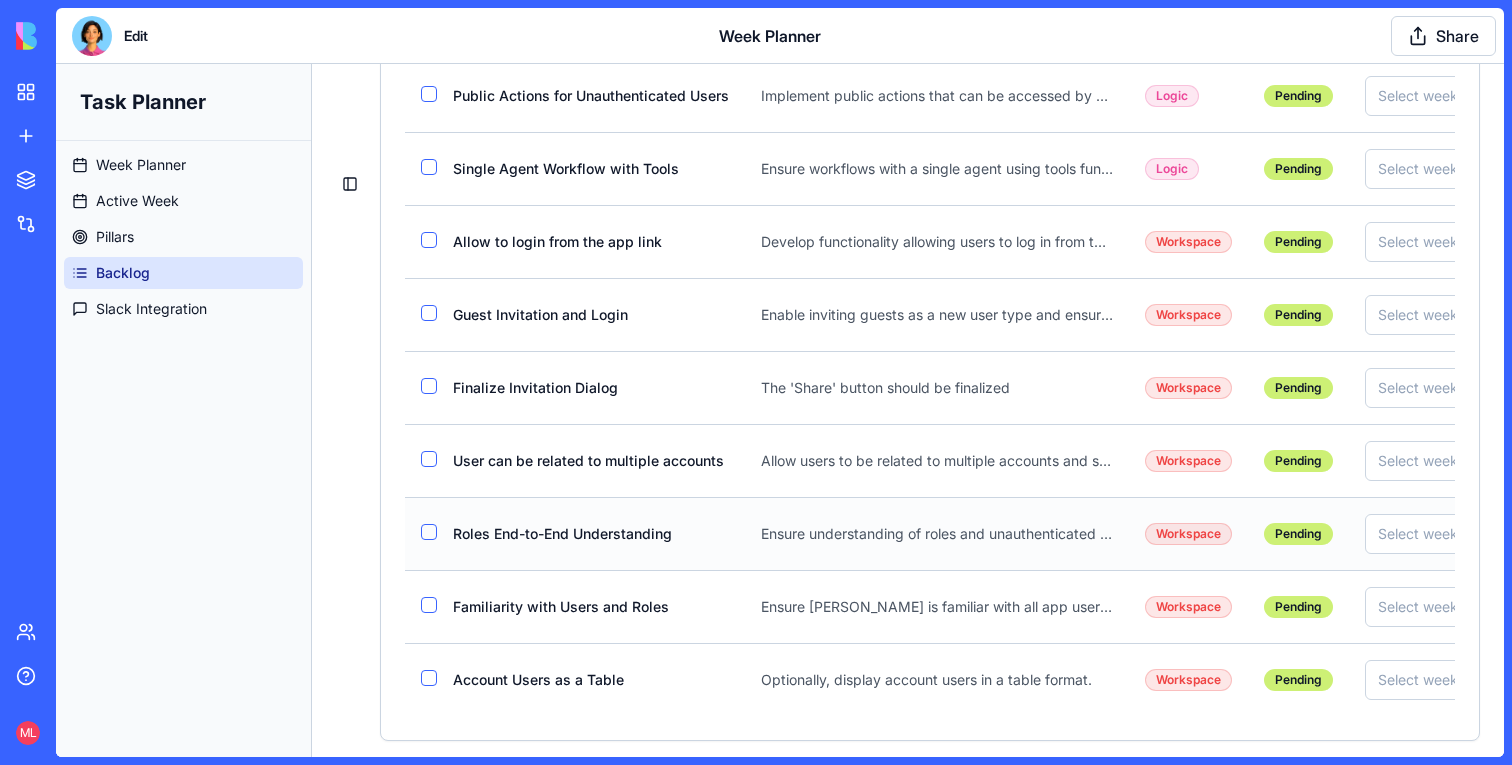 scroll, scrollTop: 0, scrollLeft: 187, axis: horizontal 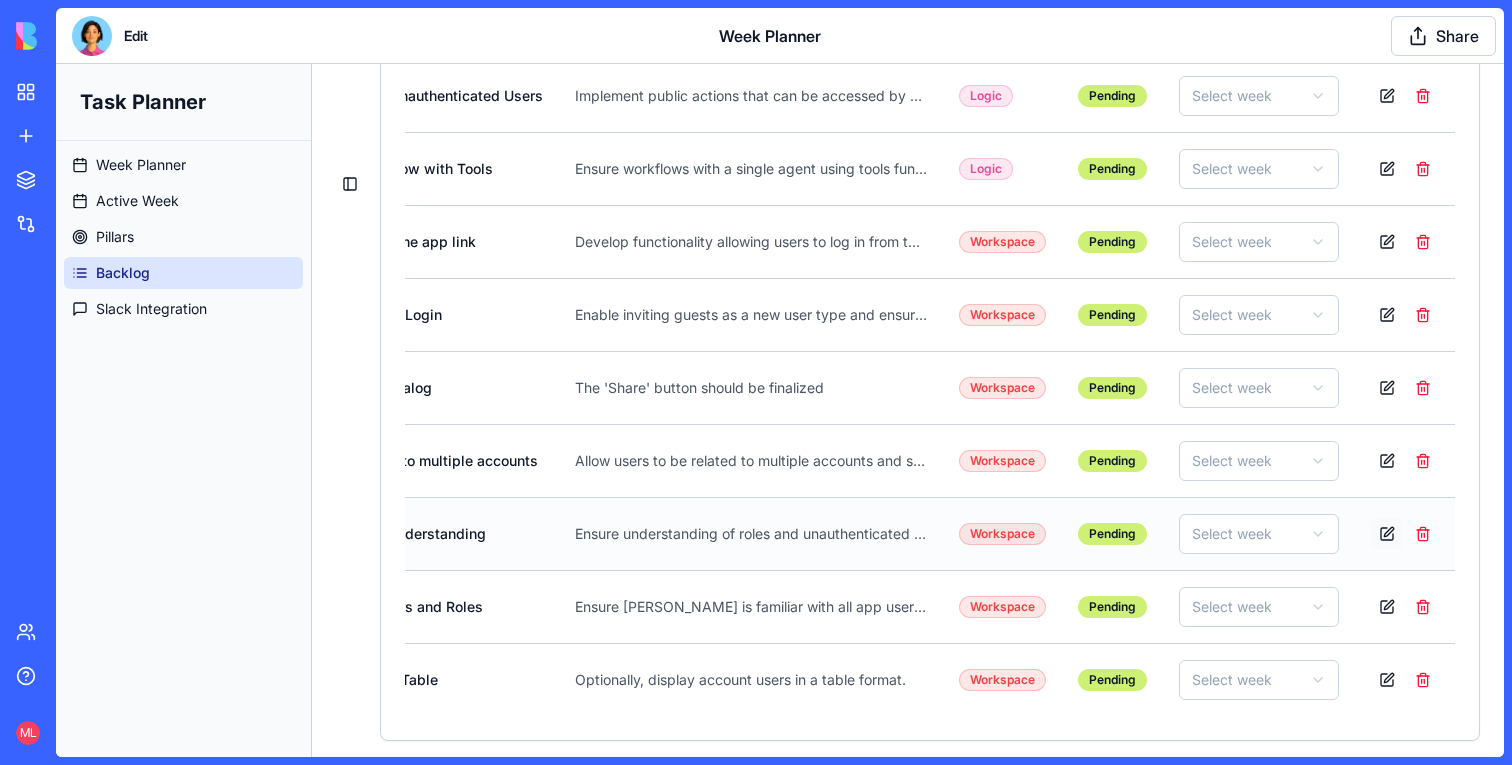 click at bounding box center (1387, 534) 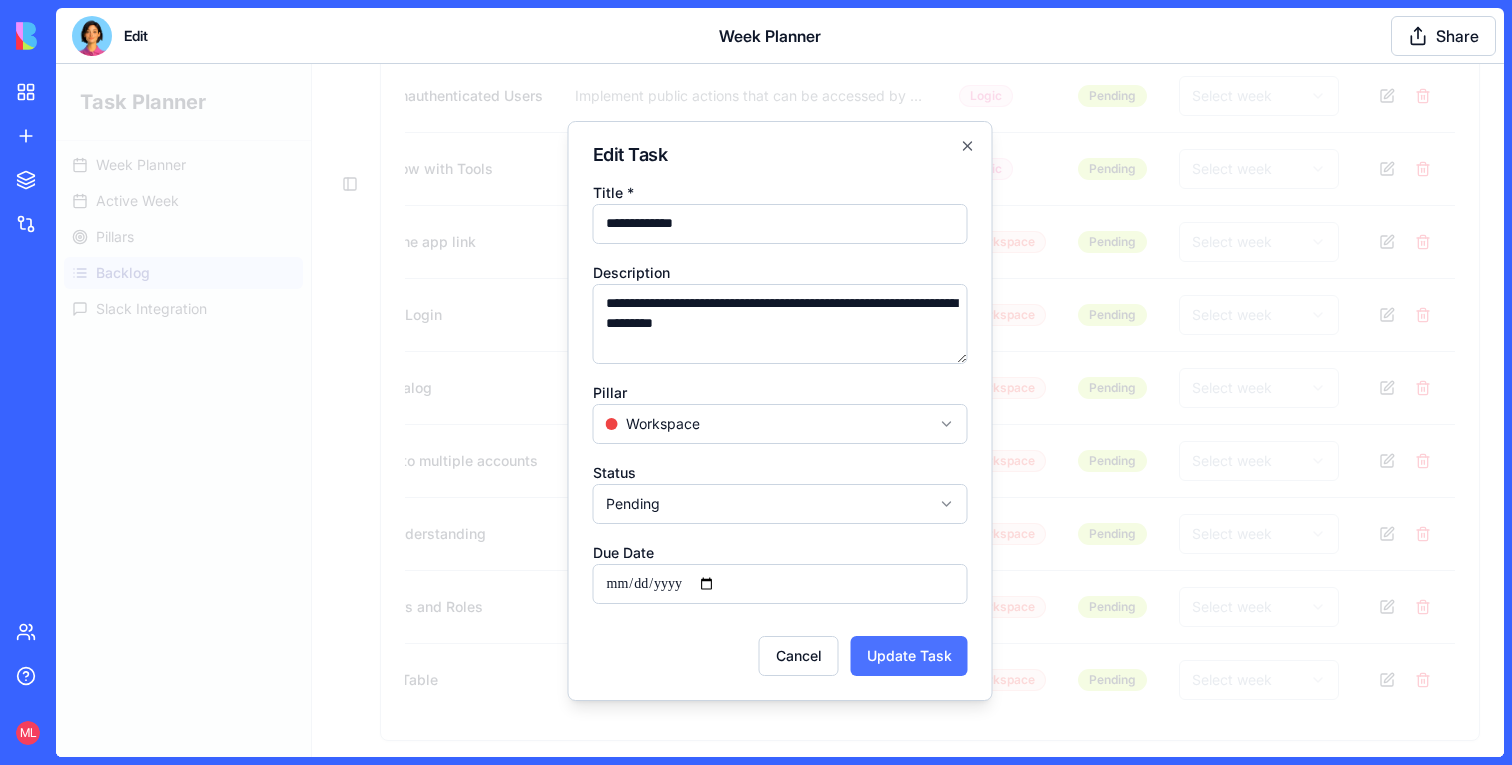 type on "**********" 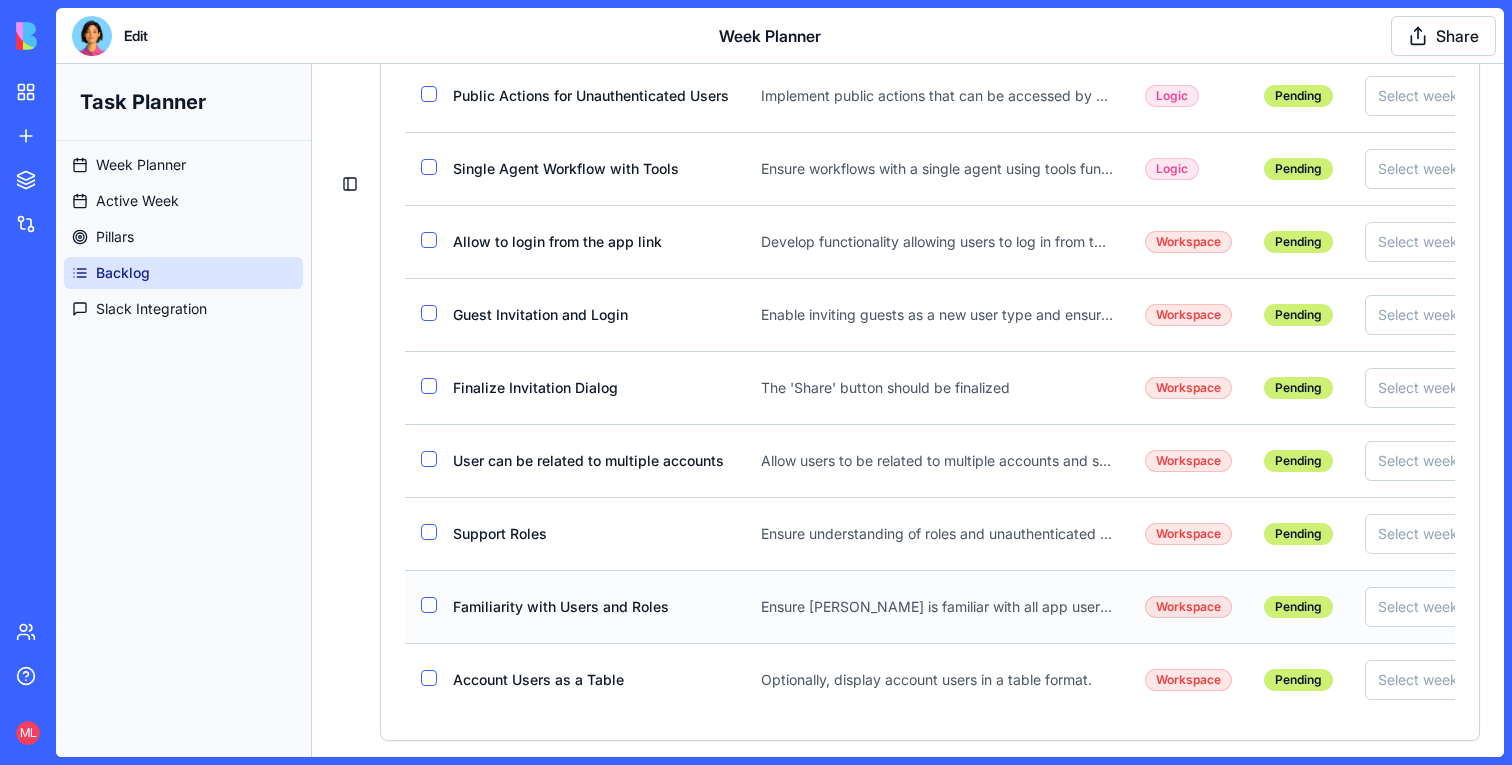 scroll, scrollTop: 0, scrollLeft: 187, axis: horizontal 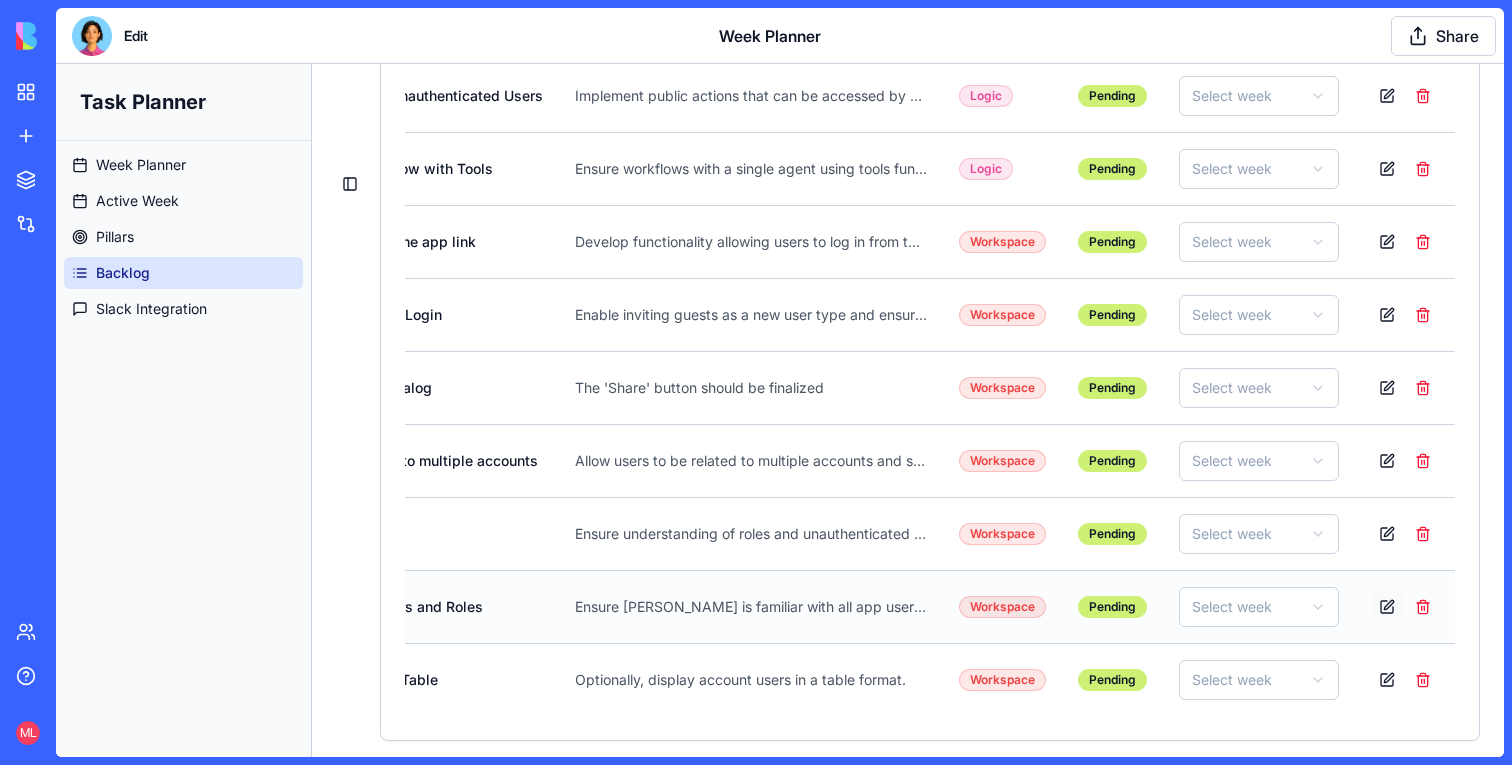 click at bounding box center [1387, 607] 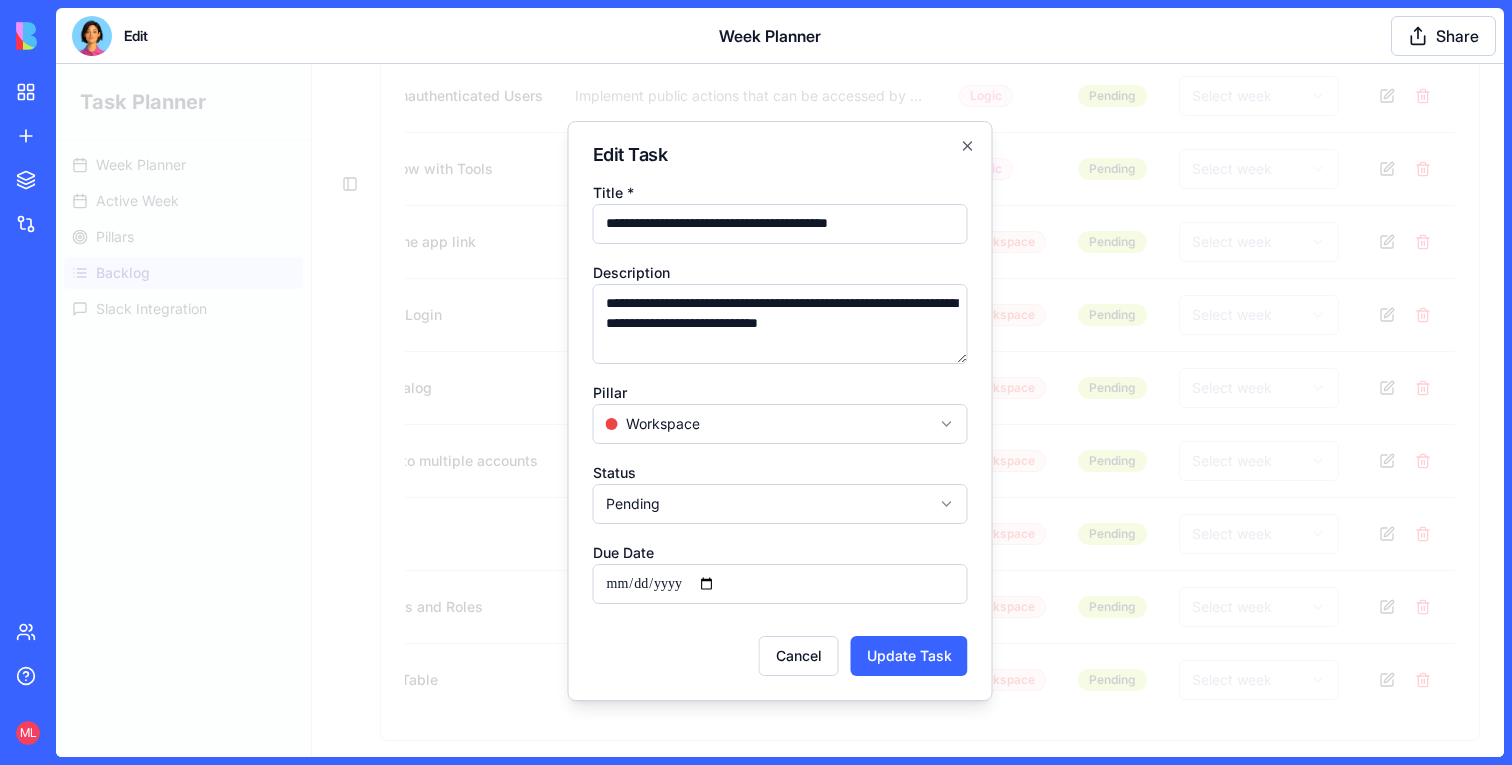 click on "**********" at bounding box center [780, 224] 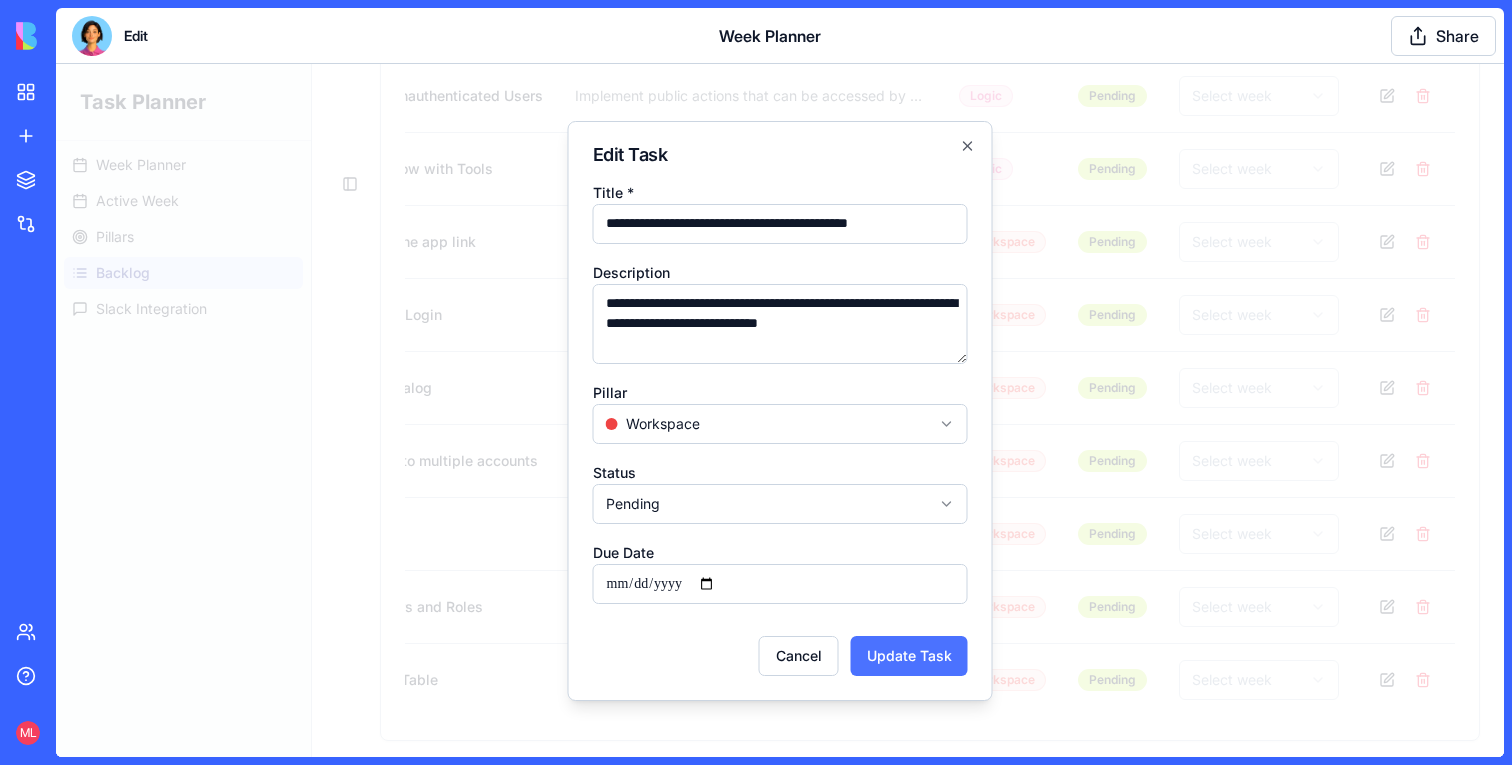 type on "**********" 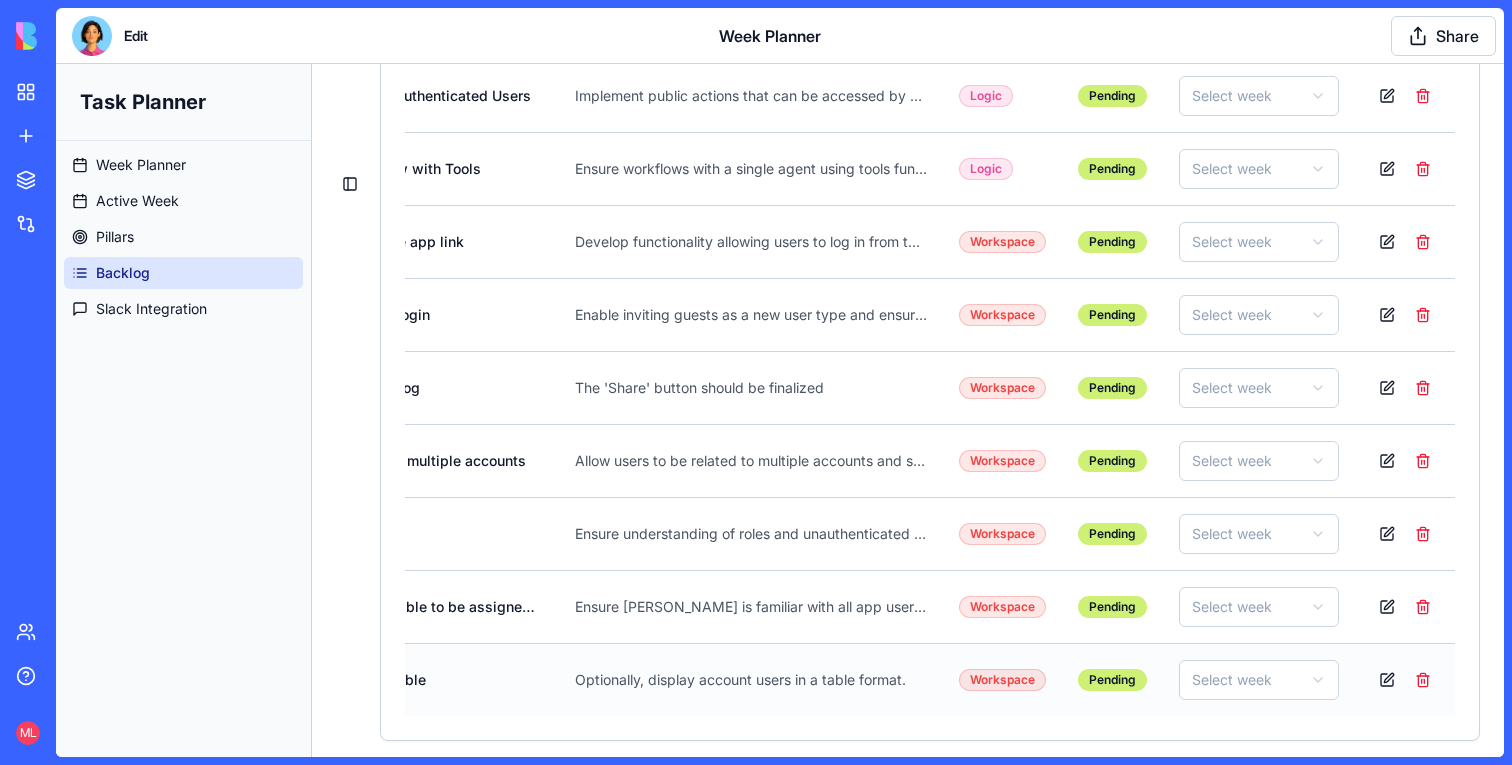 scroll, scrollTop: 0, scrollLeft: 0, axis: both 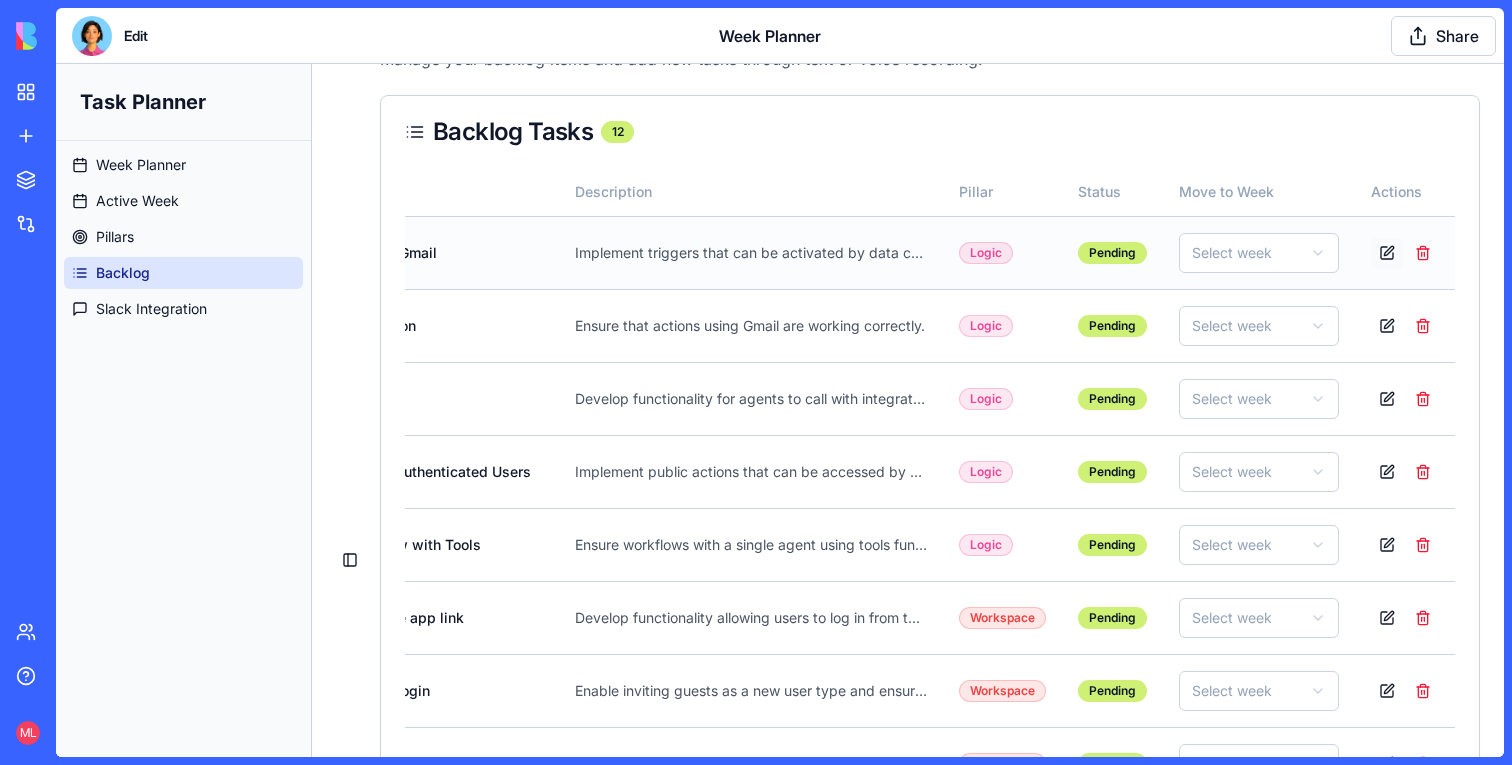 click at bounding box center (1387, 253) 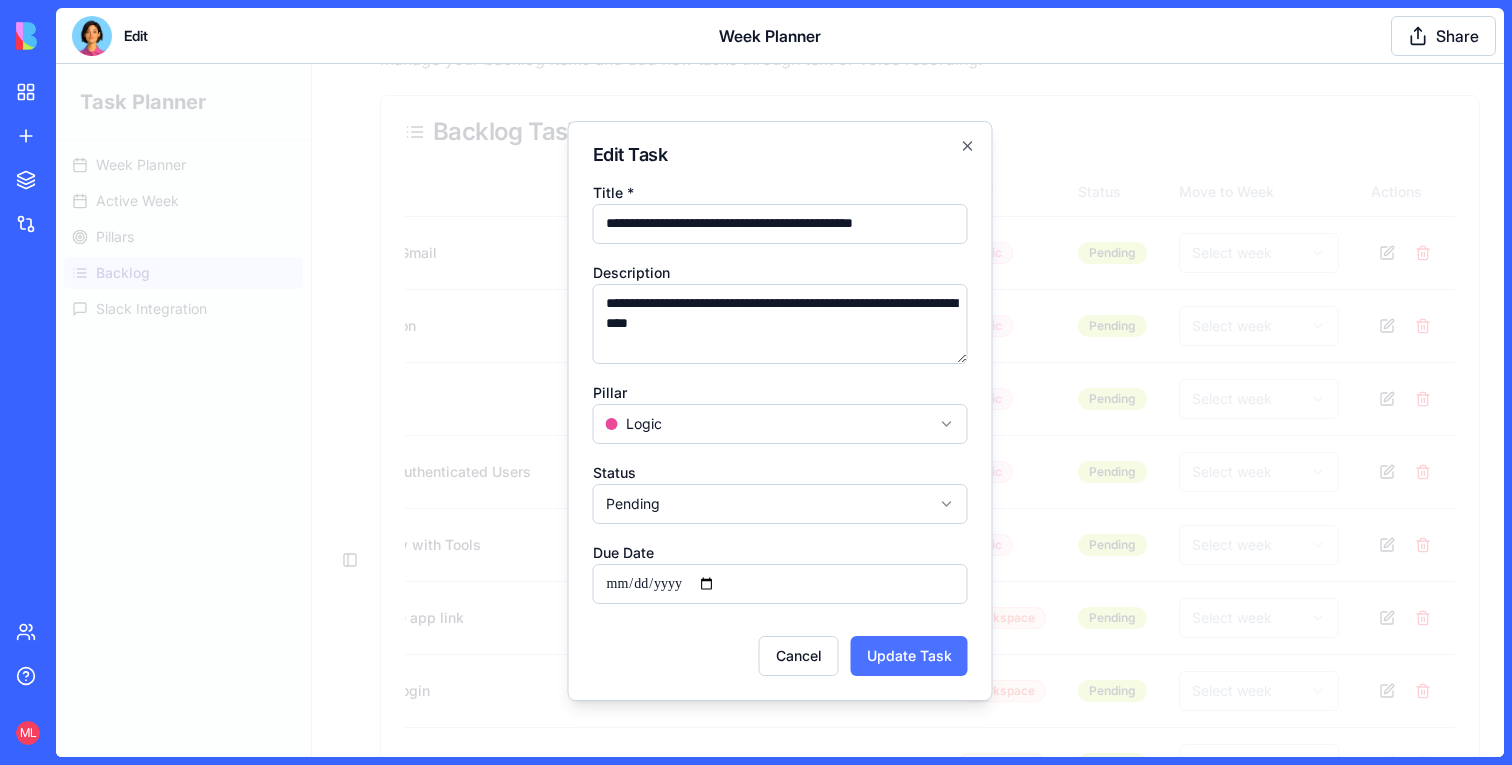 type on "**********" 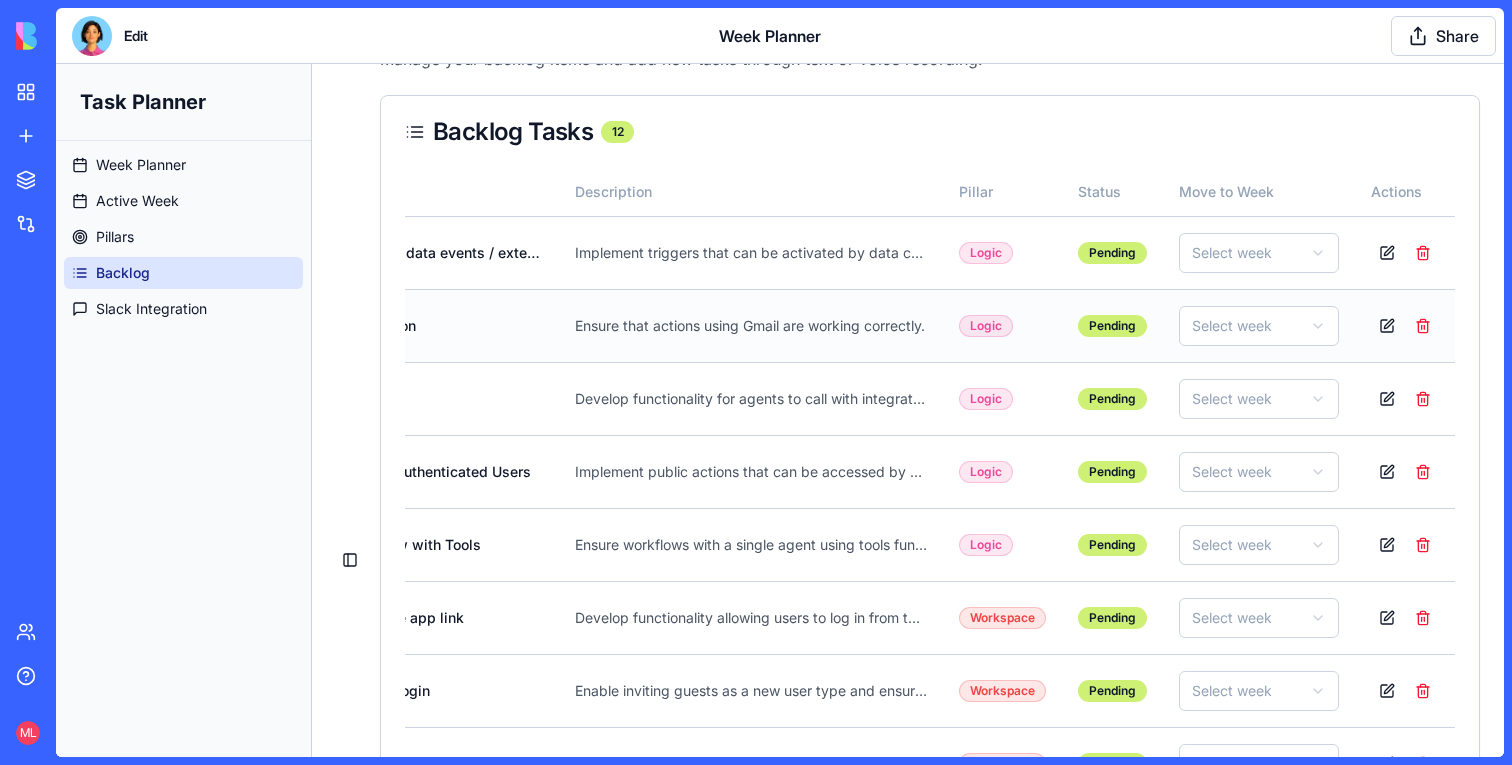 scroll, scrollTop: 0, scrollLeft: 0, axis: both 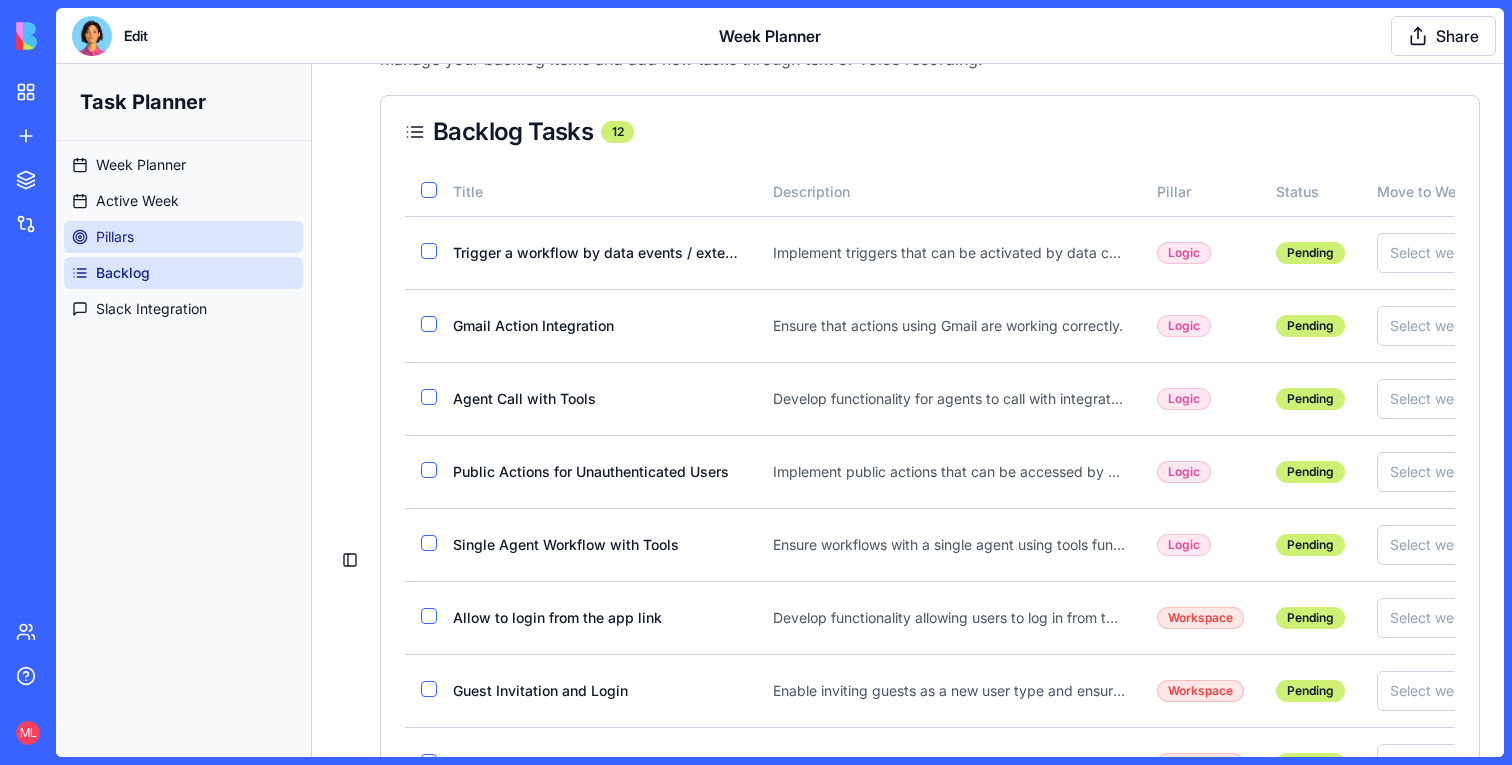 click on "Pillars" at bounding box center [183, 237] 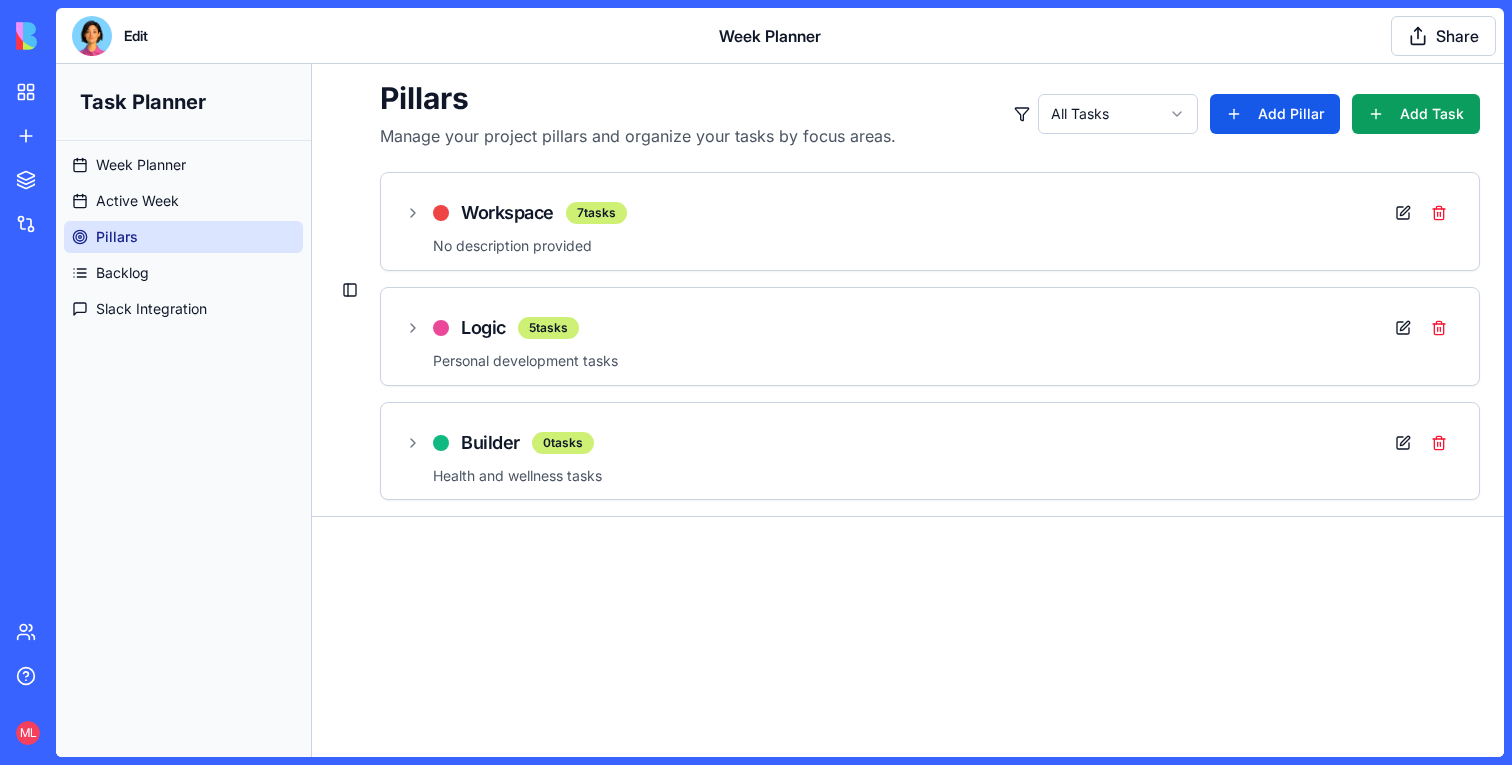 scroll, scrollTop: 0, scrollLeft: 0, axis: both 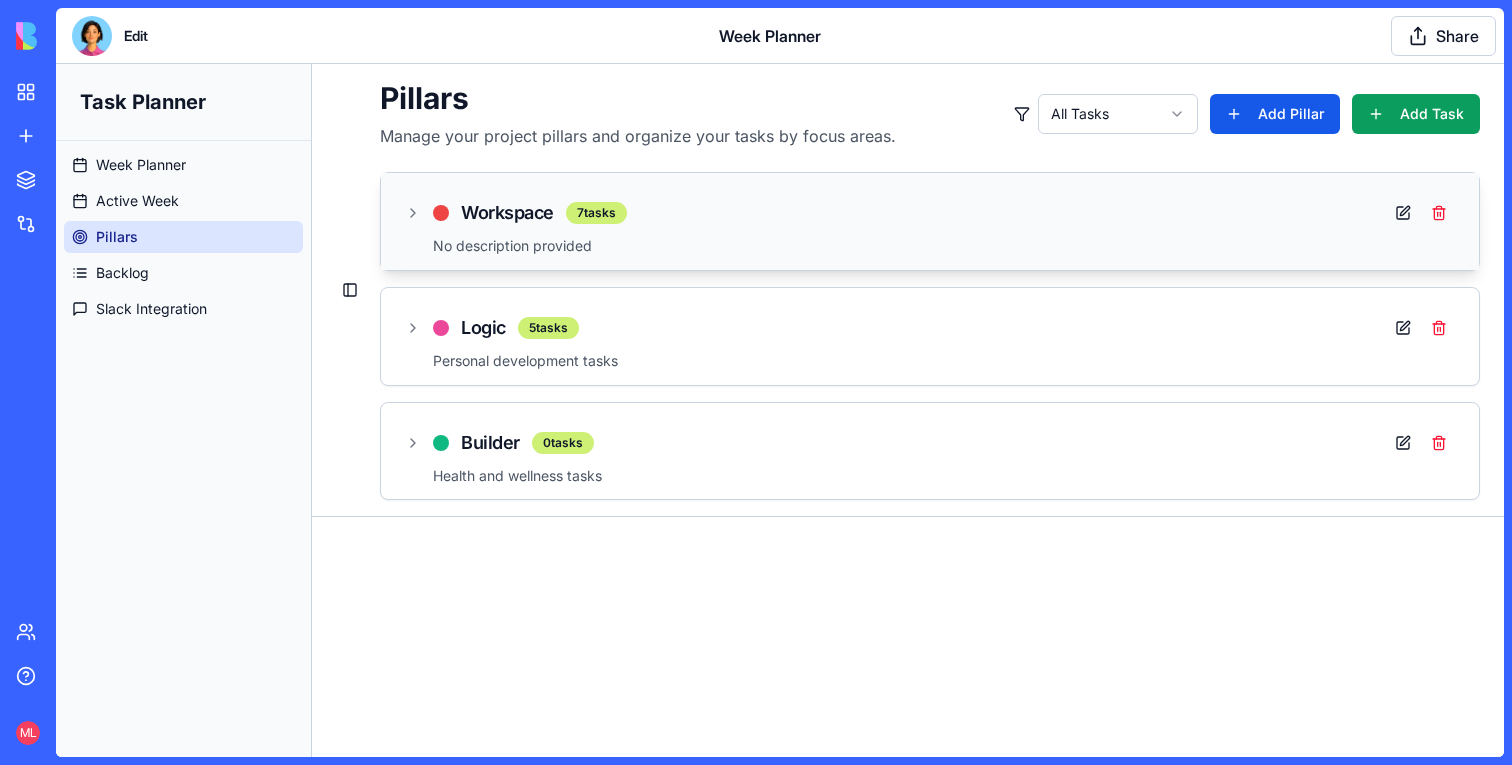 click on "No description provided" at bounding box center [944, 246] 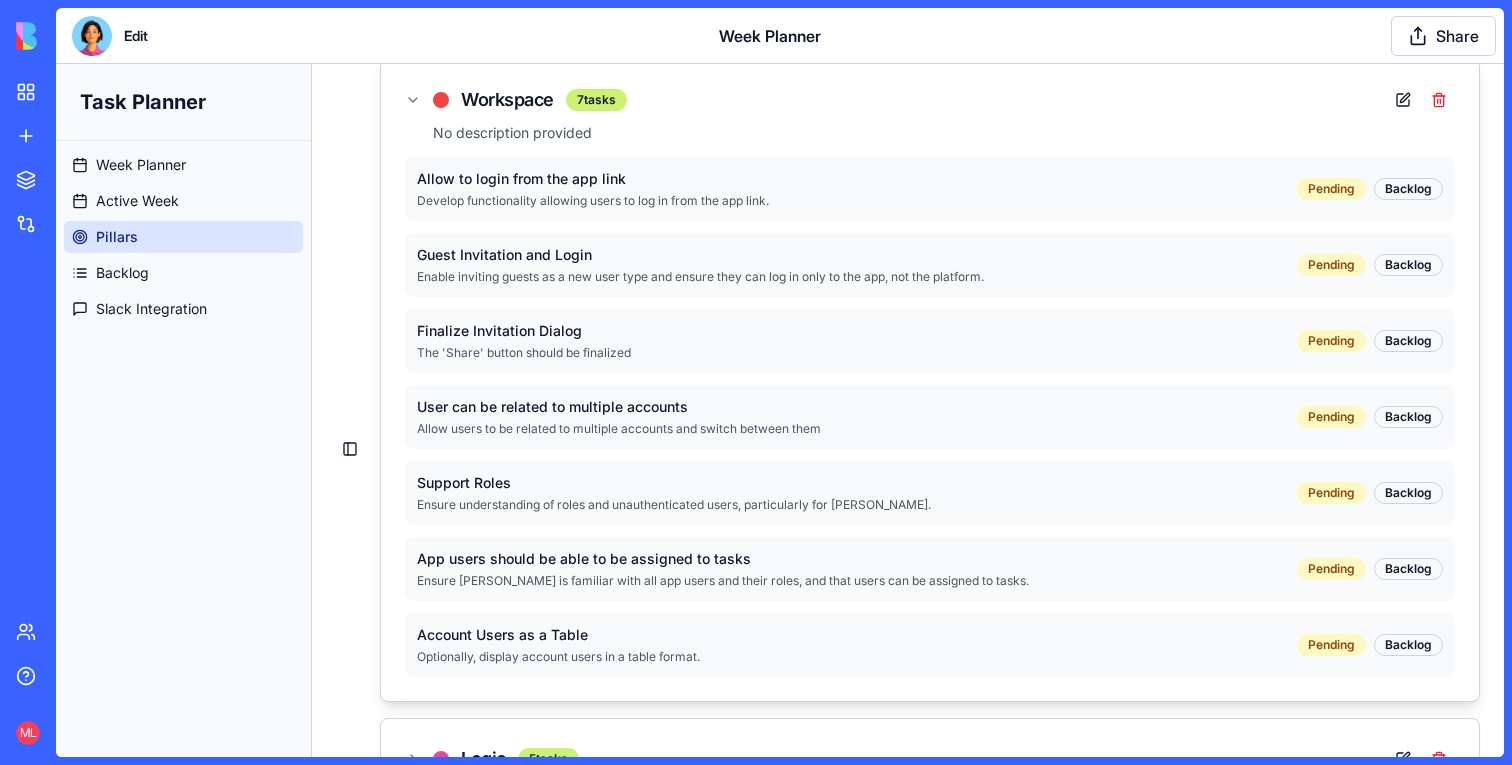 scroll, scrollTop: 0, scrollLeft: 0, axis: both 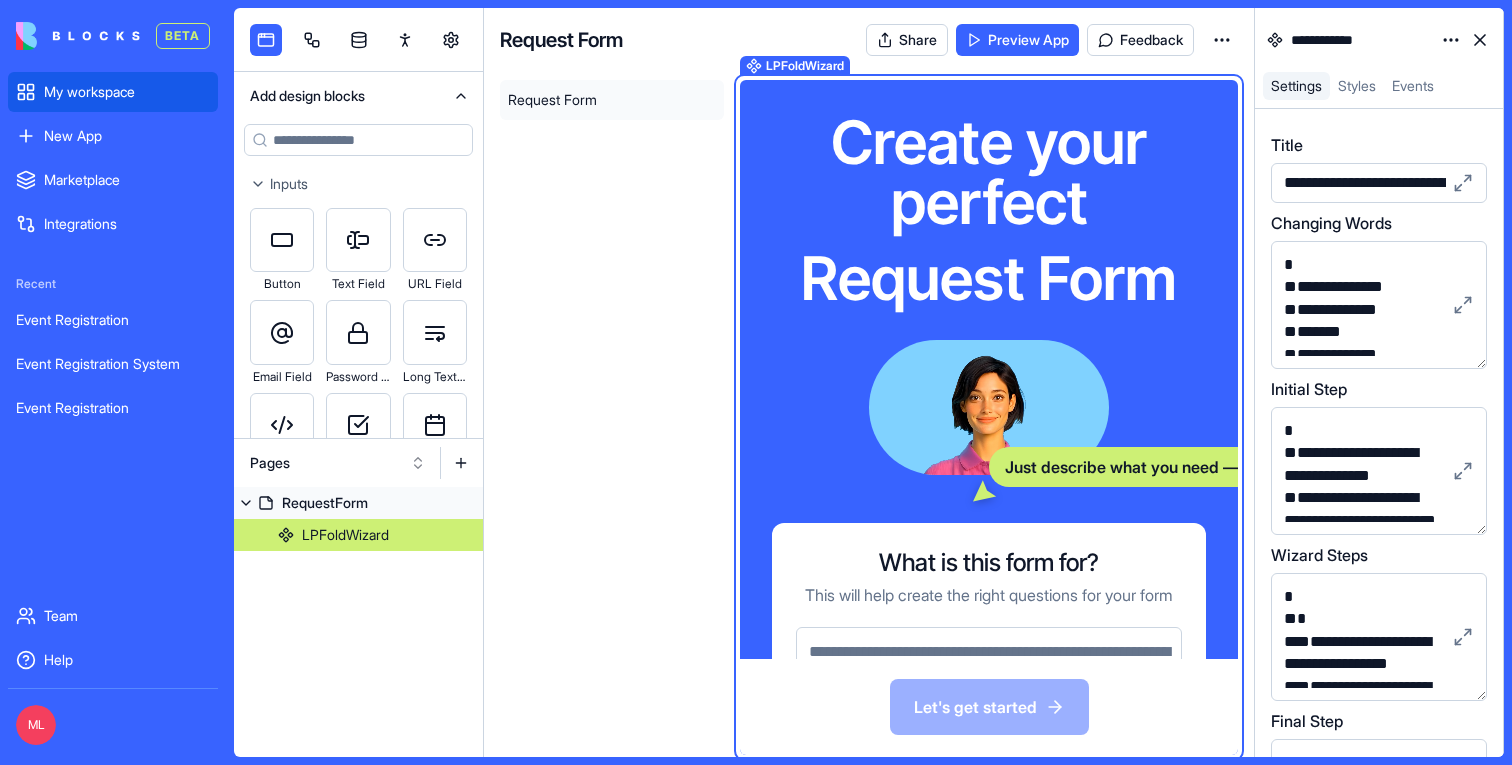 click on "My workspace" at bounding box center [113, 92] 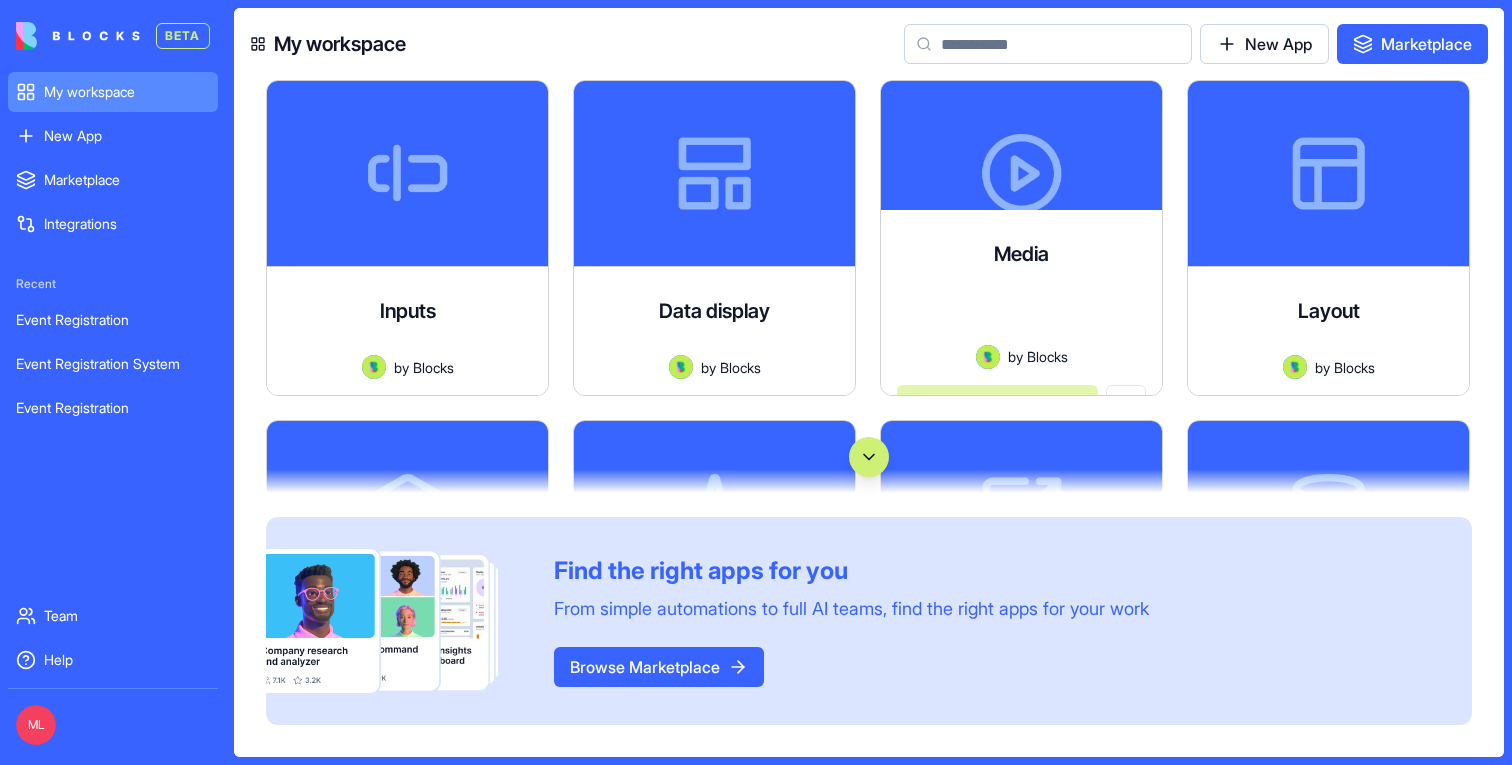 click on "My workspace New App Marketplace" at bounding box center [869, 44] 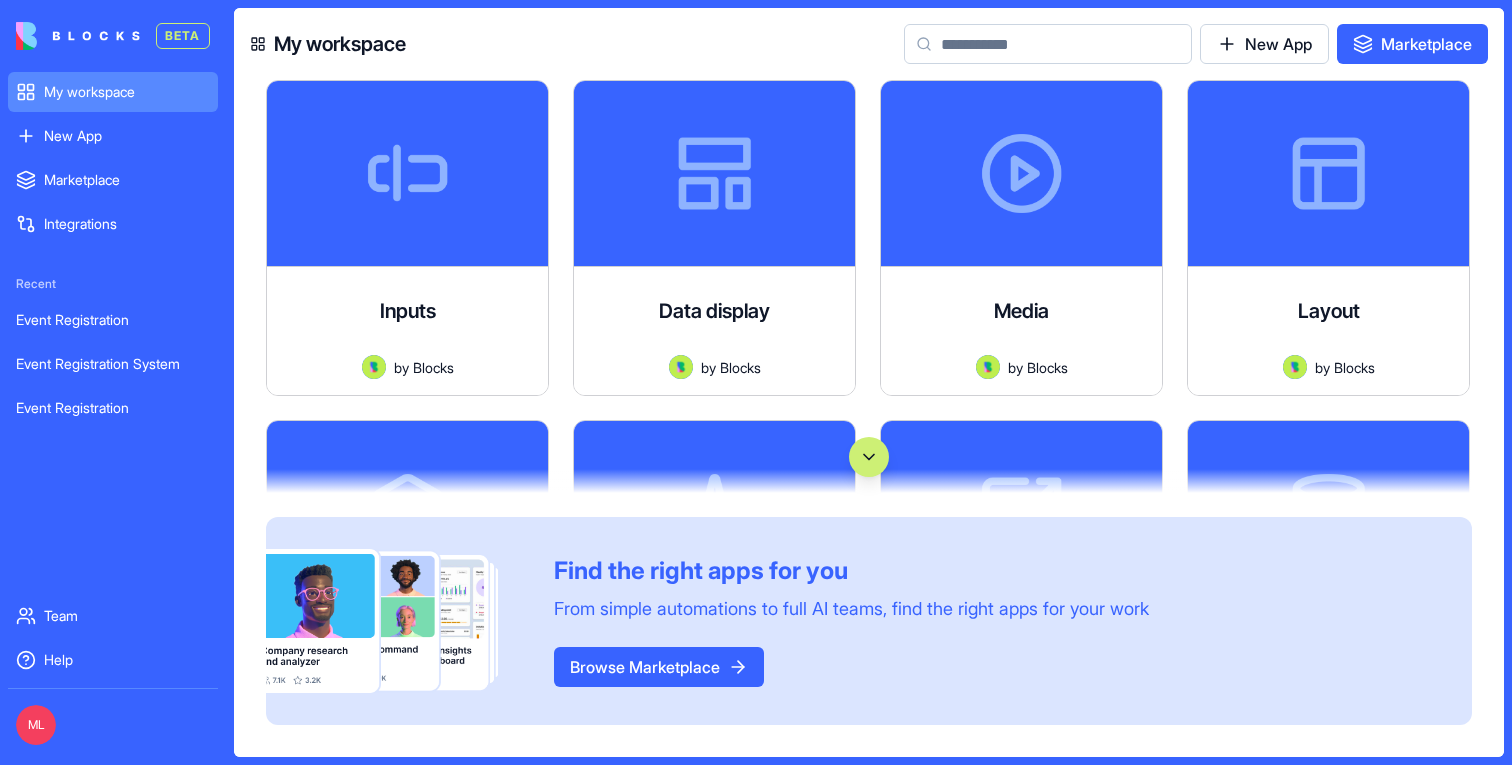 click at bounding box center (1048, 44) 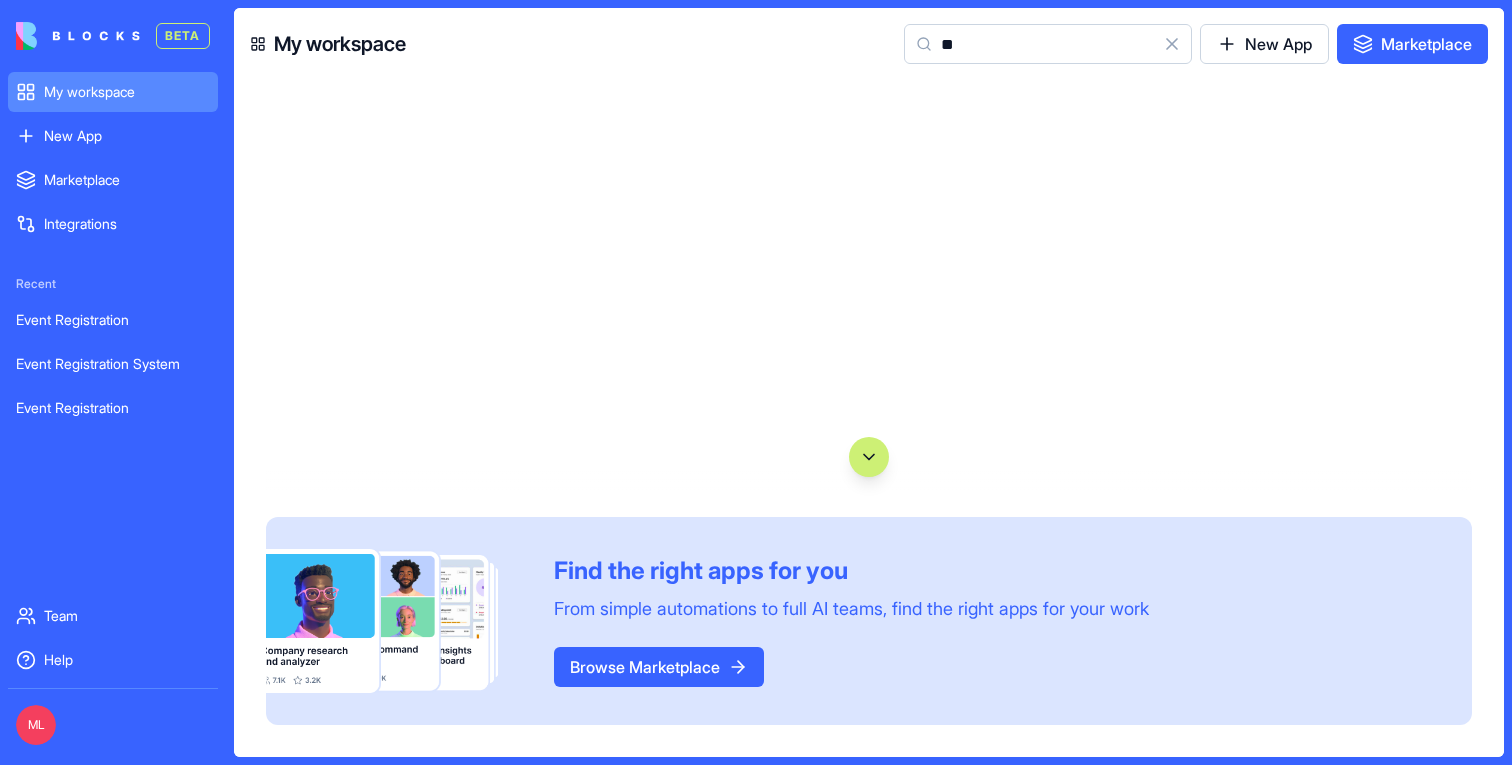 type on "*" 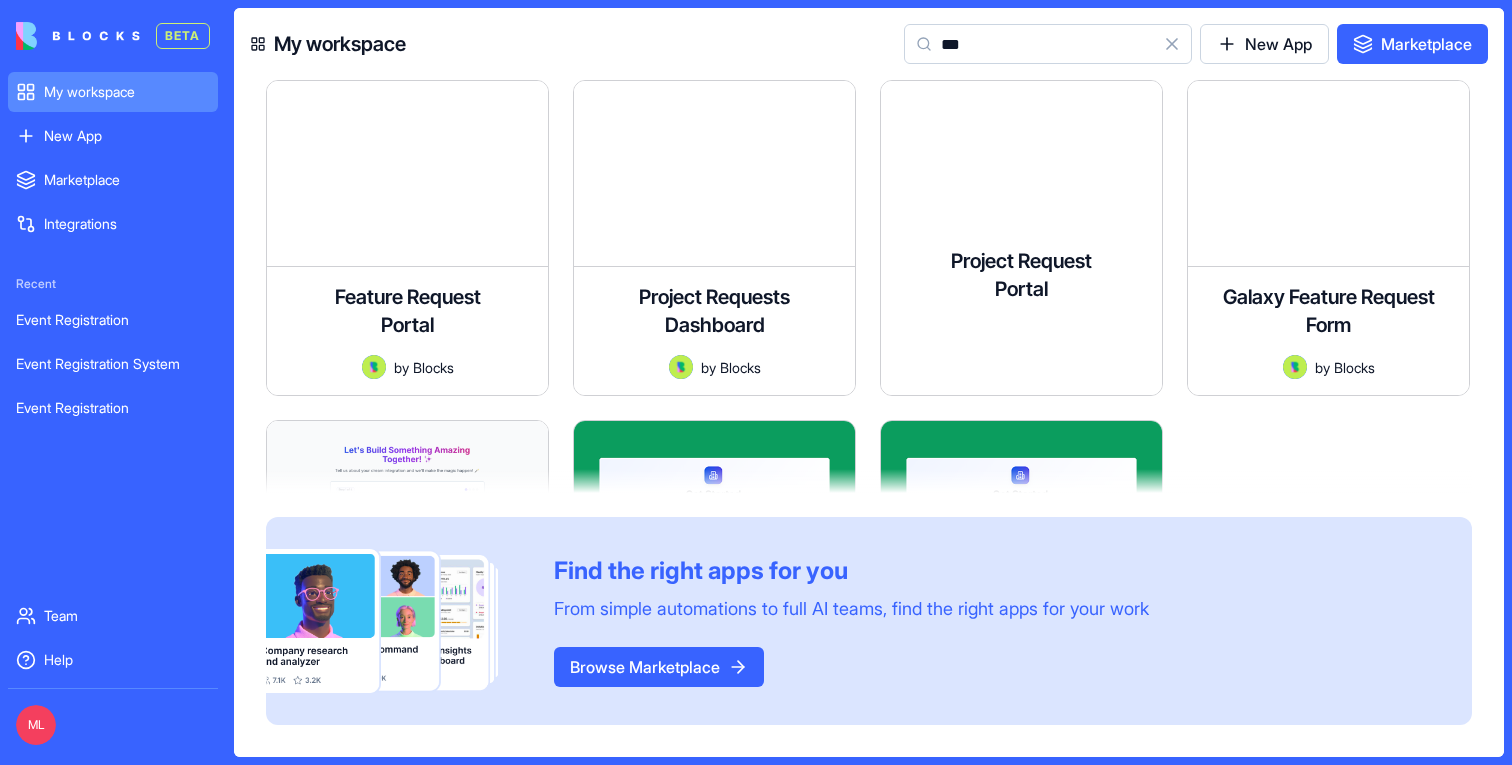 scroll, scrollTop: 267, scrollLeft: 0, axis: vertical 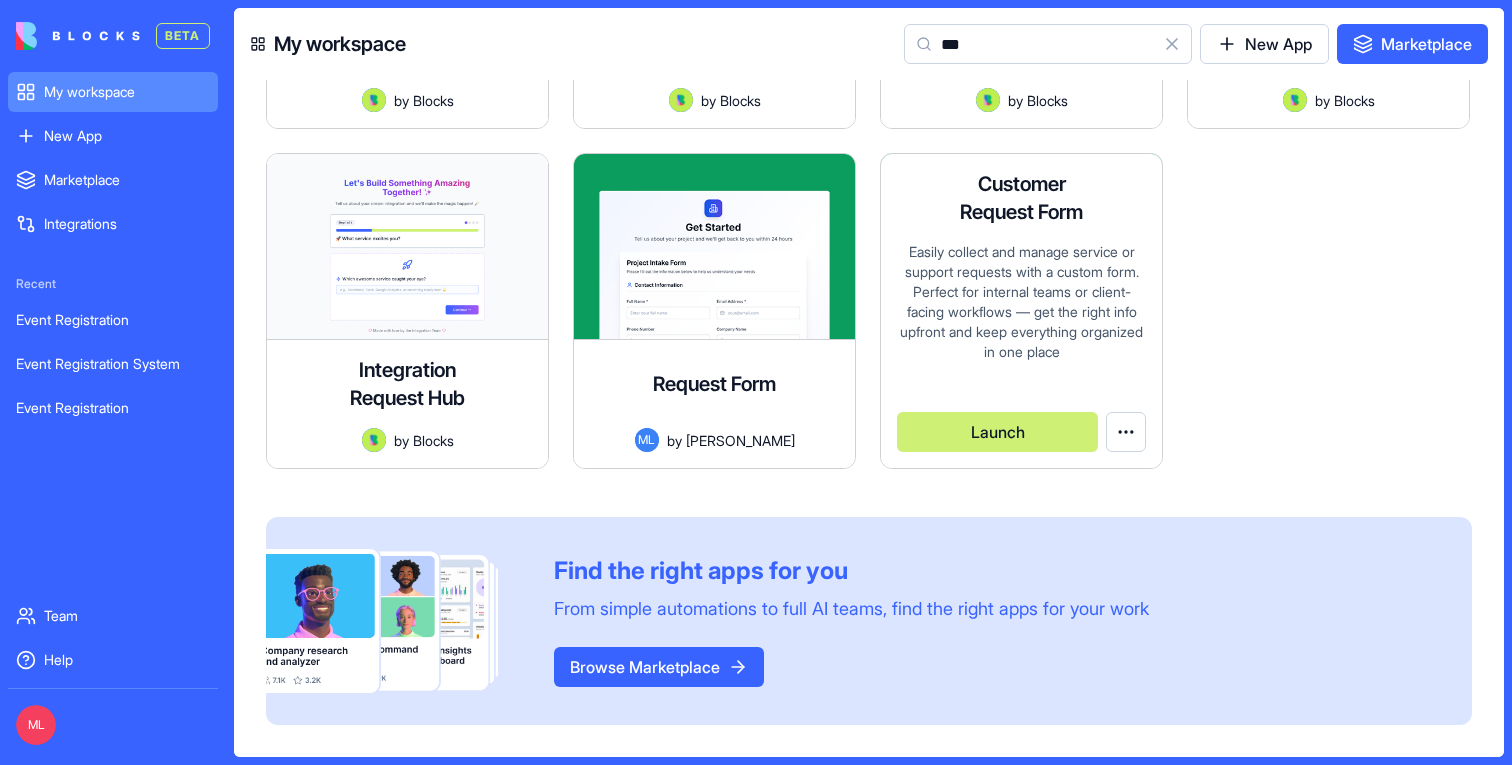 type on "***" 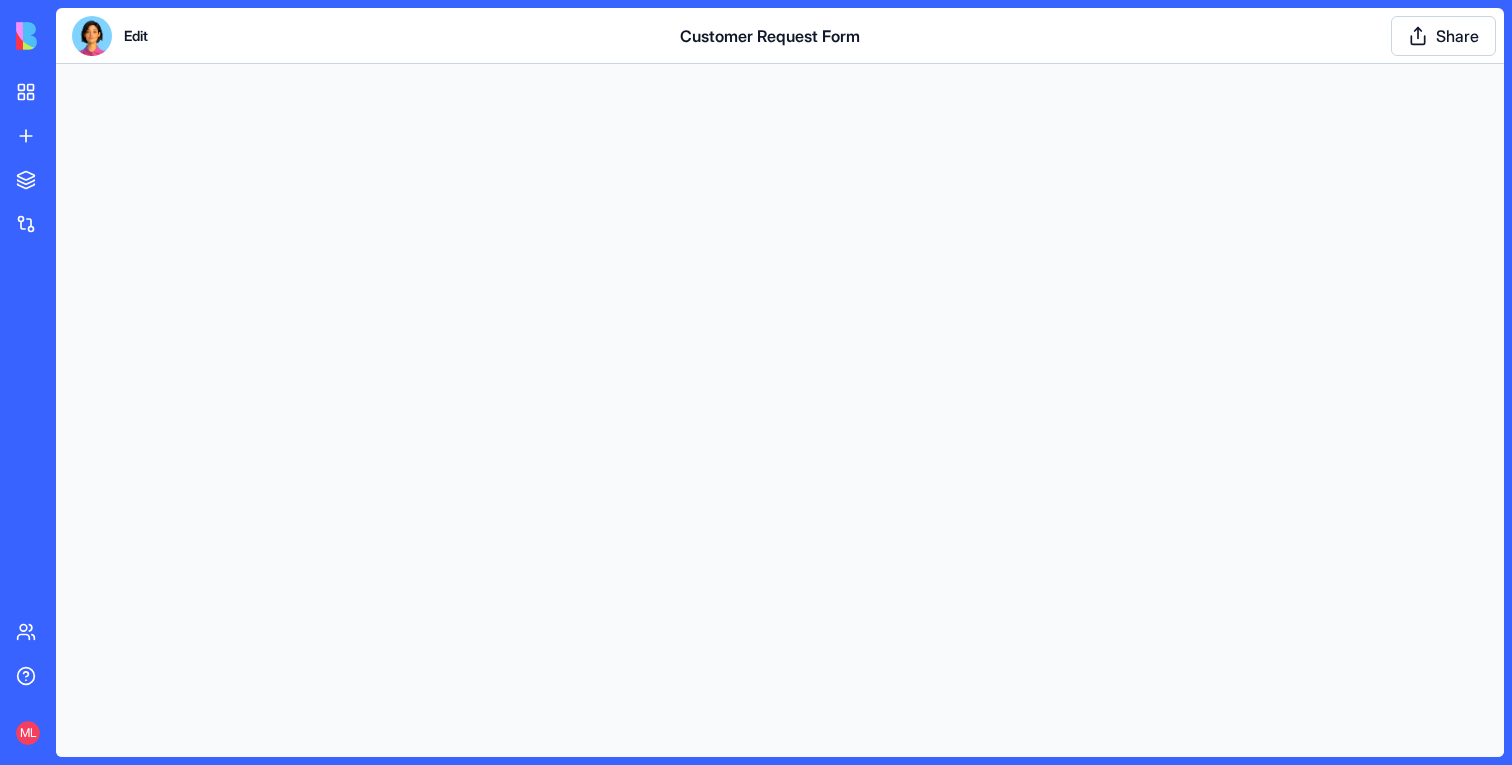scroll, scrollTop: 0, scrollLeft: 0, axis: both 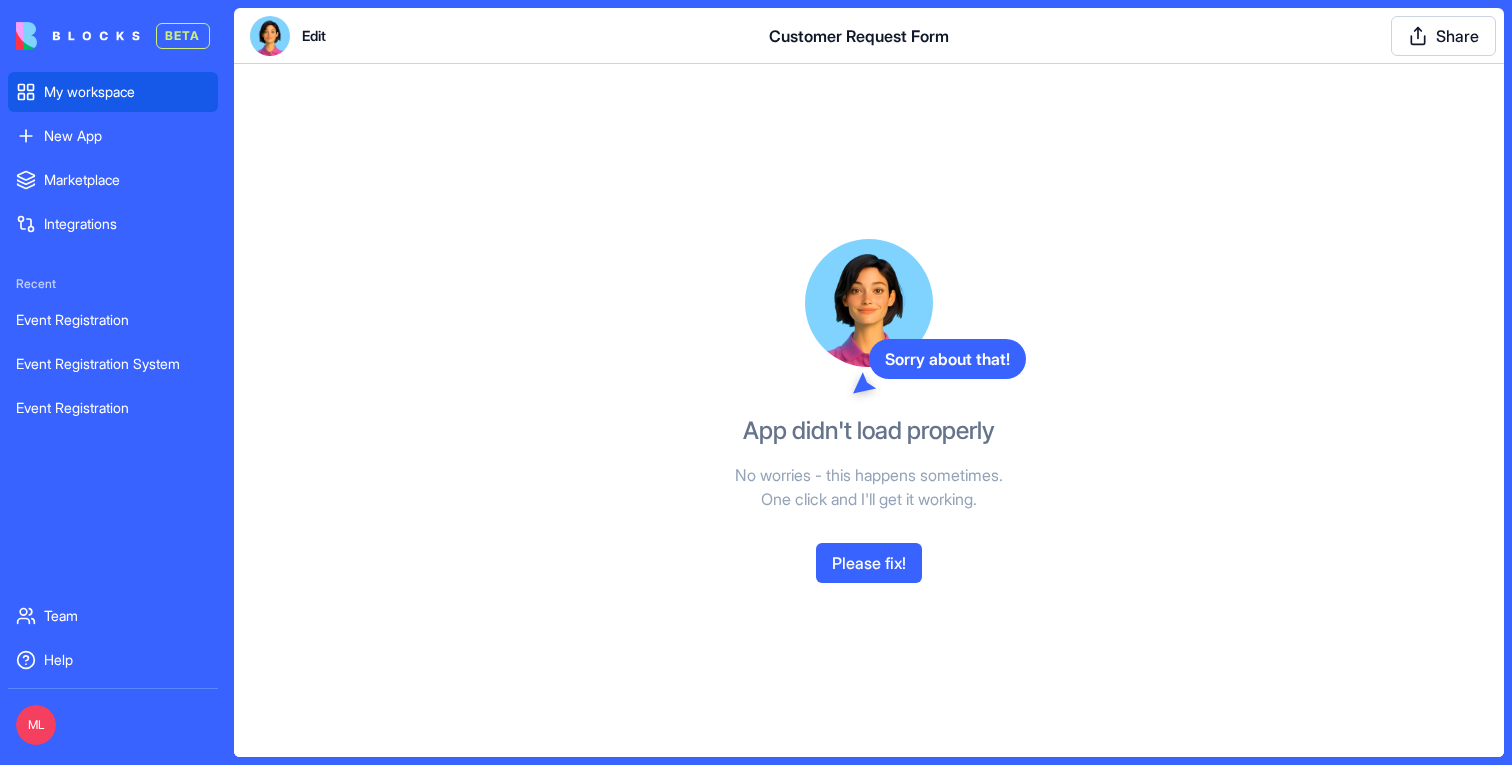 click on "My workspace" at bounding box center (113, 92) 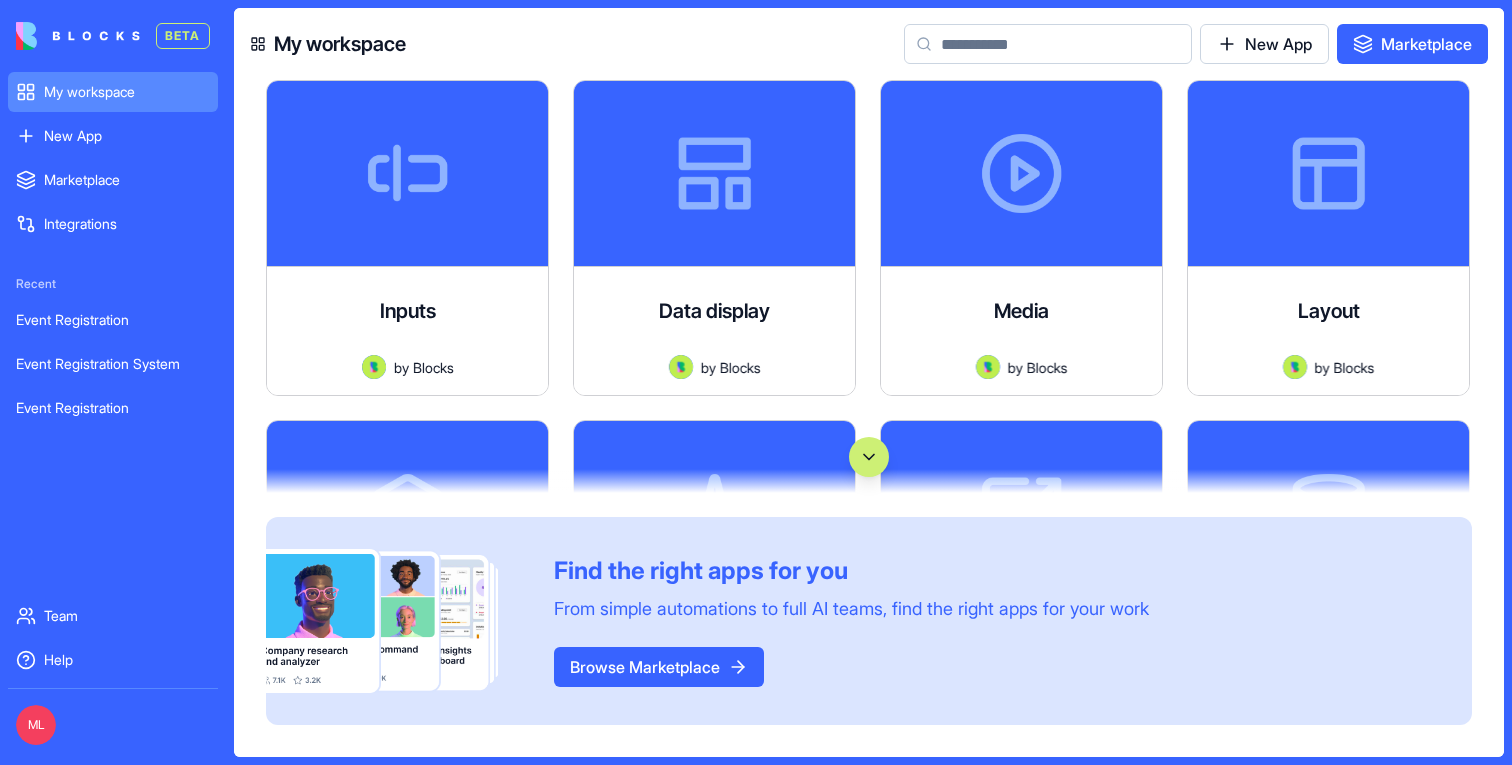 click at bounding box center [1048, 44] 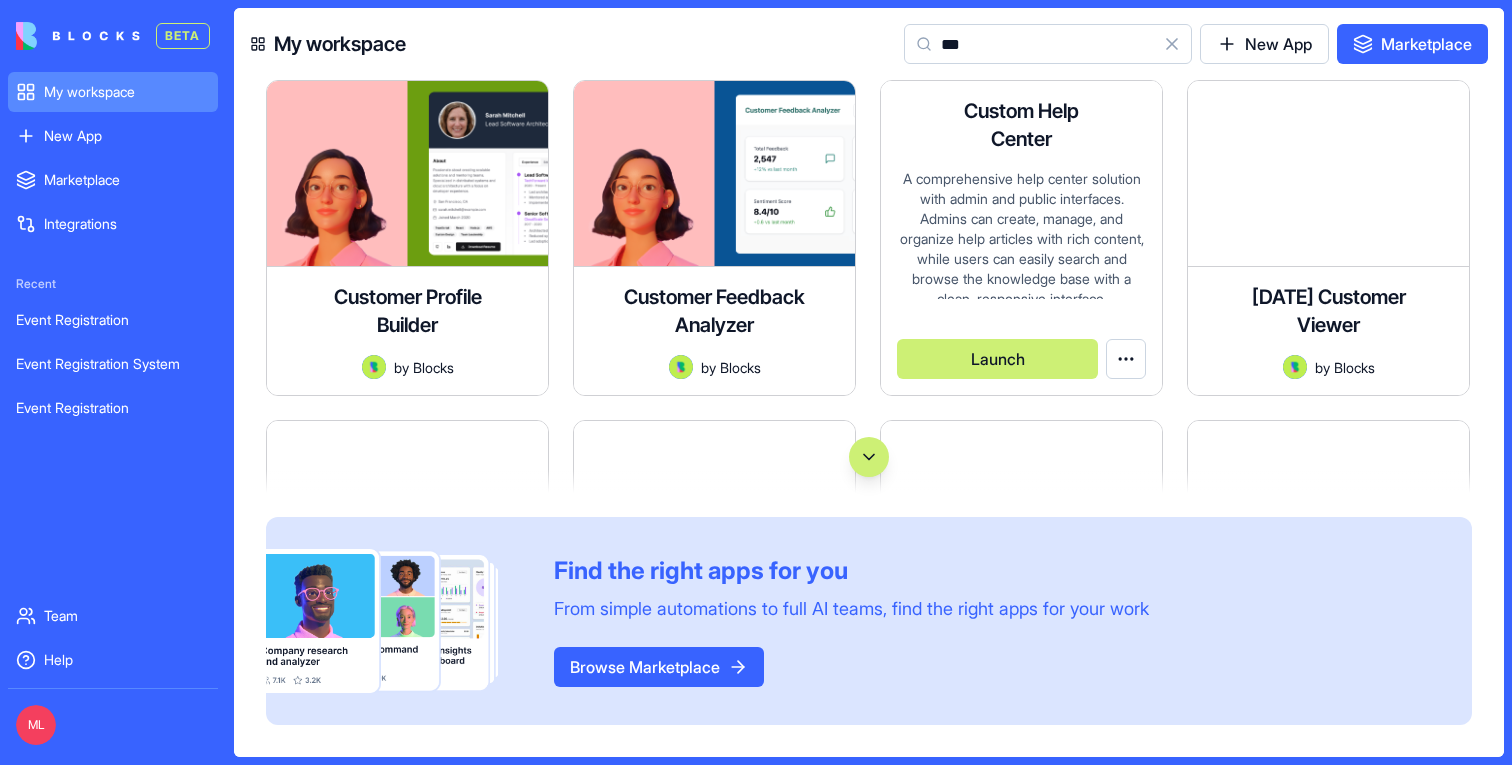 scroll, scrollTop: 30, scrollLeft: 0, axis: vertical 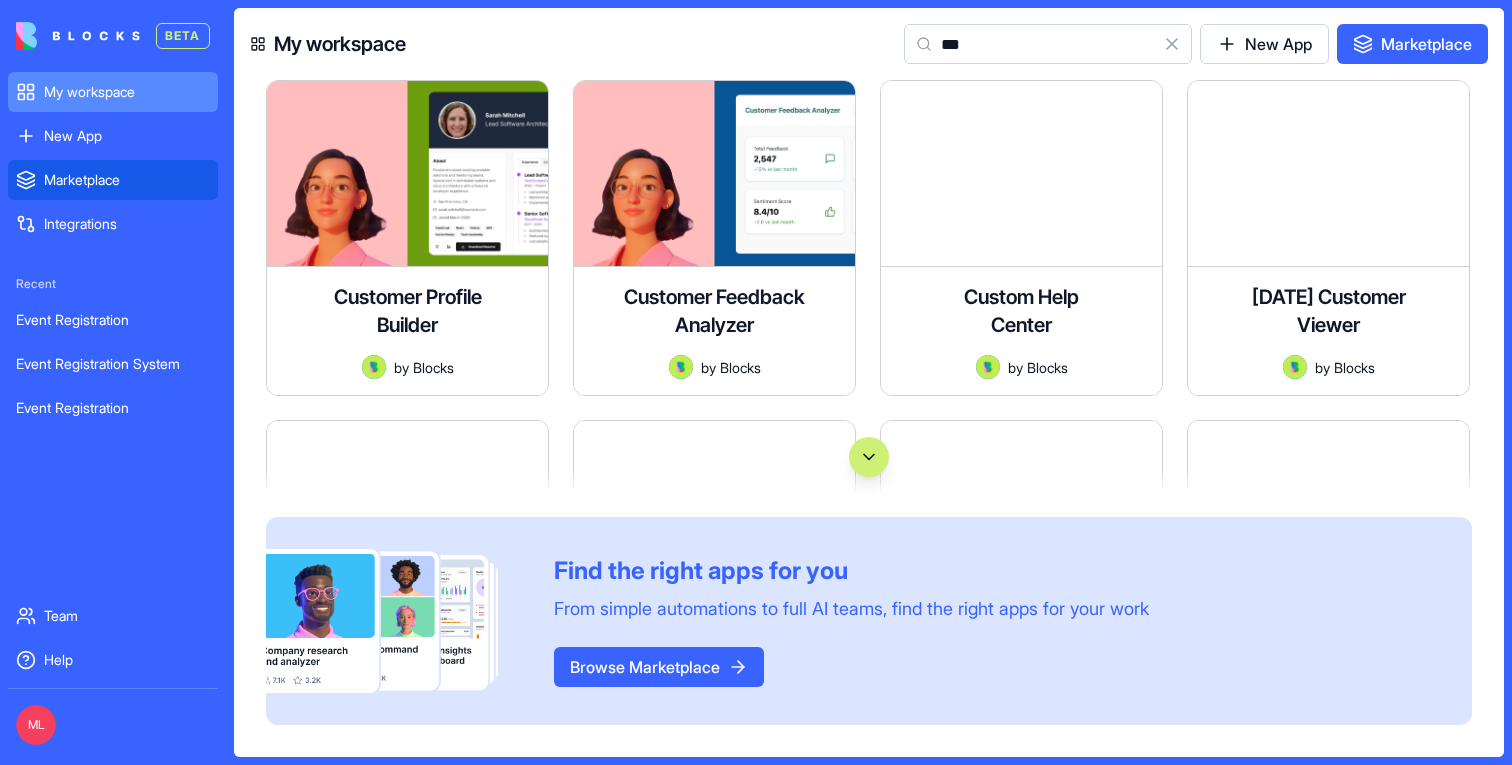 type on "***" 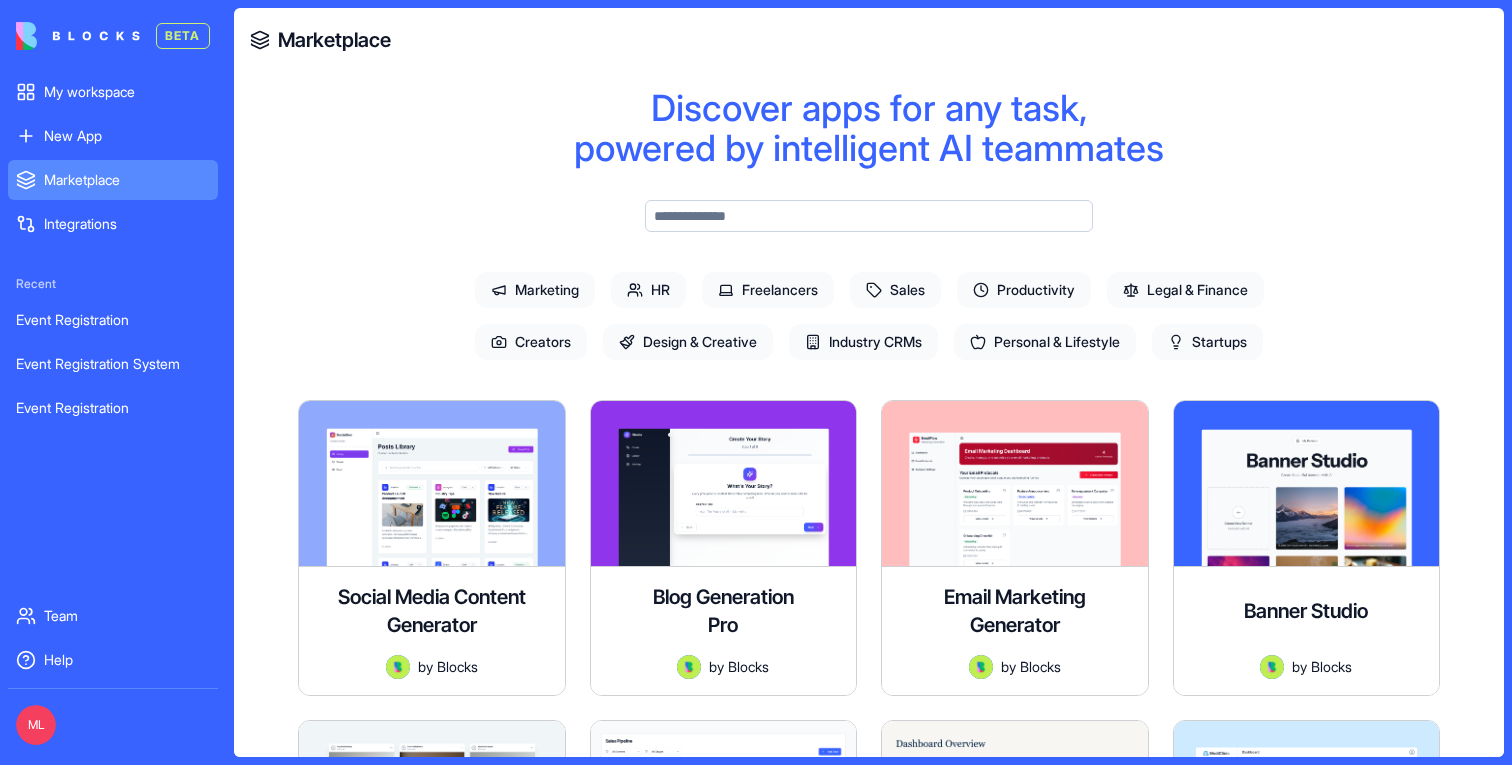 click at bounding box center [869, 216] 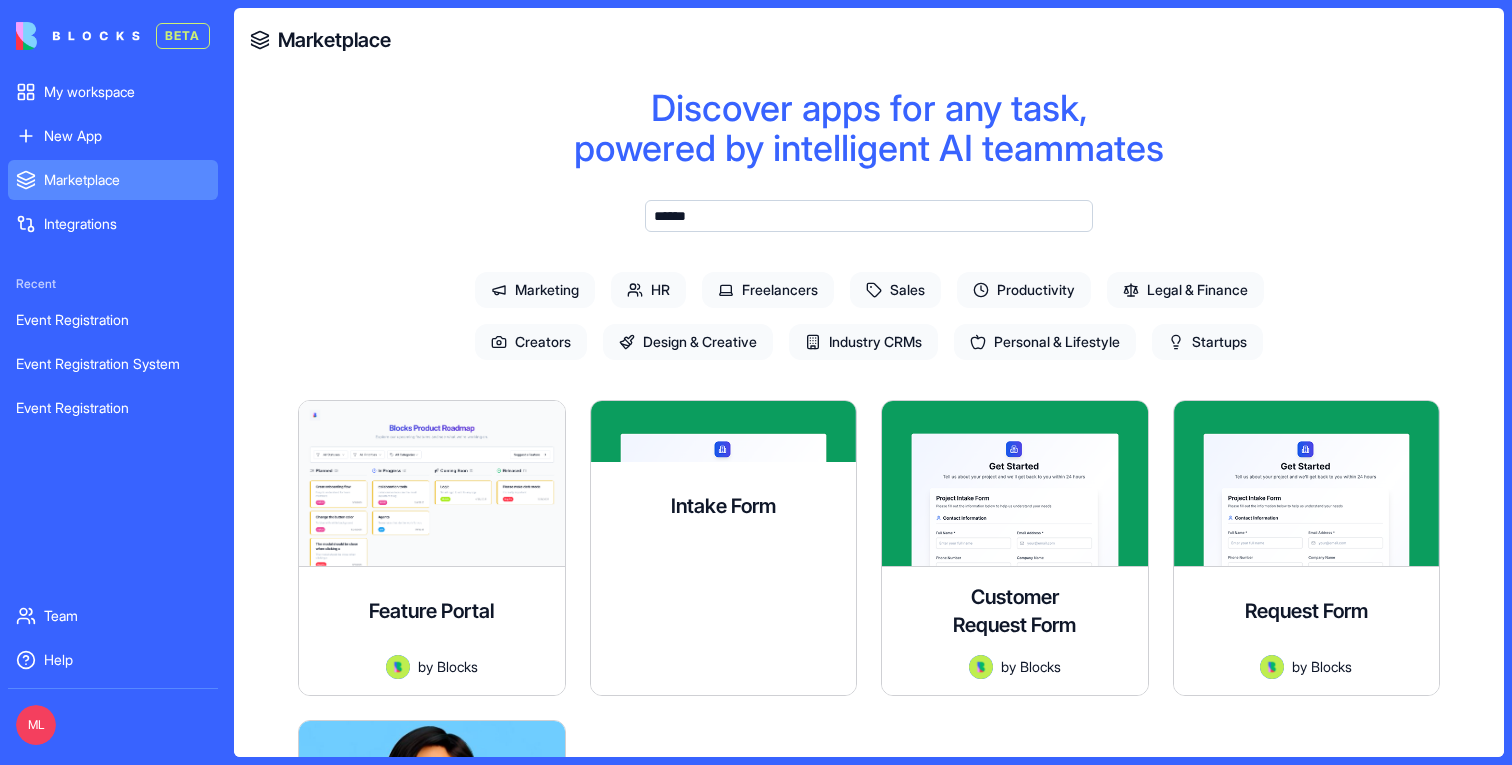 scroll, scrollTop: 427, scrollLeft: 0, axis: vertical 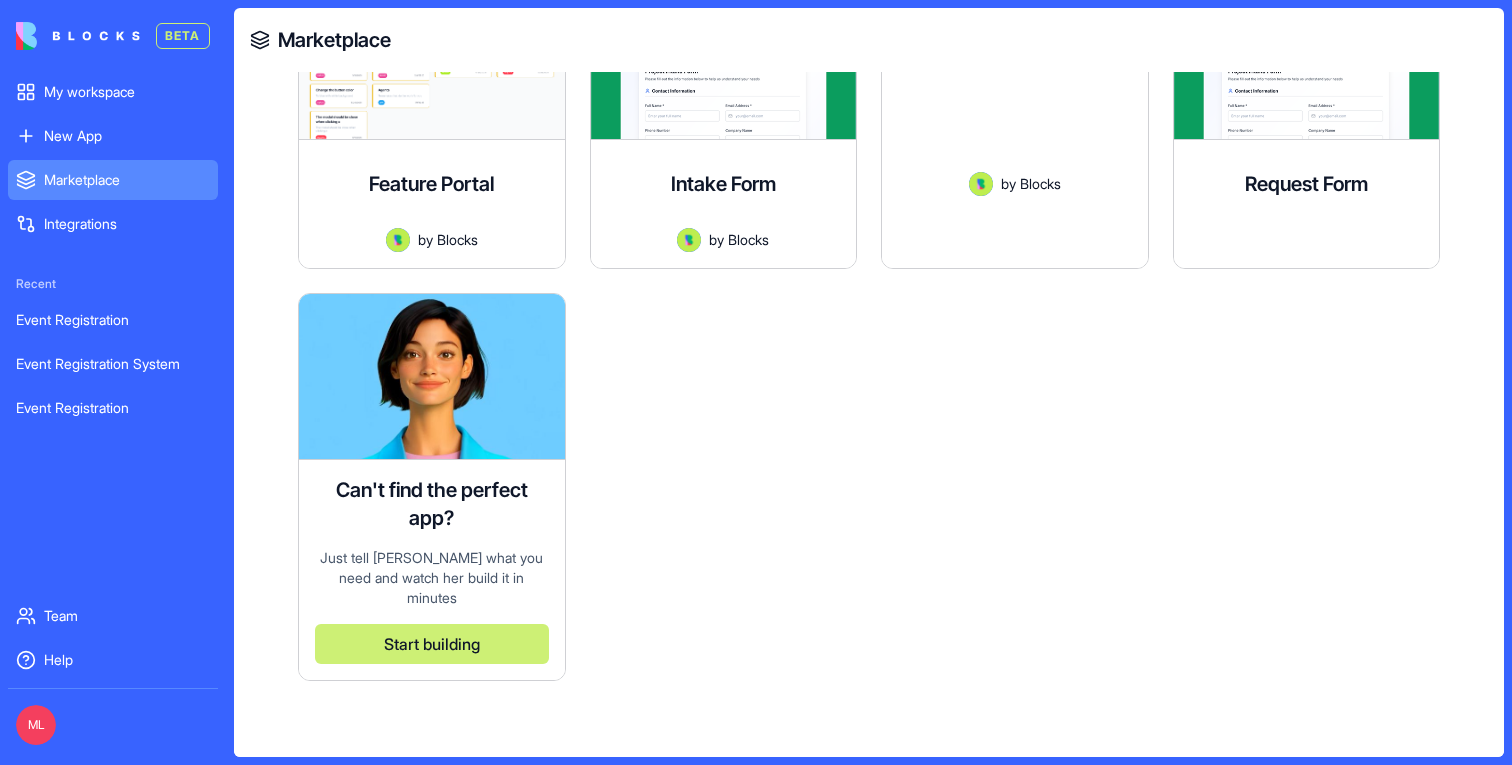 type on "******" 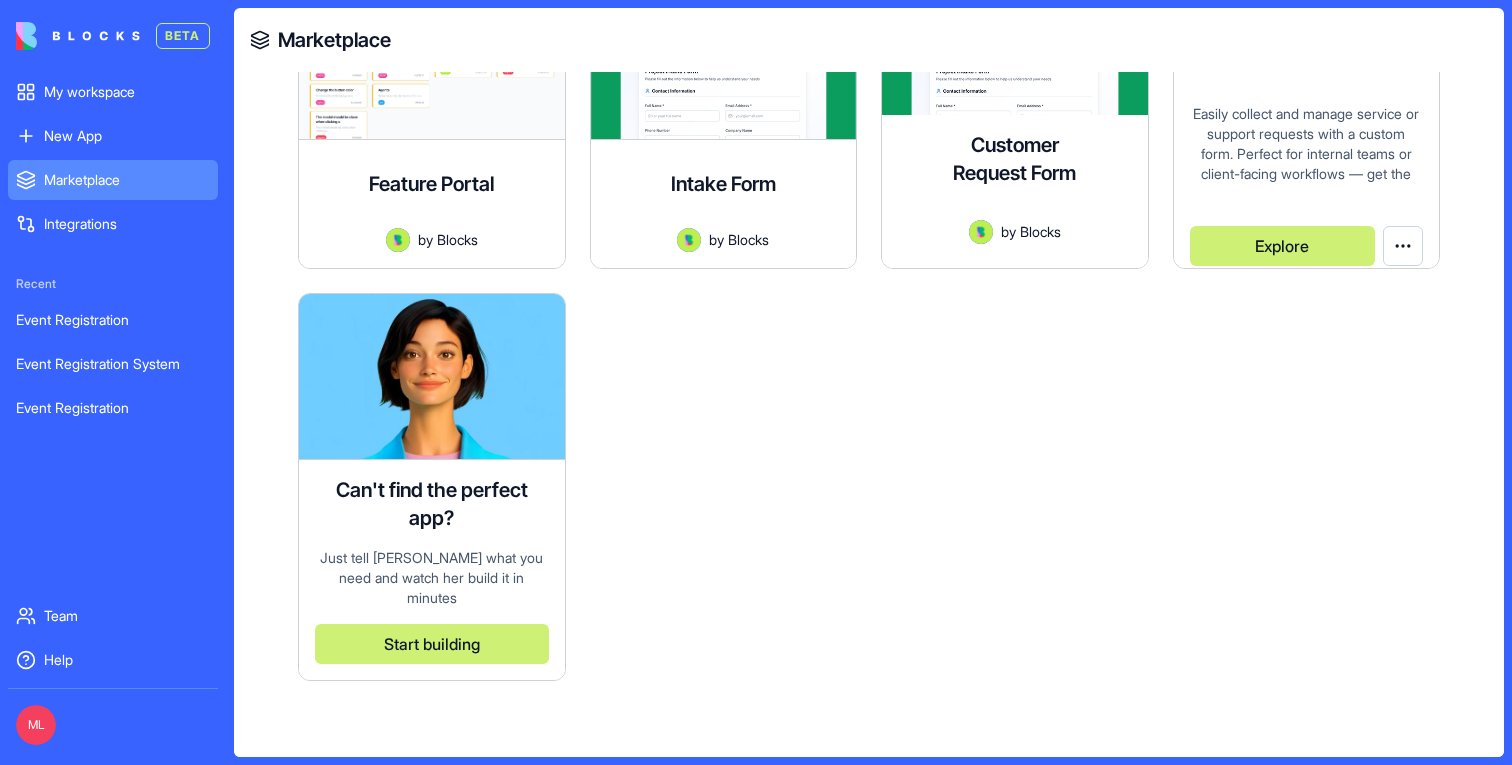click on "Request Form Easily collect and manage service or support requests with a custom form. Perfect for internal teams or client-facing workflows — get the right info upfront and keep everything organized in one place by Blocks Explore" at bounding box center [1307, 142] 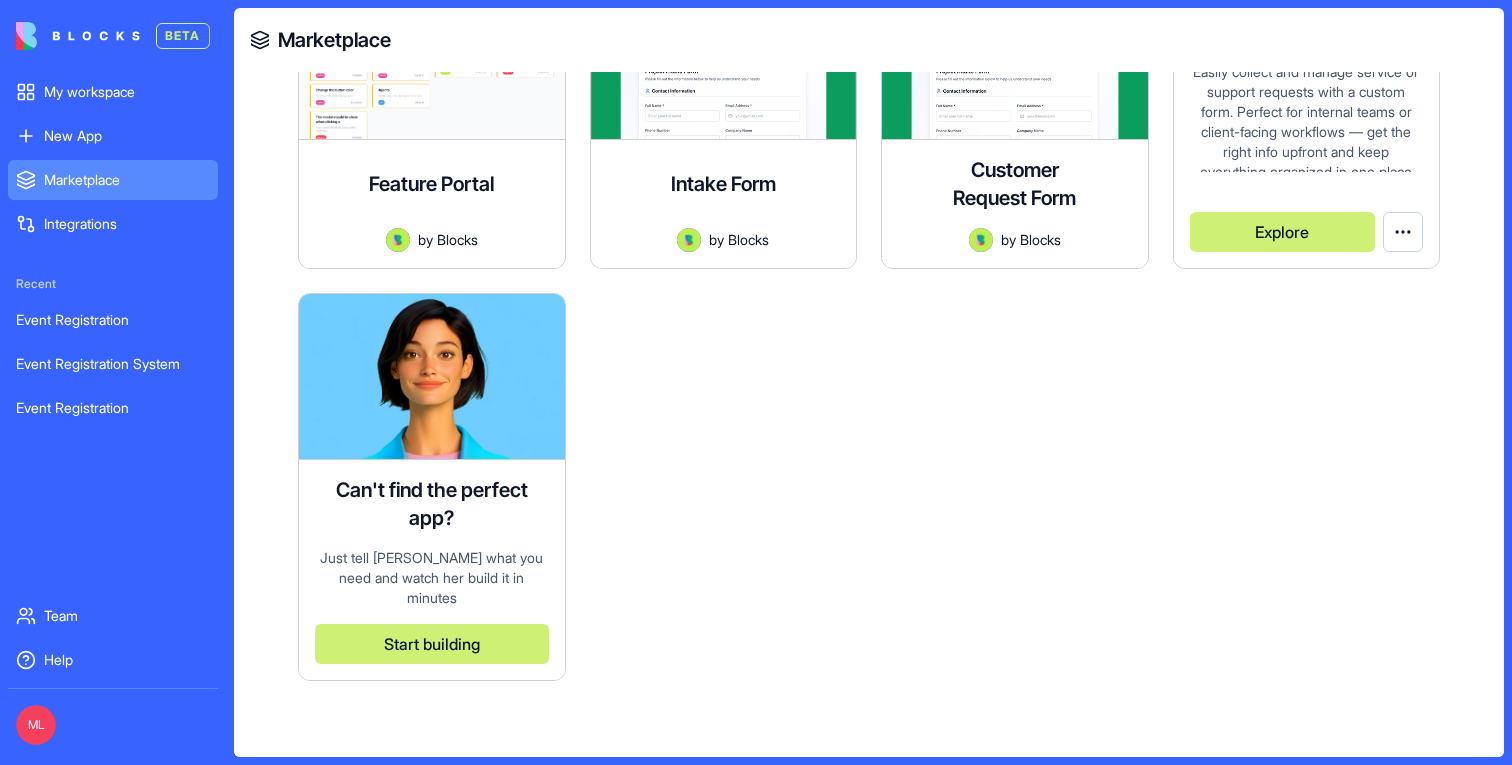 scroll, scrollTop: 79, scrollLeft: 0, axis: vertical 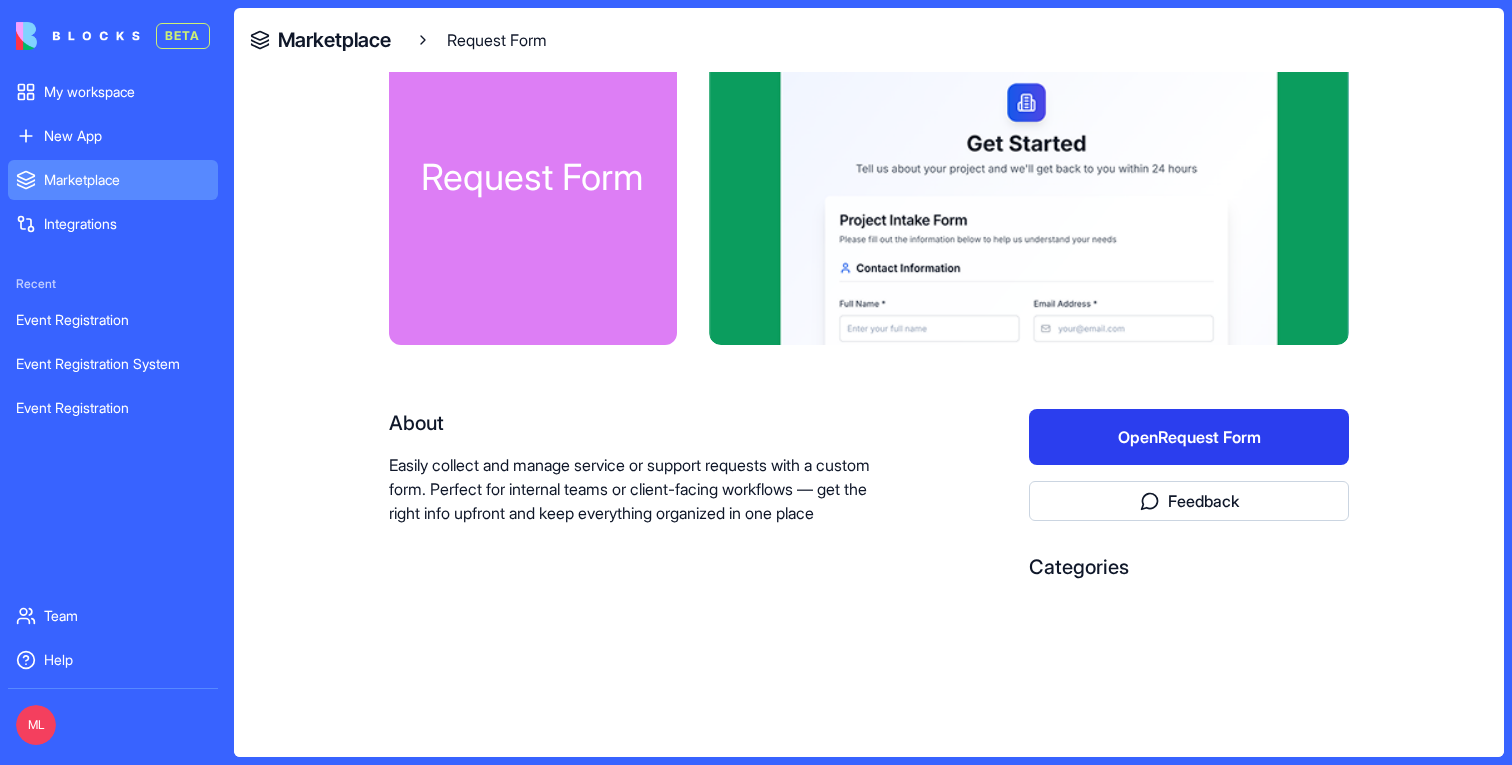 click on "Open  Request Form" at bounding box center [1189, 437] 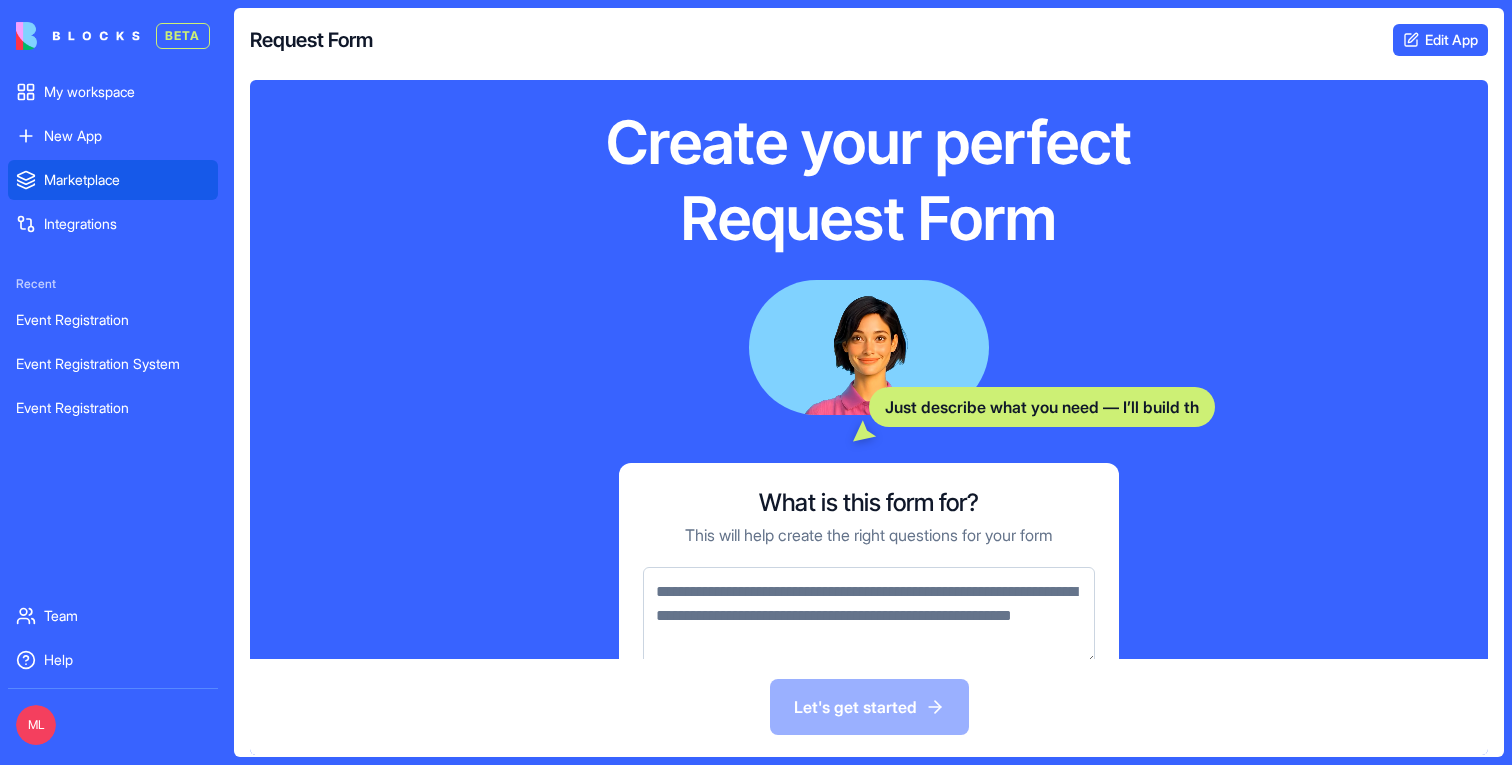 click on "Marketplace" at bounding box center (113, 180) 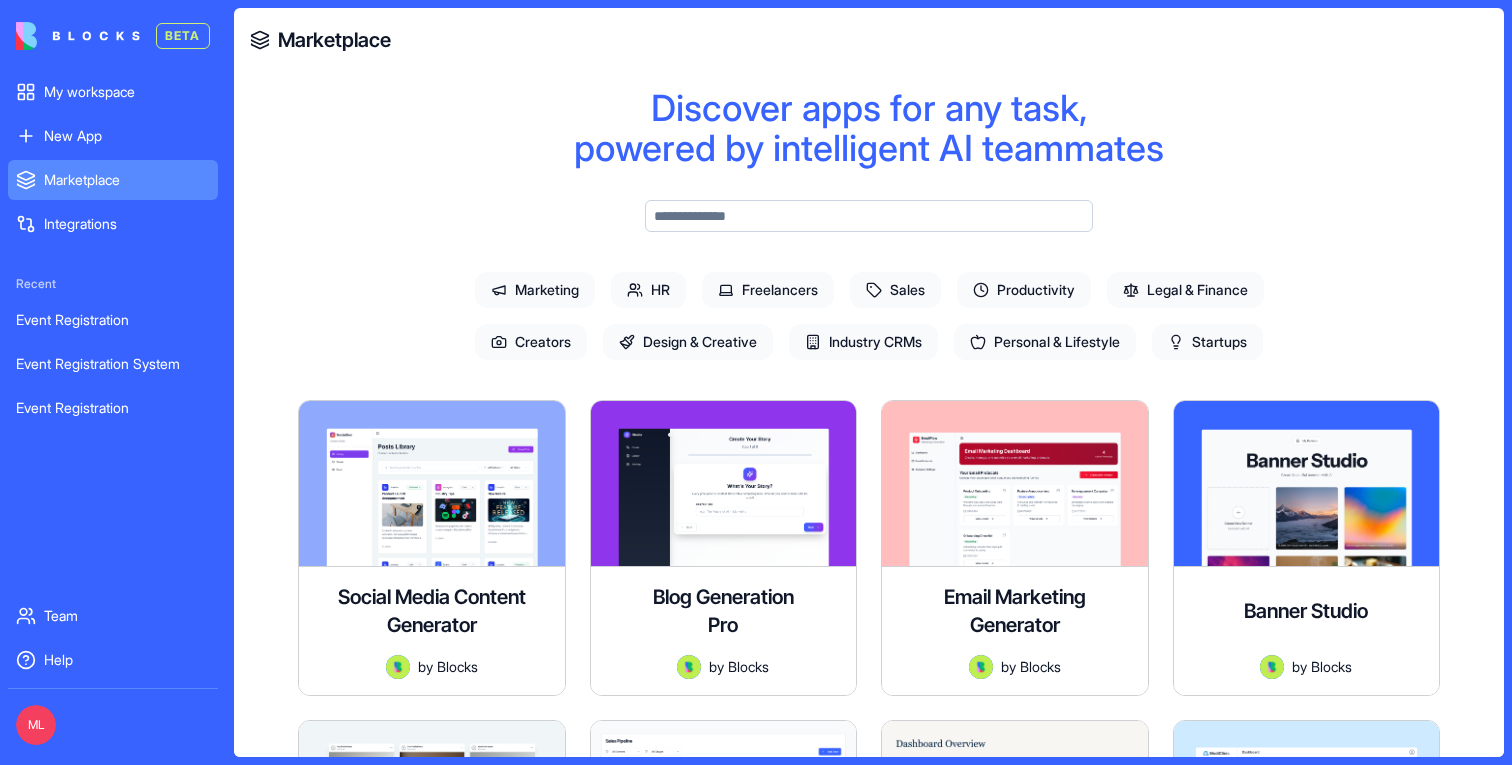 click at bounding box center (869, 216) 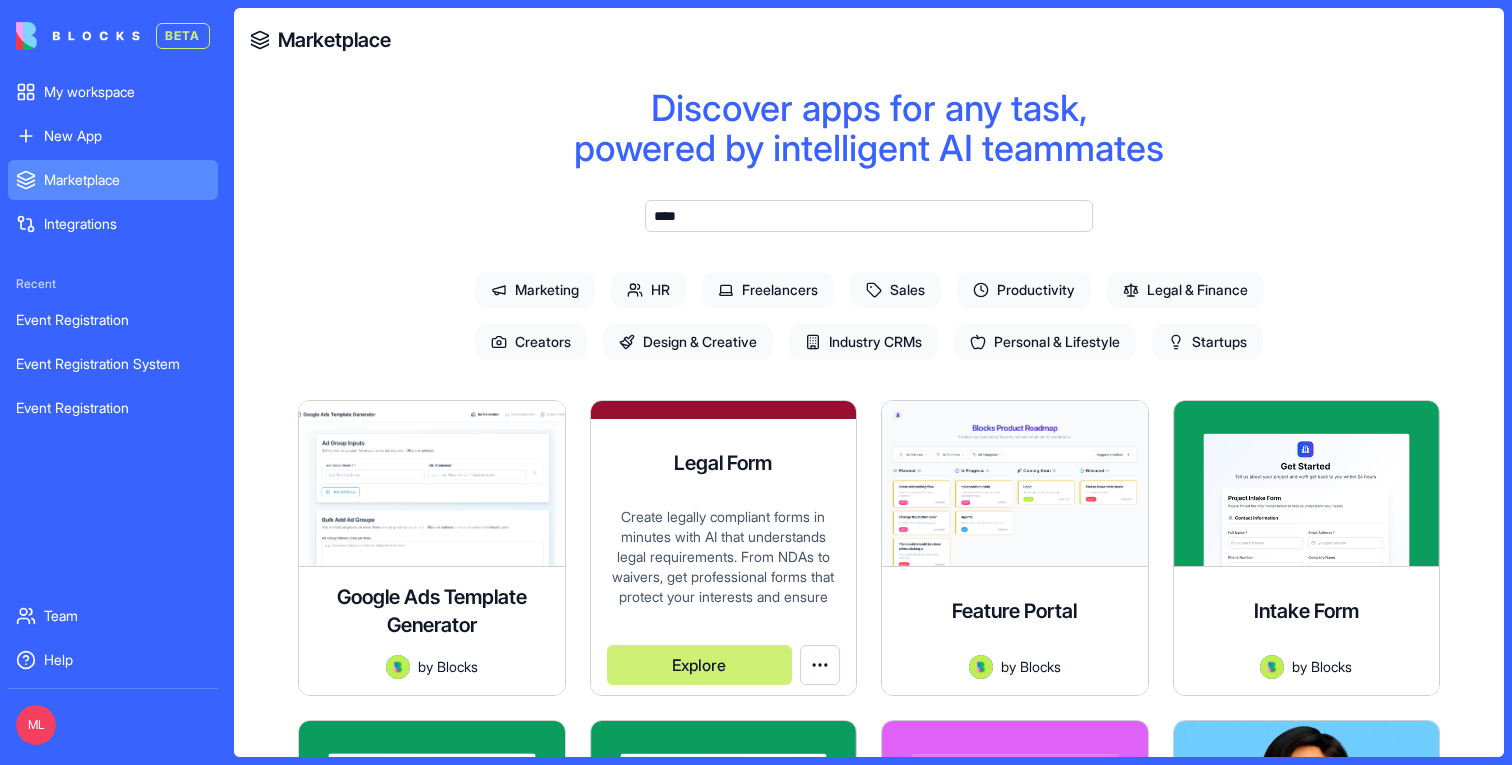scroll, scrollTop: 30, scrollLeft: 0, axis: vertical 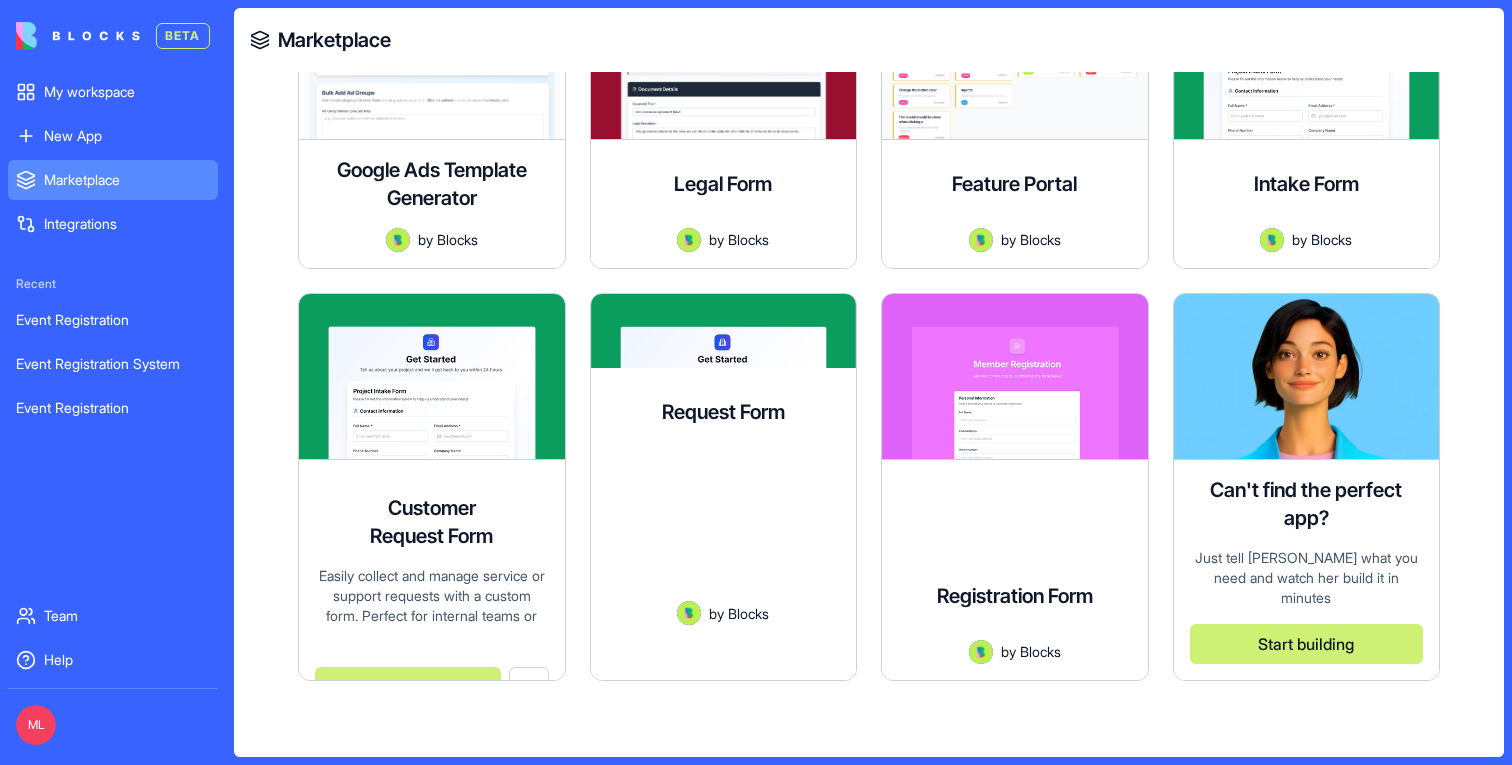 type on "****" 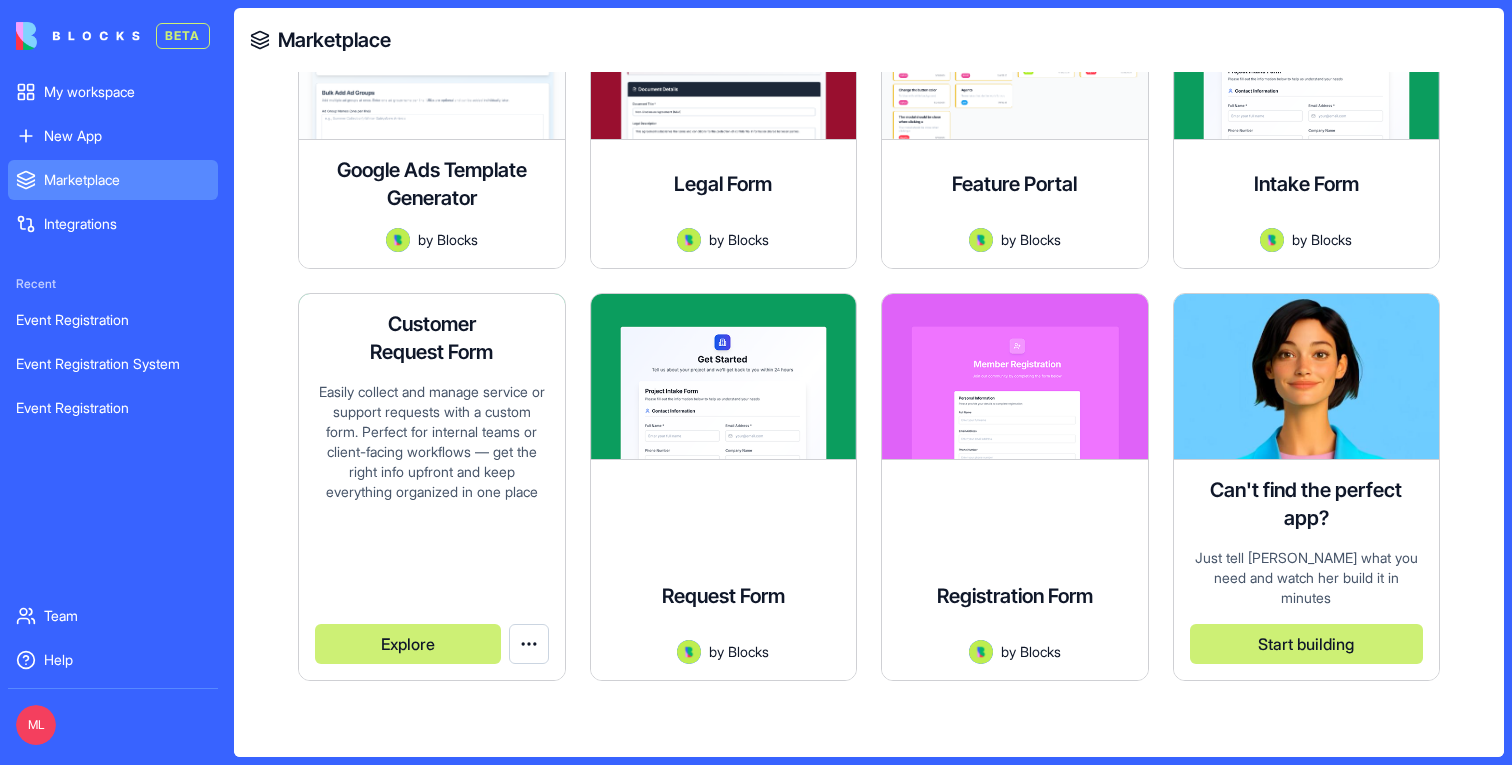 scroll, scrollTop: 79, scrollLeft: 0, axis: vertical 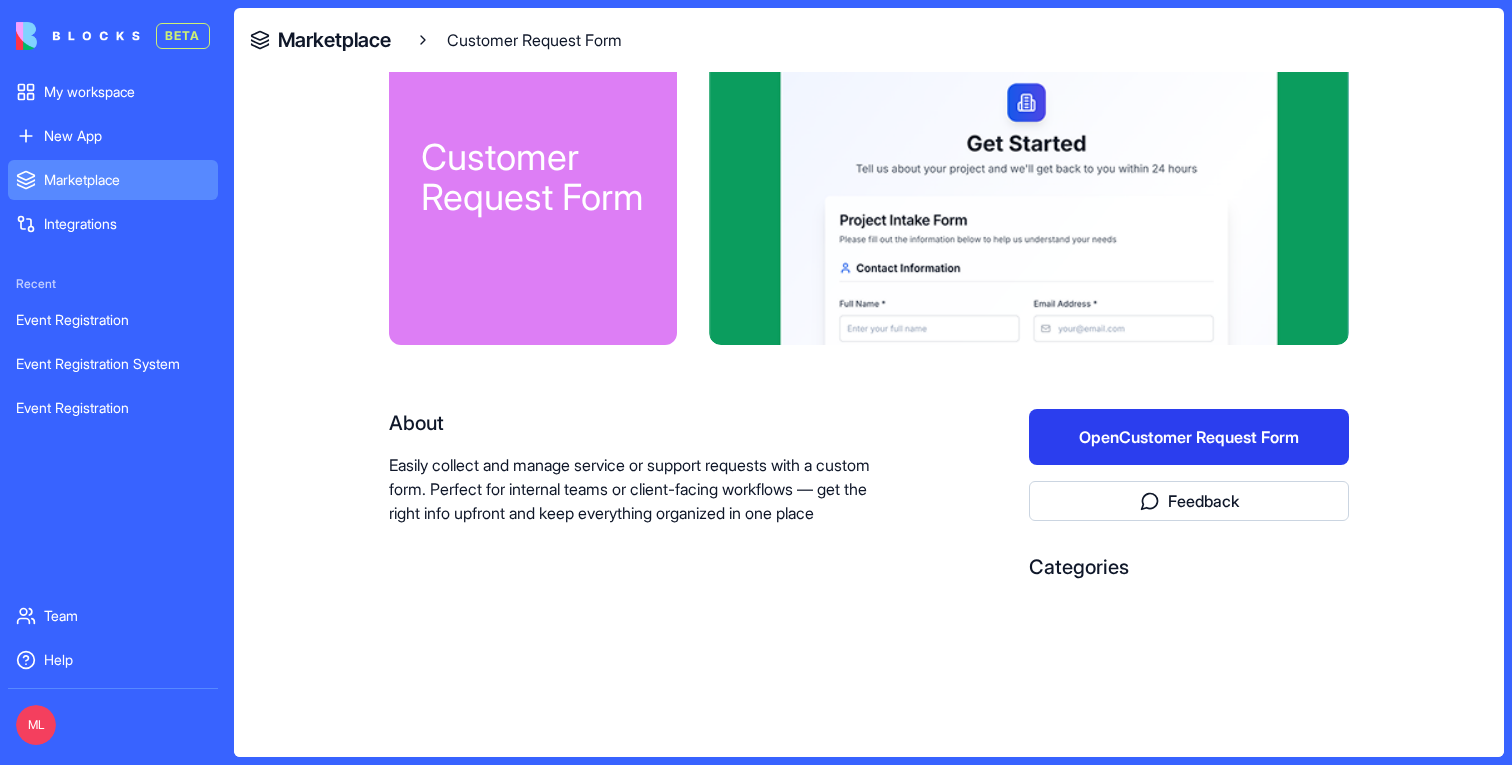 click on "Open  Customer Request Form" at bounding box center [1189, 437] 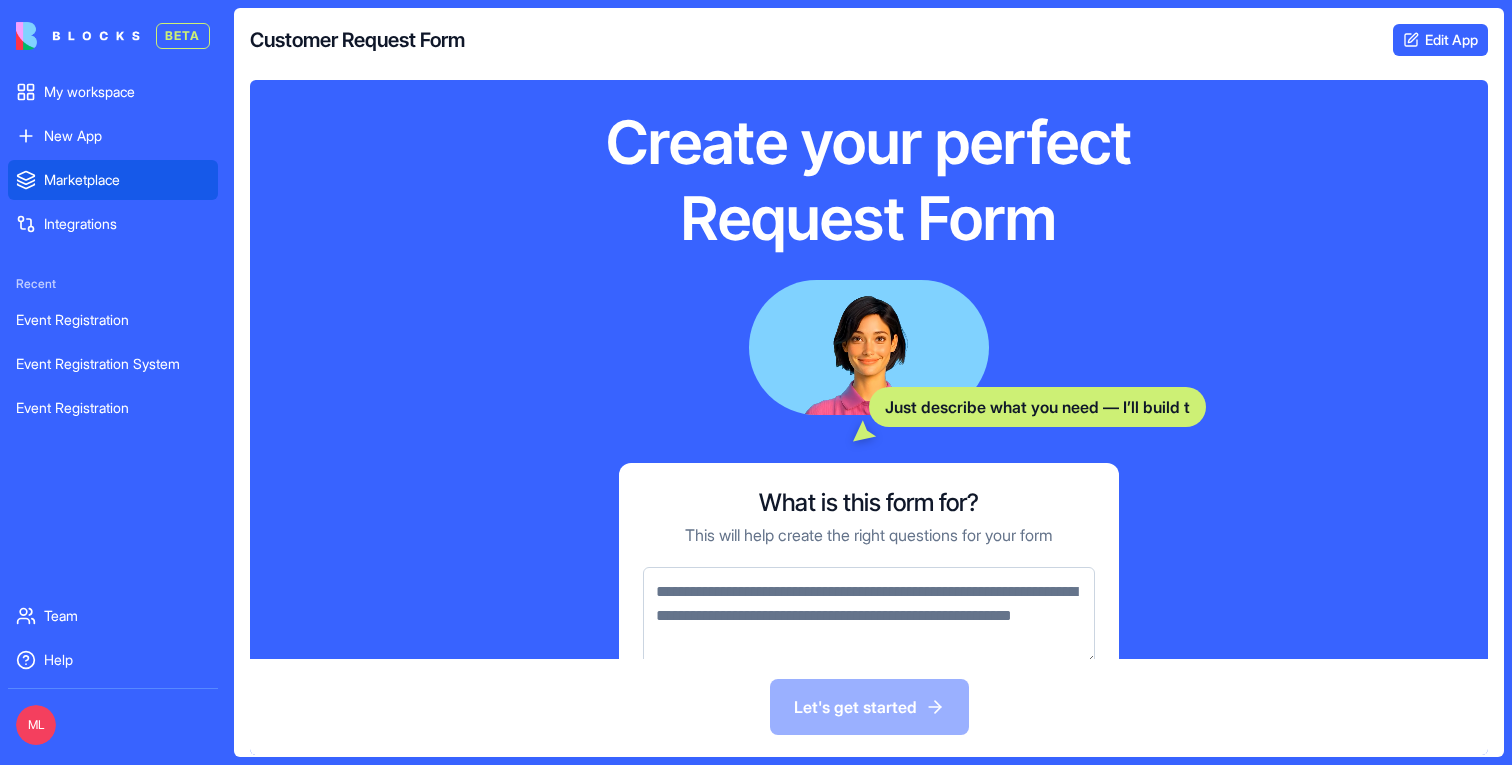 click on "Marketplace" at bounding box center (113, 180) 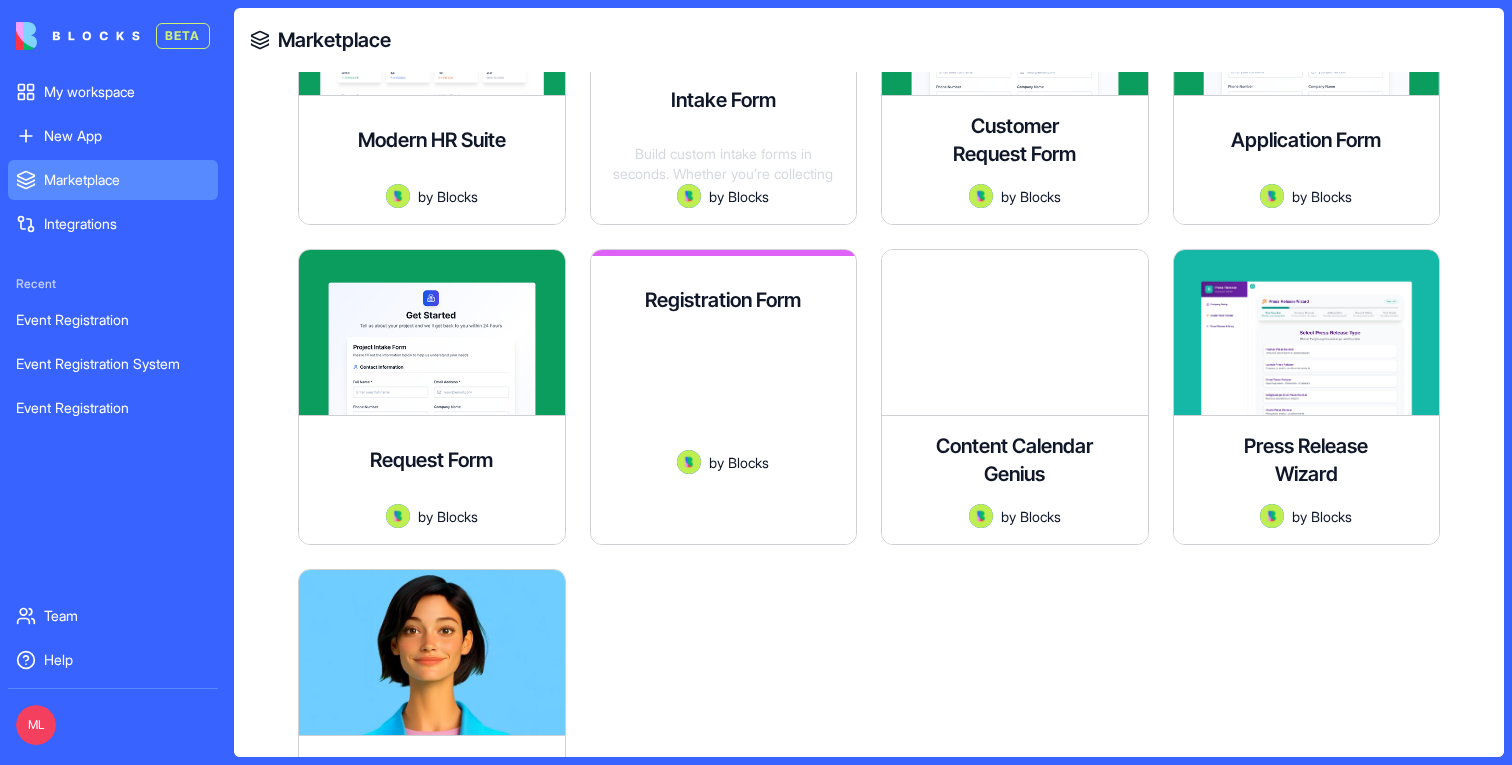 scroll, scrollTop: 3946, scrollLeft: 0, axis: vertical 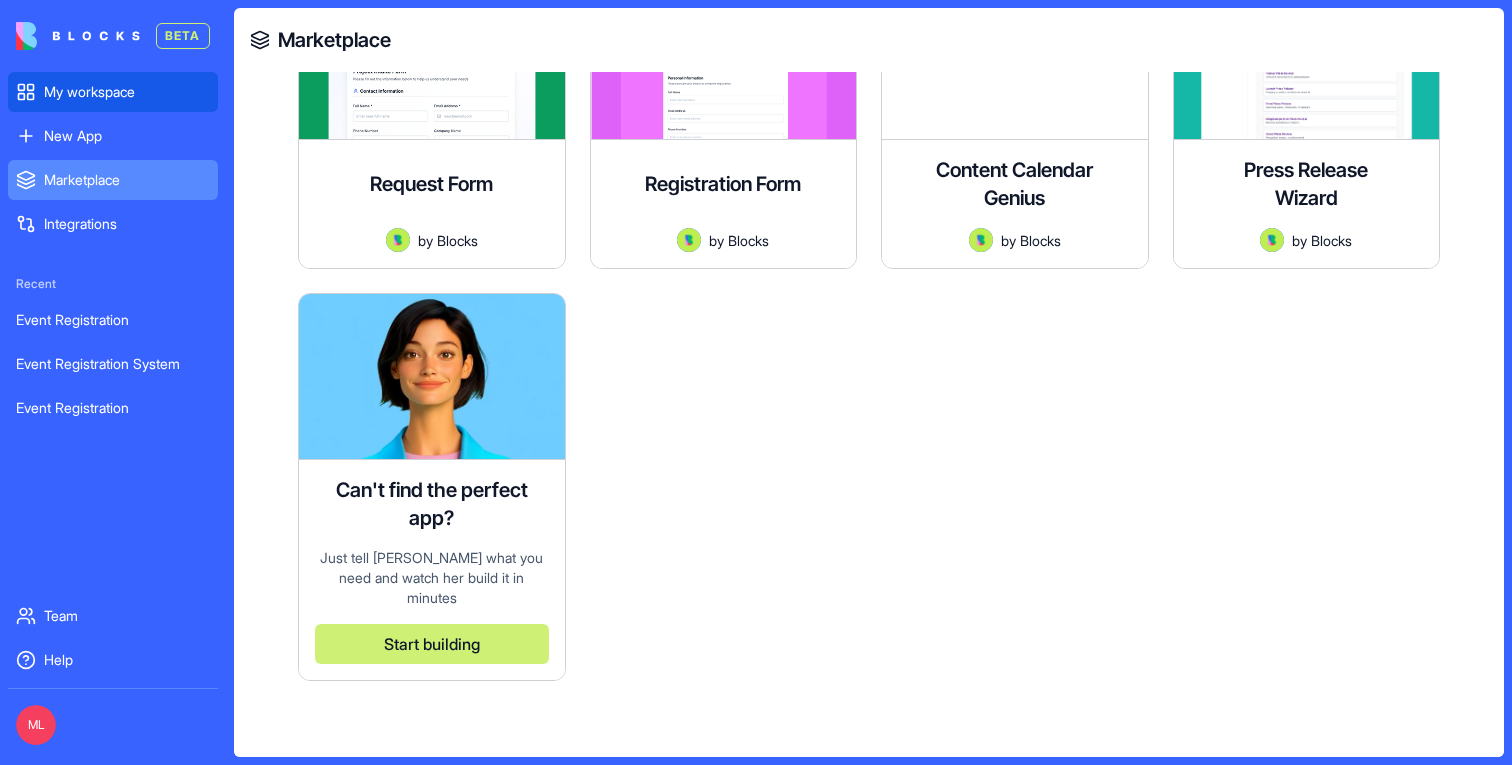 click on "My workspace" at bounding box center [127, 92] 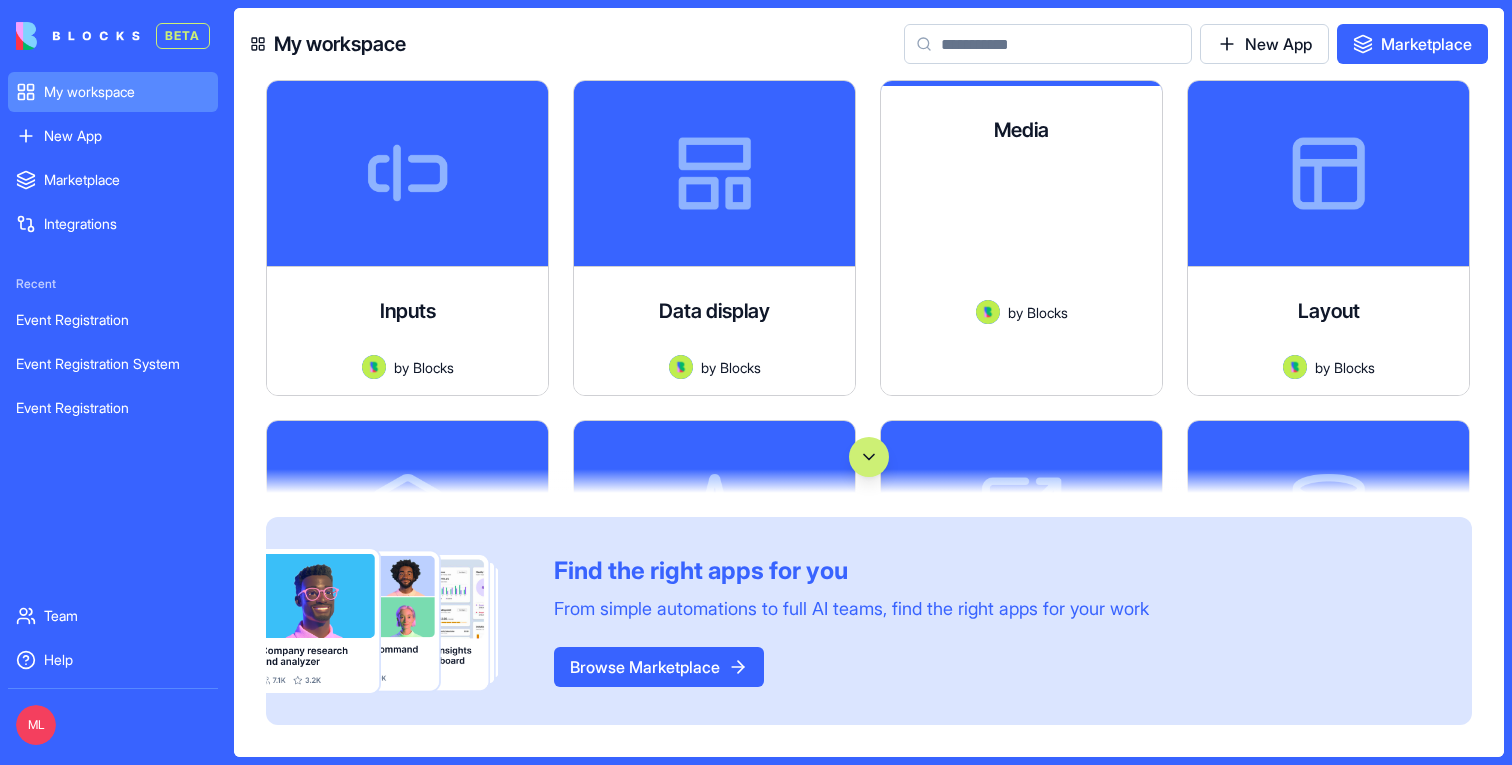 click at bounding box center [1048, 44] 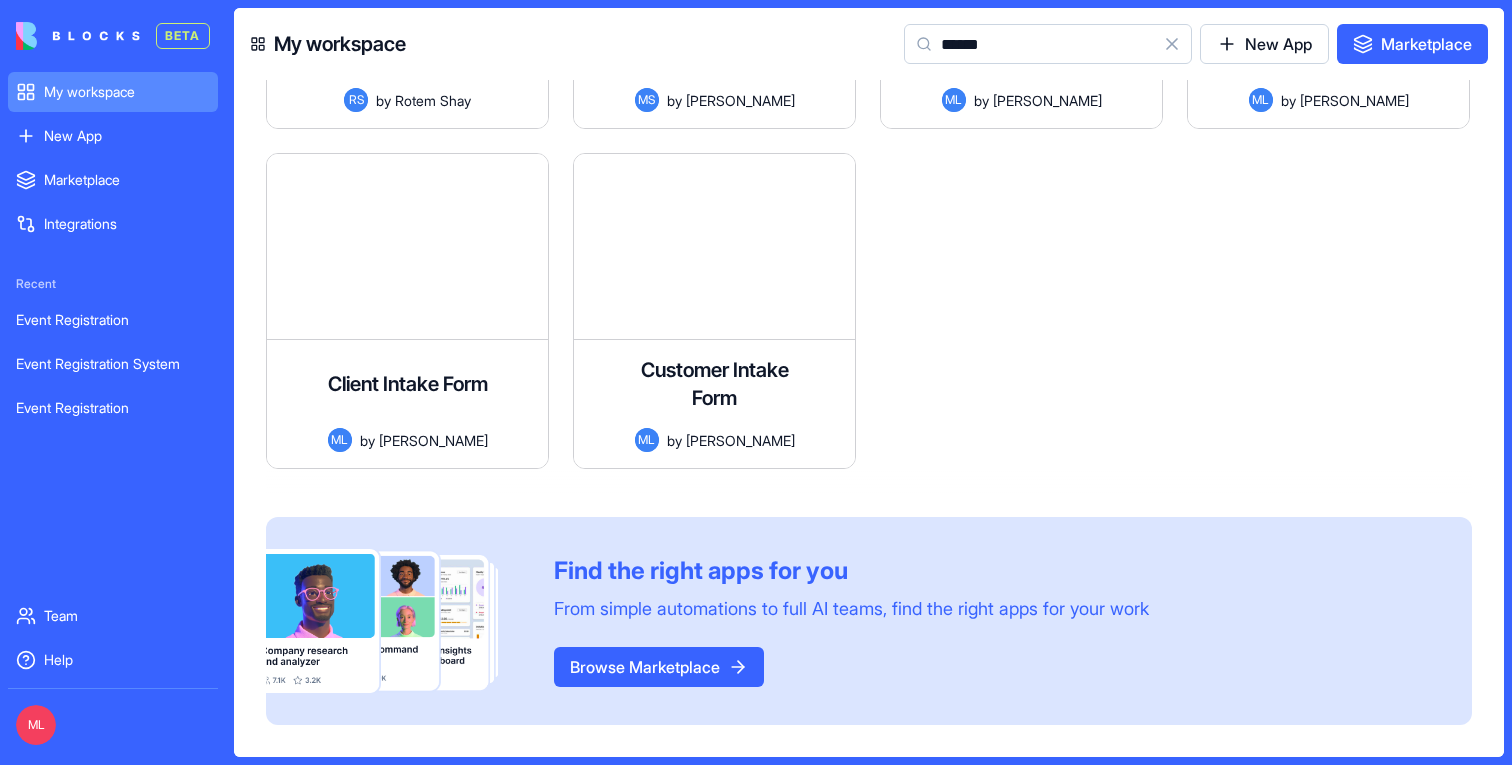 scroll, scrollTop: 10, scrollLeft: 0, axis: vertical 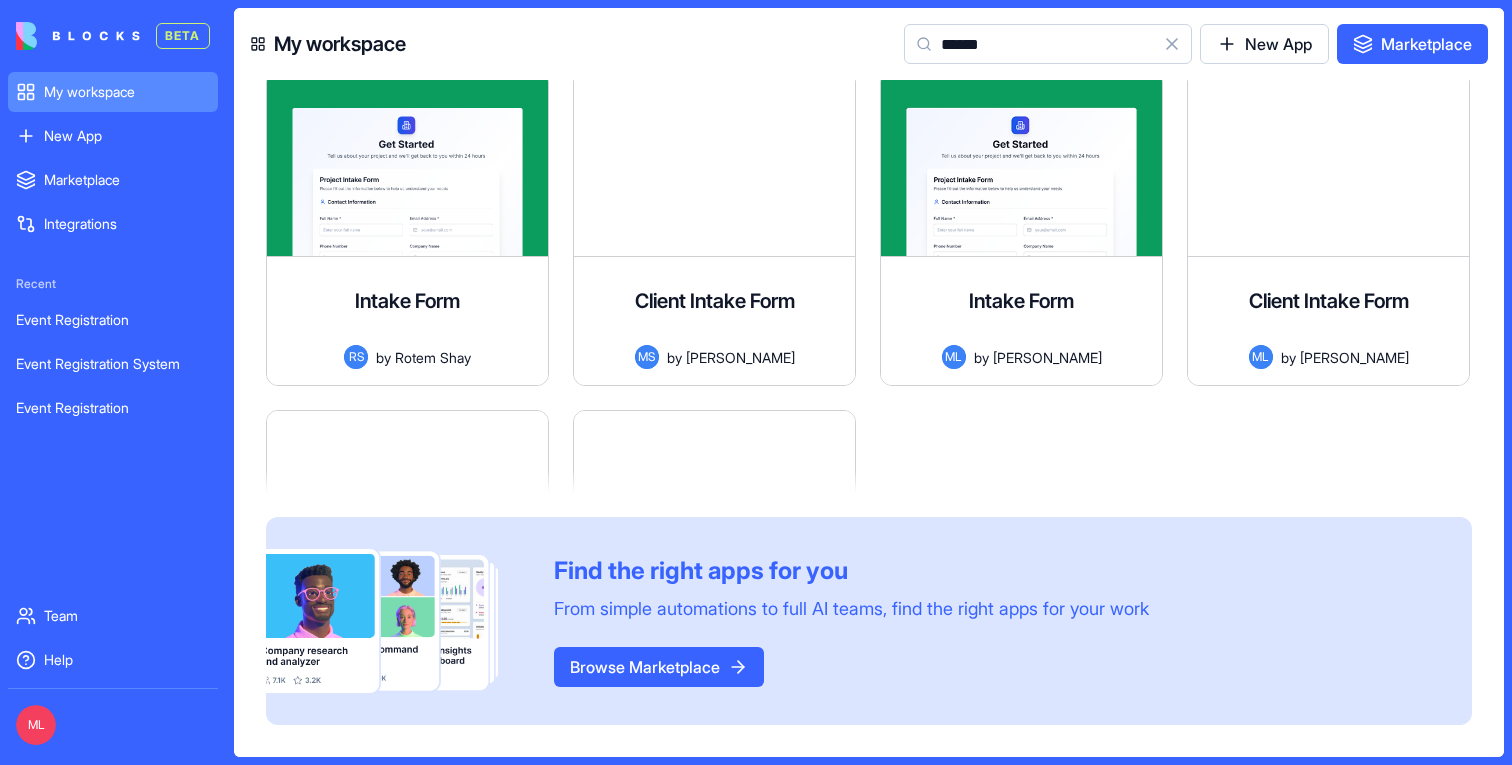 type on "******" 